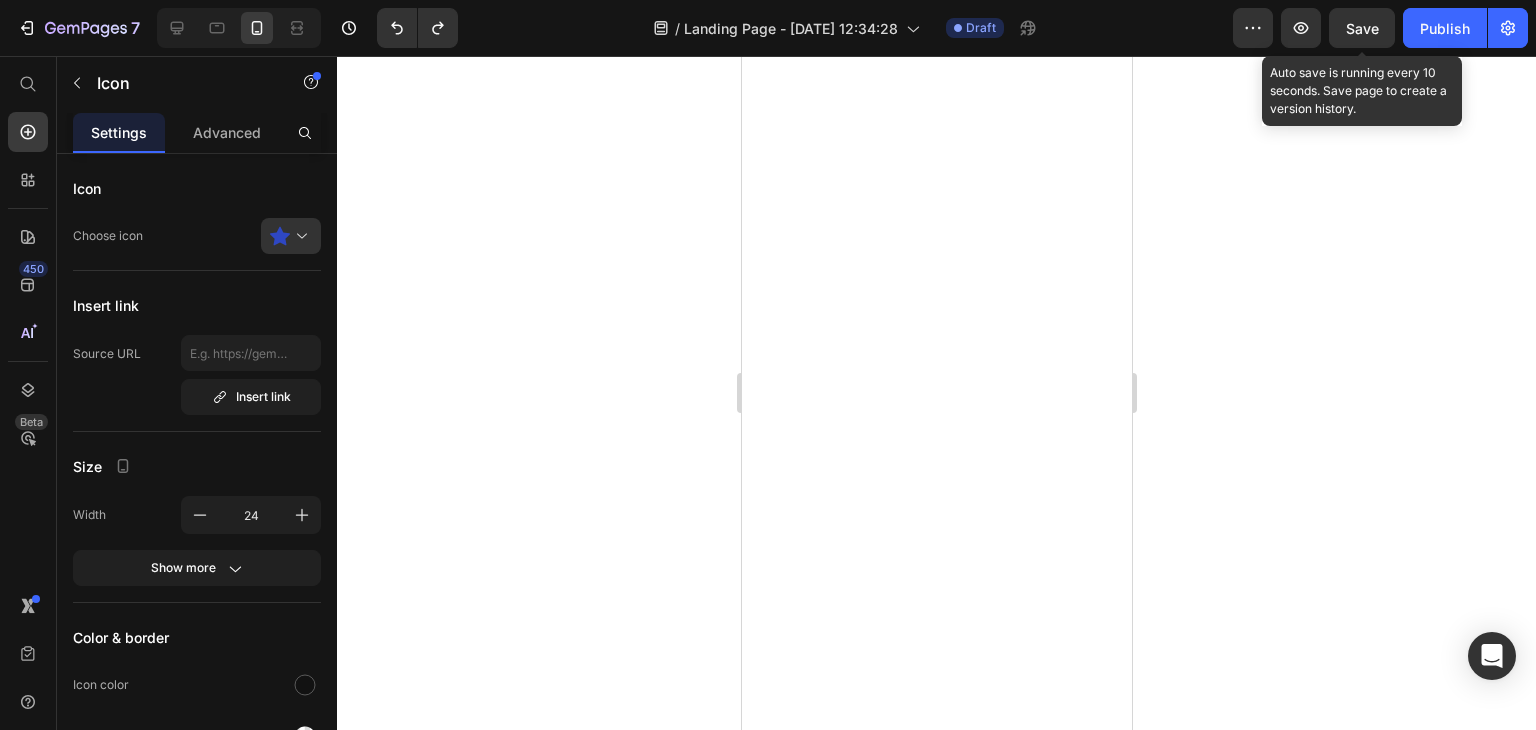 scroll, scrollTop: 0, scrollLeft: 0, axis: both 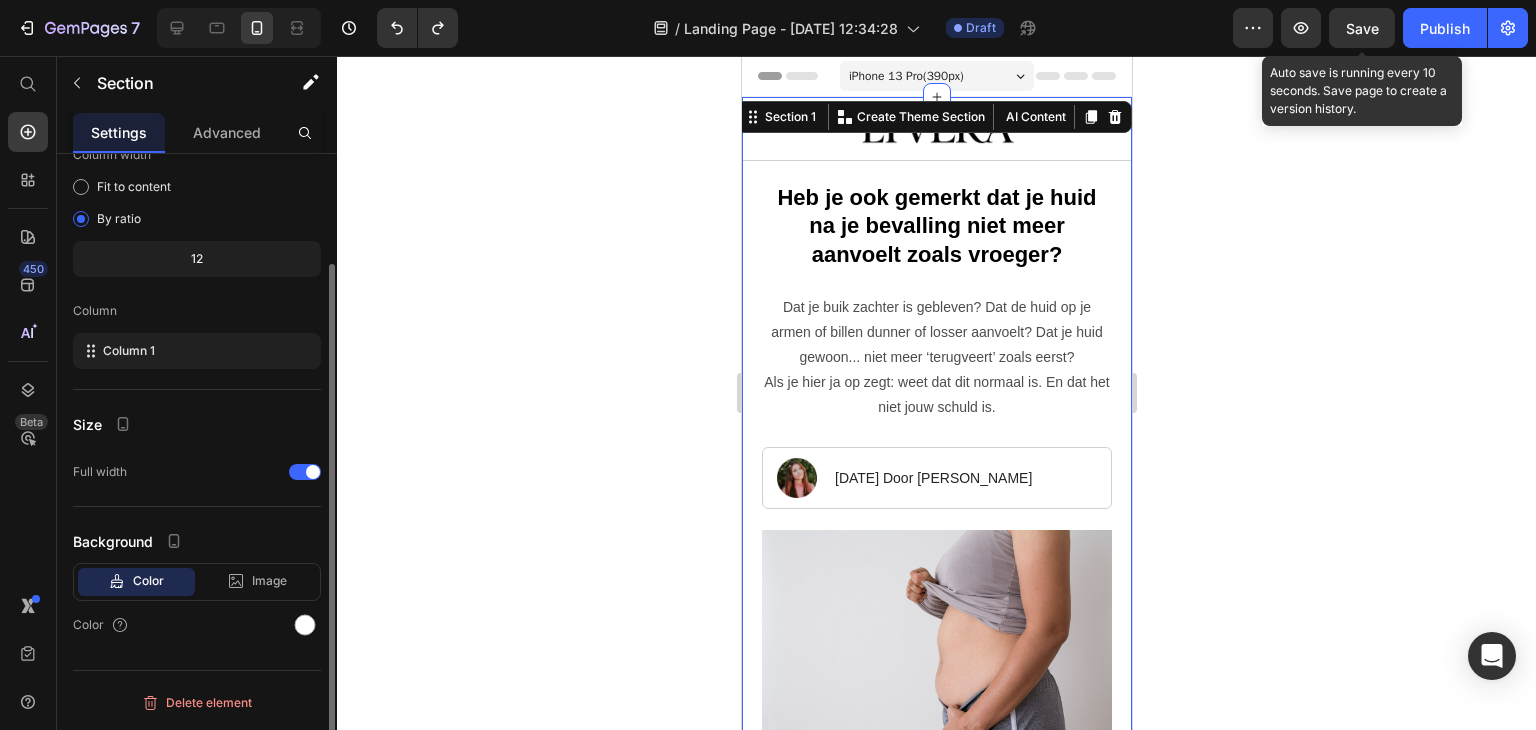 click on "Image Got Questions? Email Us At   [EMAIL_ADDRESS][DOMAIN_NAME] Text Block Row Row Heb je ook gemerkt dat je huid na je bevalling niet meer aanvoelt zoals vroeger? Heading Dat je buik zachter is gebleven? Dat de huid op je armen of billen dunner of losser aanvoelt? Dat je huid gewoon... niet meer ‘terugveert’ zoals eerst? Als je hier ja op zegt: weet dat dit normaal is. En dat het niet jouw schuld is. Text Block Image [DATE] Door [PERSON_NAME] Text Block Row Image Weet je dat je lichaam tijdens de zwangerschap maandenlang uitrekt? Heading En dat na de bevalling het volume verdwijnt maar je huid niet automatisch weer terugveert? Wist je dat je lichaam na de bevalling  minder collageen aanmaakt dan ooit ? En dat dit precies de stof is die je huid stevig en elastisch houdt? Dermatologen bevestigen het: na de bevalling raakt je huid tijdelijk uit balans. Text Block Image Herken je dit ook? Heading Text Block Image Volgens huidexperts gebeurt er eerst iets anders iets wat bijna niemand je vertelt. Heading" at bounding box center [936, 2917] 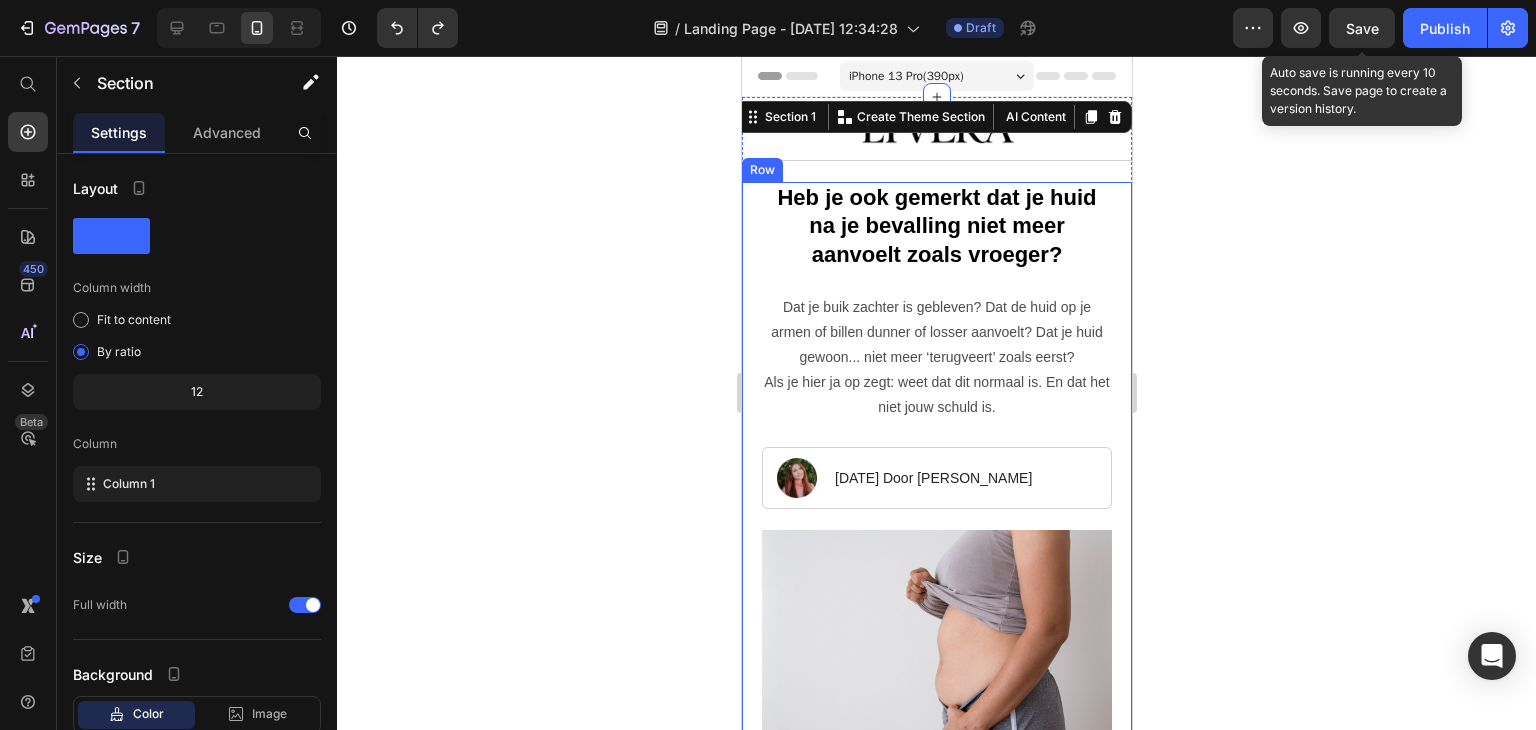 click 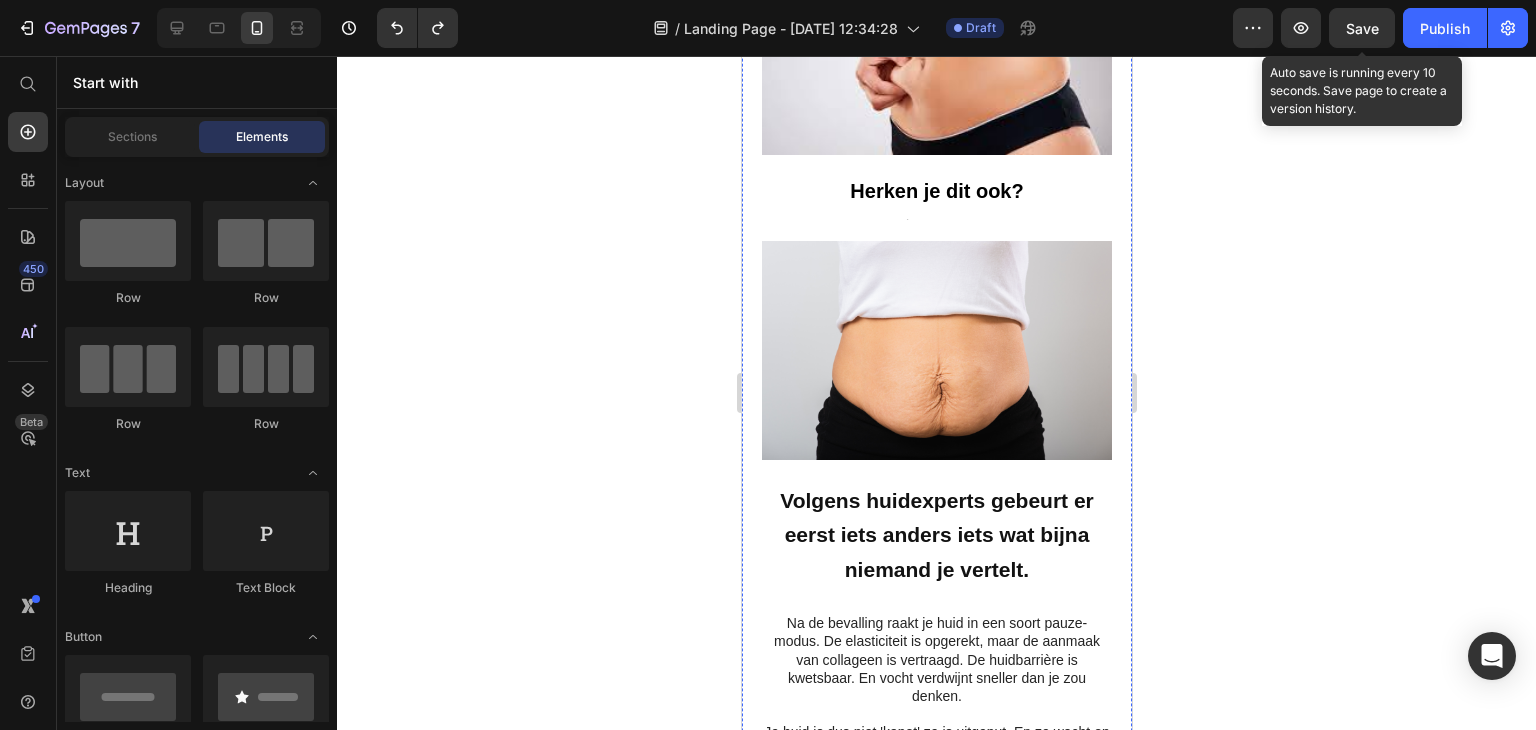 scroll, scrollTop: 1120, scrollLeft: 0, axis: vertical 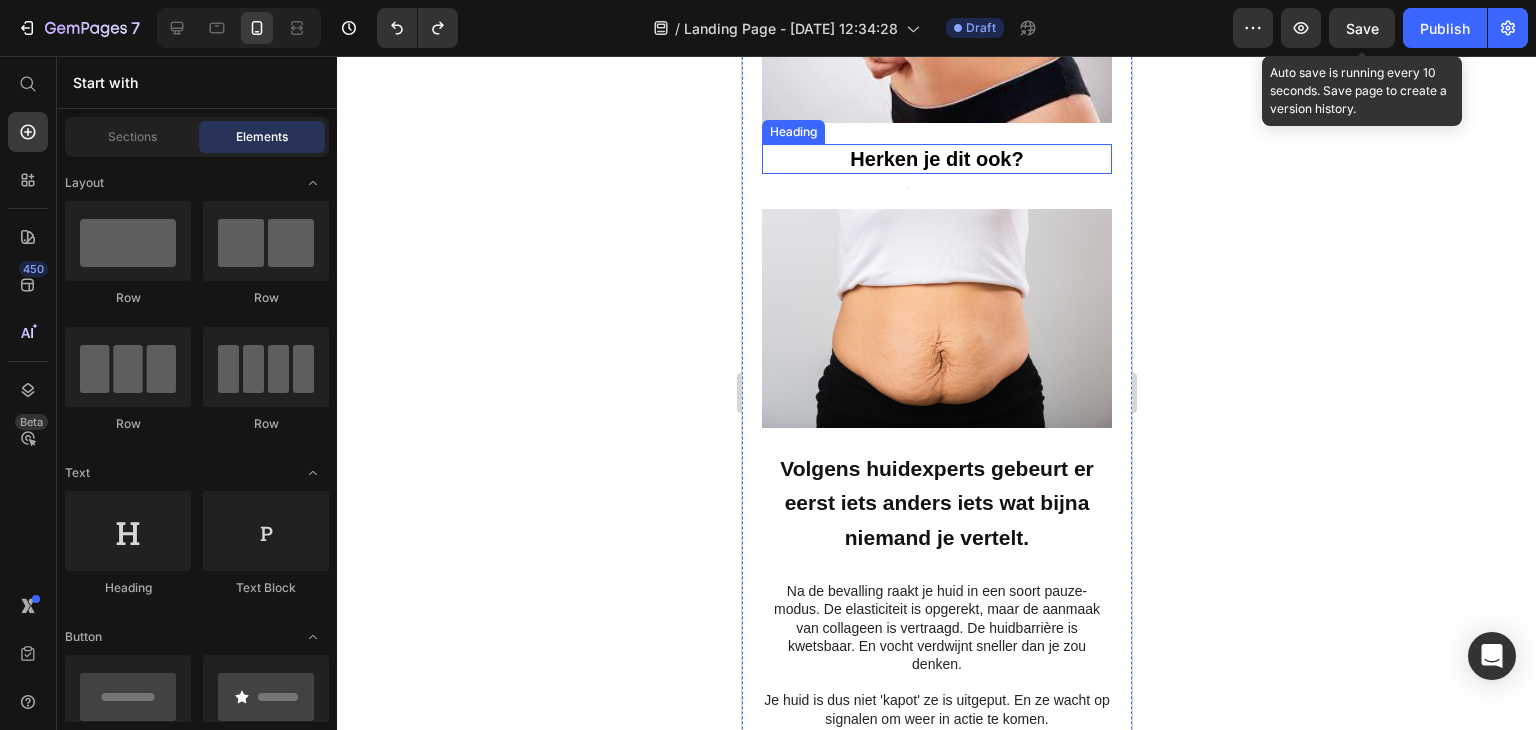 click on "Herken je dit ook?" at bounding box center (935, 159) 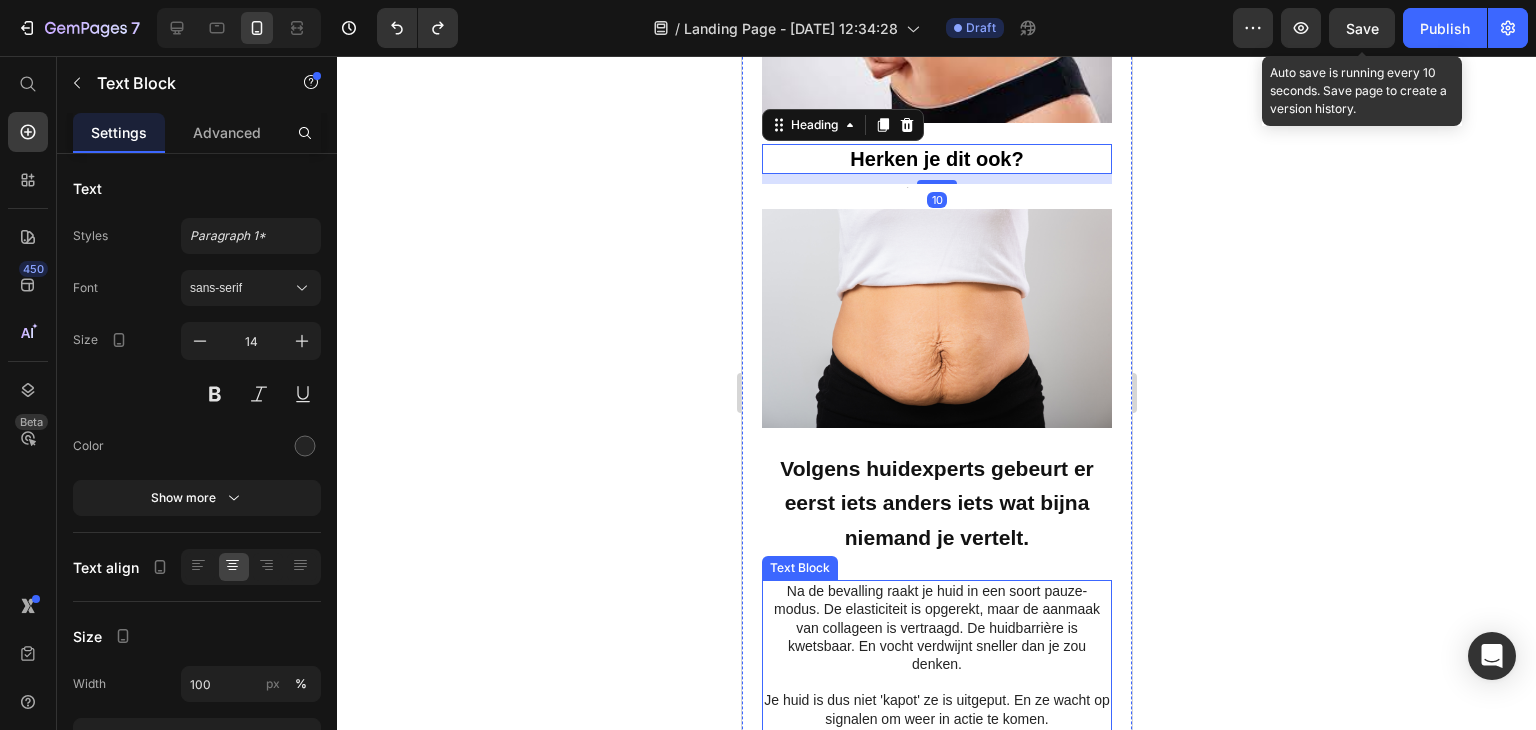 click on "Na de bevalling raakt je huid in een soort pauze-modus. De elasticiteit is opgerekt, maar de aanmaak van collageen is vertraagd. De huidbarrière is kwetsbaar. En vocht verdwijnt sneller dan je zou denken." at bounding box center (936, 627) 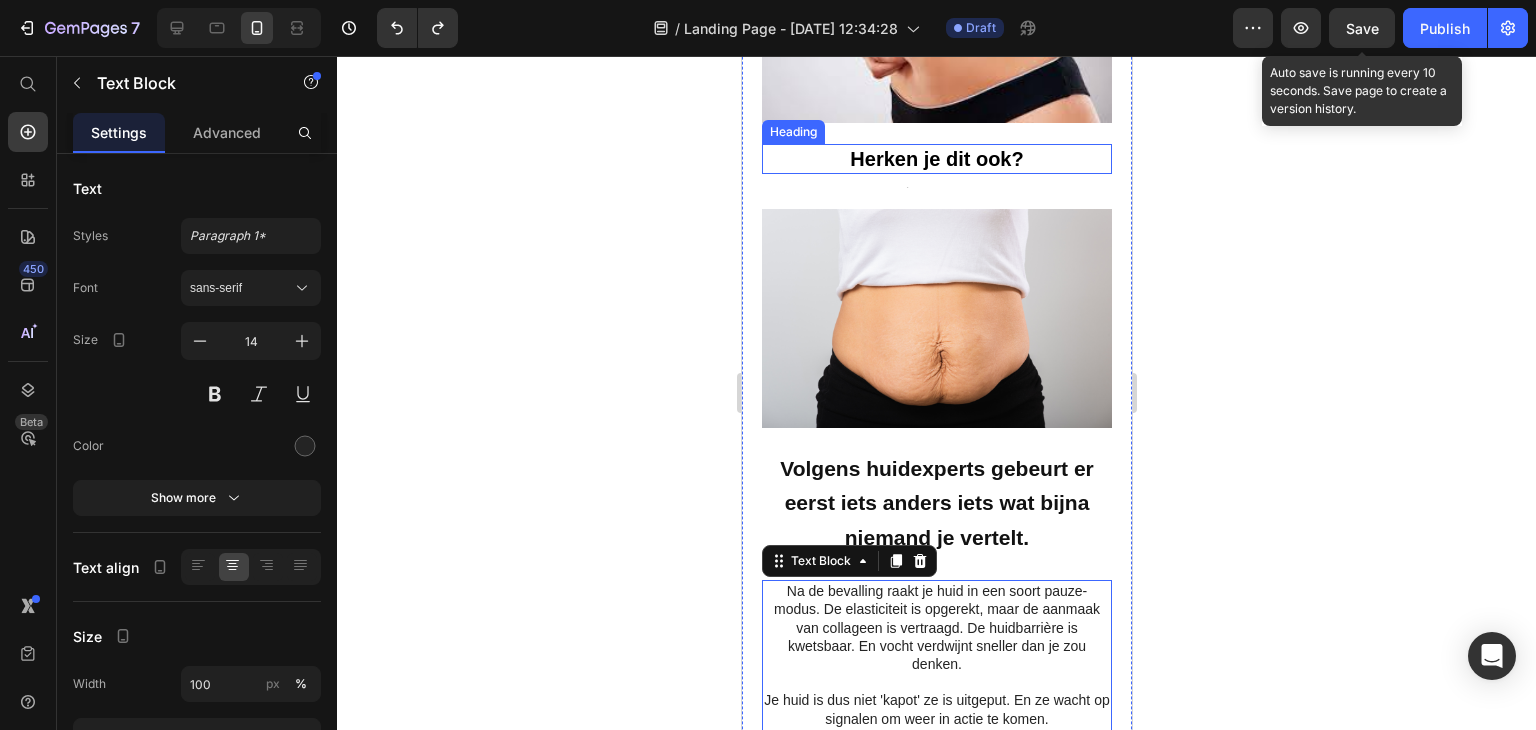 click on "Herken je dit ook?" at bounding box center [935, 159] 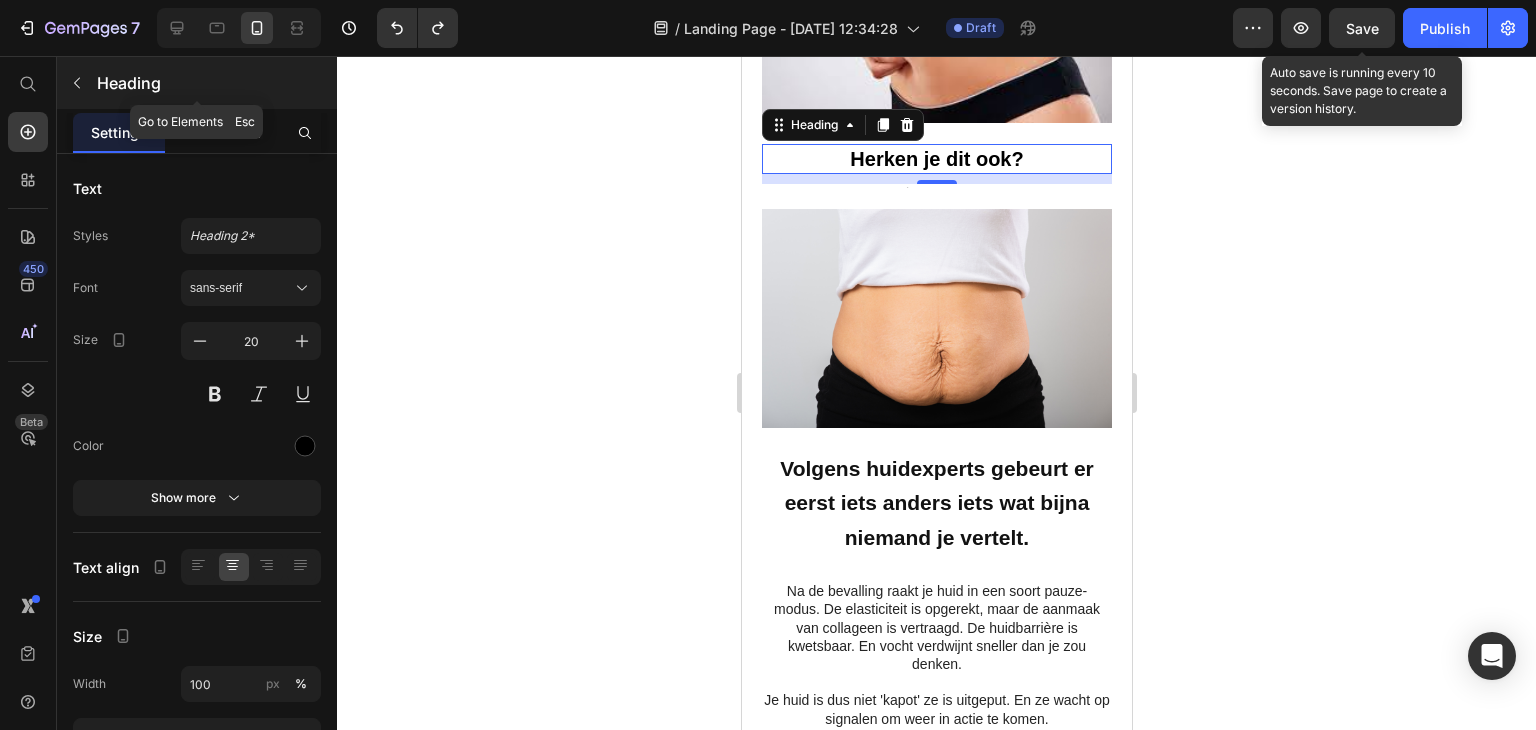 click 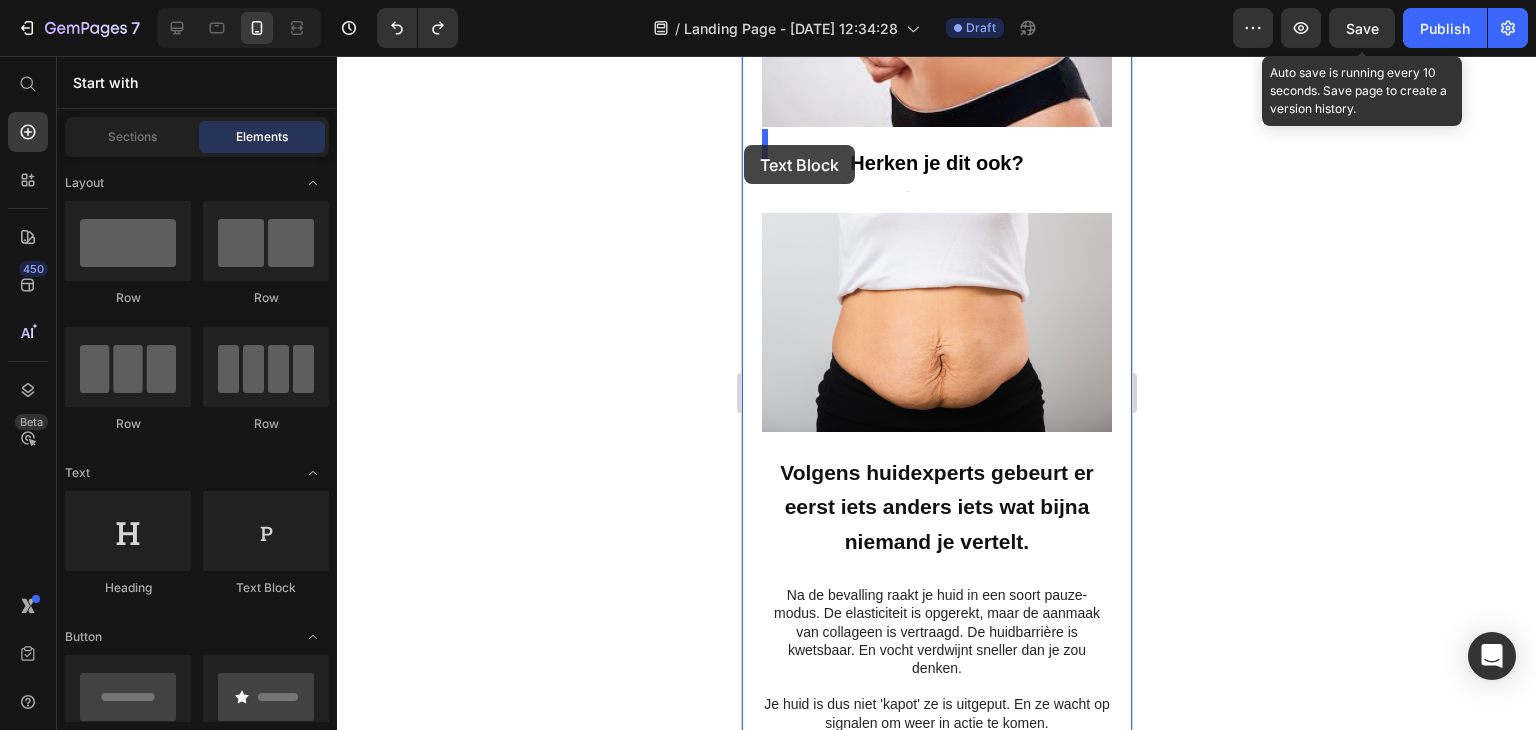 scroll, scrollTop: 1100, scrollLeft: 0, axis: vertical 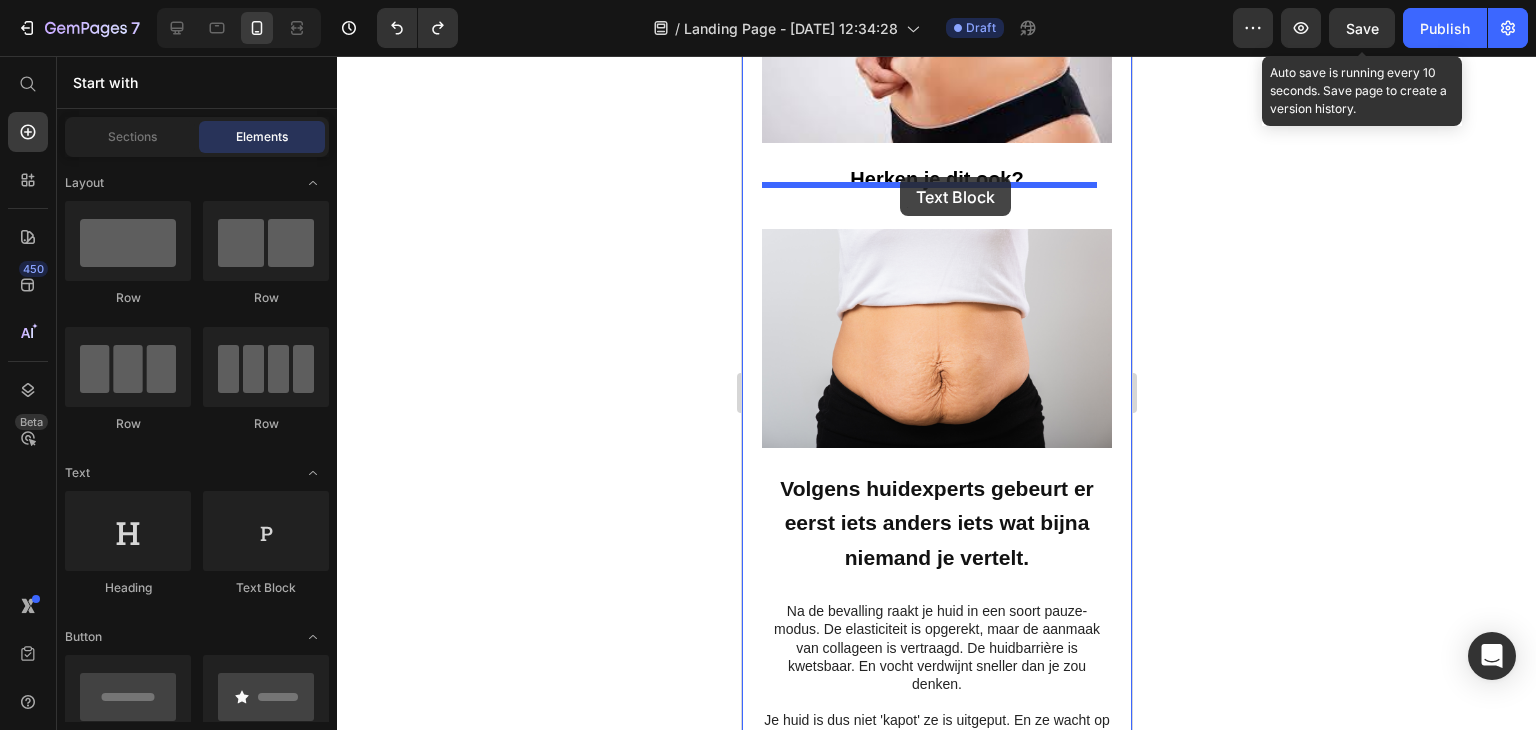 drag, startPoint x: 1005, startPoint y: 409, endPoint x: 899, endPoint y: 177, distance: 255.06862 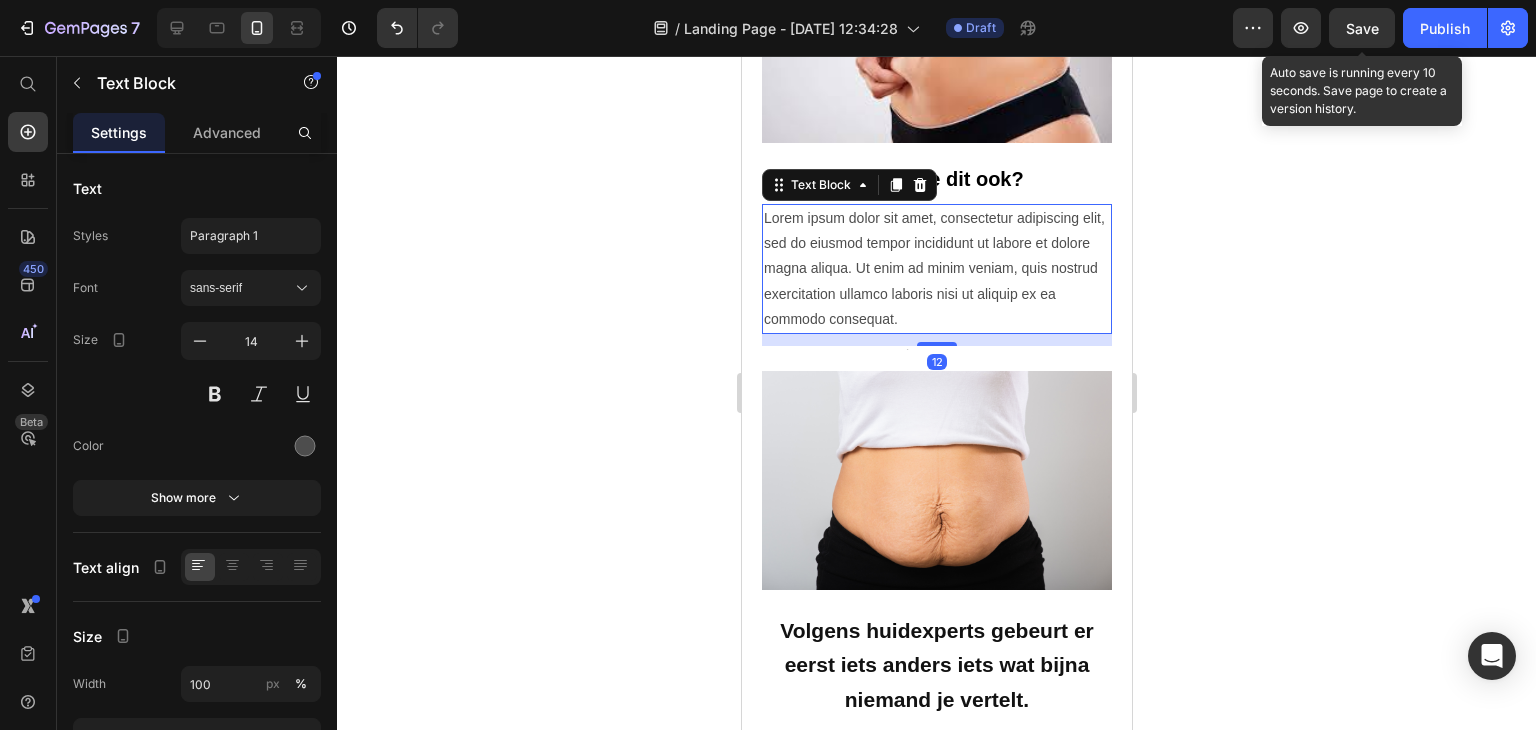 click on "Lorem ipsum dolor sit amet, consectetur adipiscing elit, sed do eiusmod tempor incididunt ut labore et dolore magna aliqua. Ut enim ad minim veniam, quis nostrud exercitation ullamco laboris nisi ut aliquip ex ea commodo consequat." at bounding box center (936, 269) 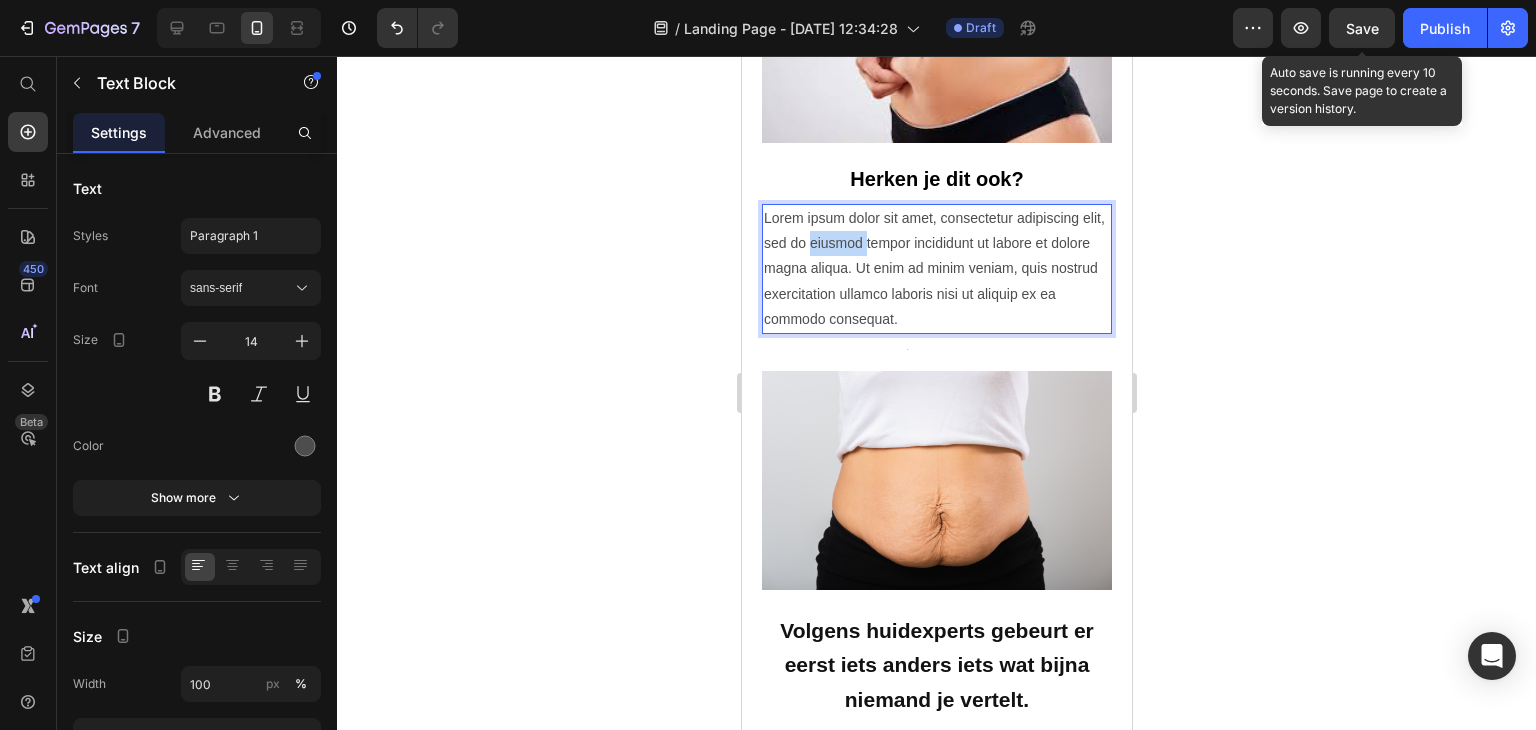 click on "Lorem ipsum dolor sit amet, consectetur adipiscing elit, sed do eiusmod tempor incididunt ut labore et dolore magna aliqua. Ut enim ad minim veniam, quis nostrud exercitation ullamco laboris nisi ut aliquip ex ea commodo consequat." at bounding box center [936, 269] 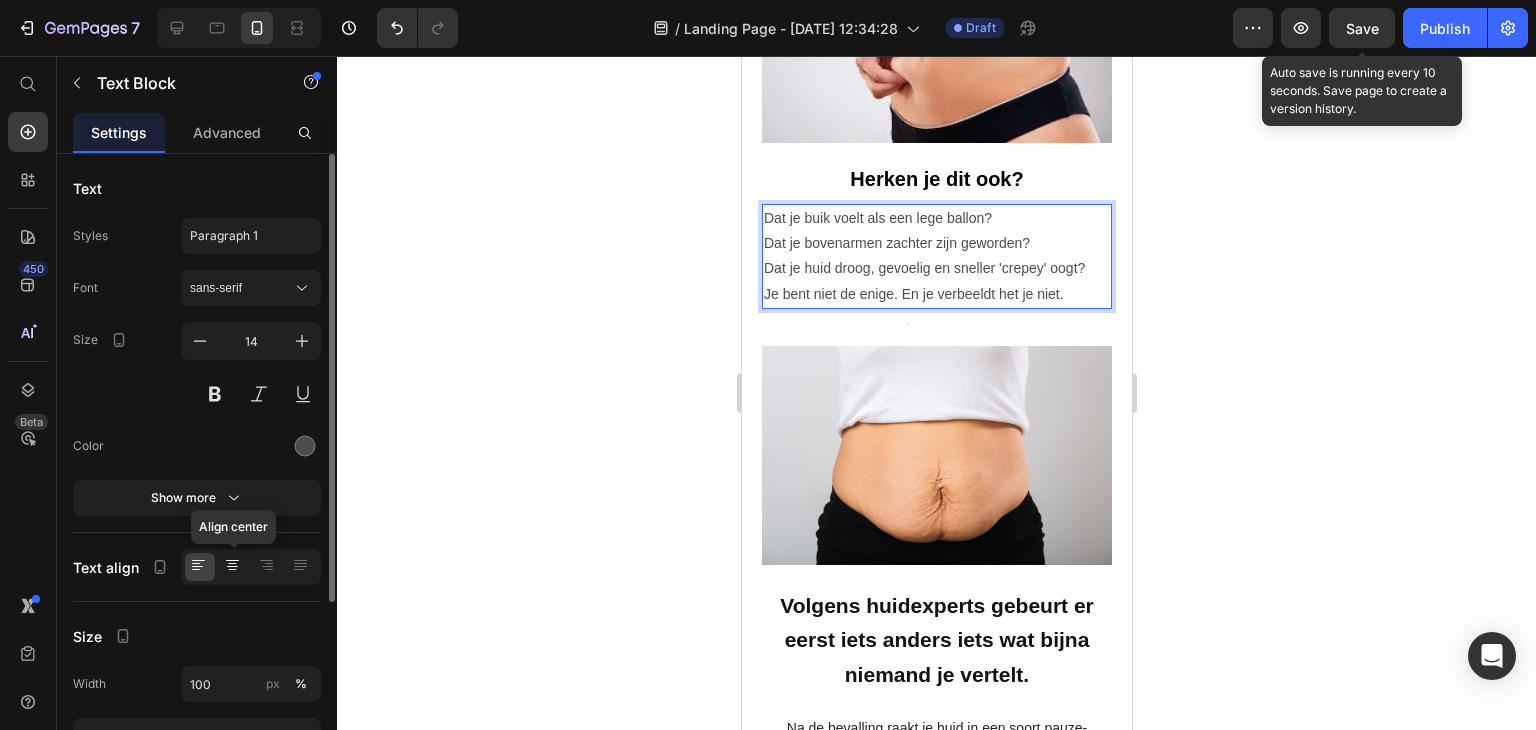 click 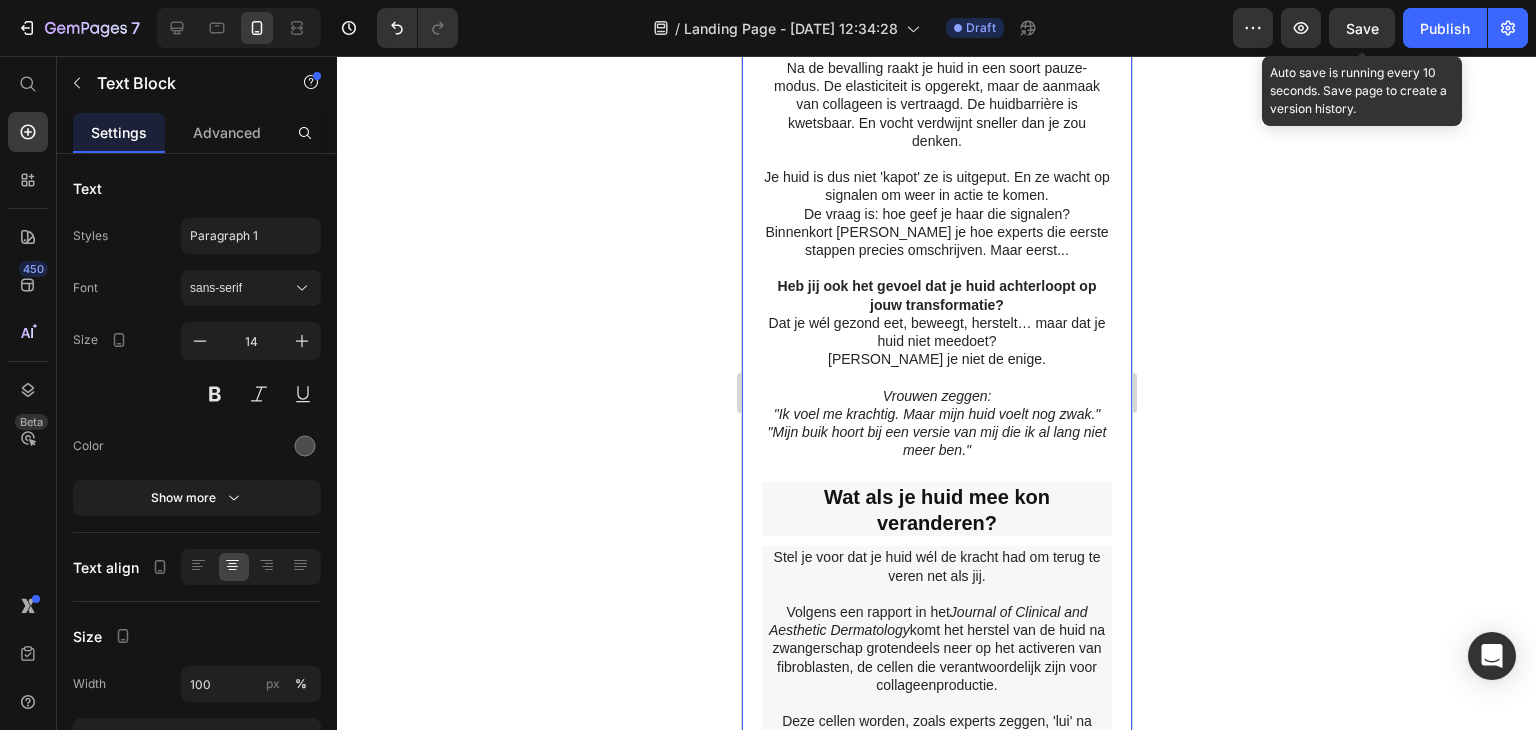 scroll, scrollTop: 1760, scrollLeft: 0, axis: vertical 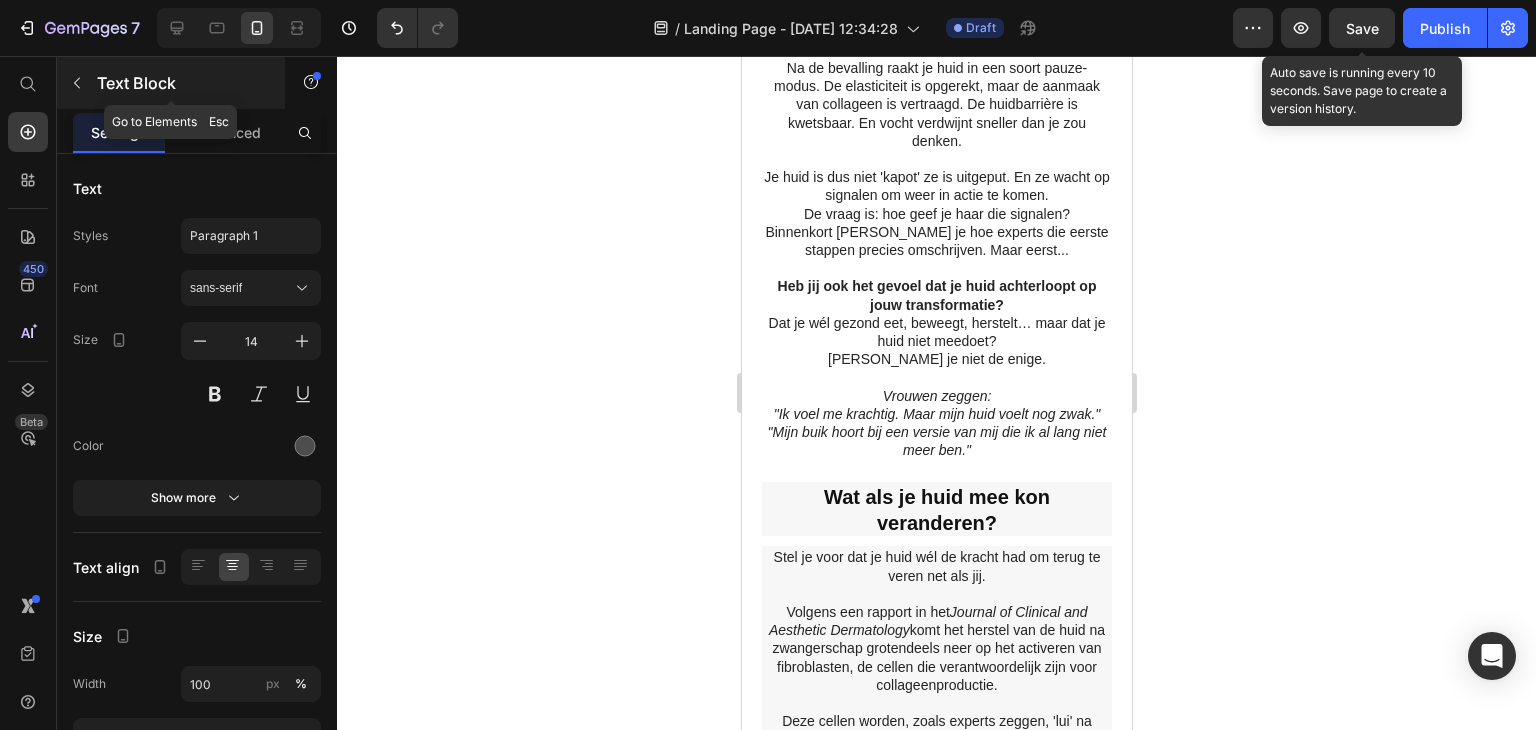 click on "Text Block" at bounding box center [182, 83] 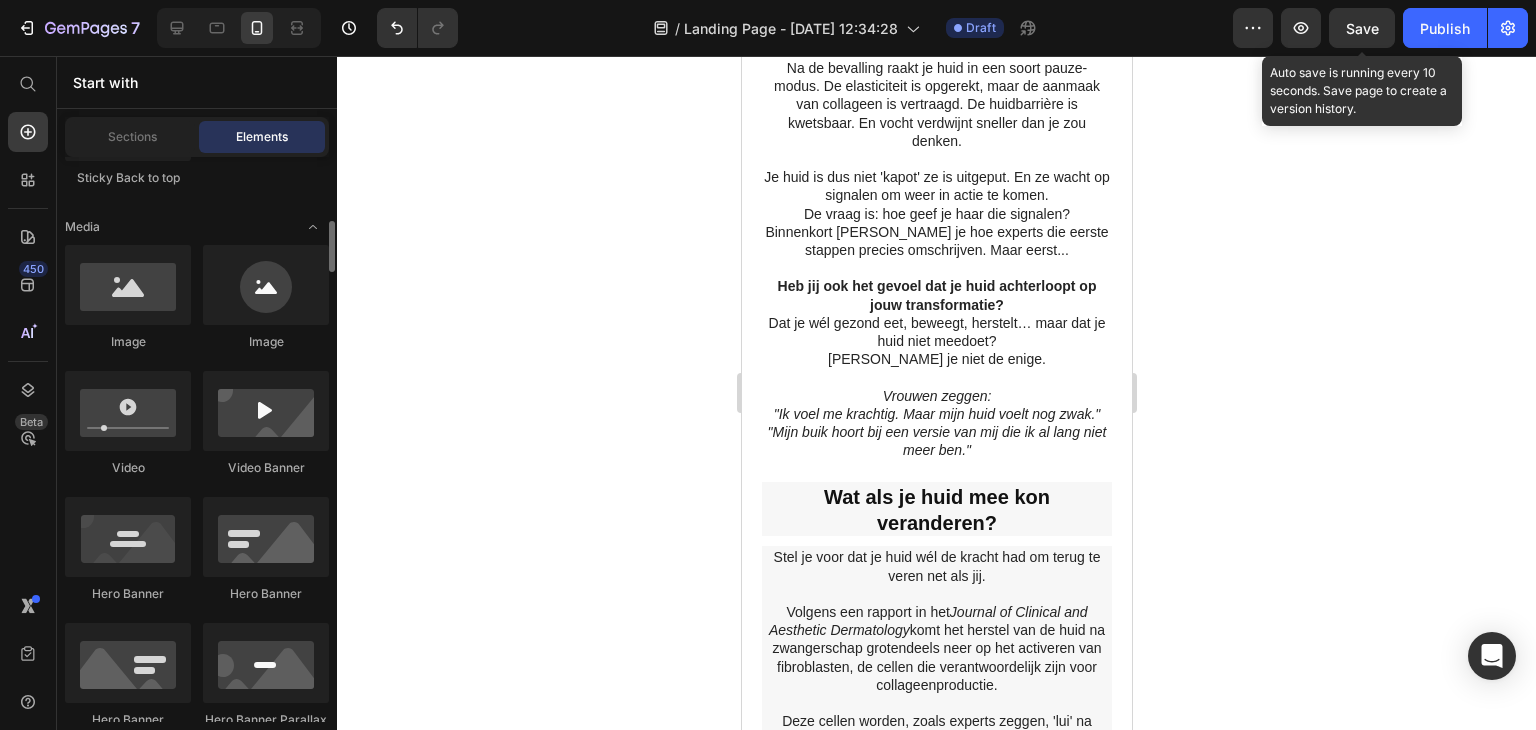 scroll, scrollTop: 675, scrollLeft: 0, axis: vertical 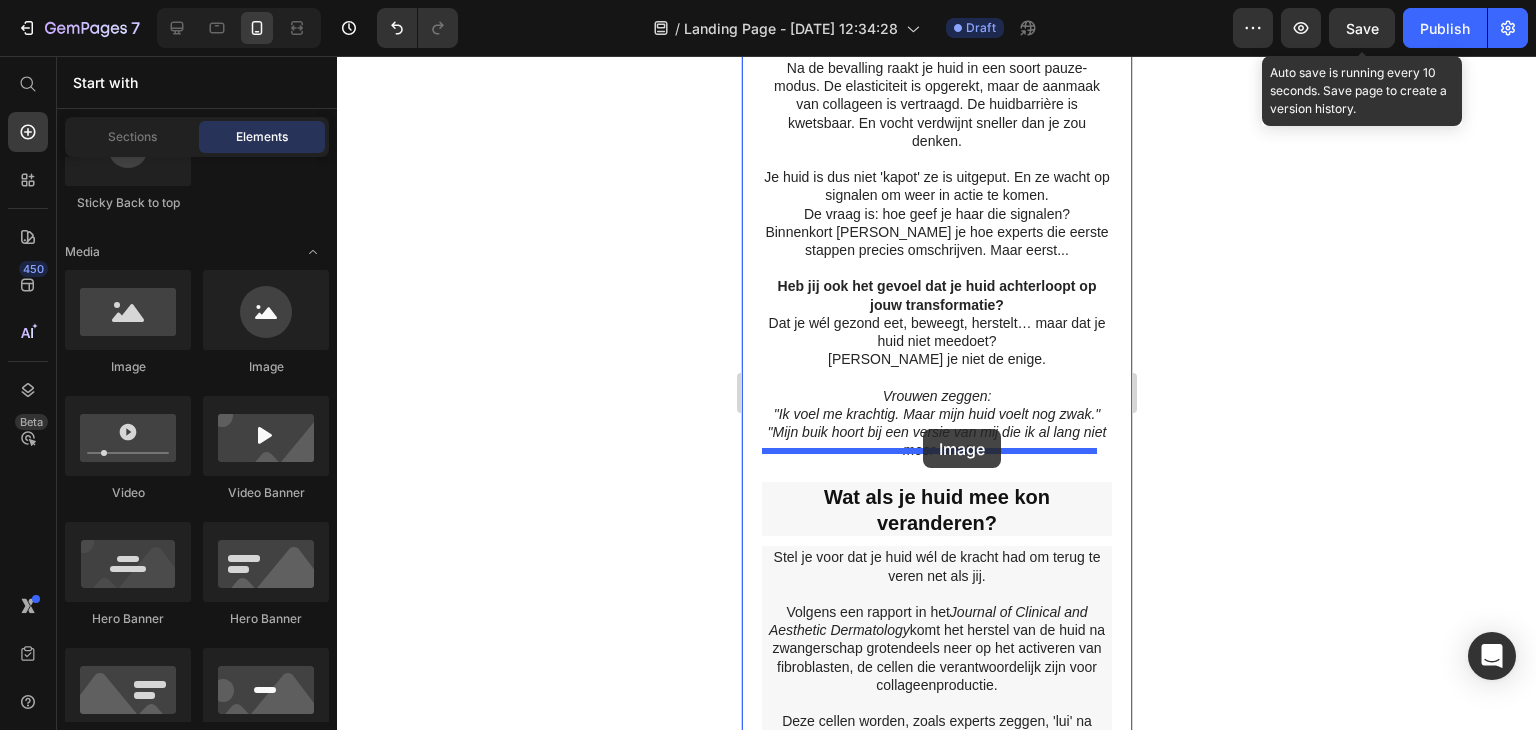 drag, startPoint x: 864, startPoint y: 369, endPoint x: 922, endPoint y: 429, distance: 83.450584 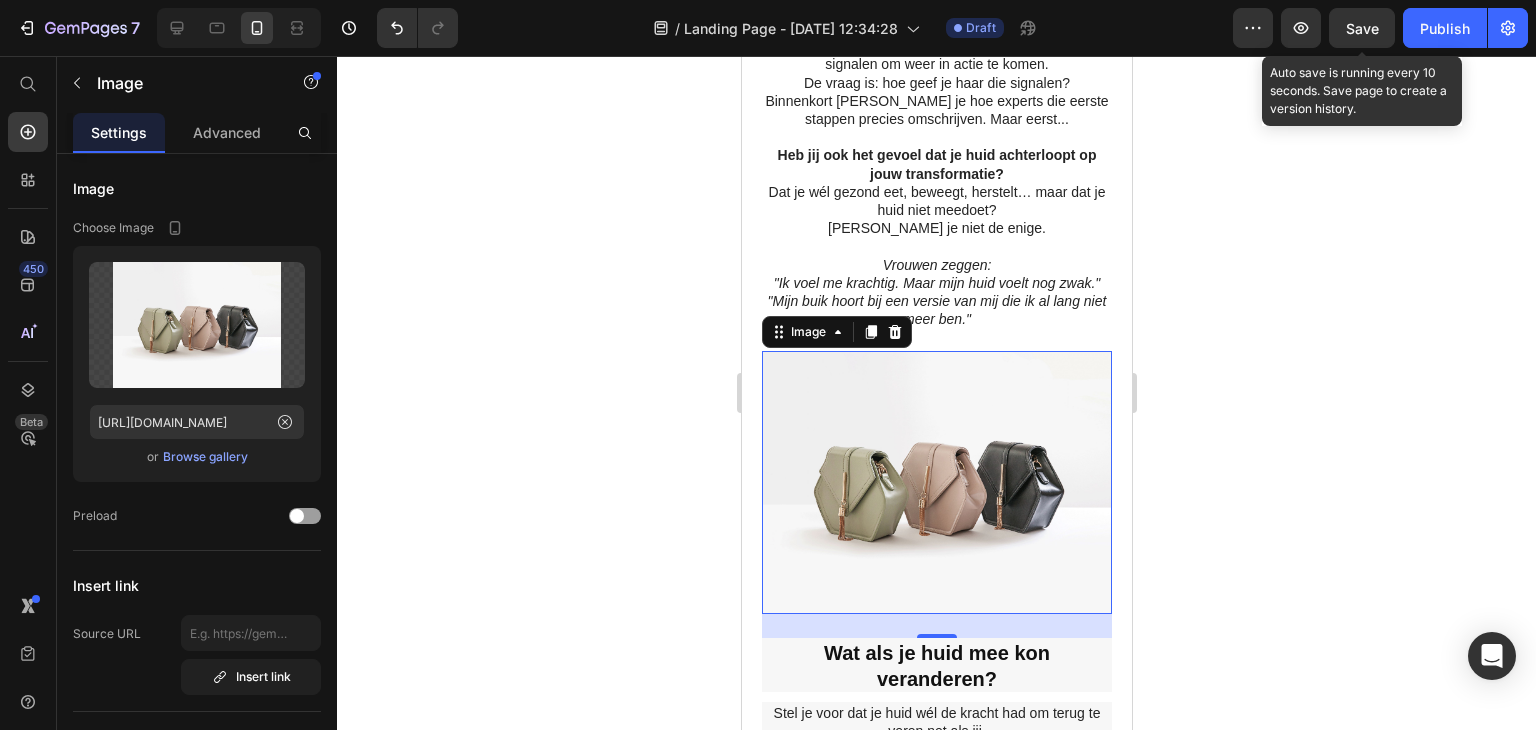 scroll, scrollTop: 1900, scrollLeft: 0, axis: vertical 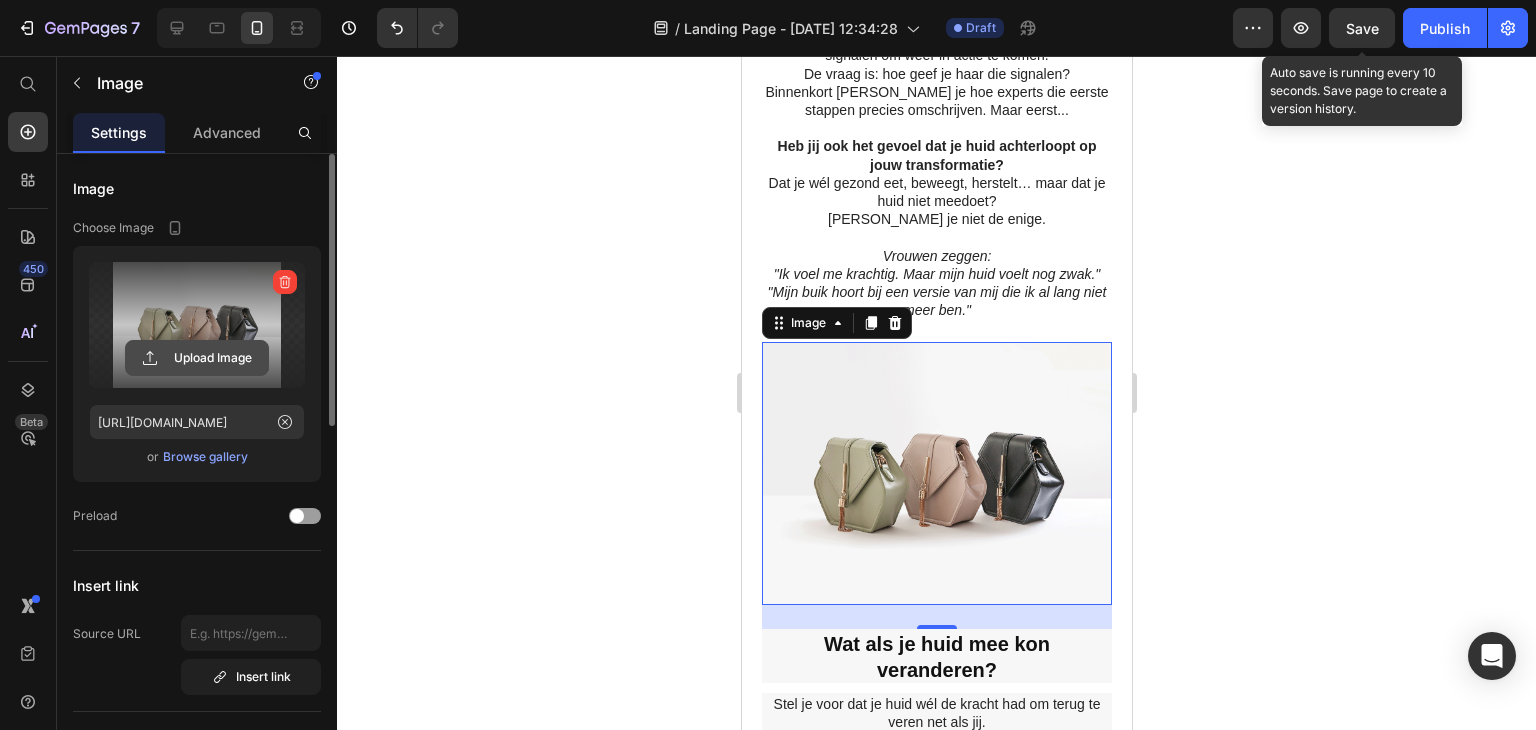 click 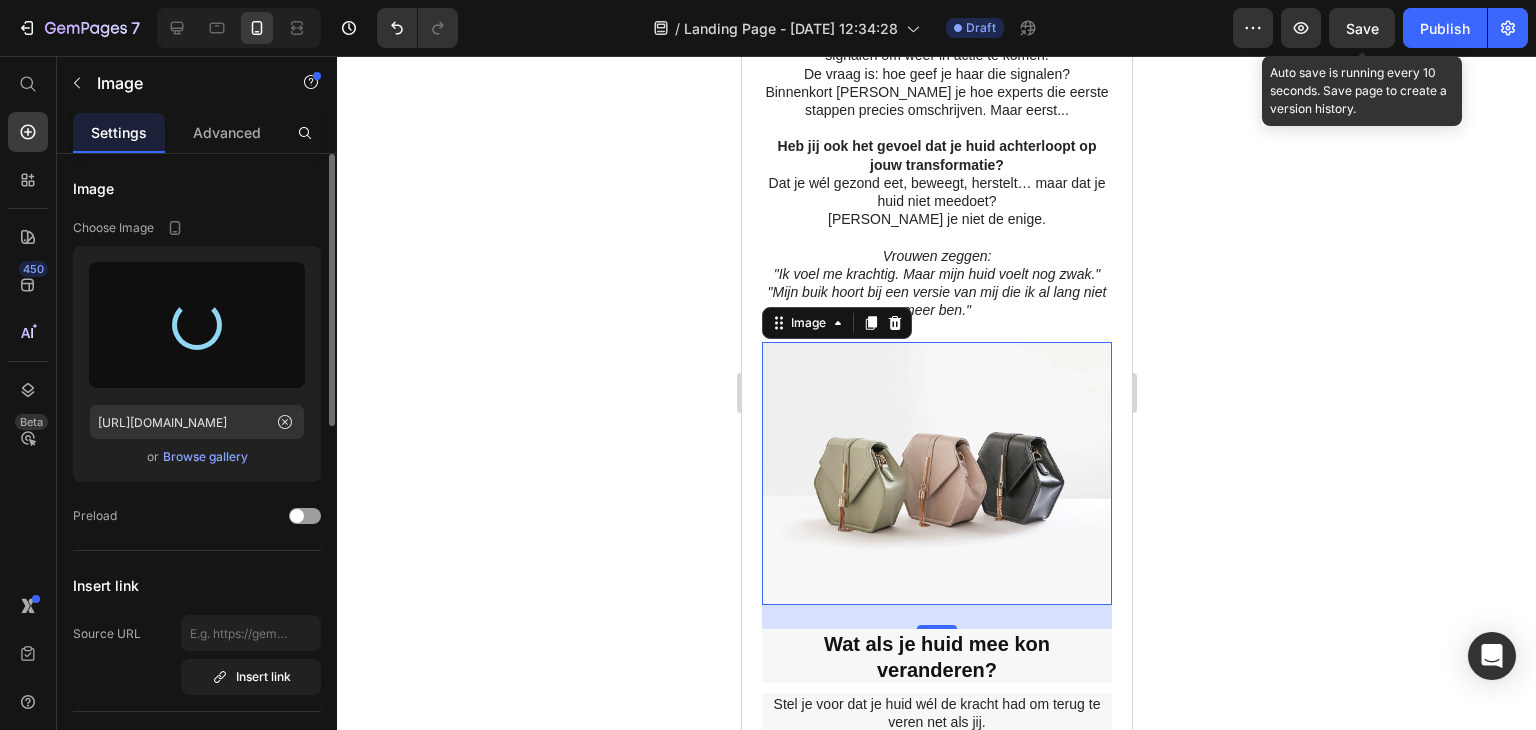 type on "[URL][DOMAIN_NAME]" 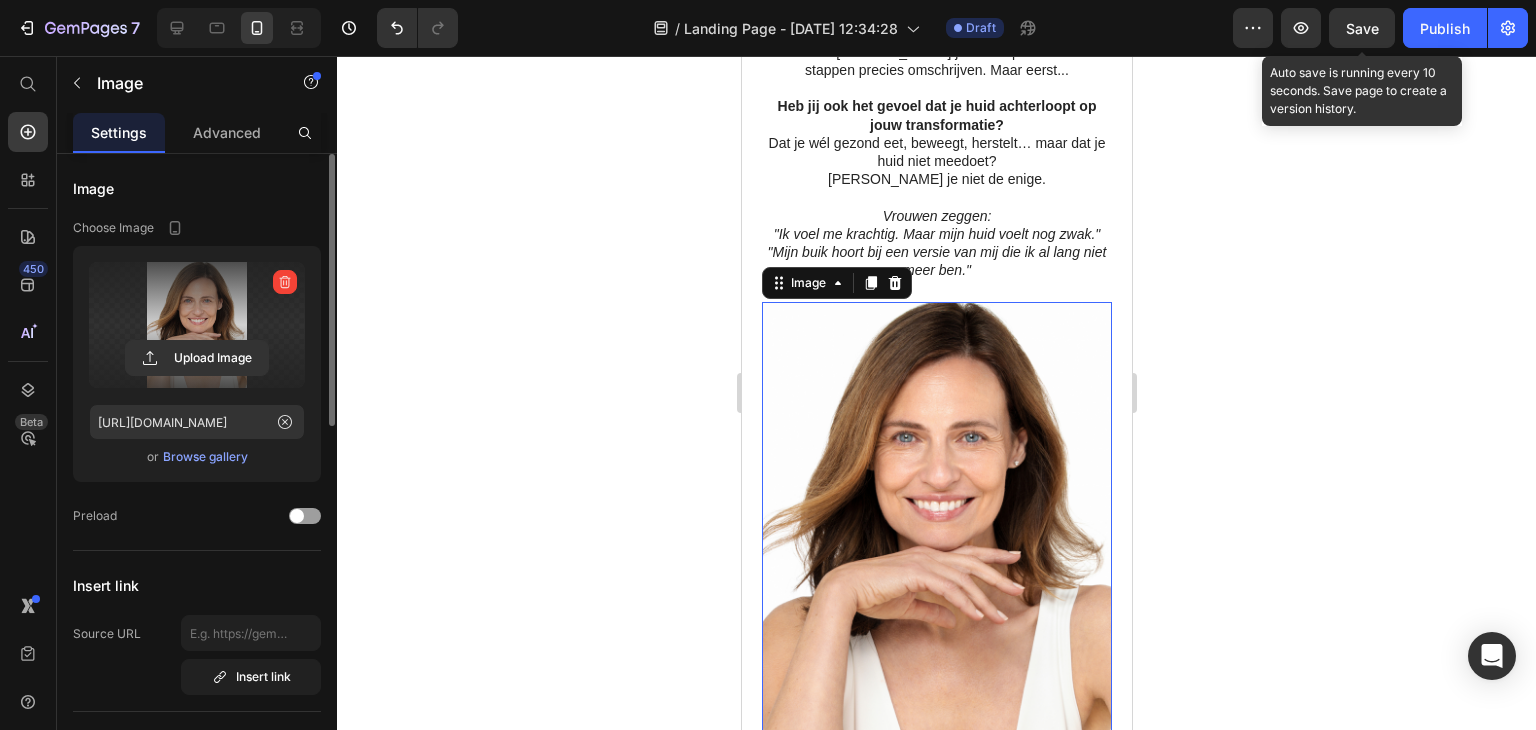 scroll, scrollTop: 1924, scrollLeft: 0, axis: vertical 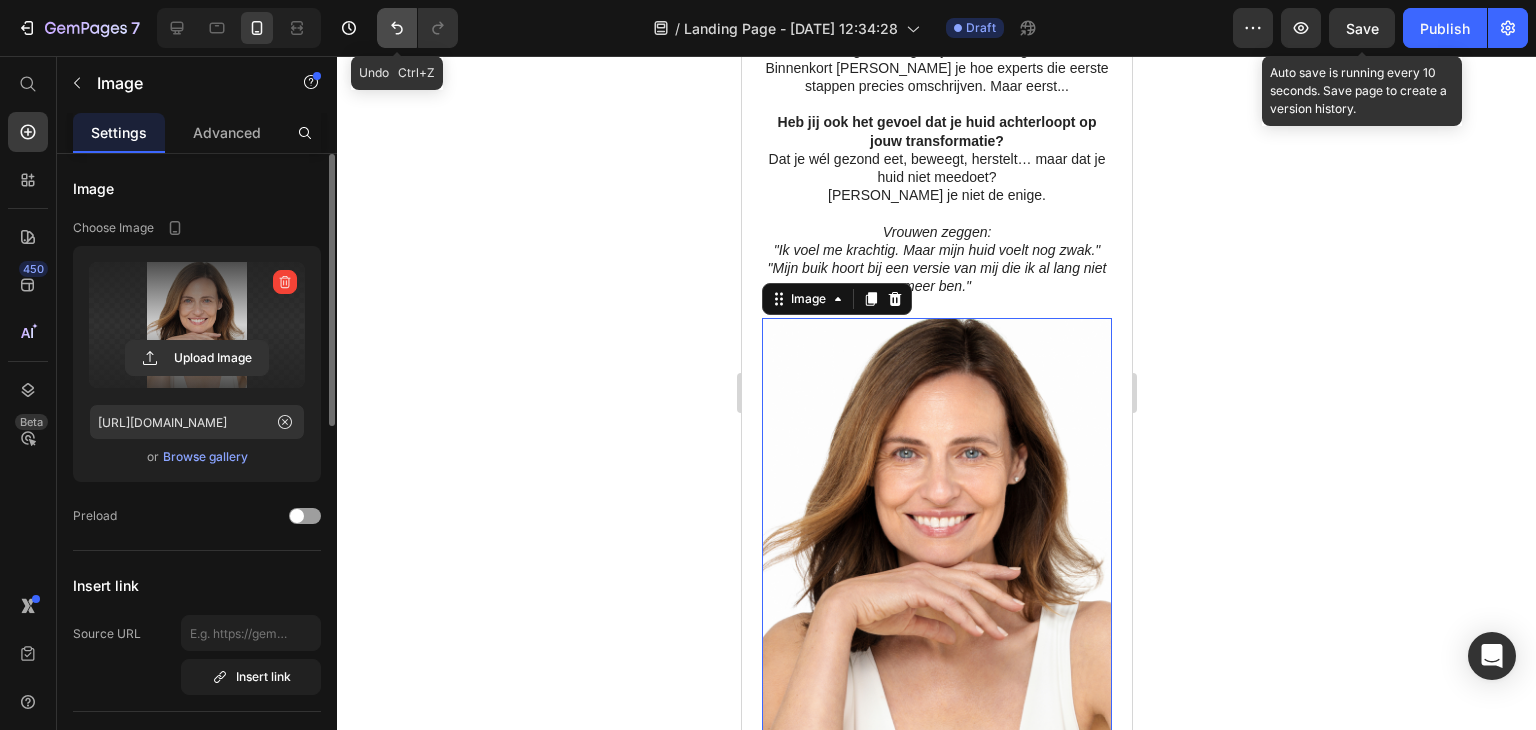 click 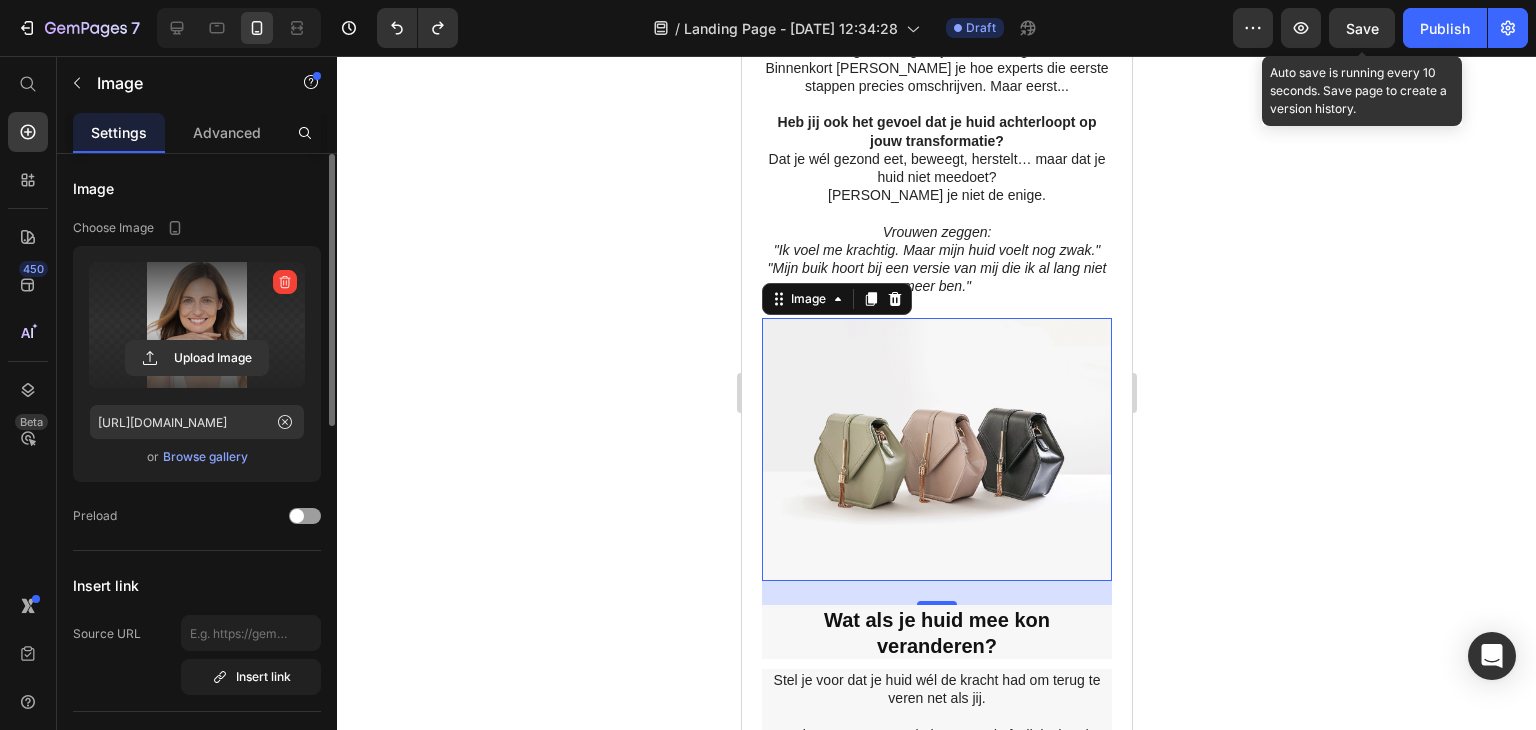 click at bounding box center (936, 449) 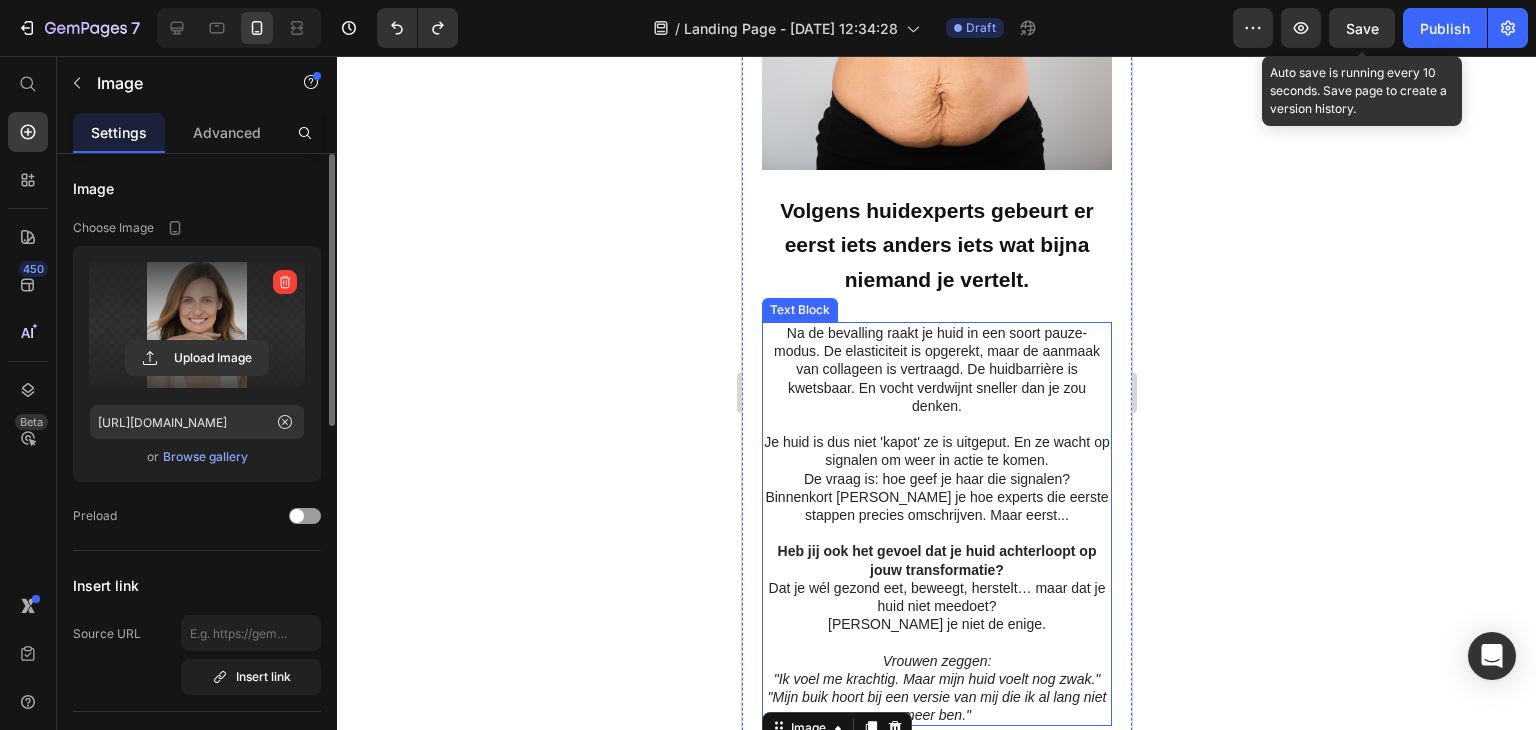 scroll, scrollTop: 2066, scrollLeft: 0, axis: vertical 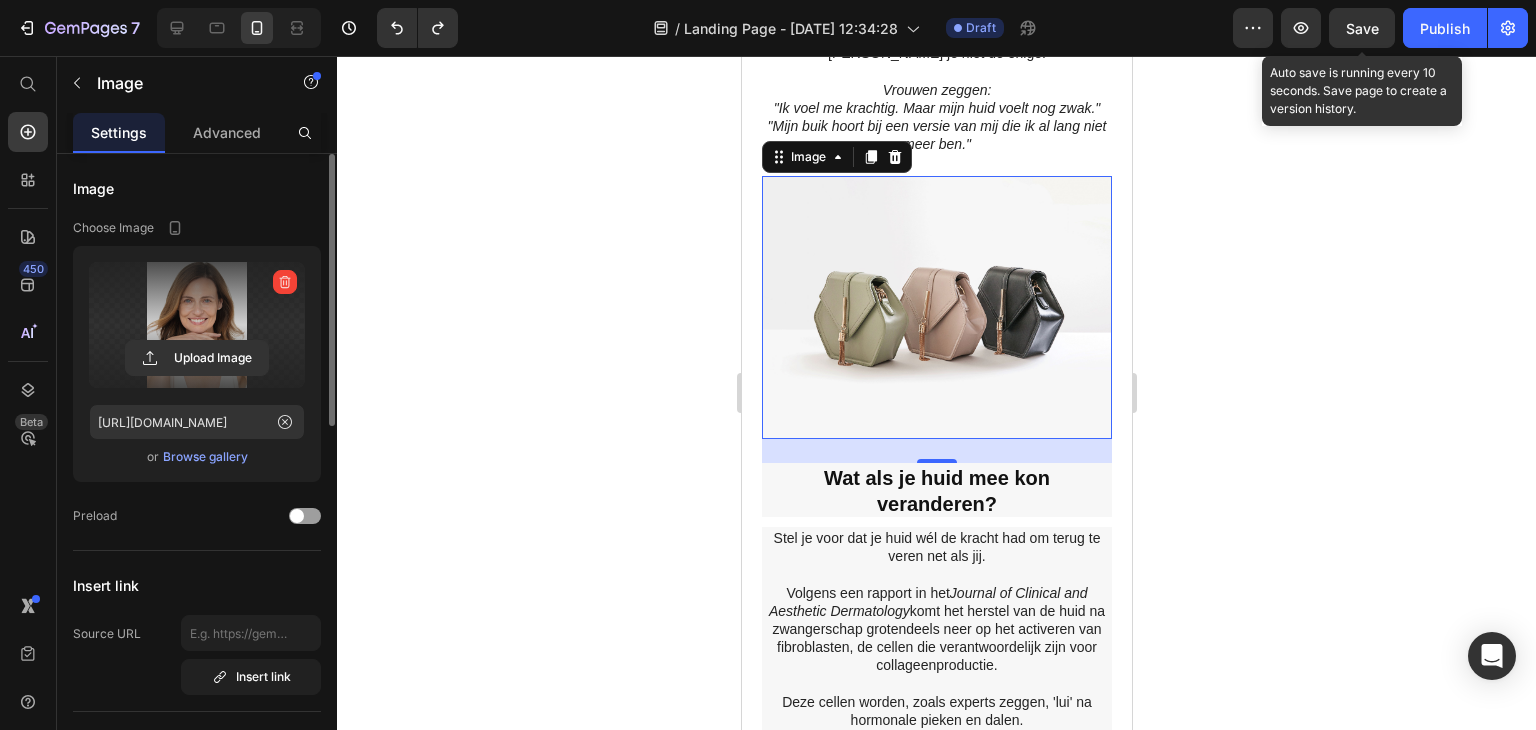 click at bounding box center (936, 307) 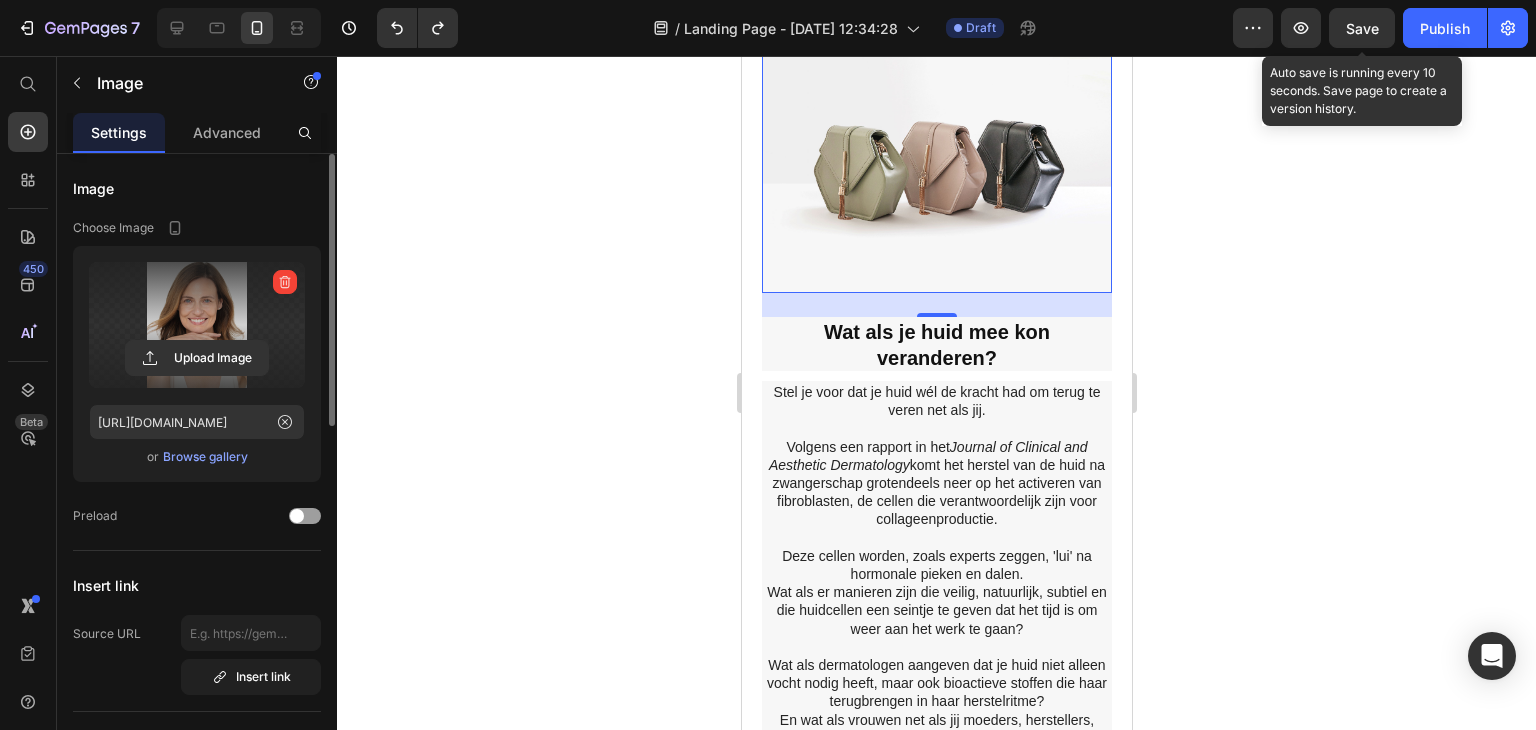 scroll, scrollTop: 2212, scrollLeft: 0, axis: vertical 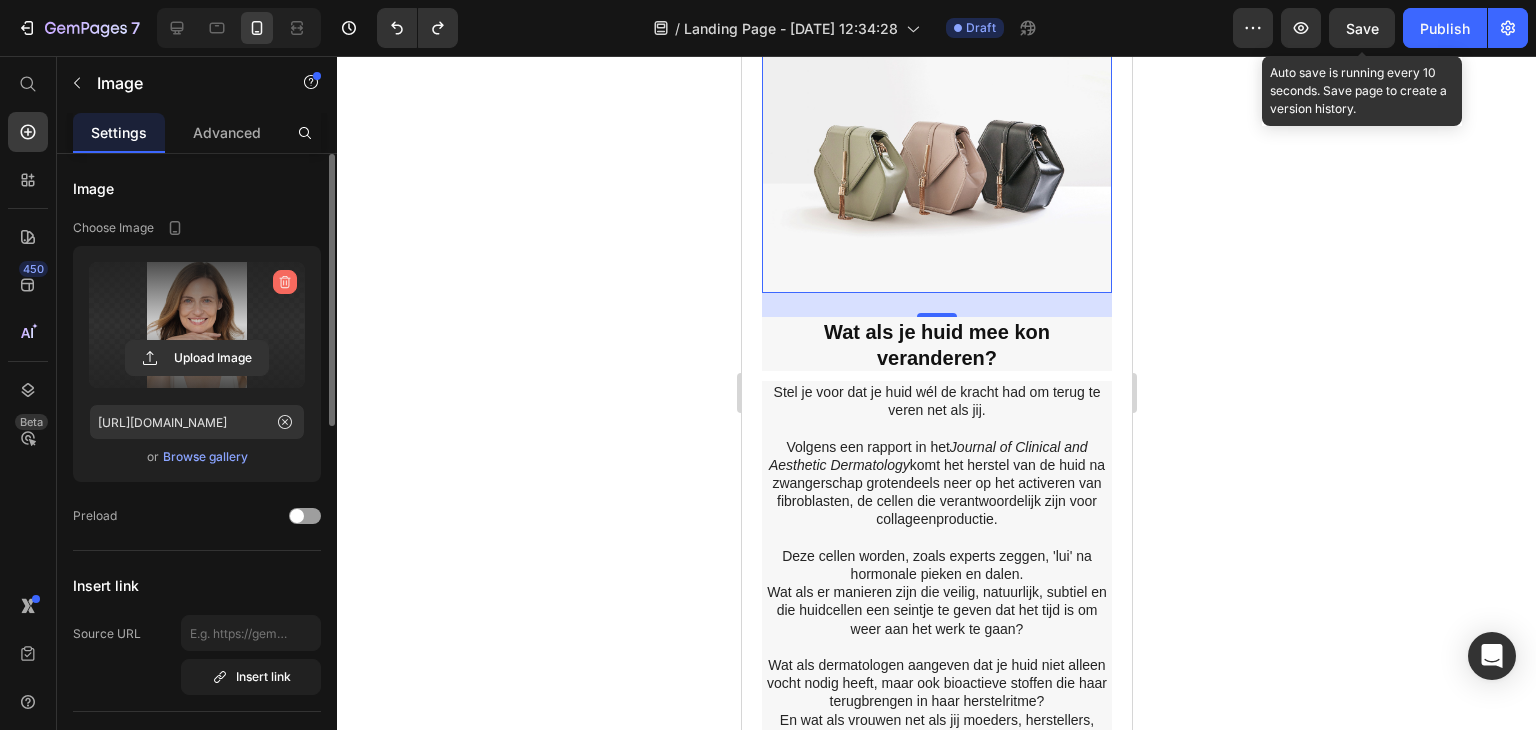 click 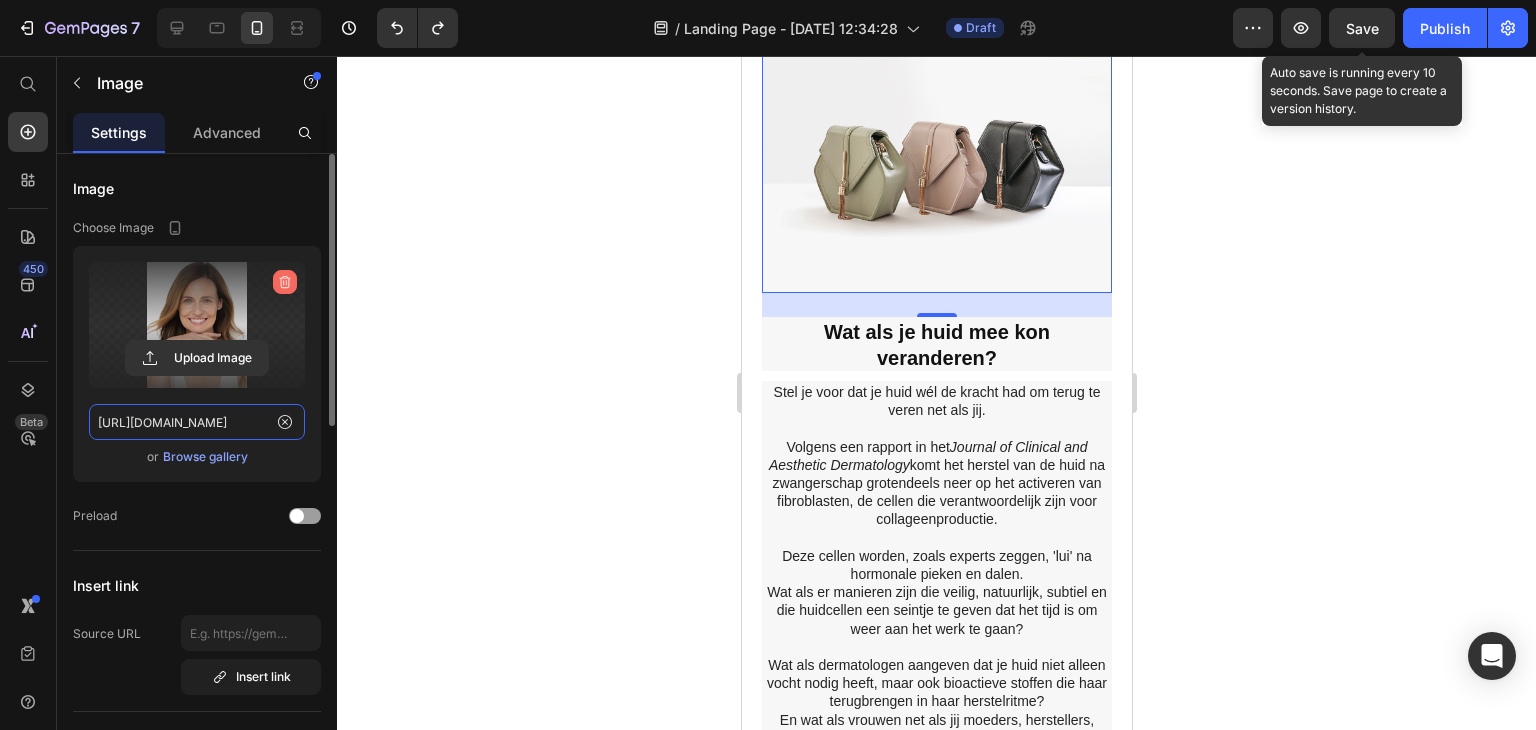 type 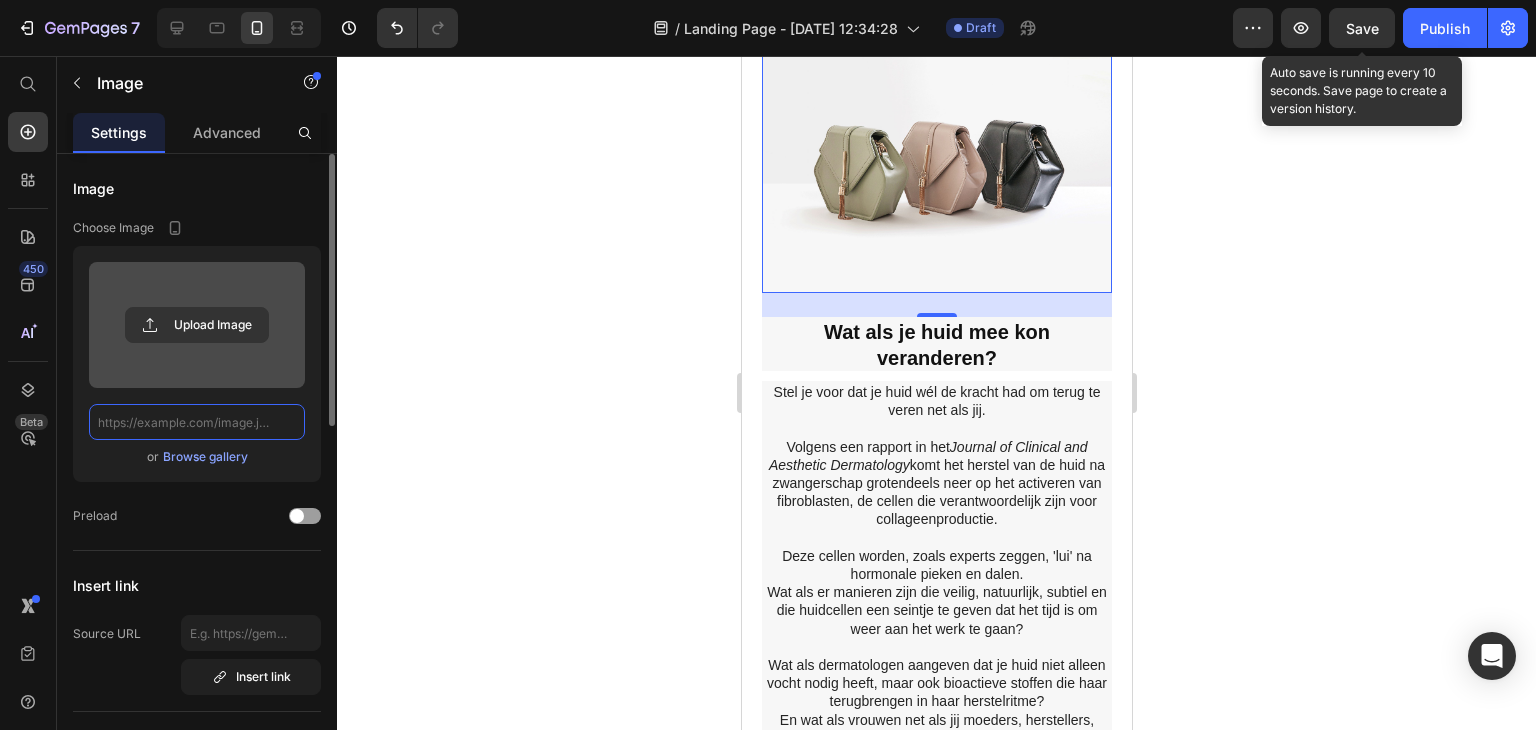 scroll, scrollTop: 0, scrollLeft: 0, axis: both 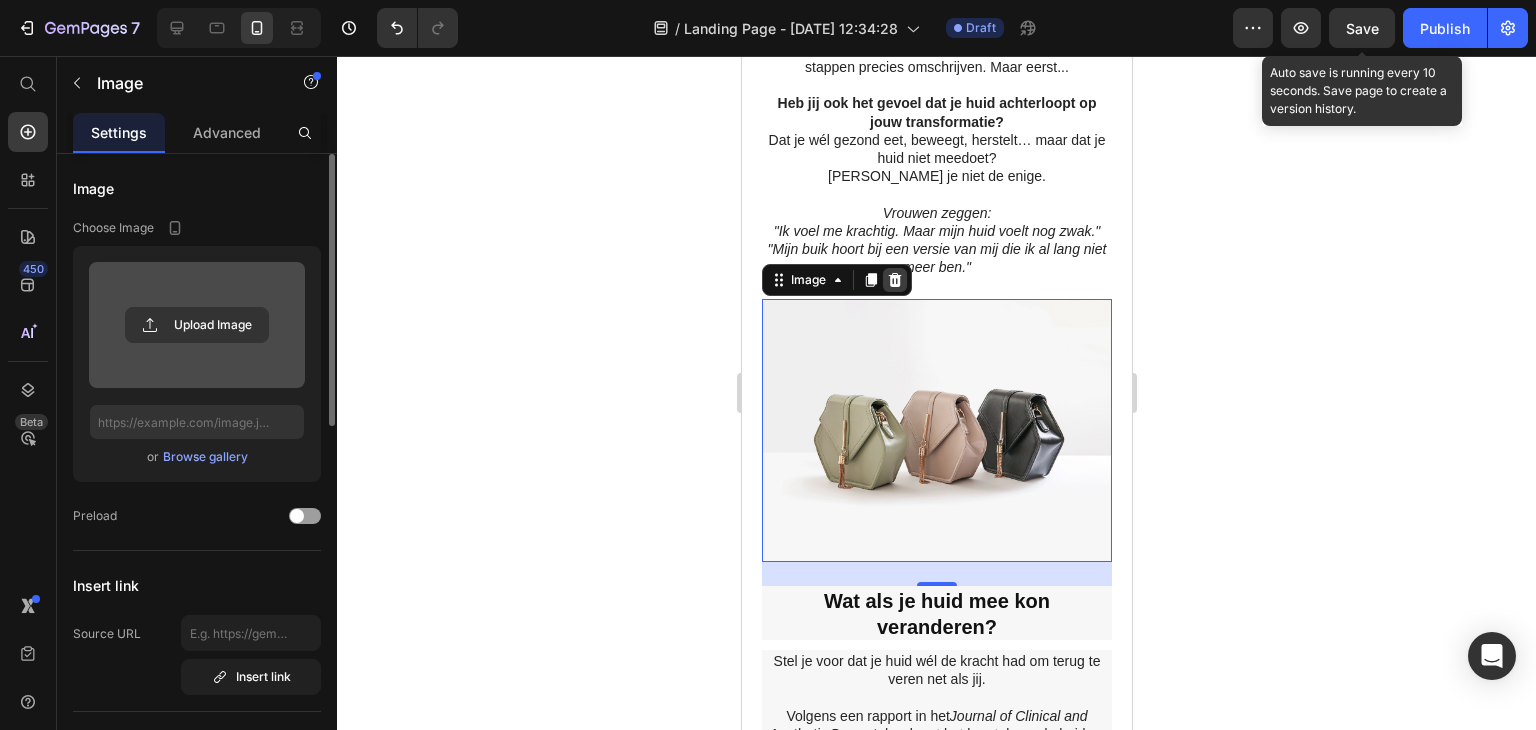 click 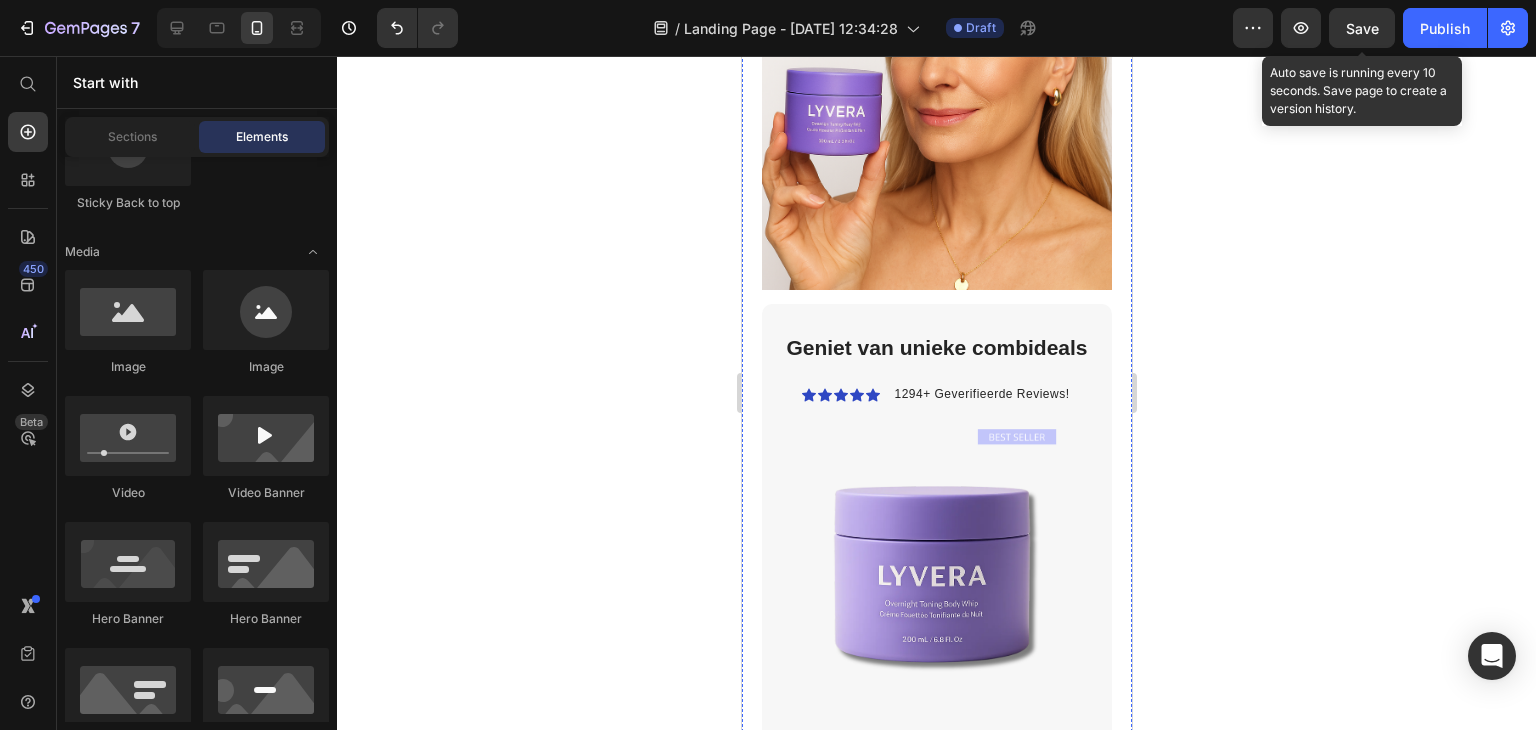 scroll, scrollTop: 4875, scrollLeft: 0, axis: vertical 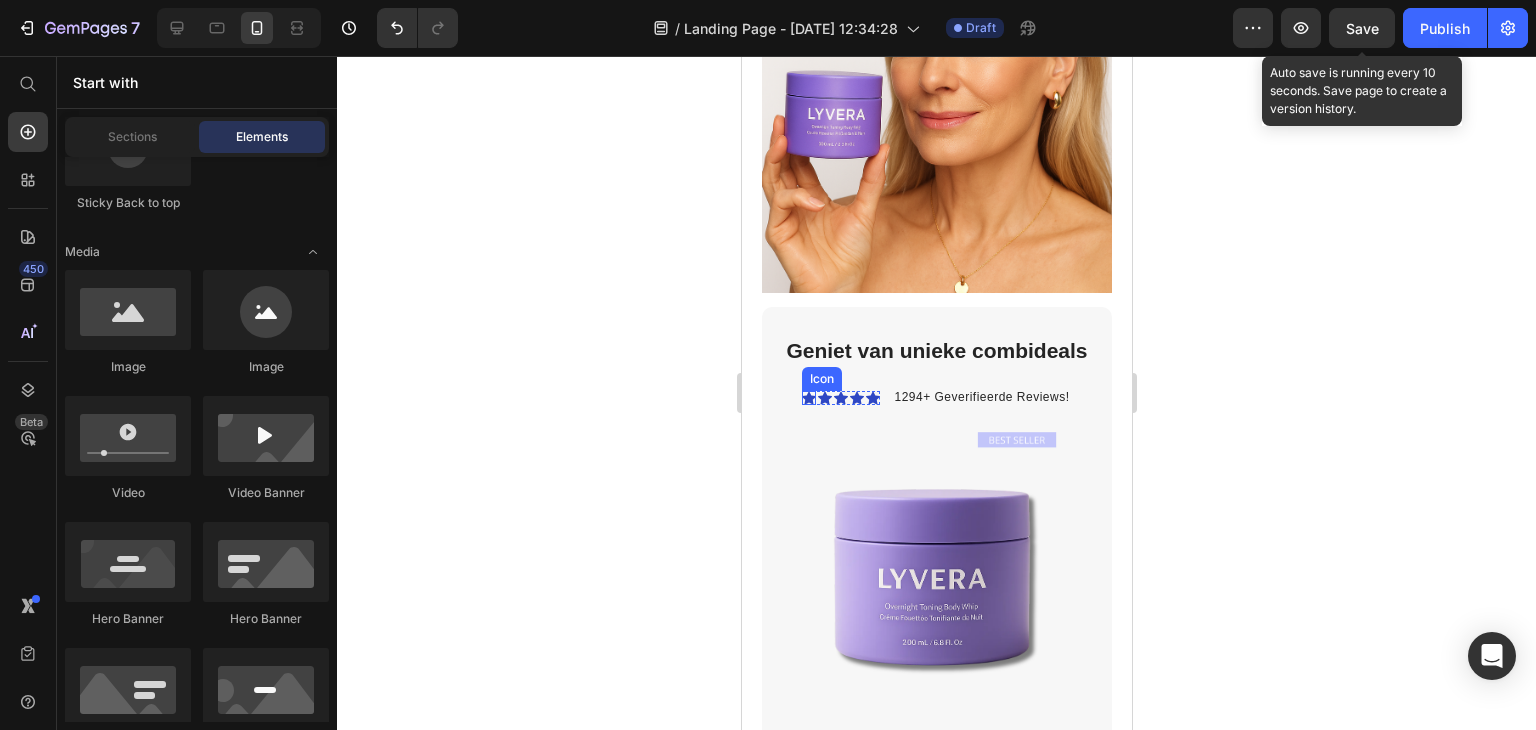 click 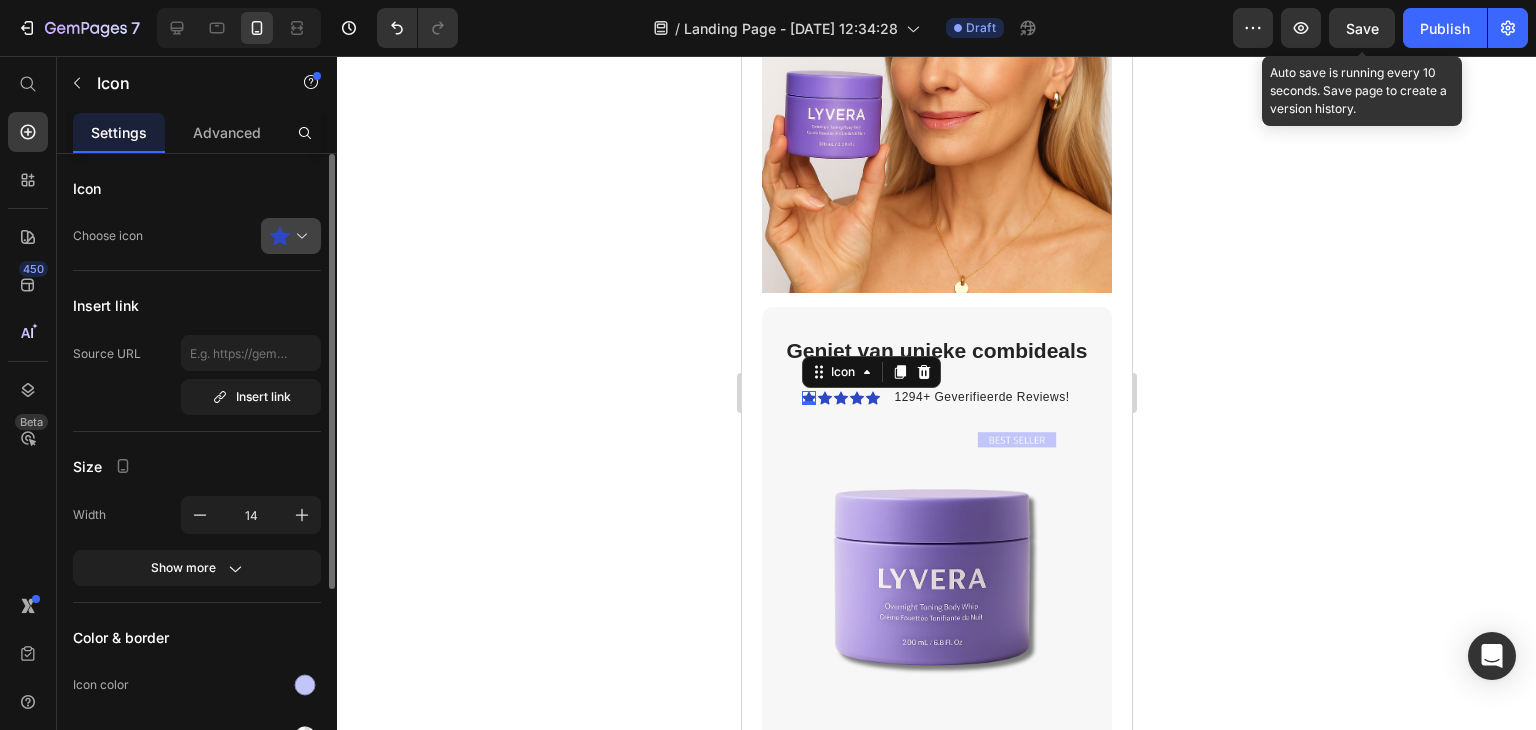 click at bounding box center [299, 236] 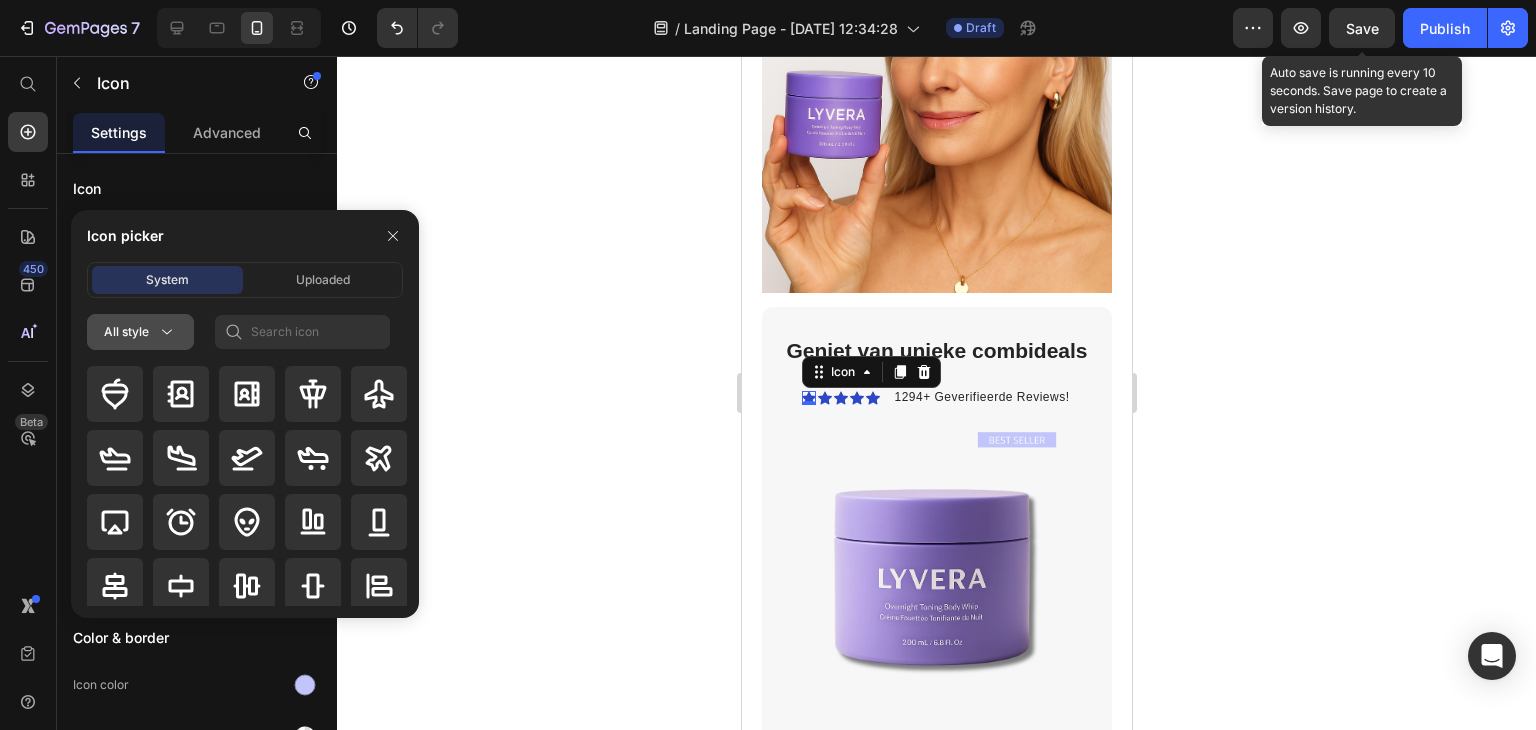 click on "All style" at bounding box center (140, 332) 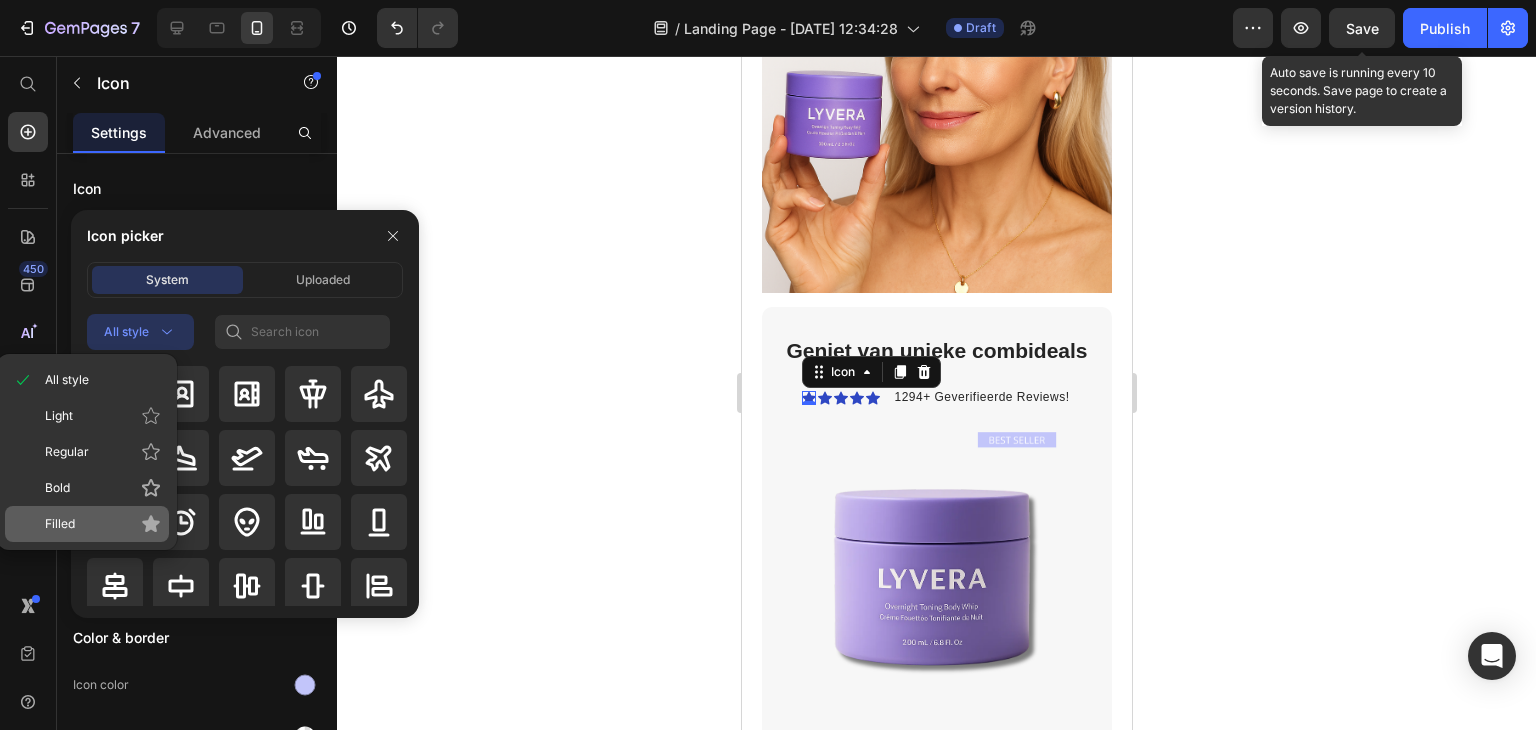 click on "Filled" at bounding box center (103, 524) 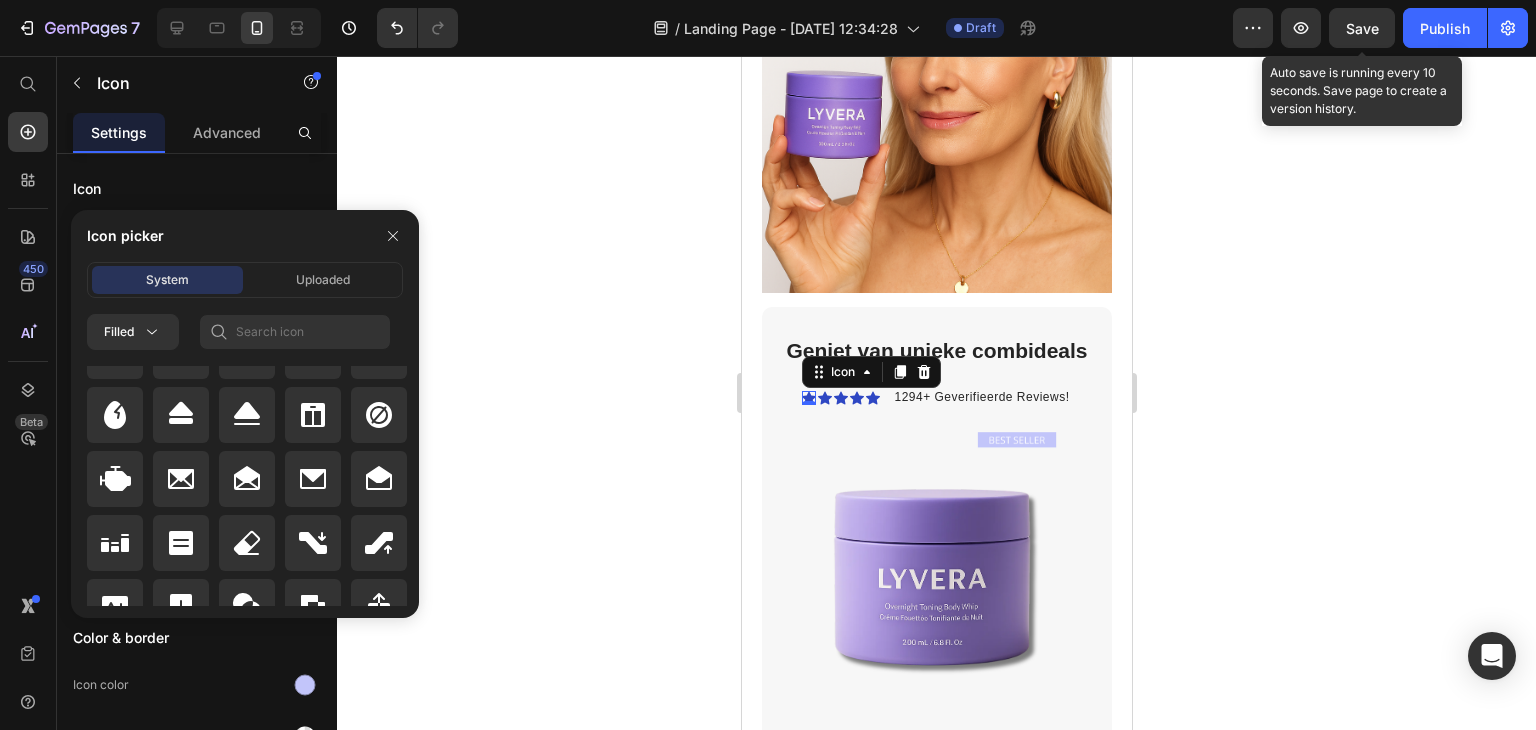 scroll, scrollTop: 5888, scrollLeft: 0, axis: vertical 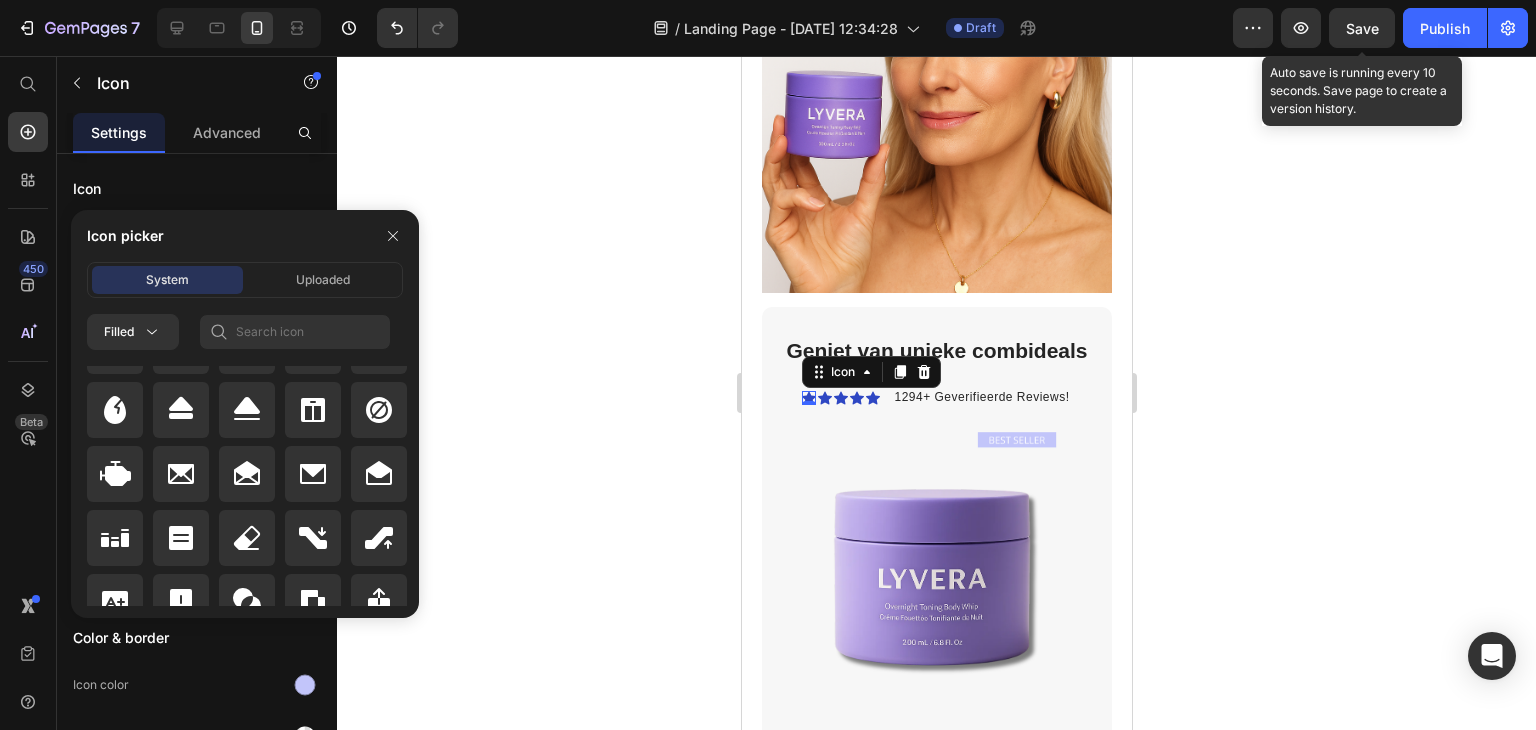 click at bounding box center (393, 236) 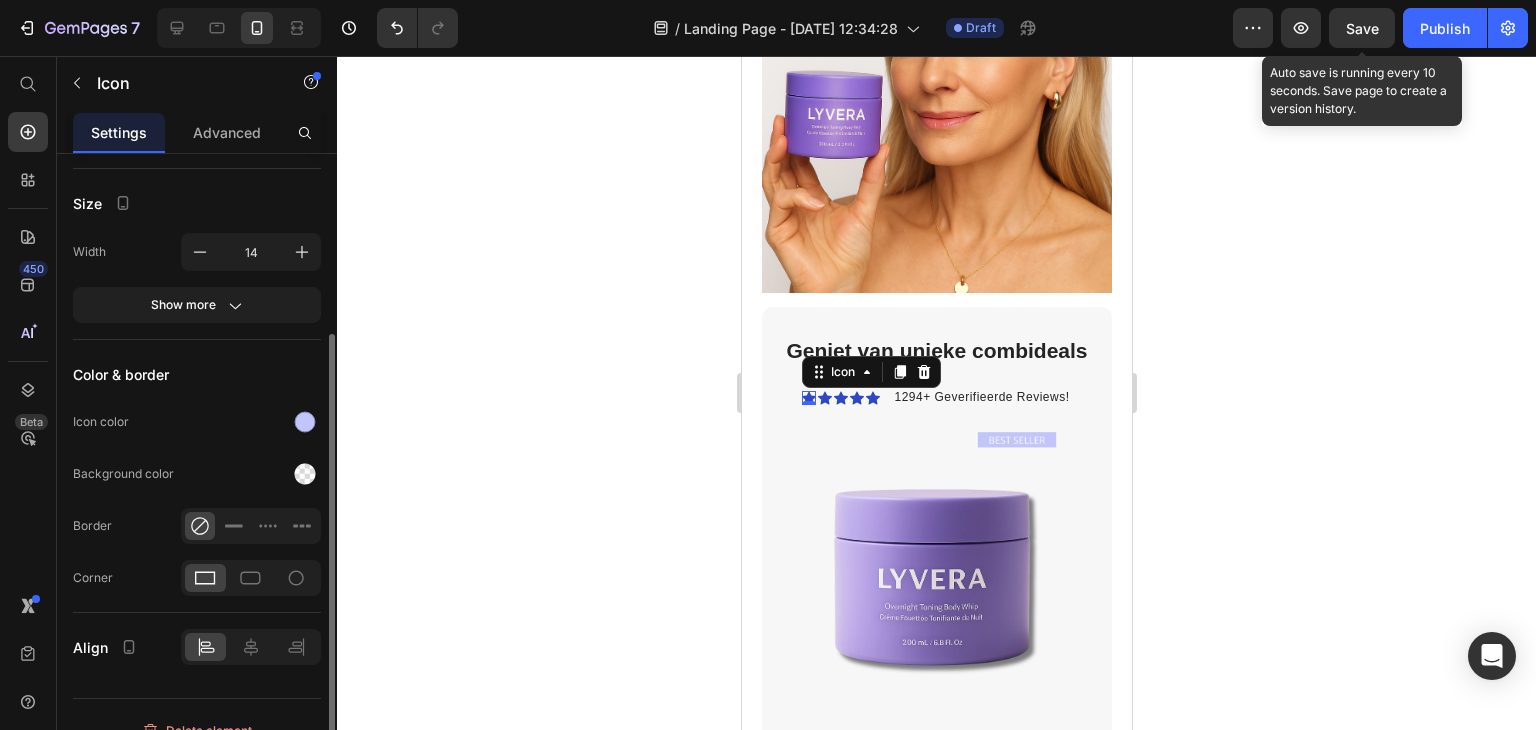 scroll, scrollTop: 264, scrollLeft: 0, axis: vertical 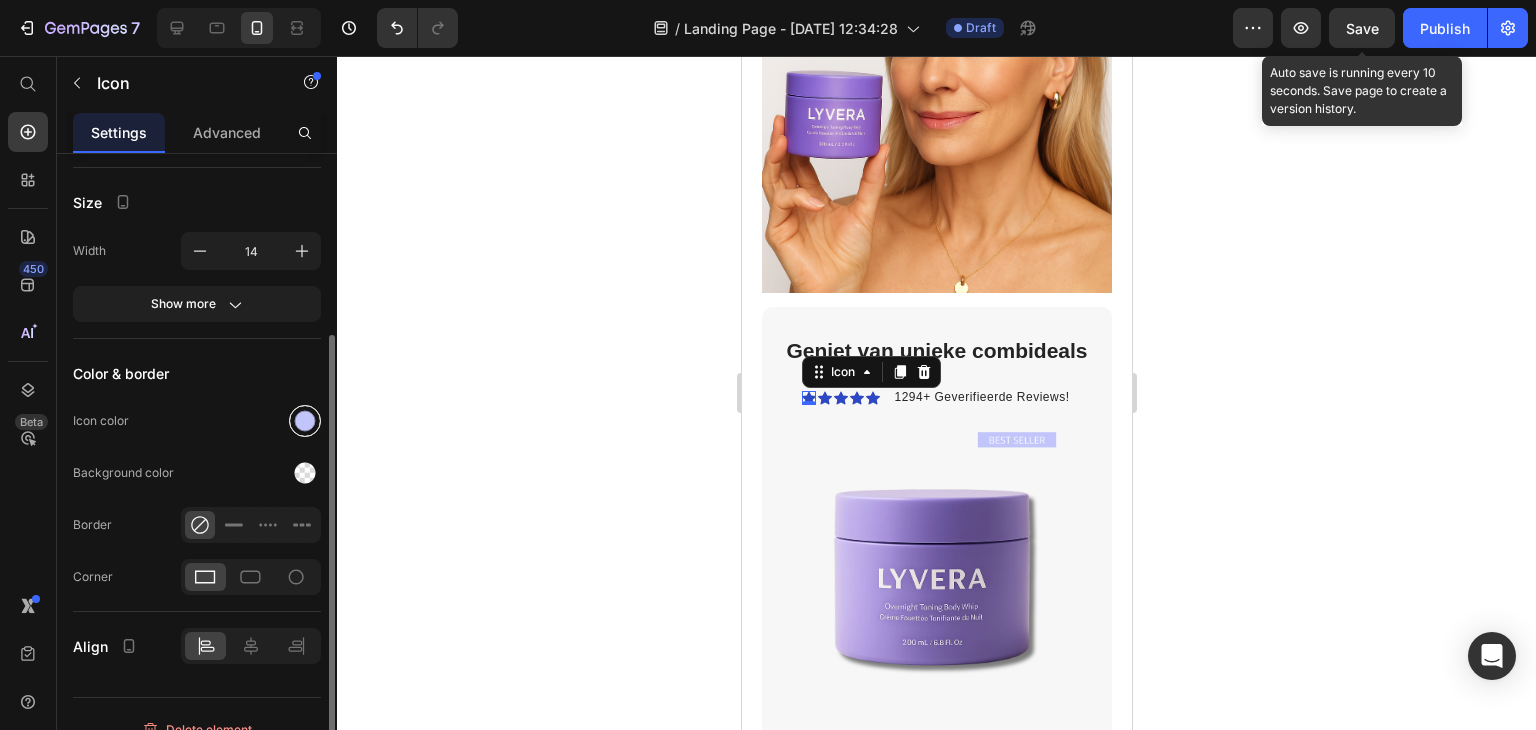 click at bounding box center [305, 421] 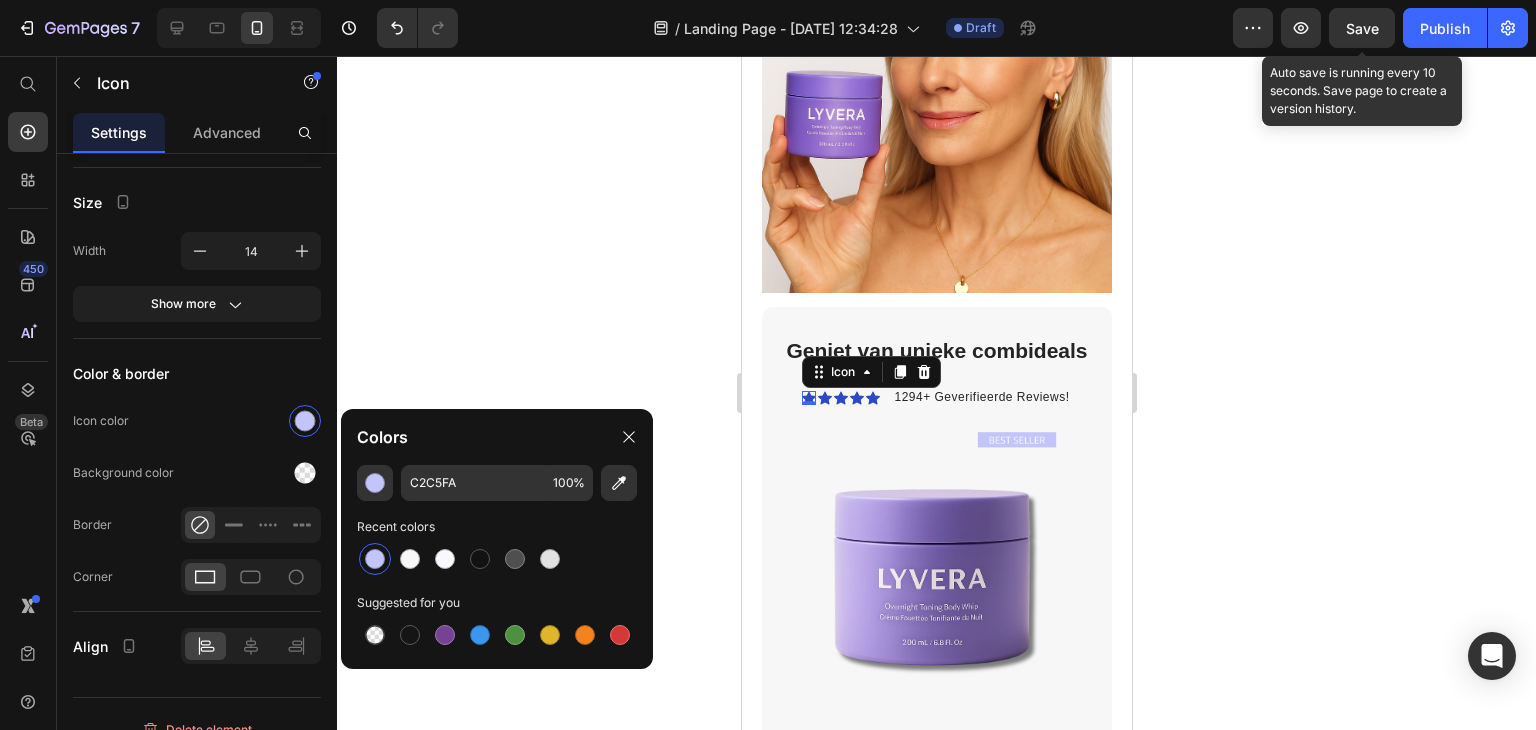 click 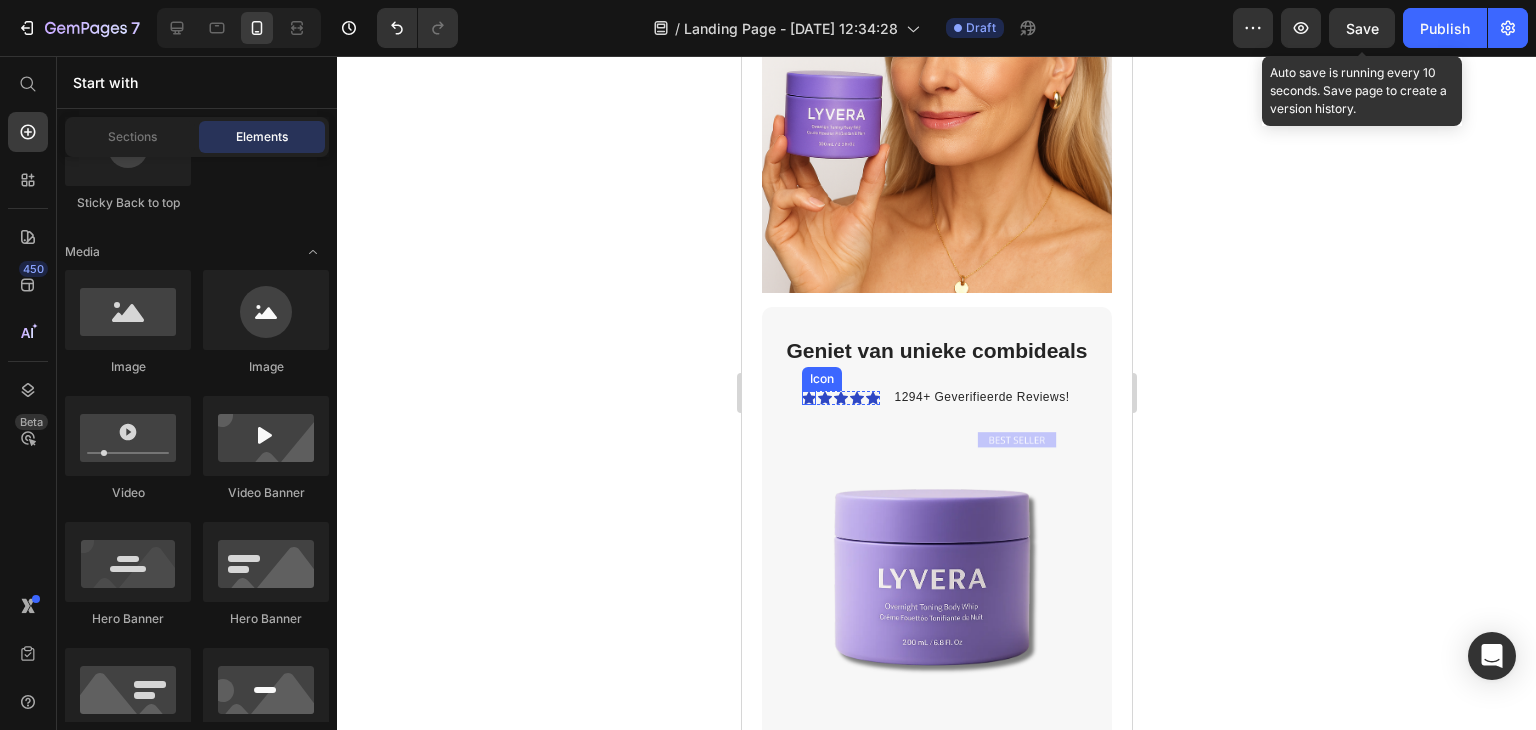 click 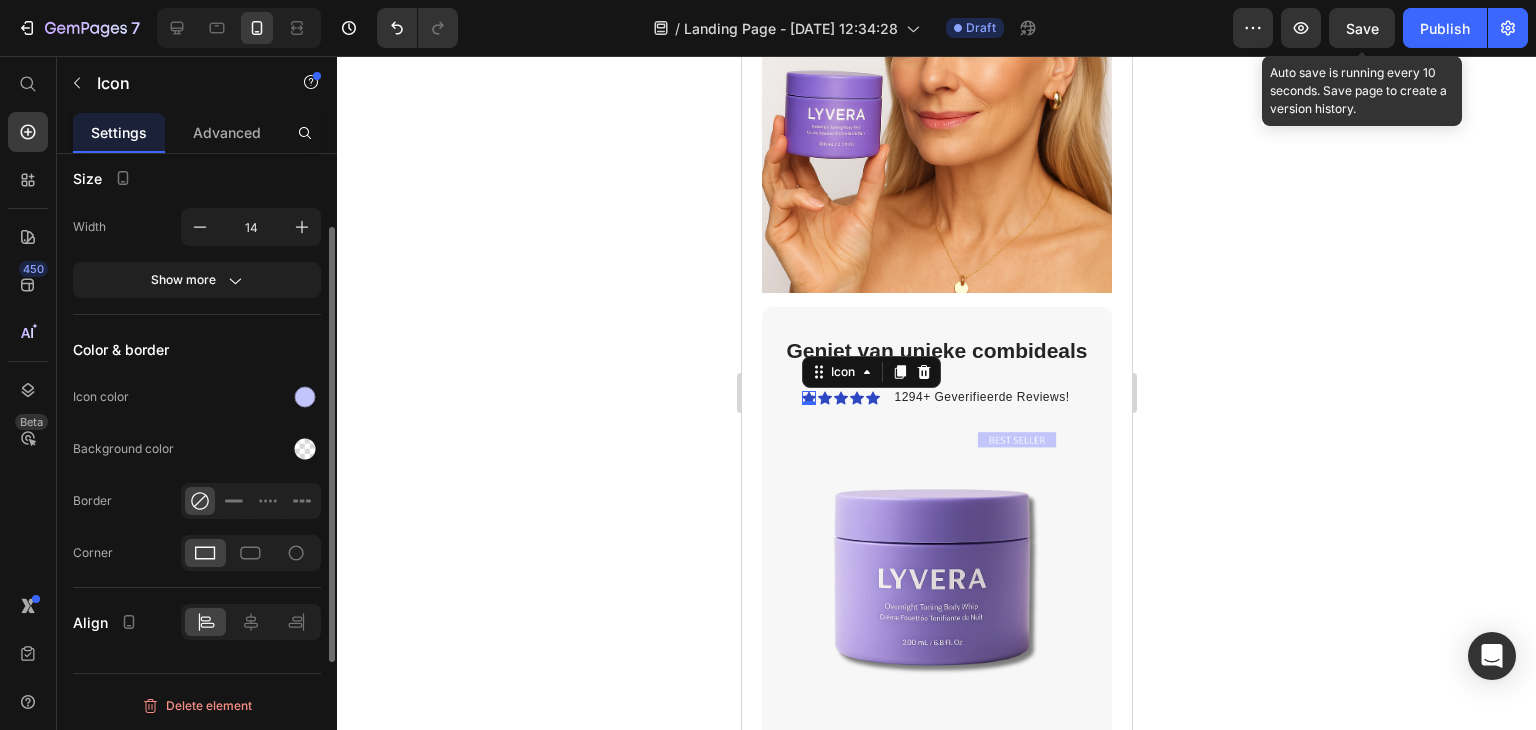 scroll, scrollTop: 0, scrollLeft: 0, axis: both 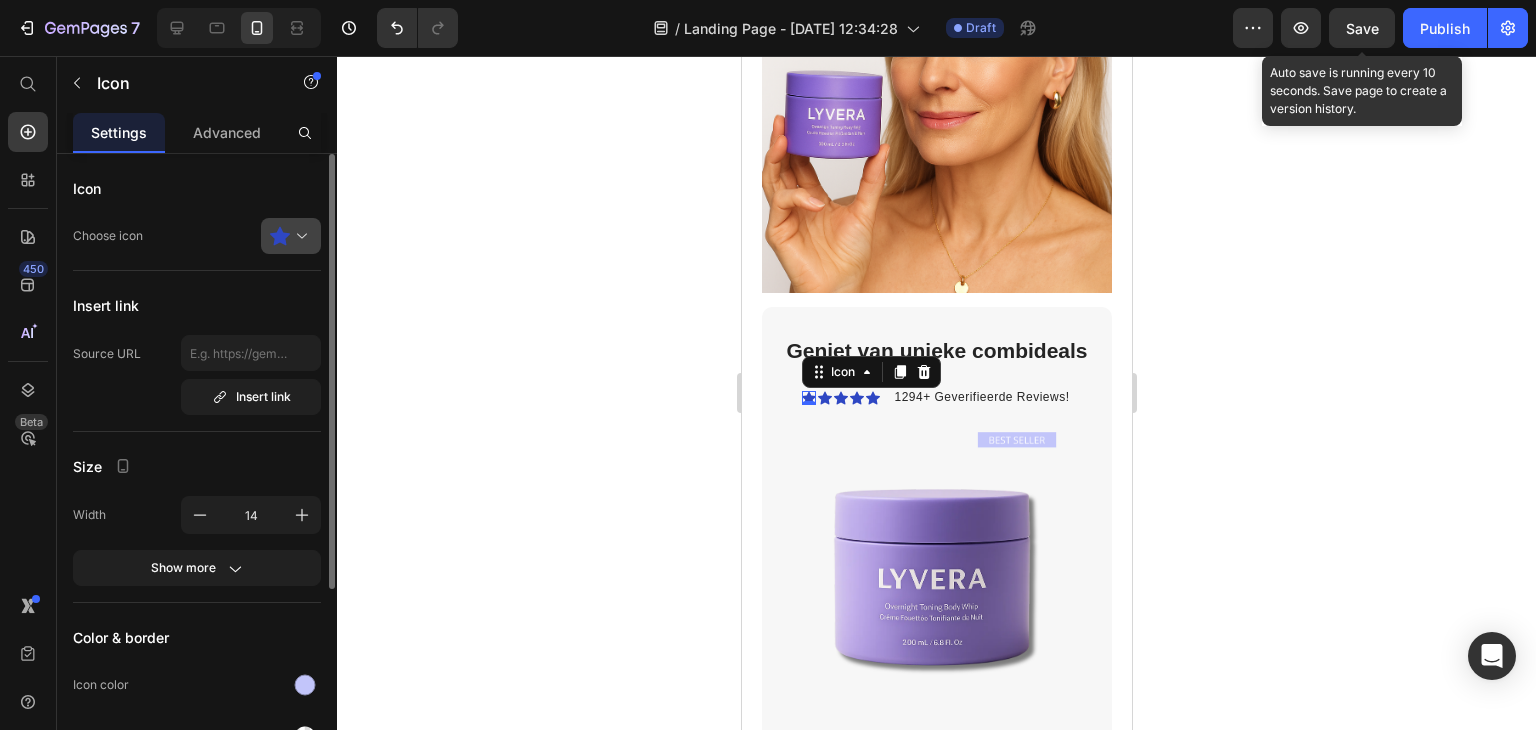 click at bounding box center [299, 236] 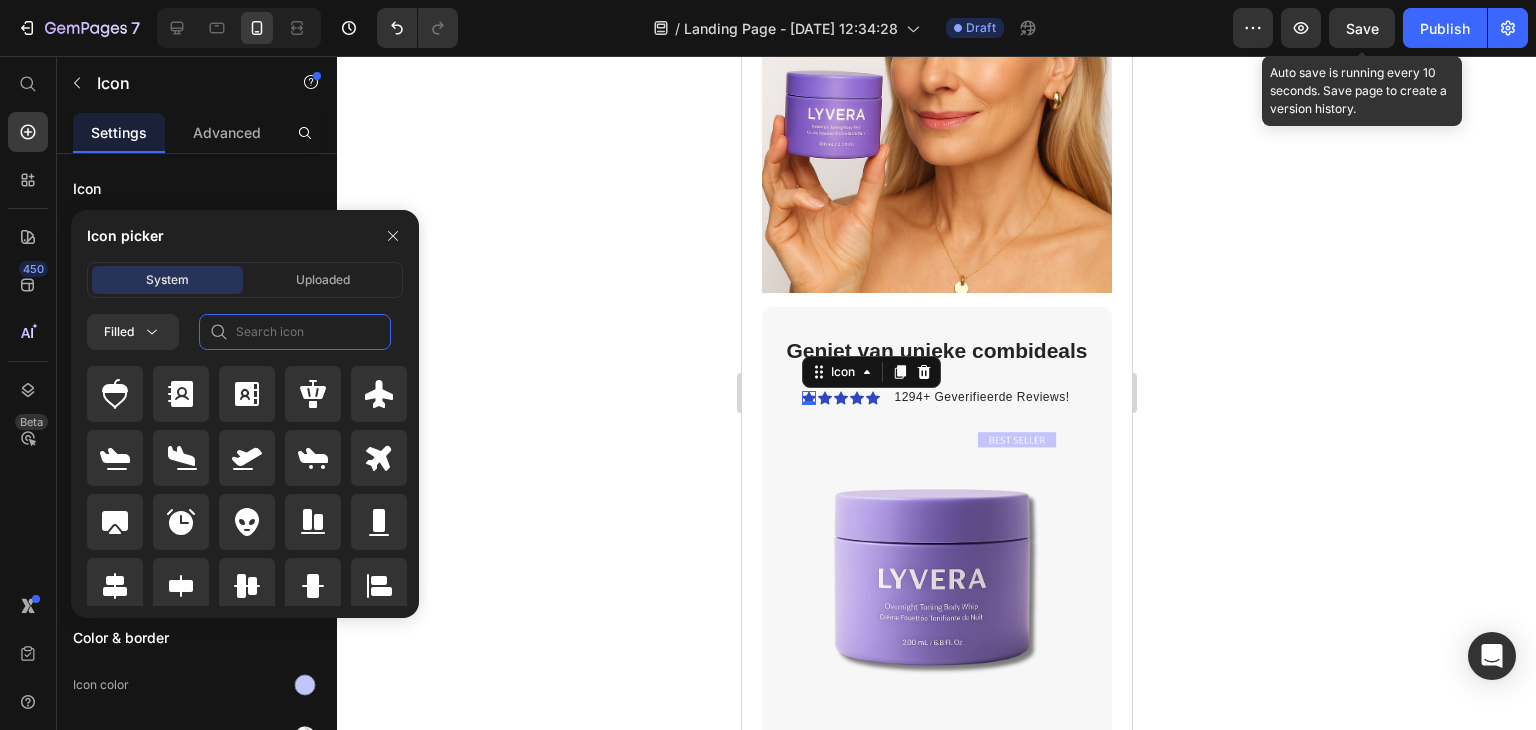 click 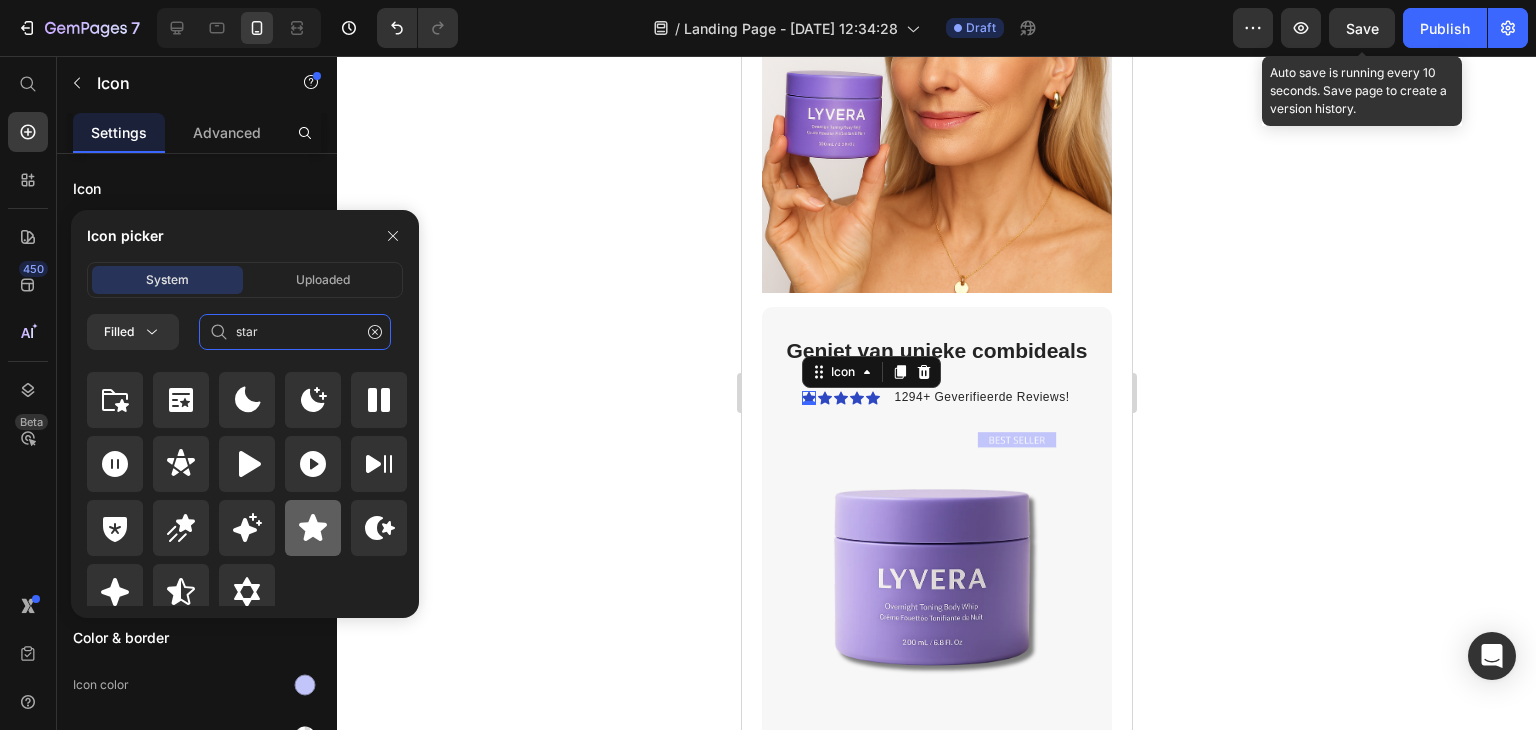 scroll, scrollTop: 72, scrollLeft: 0, axis: vertical 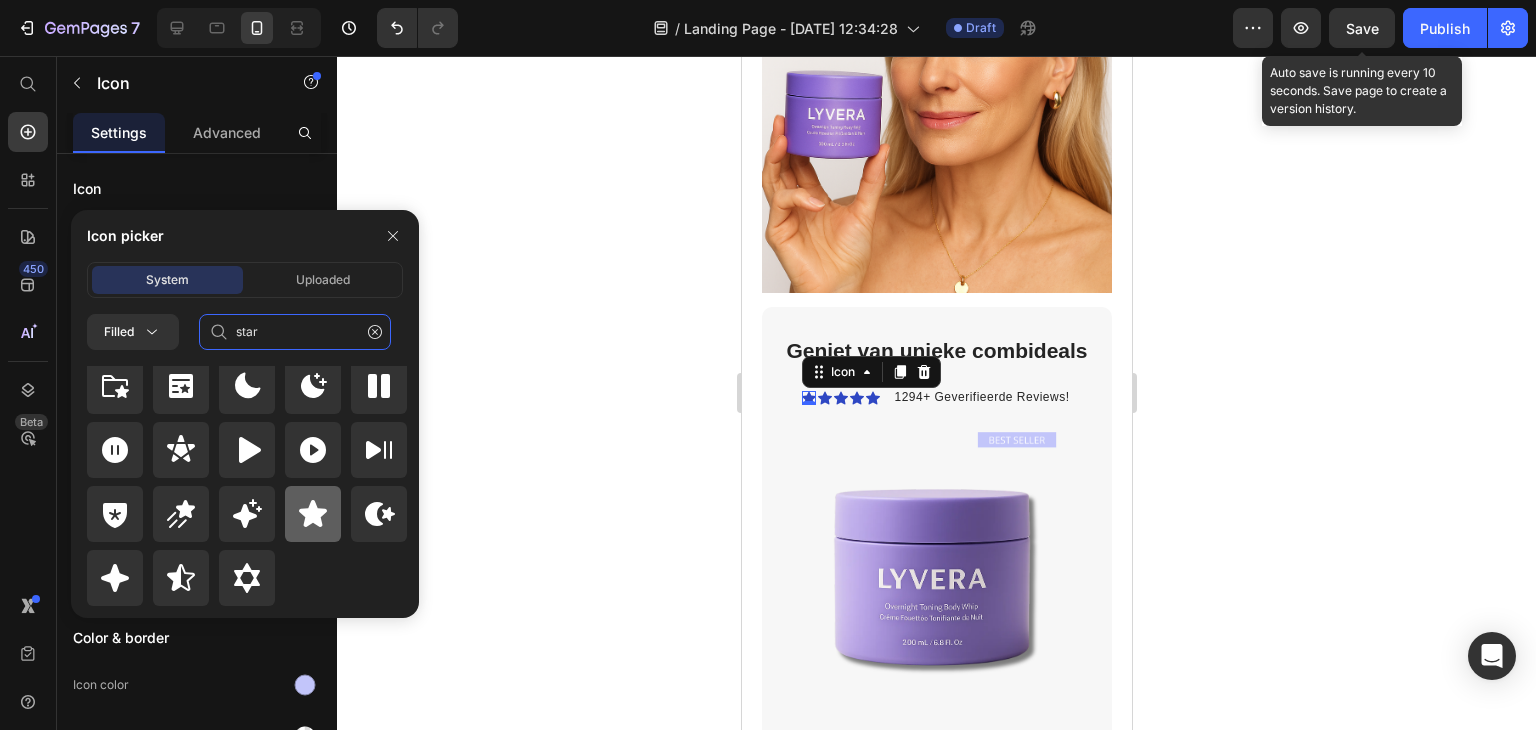 type on "star" 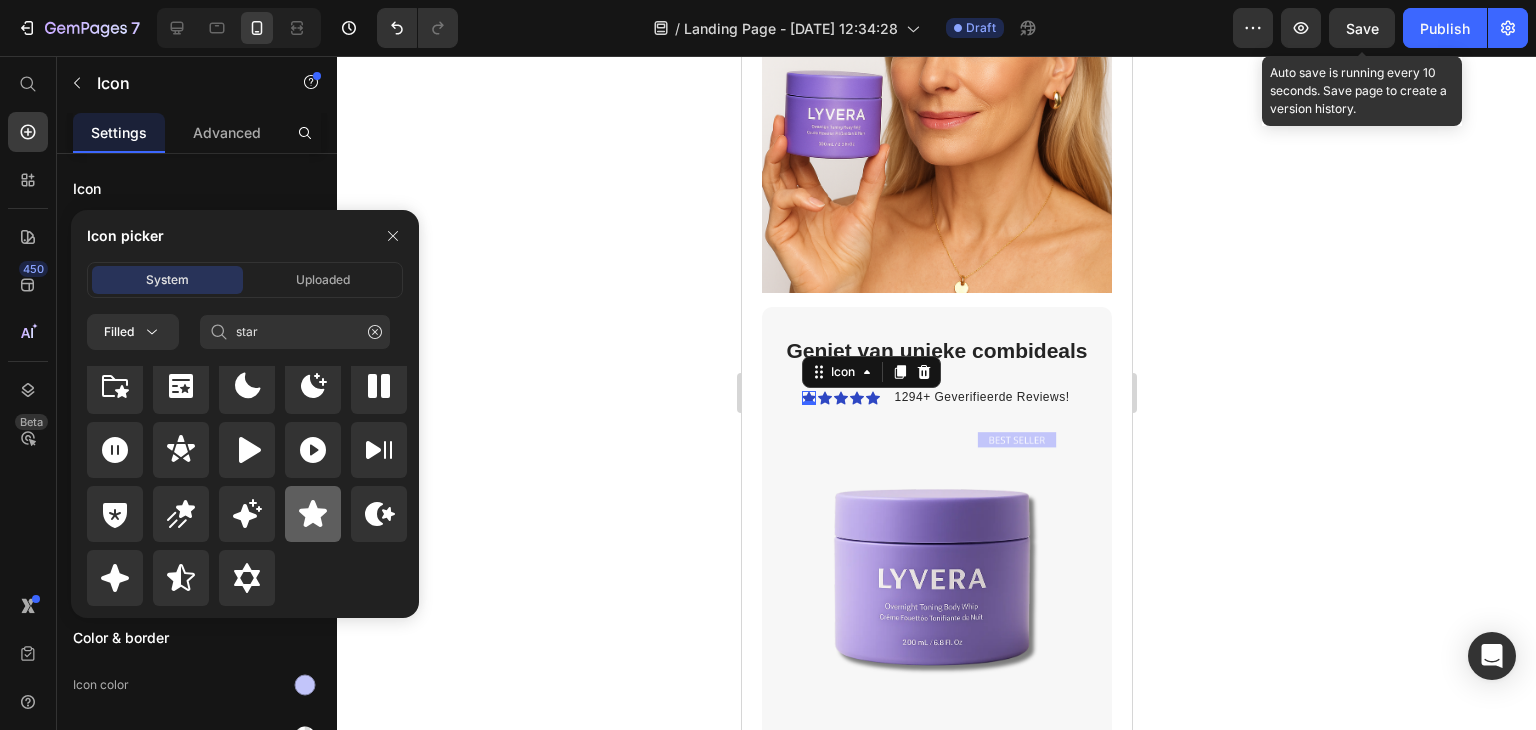click 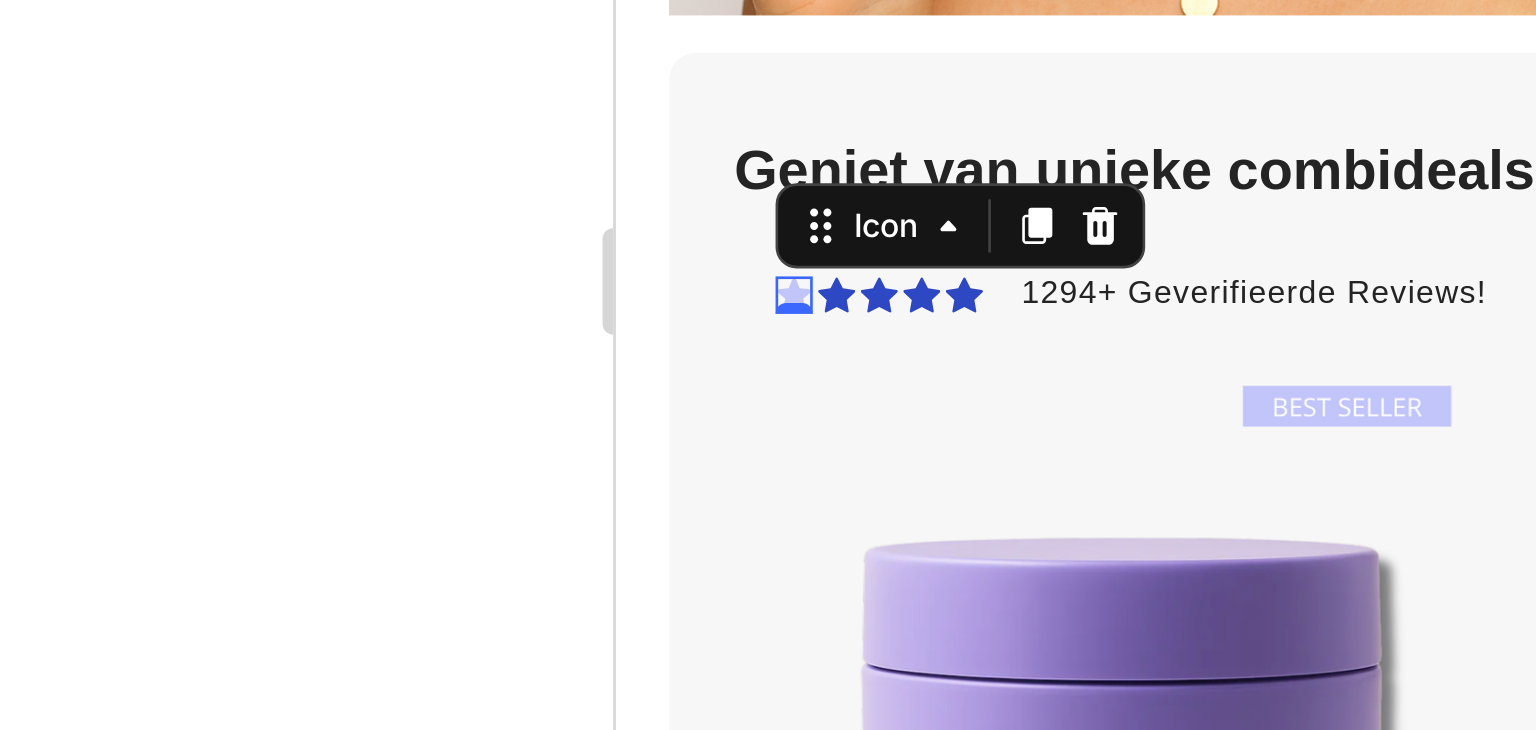 click 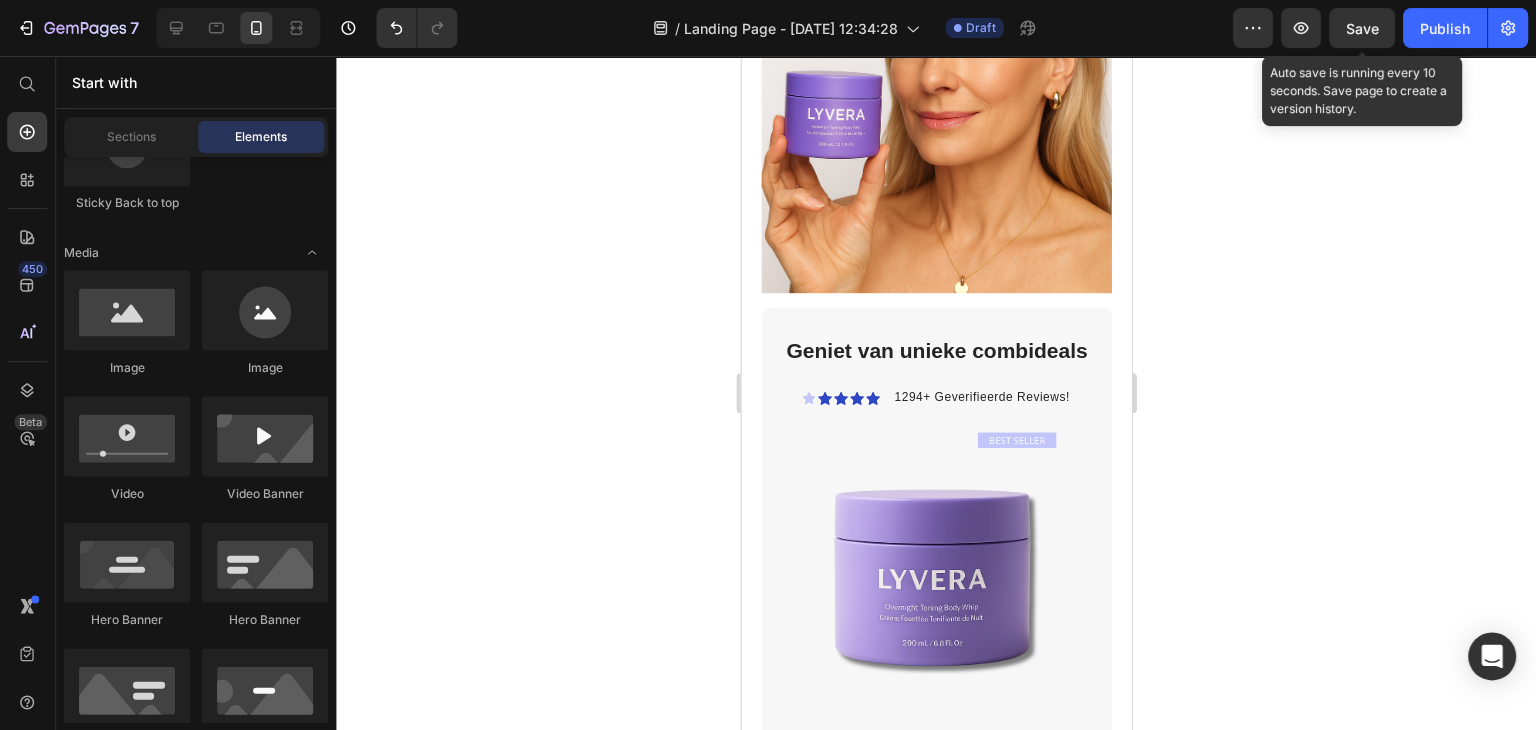 scroll, scrollTop: 0, scrollLeft: 0, axis: both 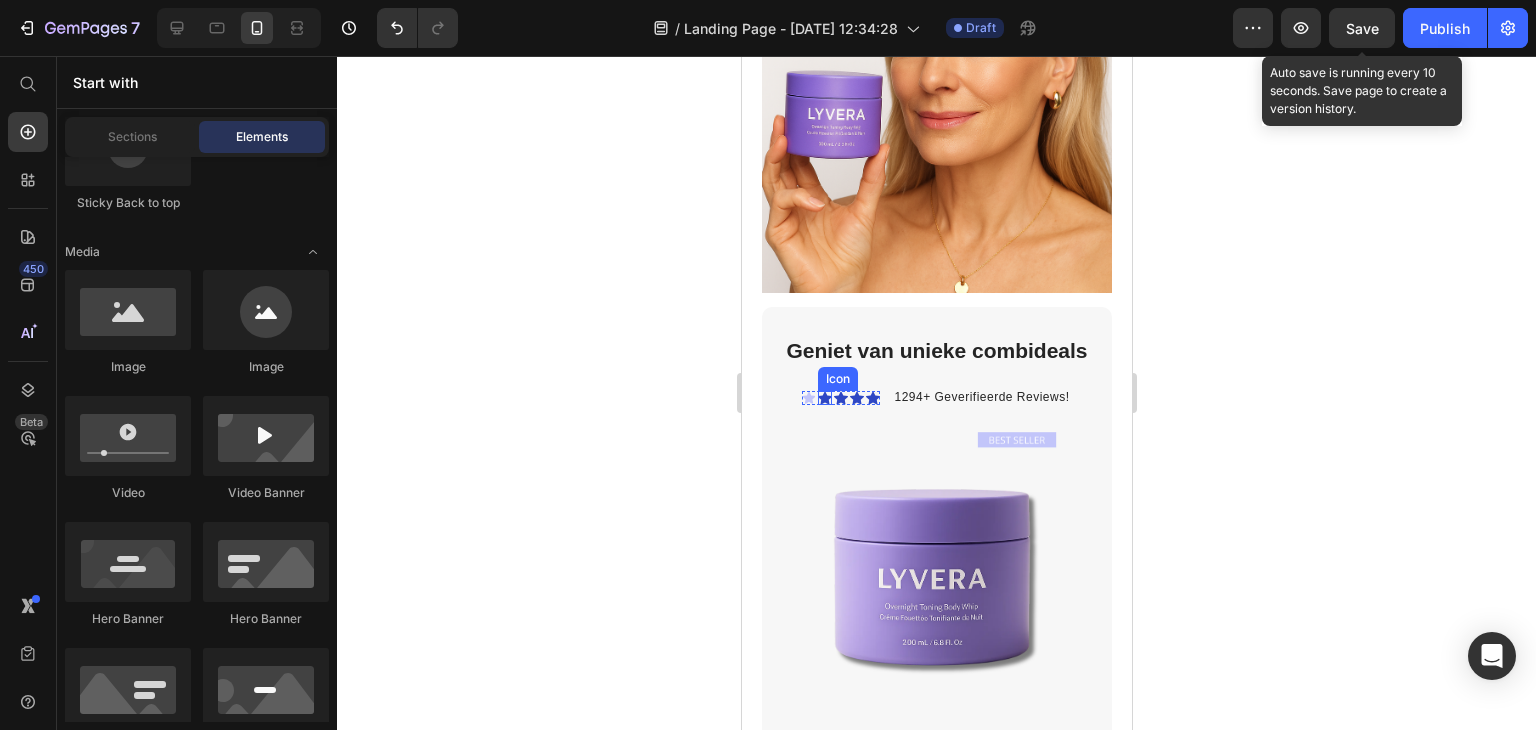 click 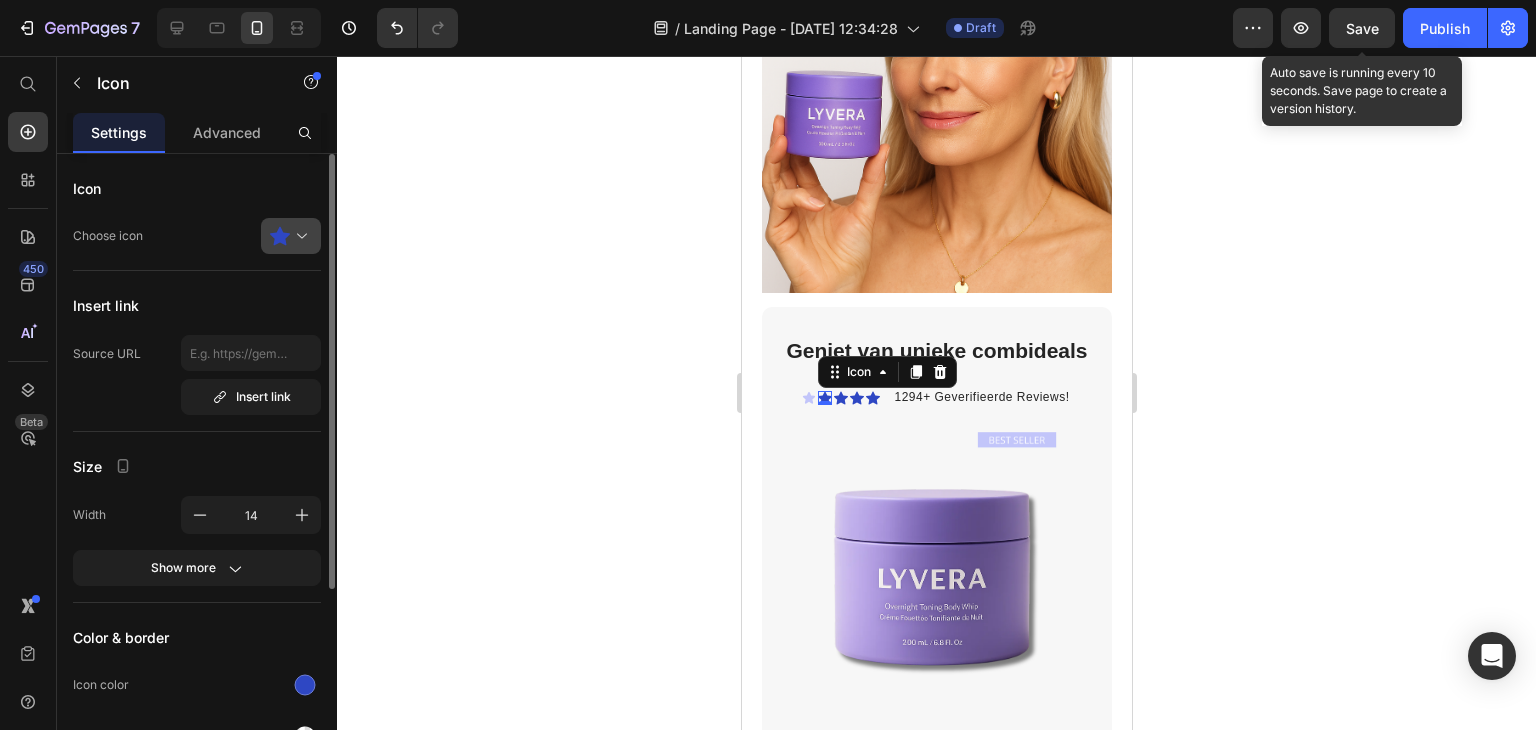 click at bounding box center (299, 236) 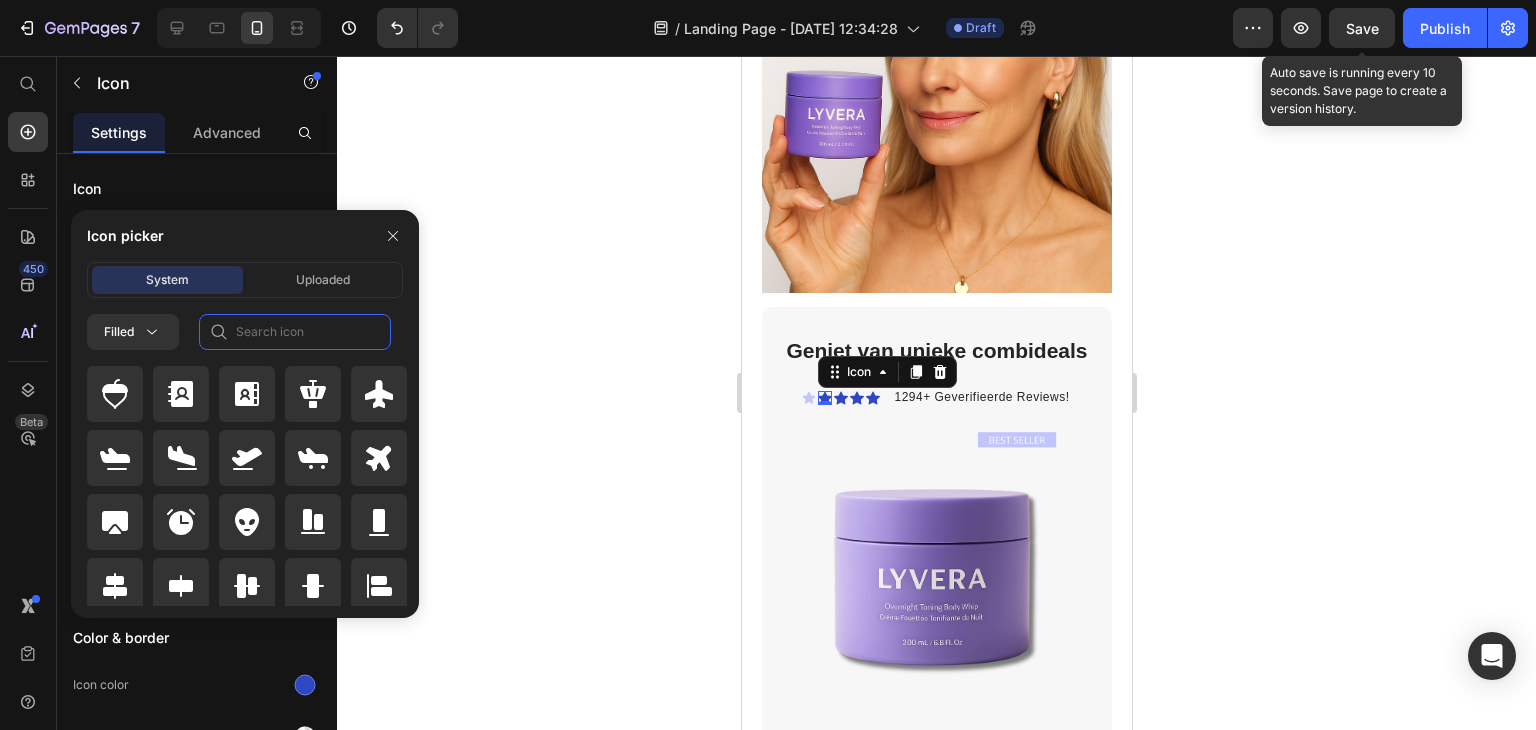 click 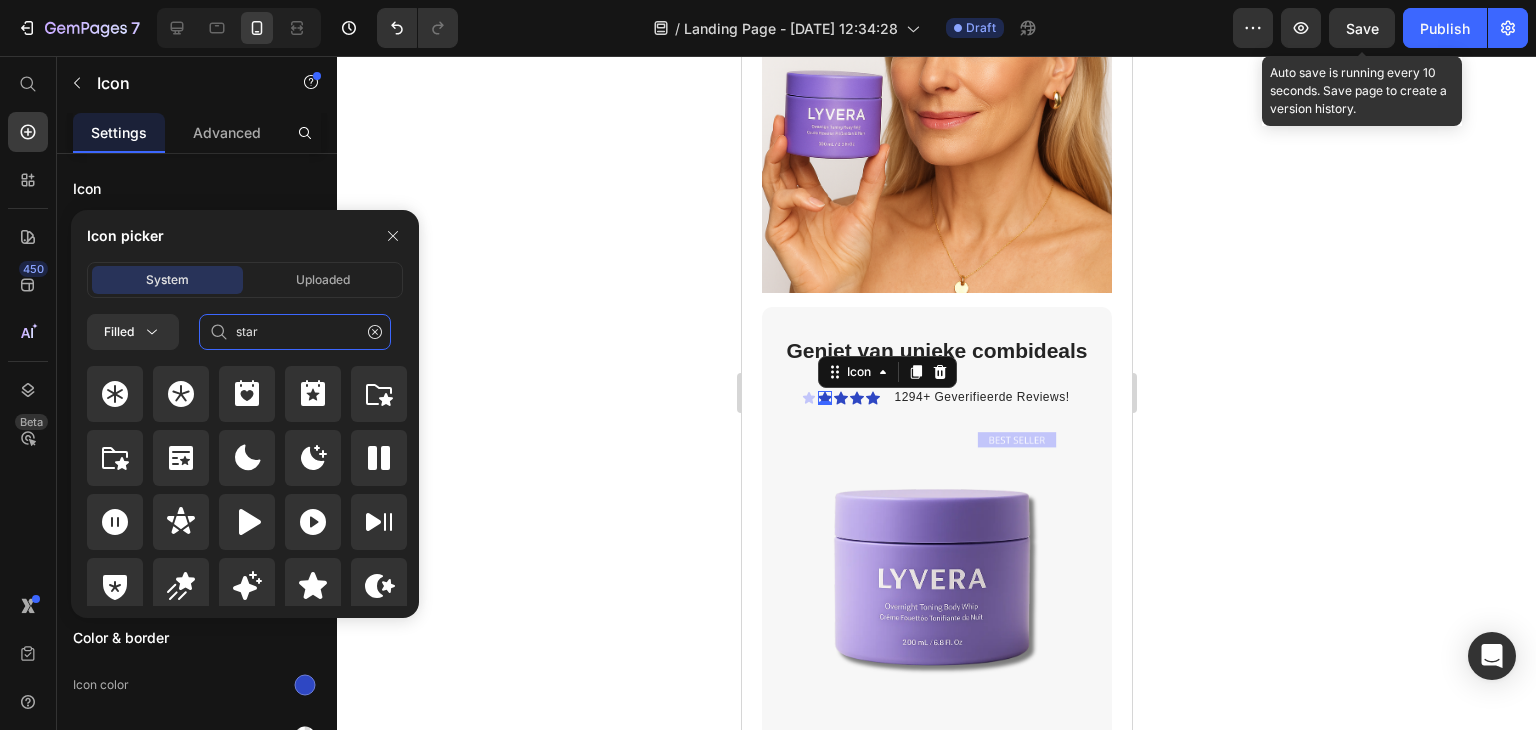 scroll, scrollTop: 72, scrollLeft: 0, axis: vertical 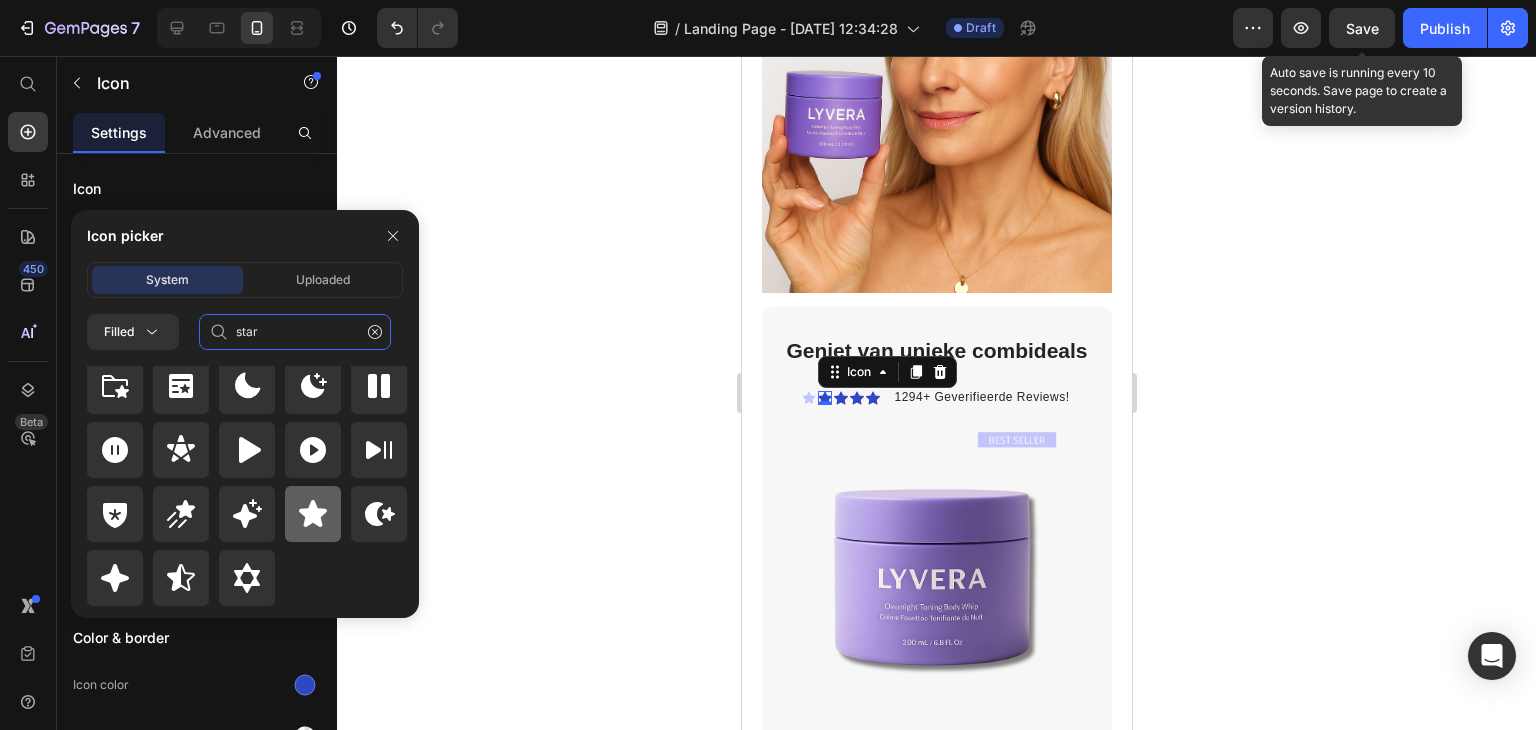 type on "star" 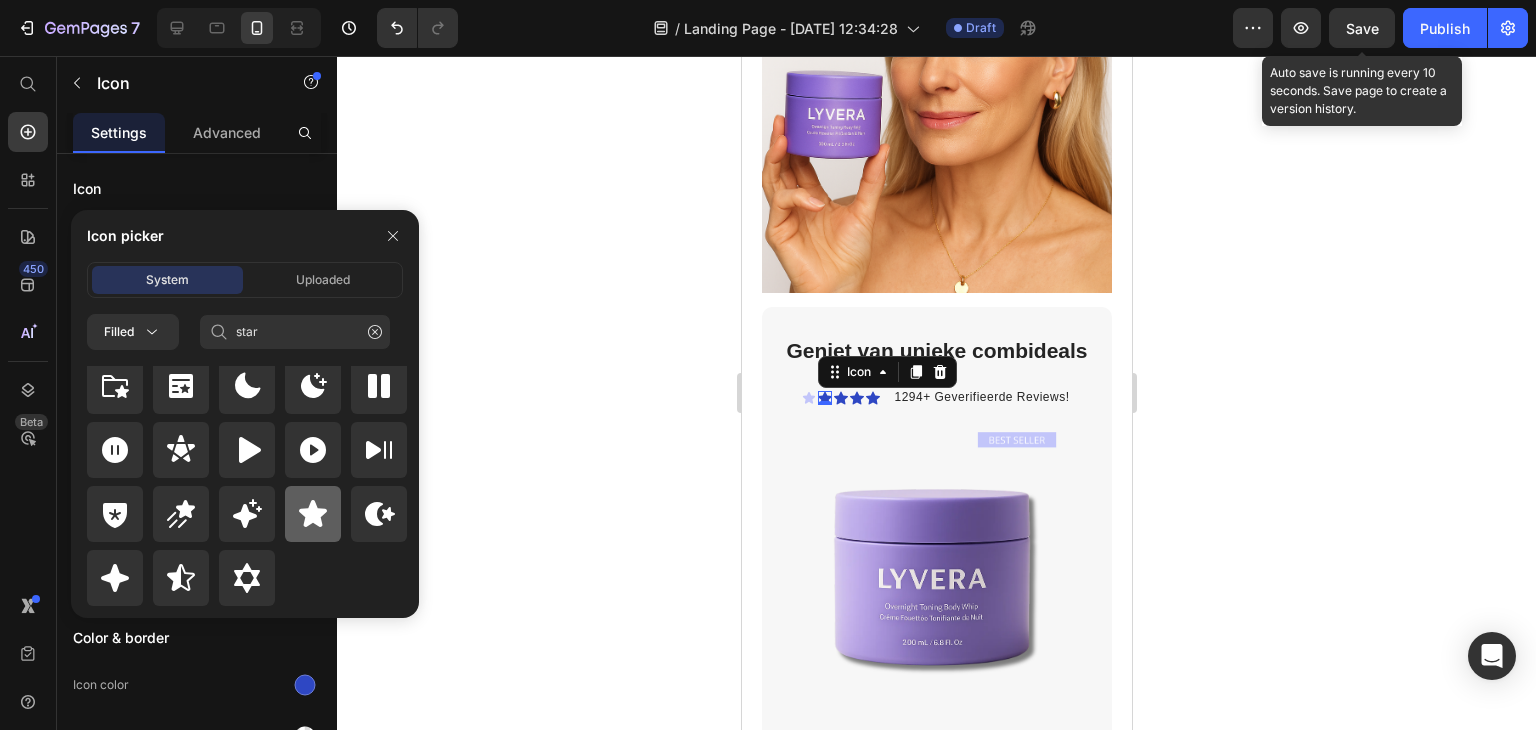 click 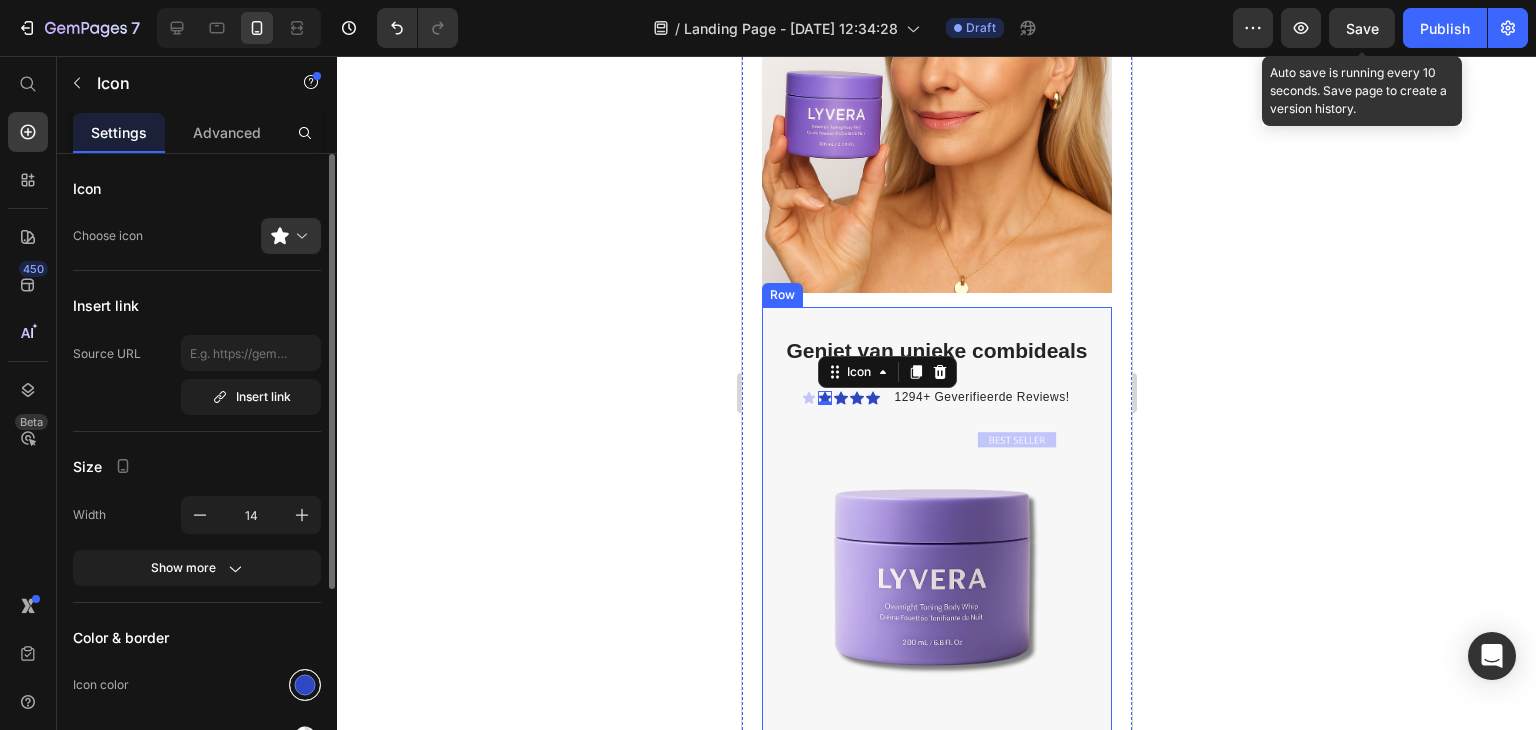 click at bounding box center (305, 685) 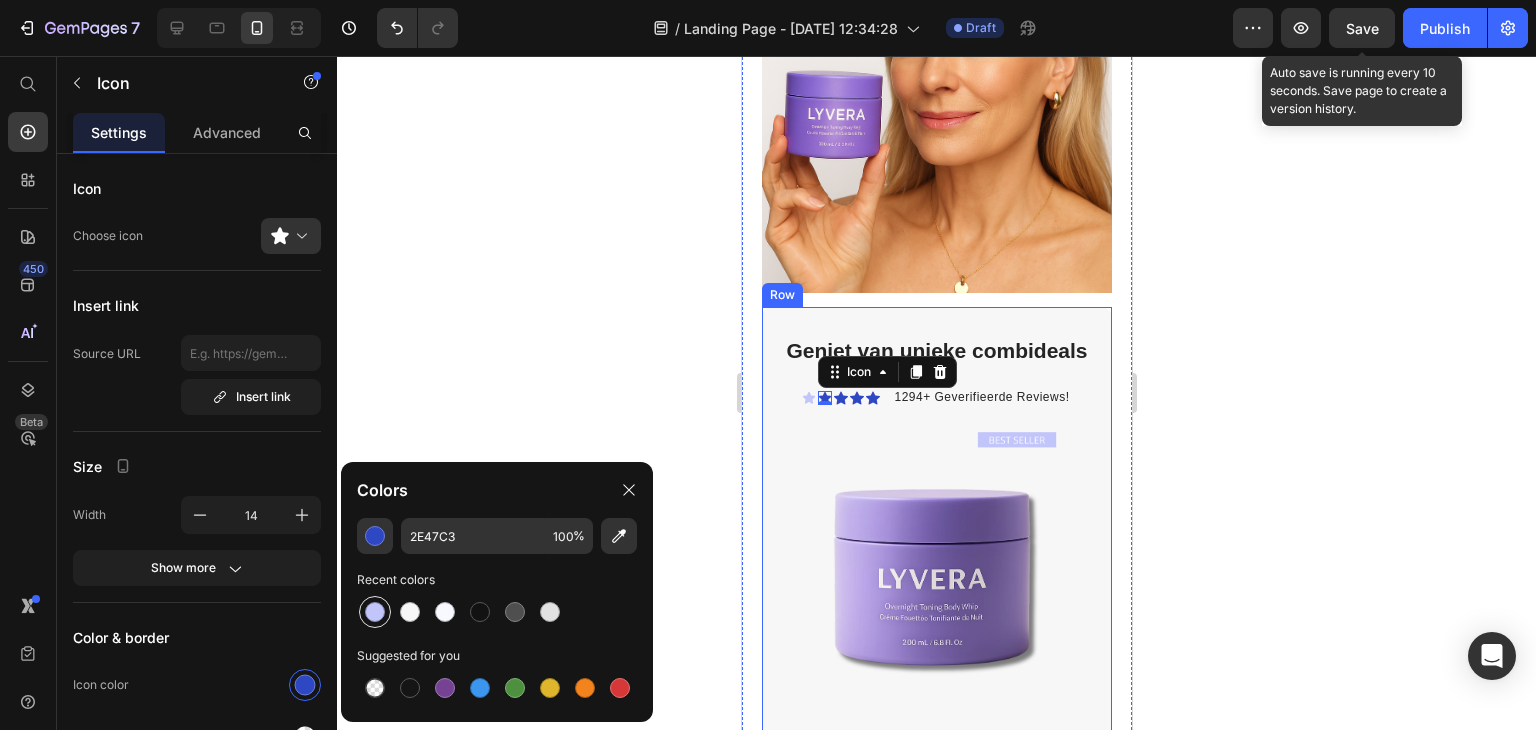 click at bounding box center (375, 612) 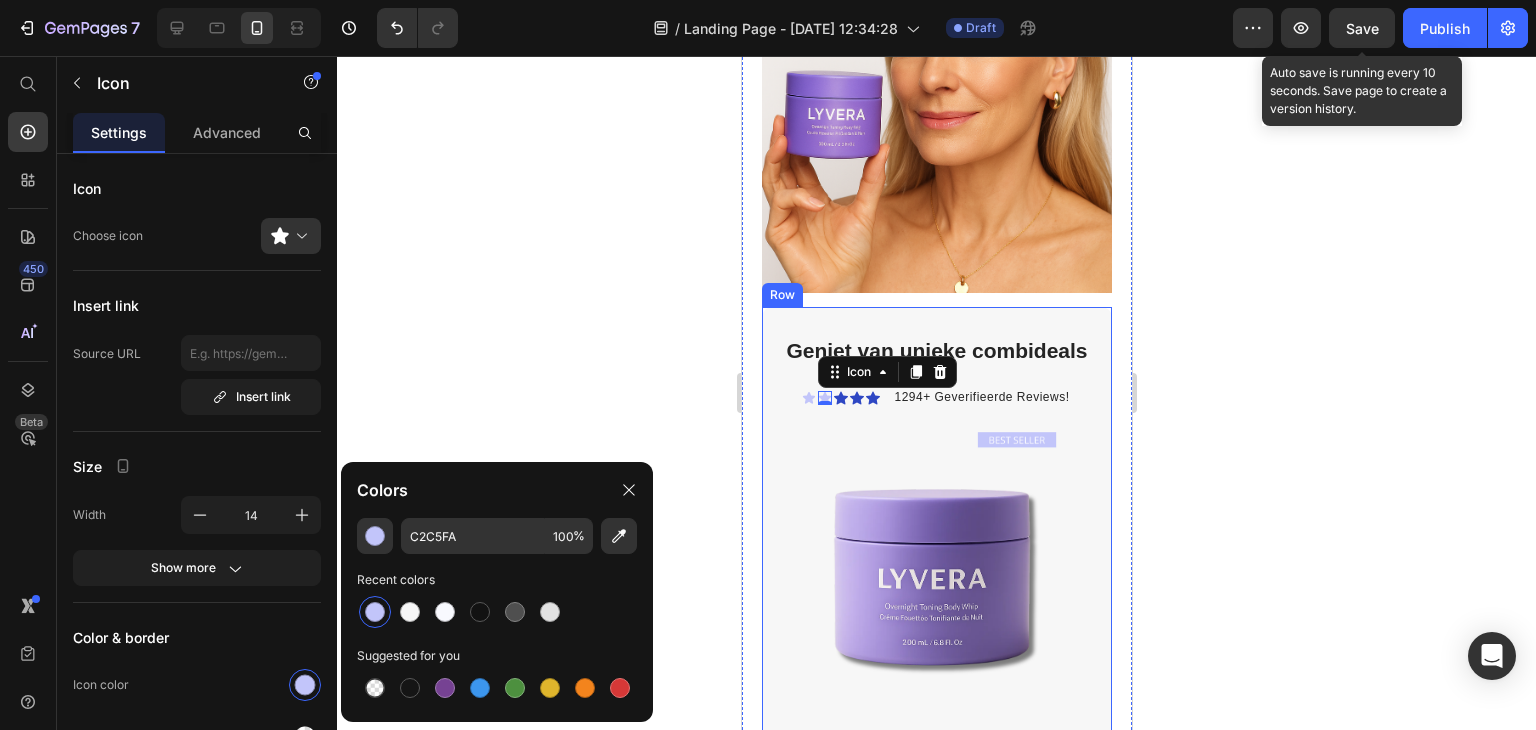 click 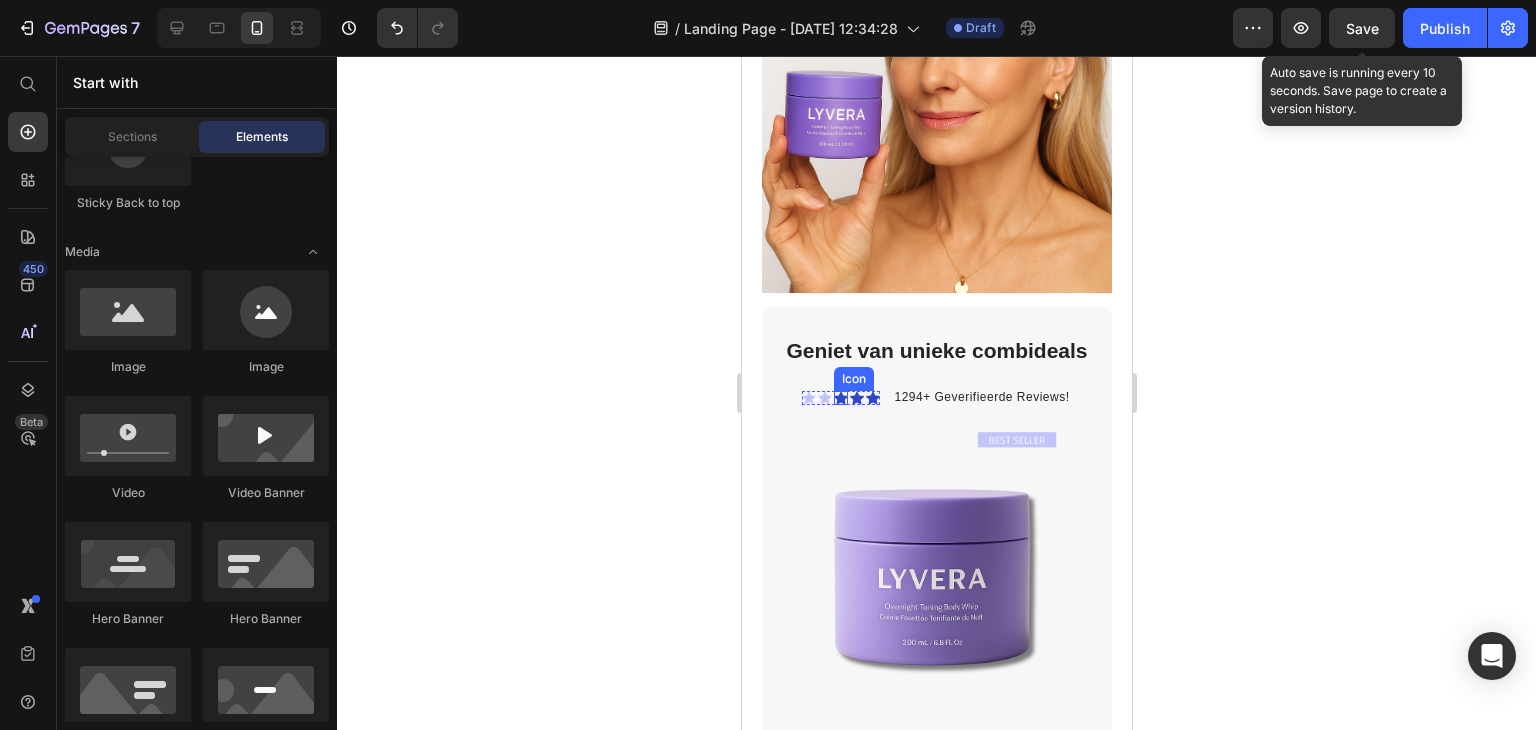 click 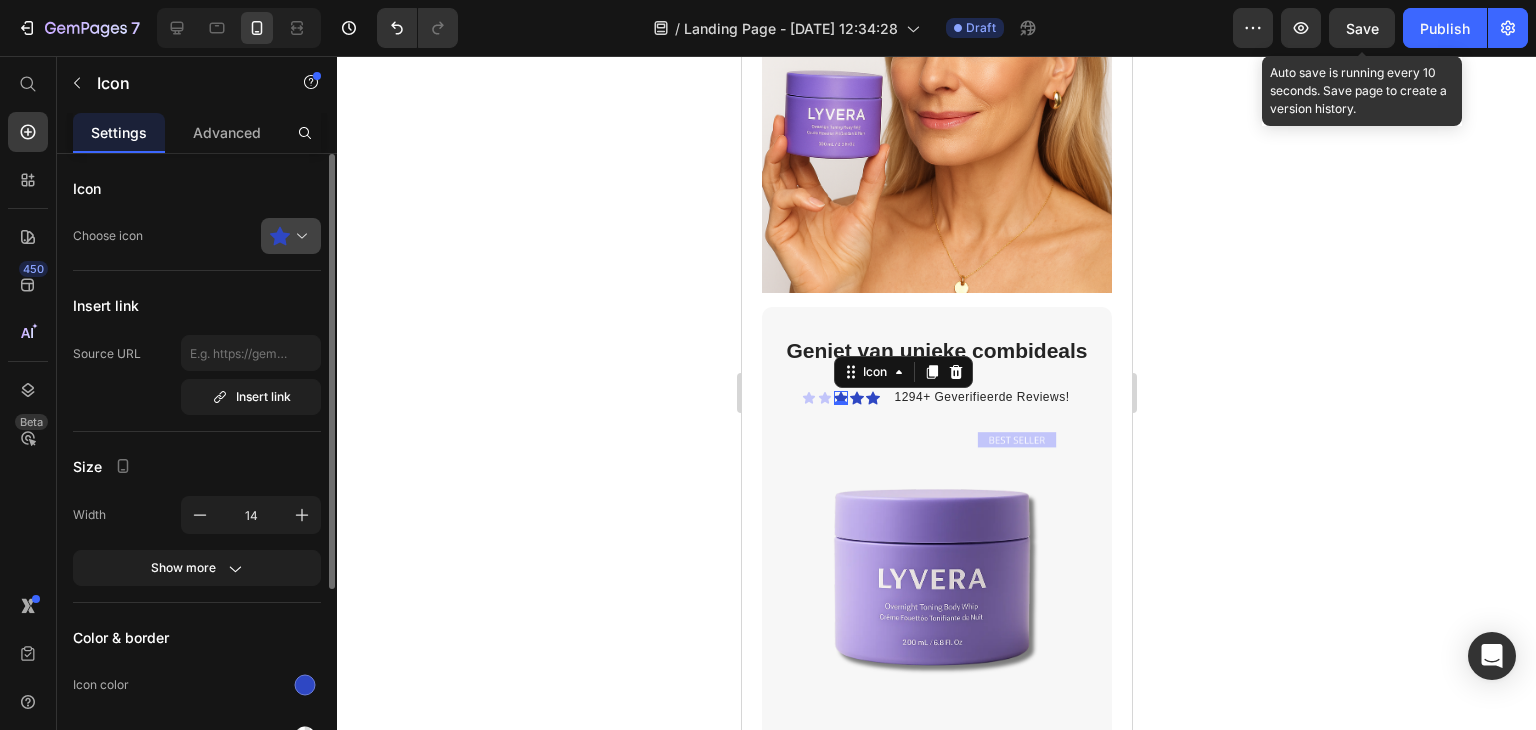 click at bounding box center [299, 236] 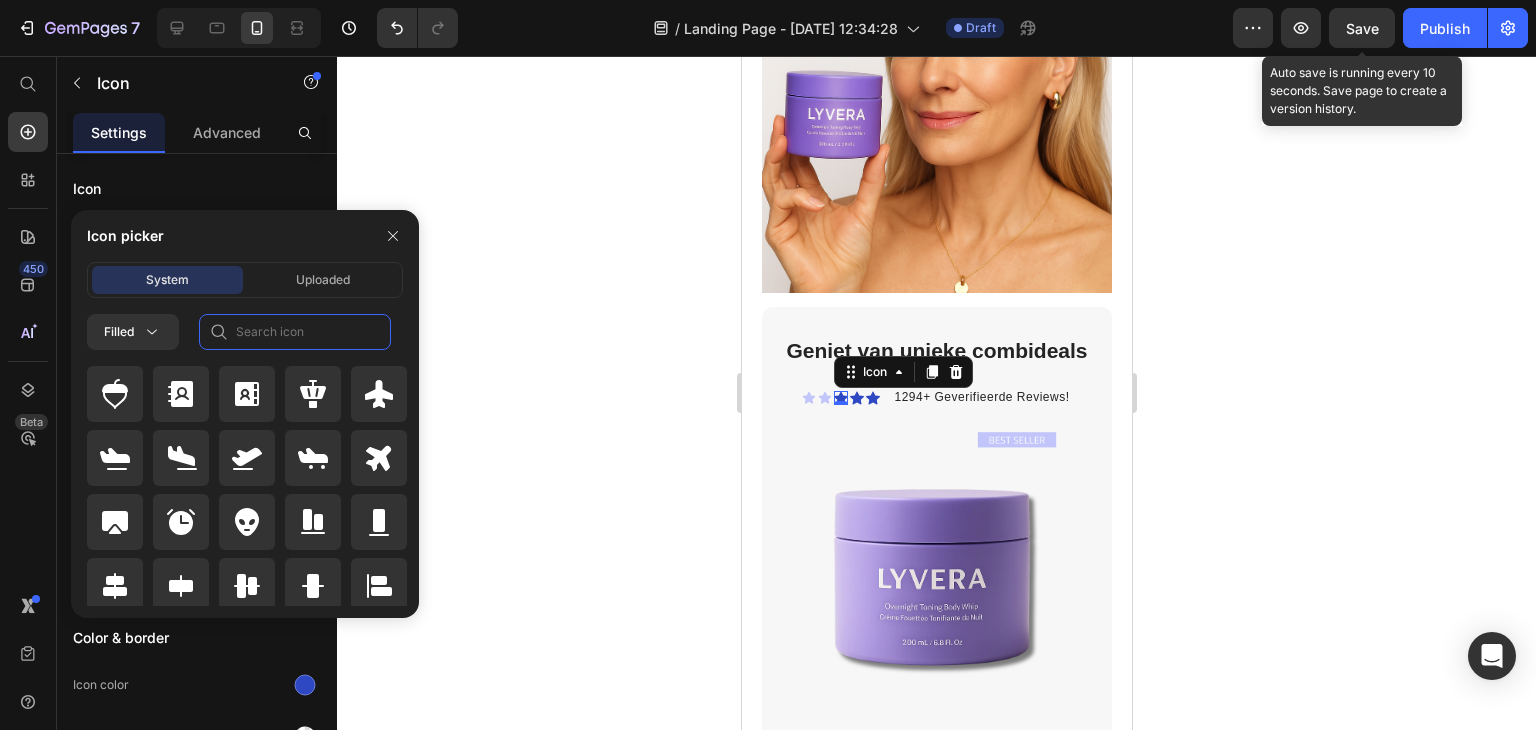 click 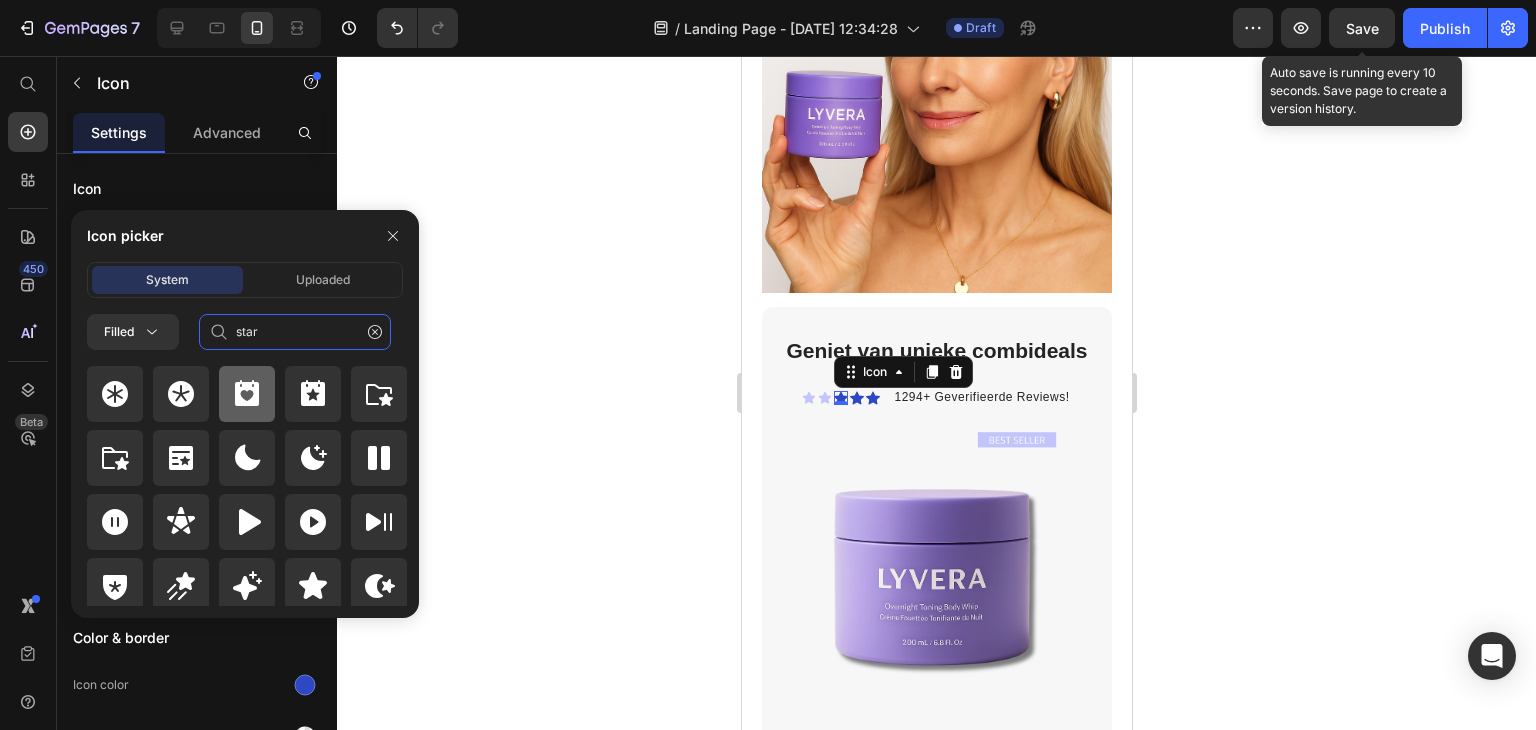 scroll, scrollTop: 72, scrollLeft: 0, axis: vertical 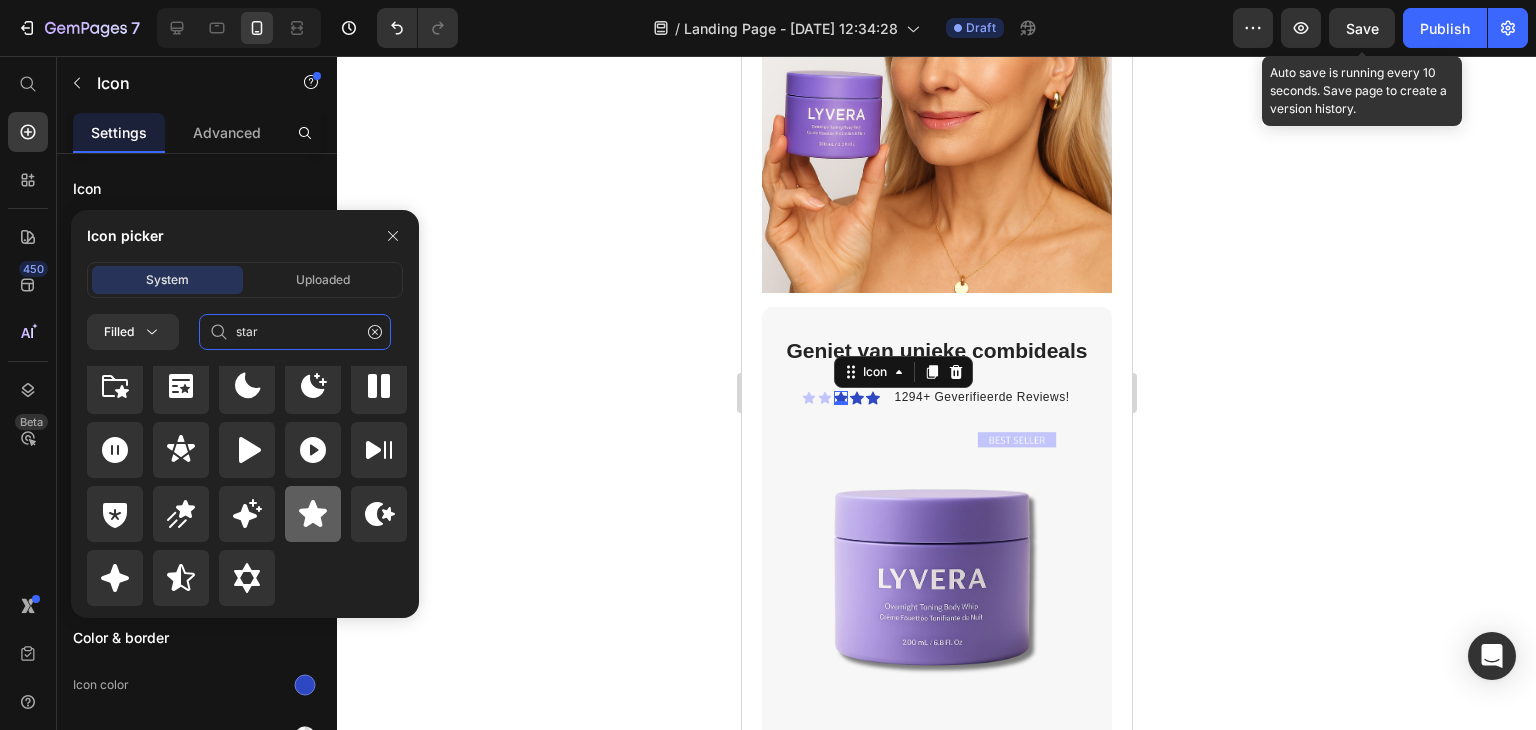 type on "star" 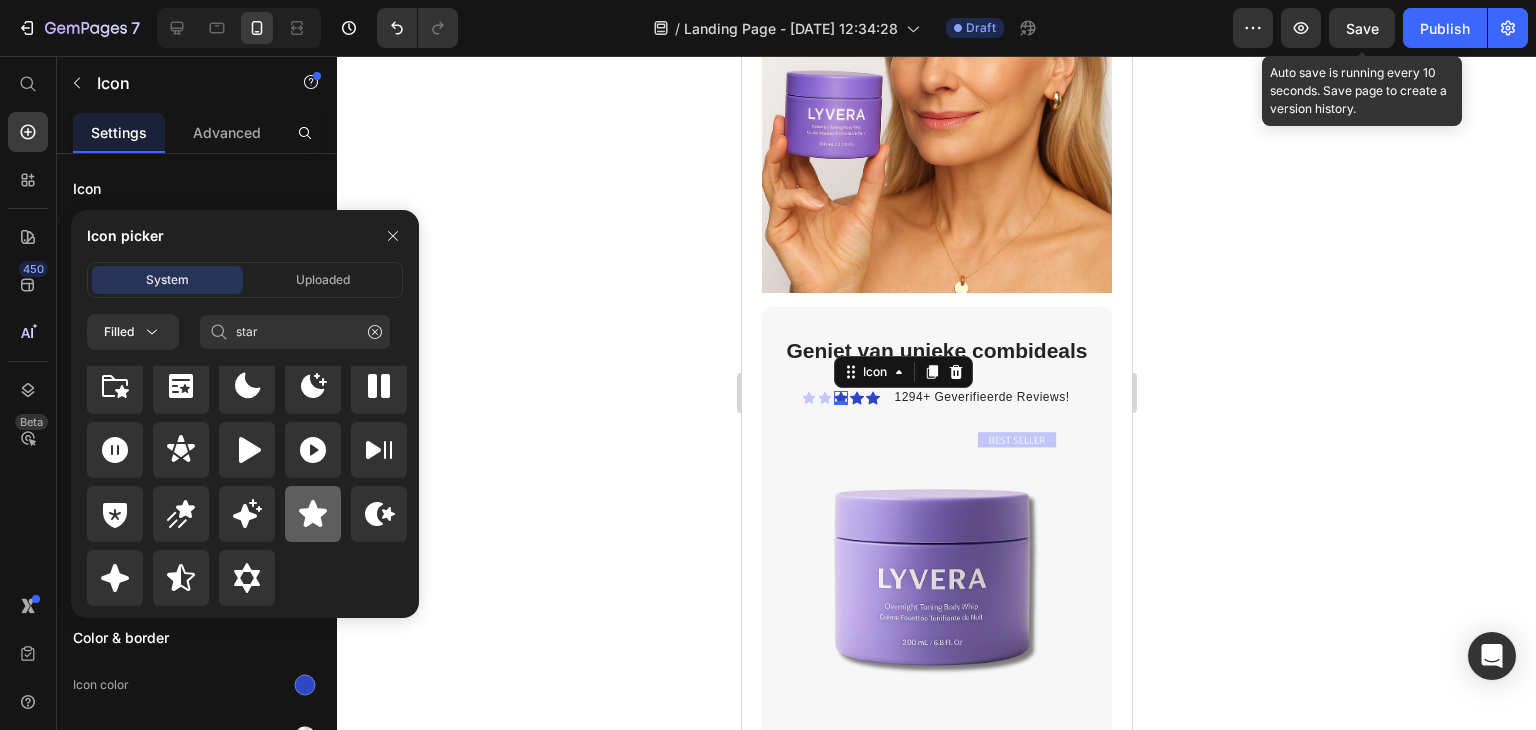 click 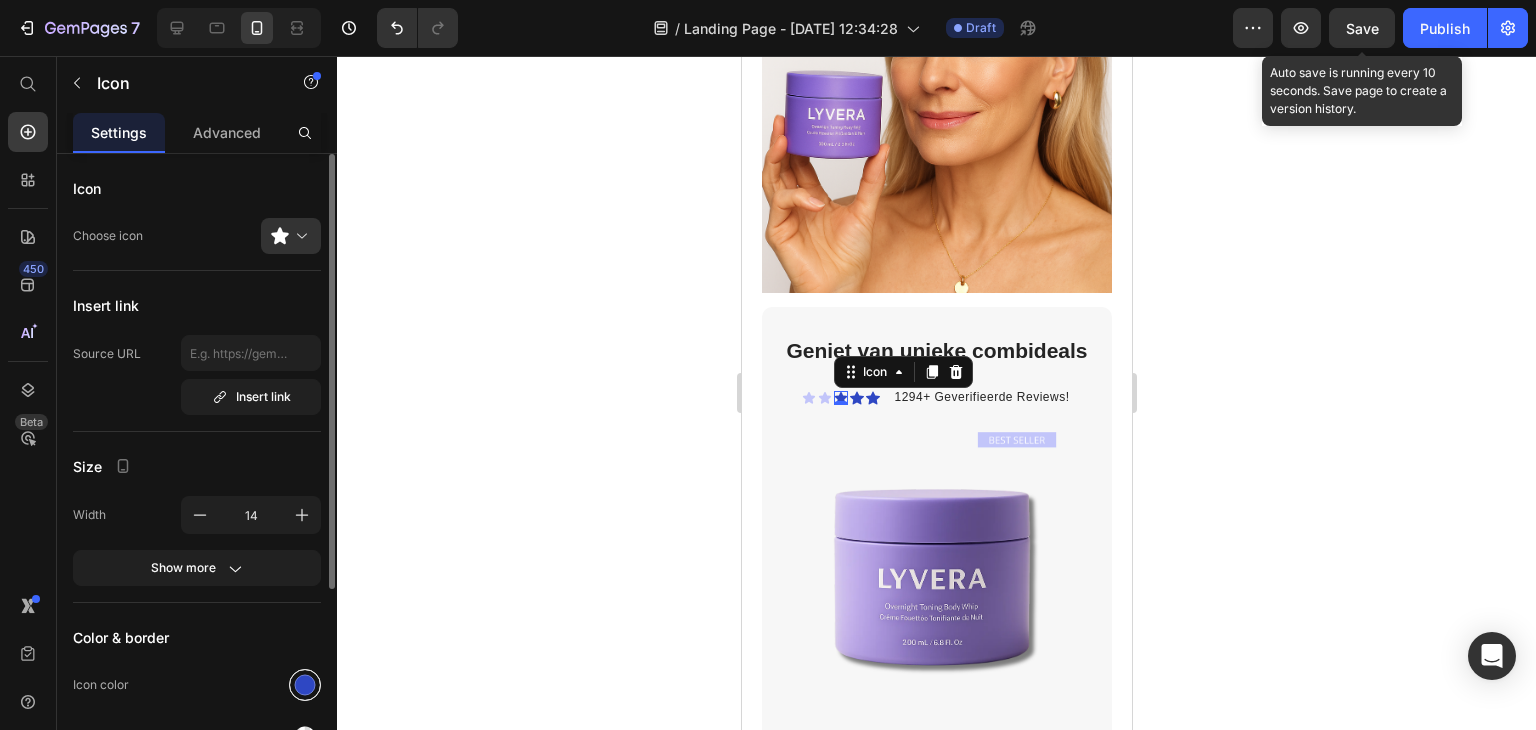 click at bounding box center [305, 685] 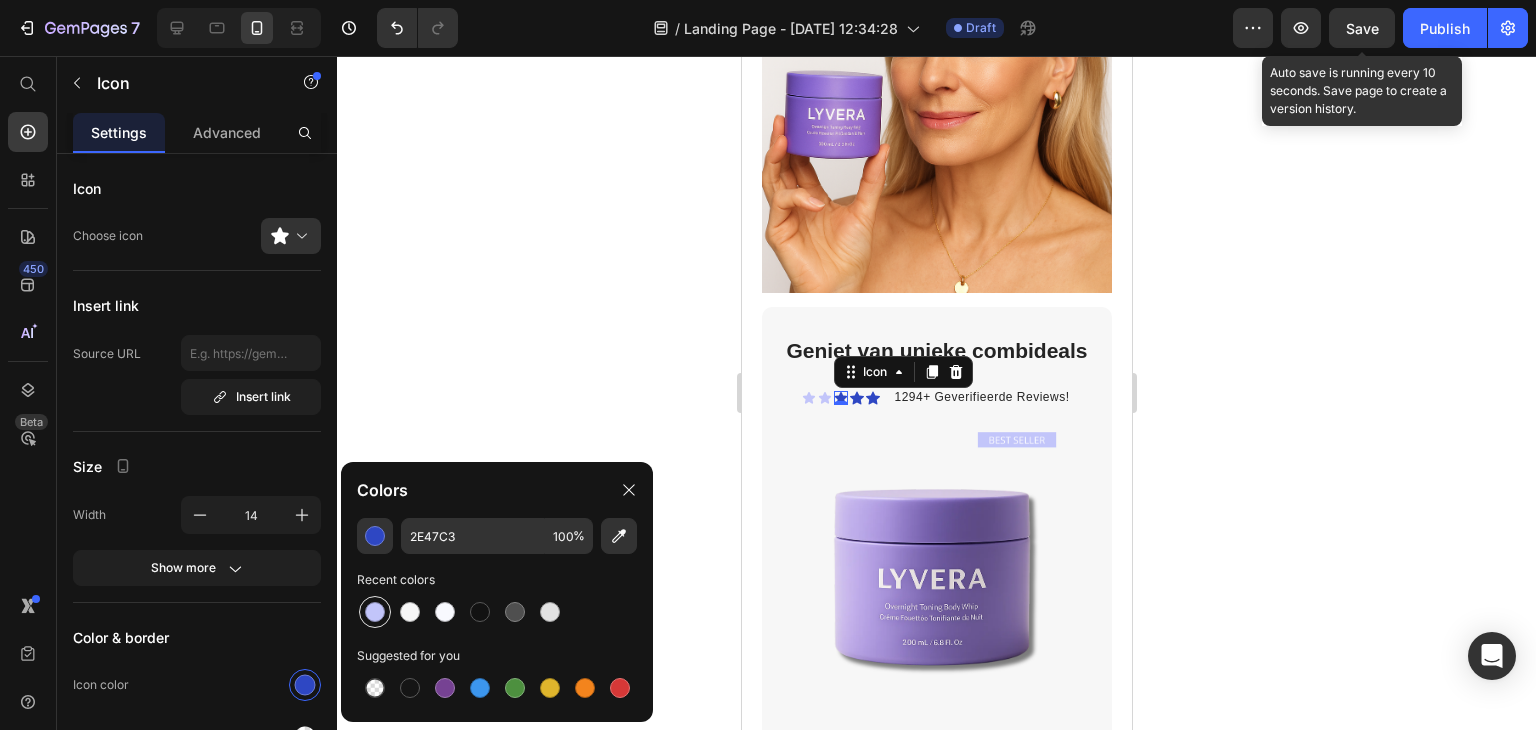 click at bounding box center [375, 612] 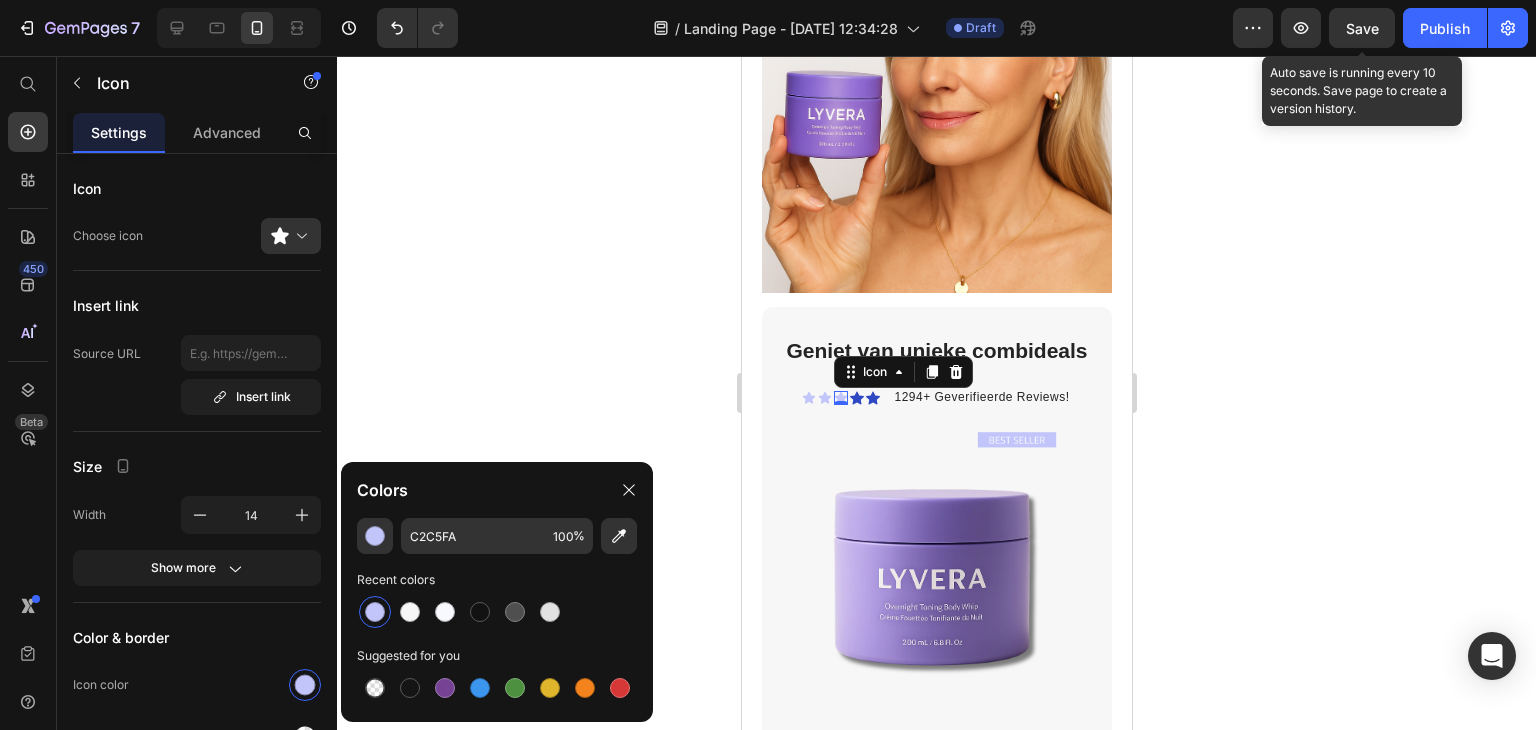 click 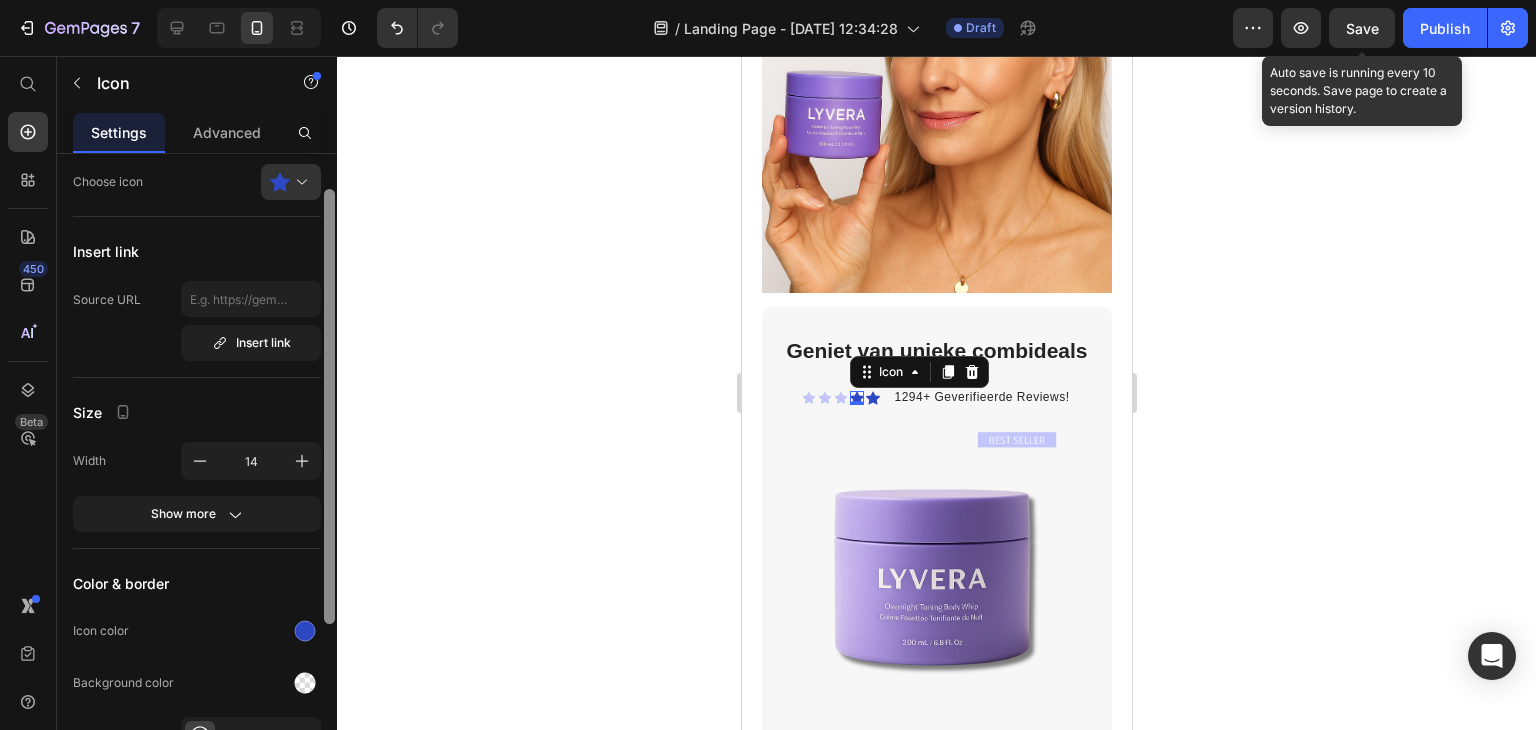 scroll, scrollTop: 0, scrollLeft: 0, axis: both 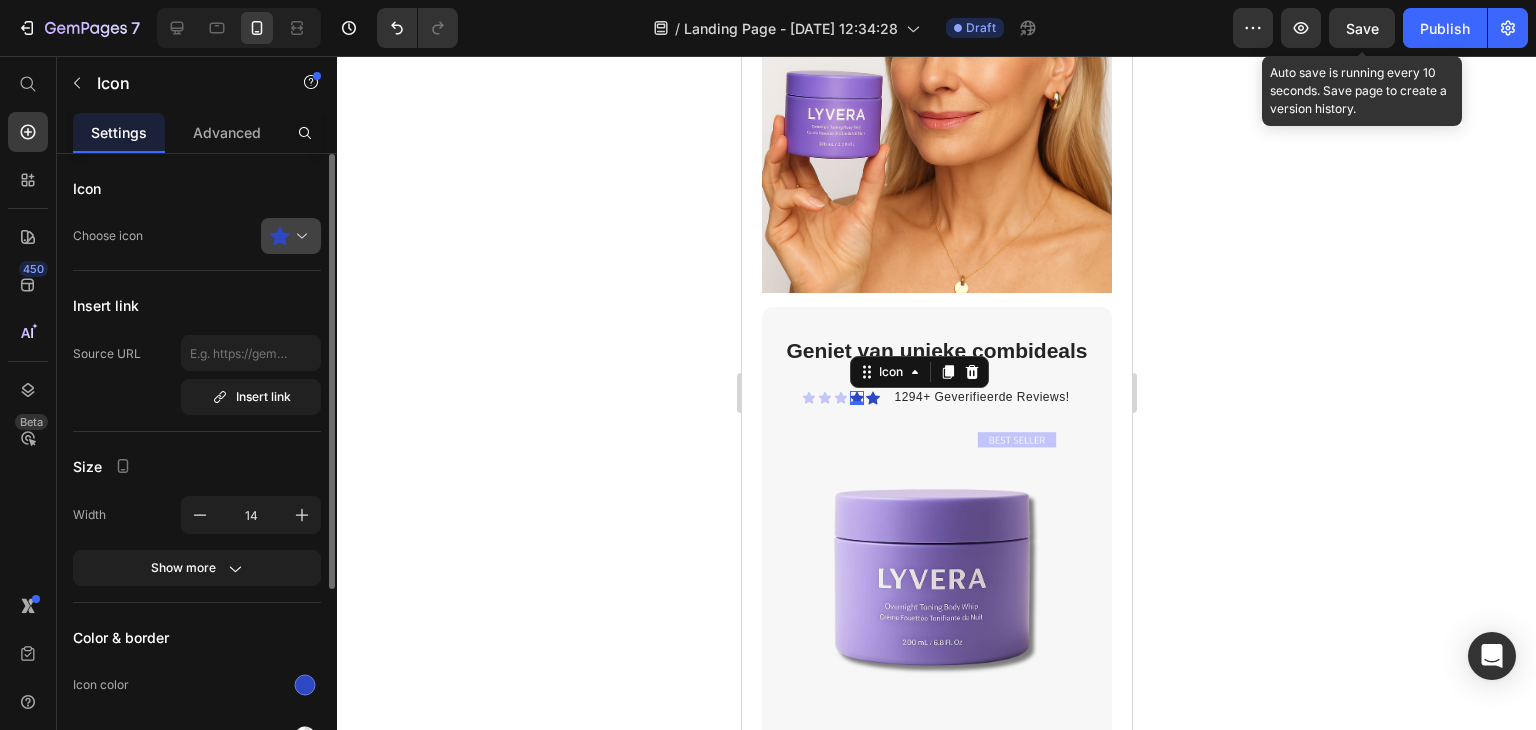 click at bounding box center [299, 236] 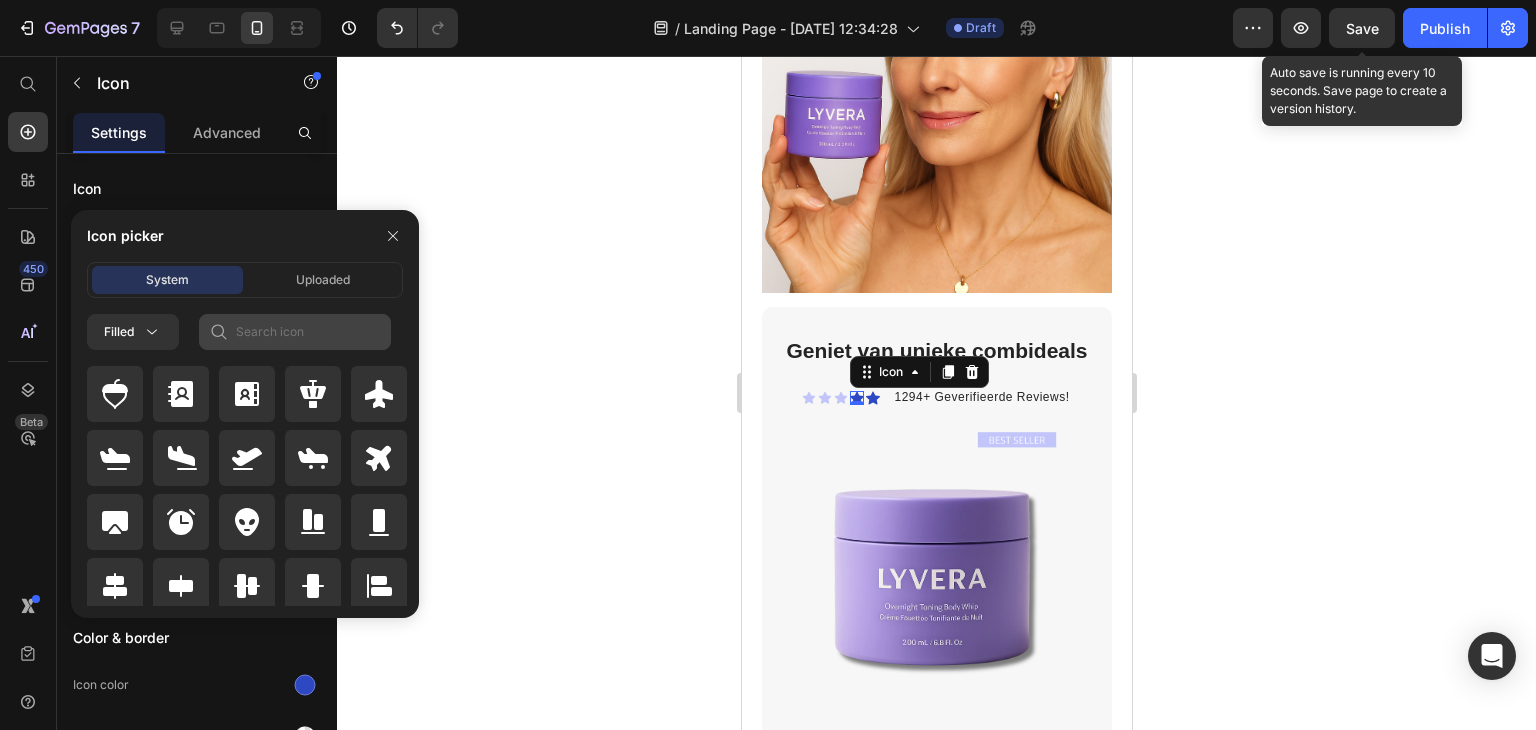 drag, startPoint x: 287, startPoint y: 352, endPoint x: 261, endPoint y: 329, distance: 34.713108 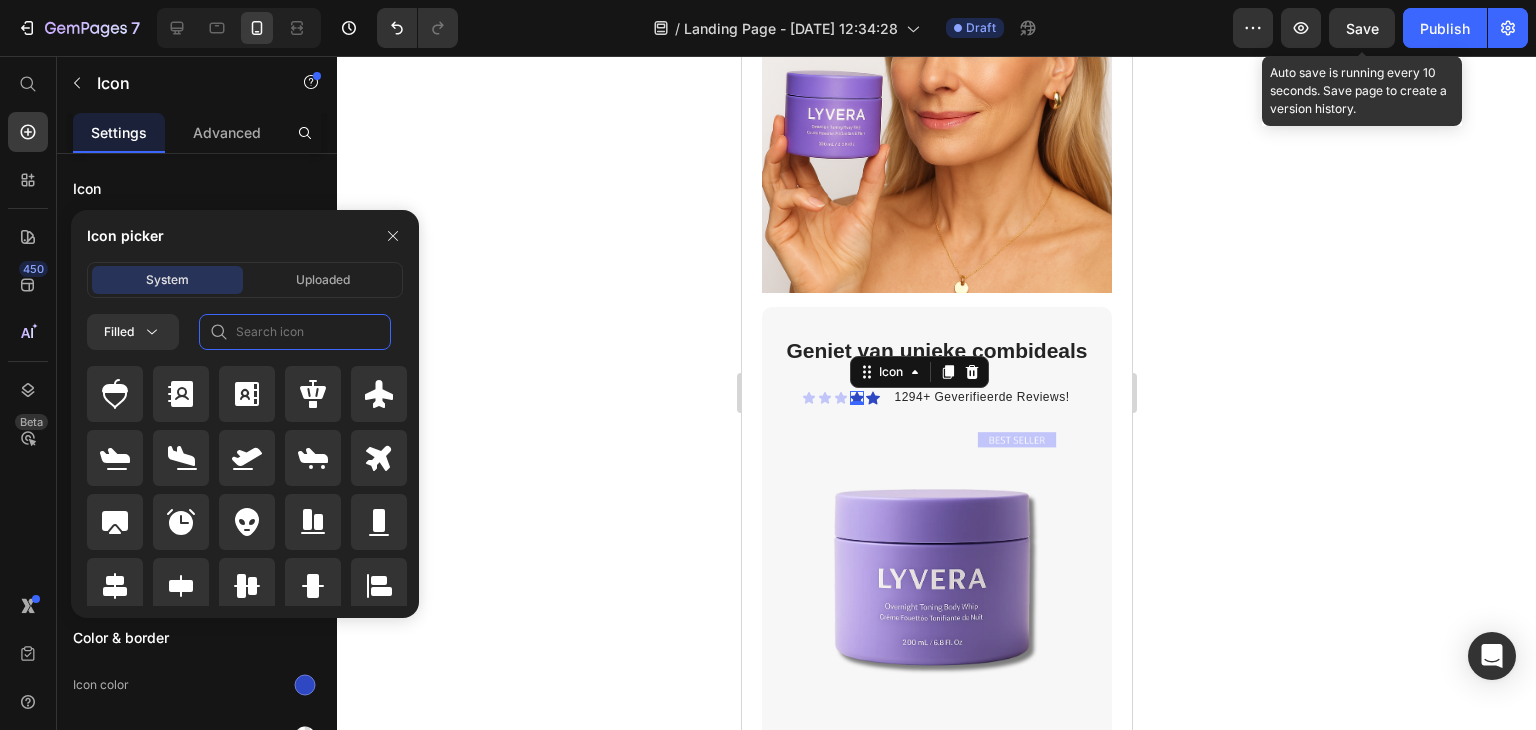 click 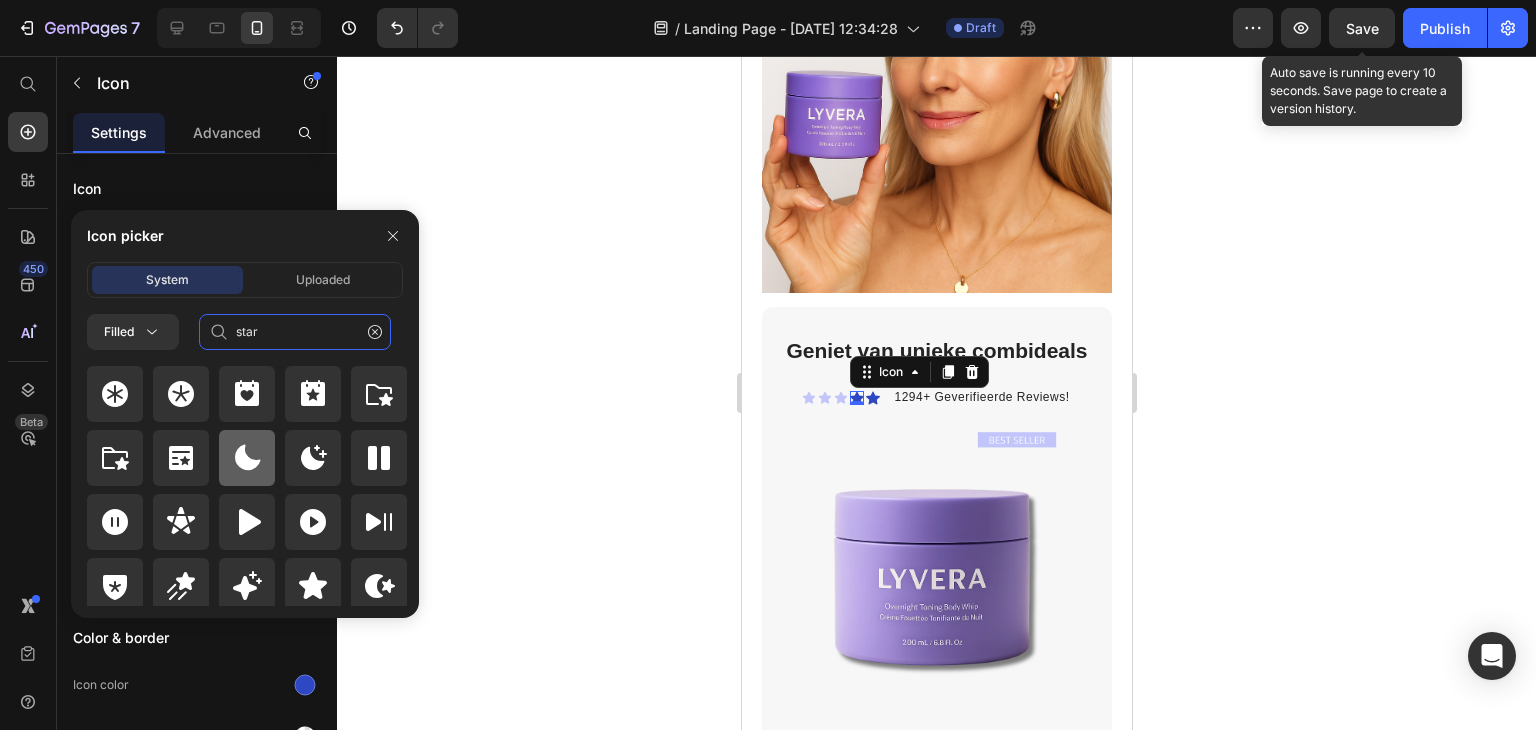 scroll, scrollTop: 72, scrollLeft: 0, axis: vertical 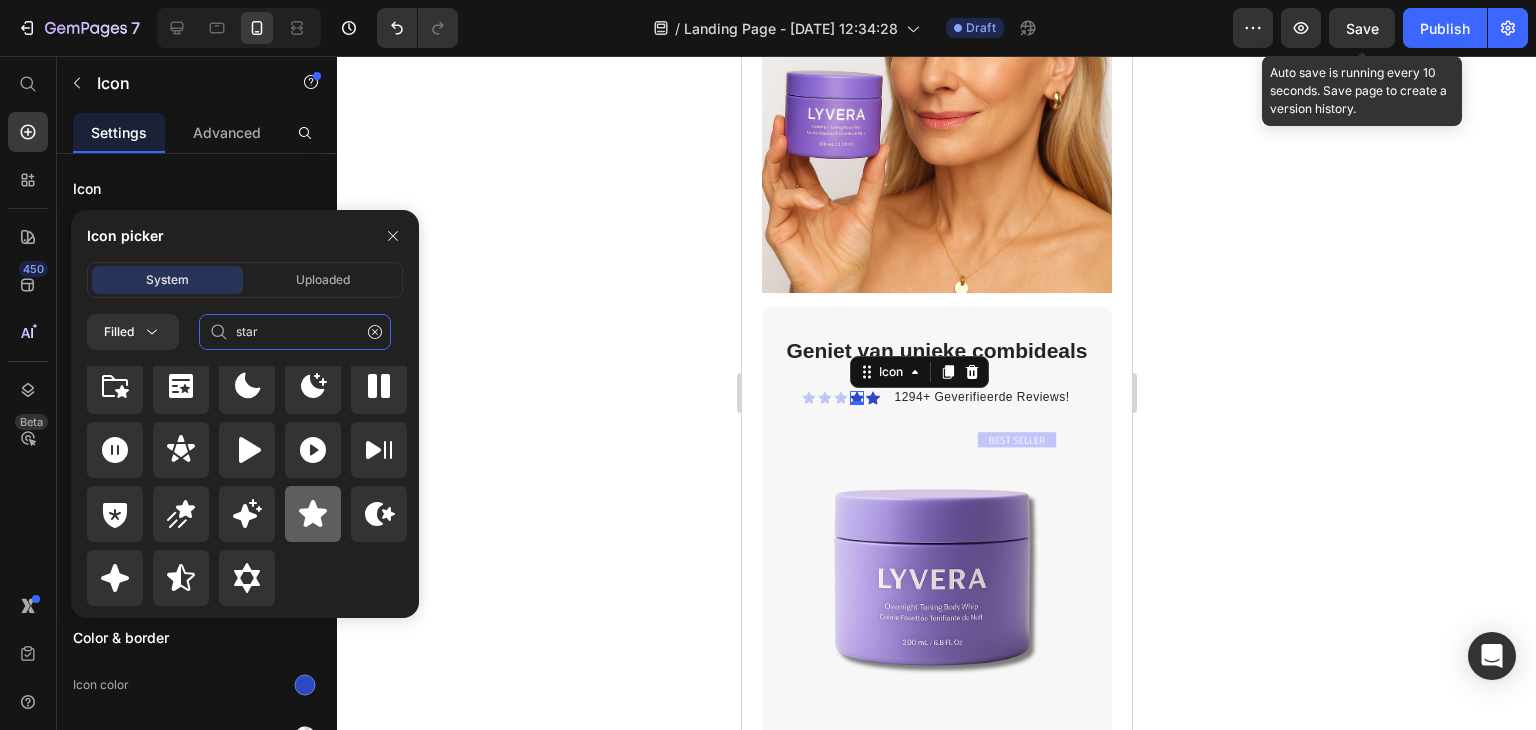 type on "star" 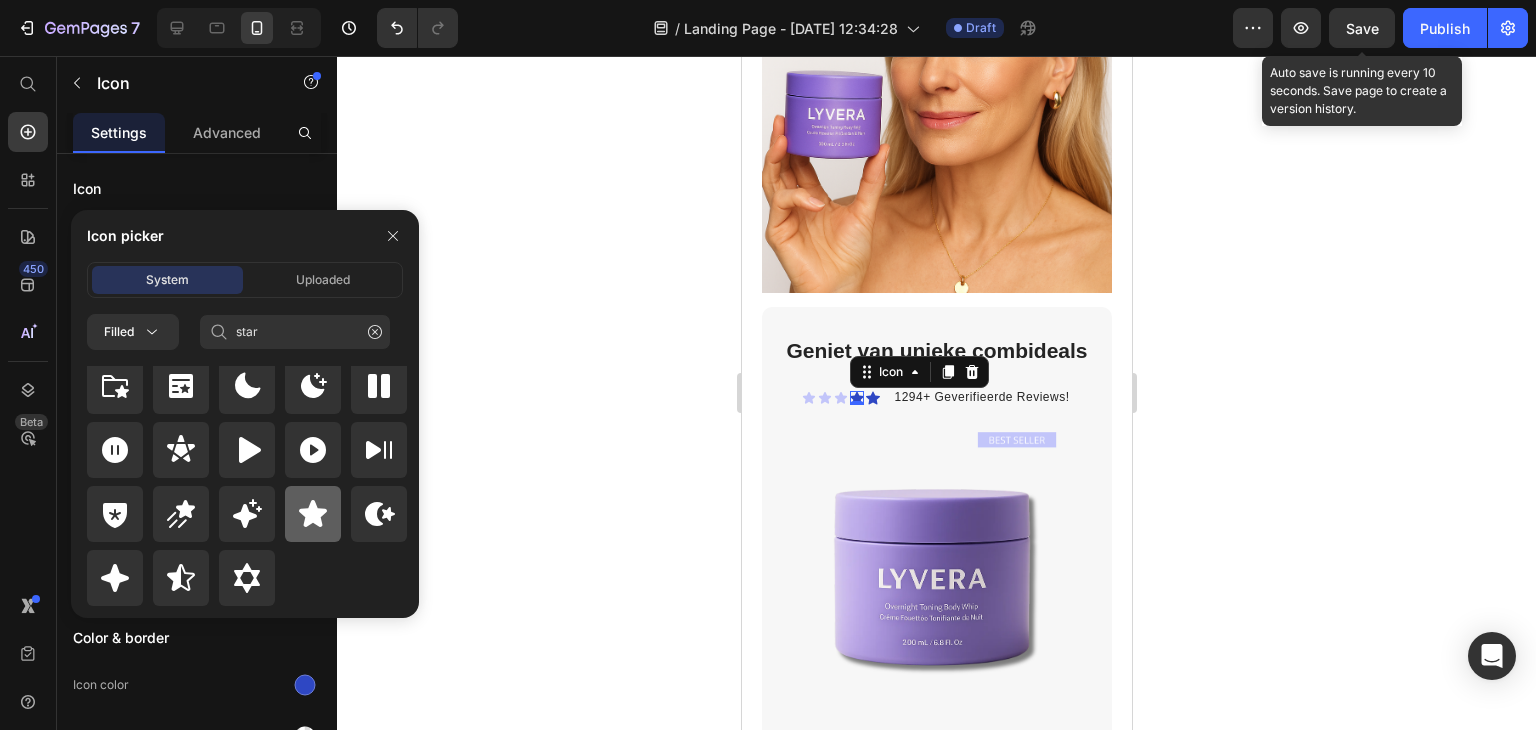 click 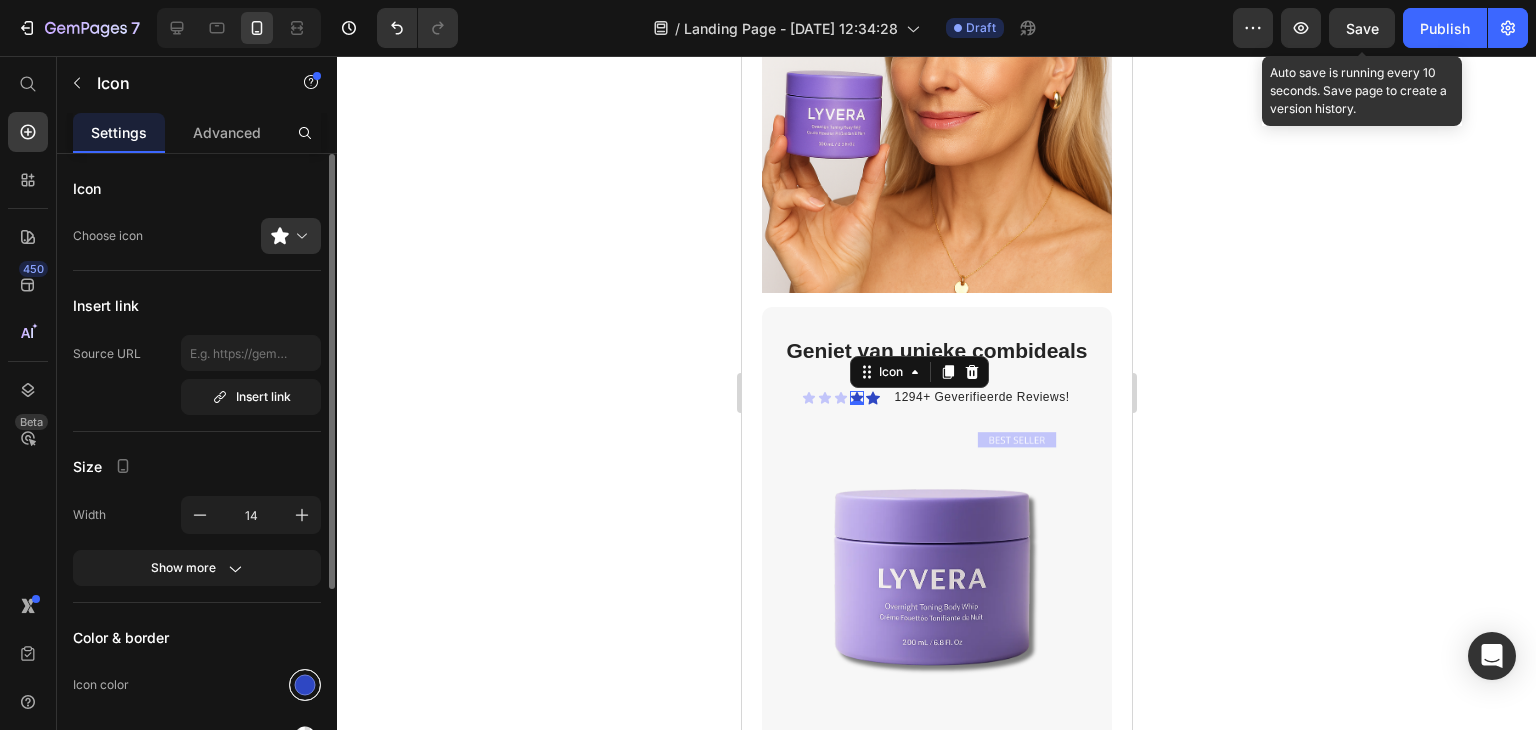 click at bounding box center (305, 685) 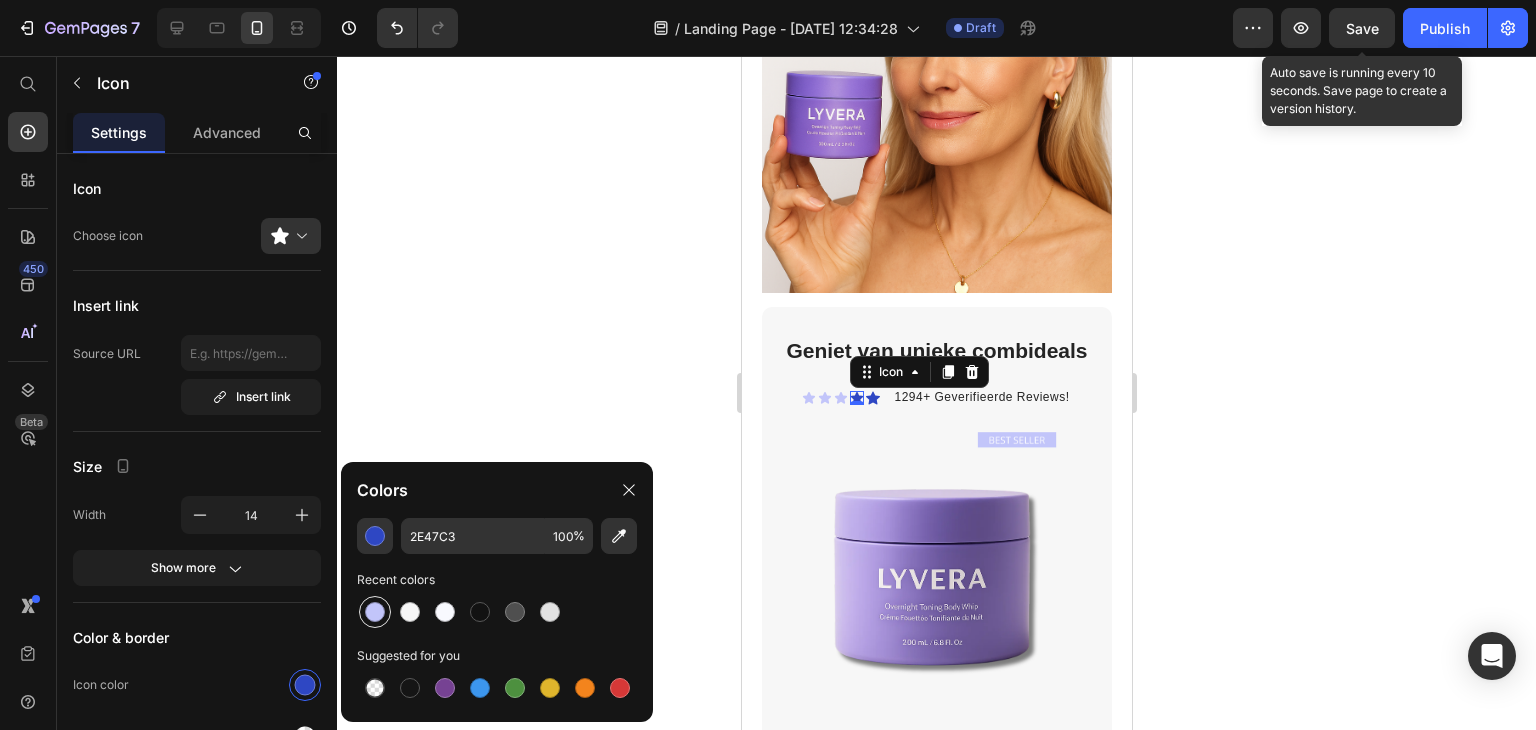 click at bounding box center [375, 612] 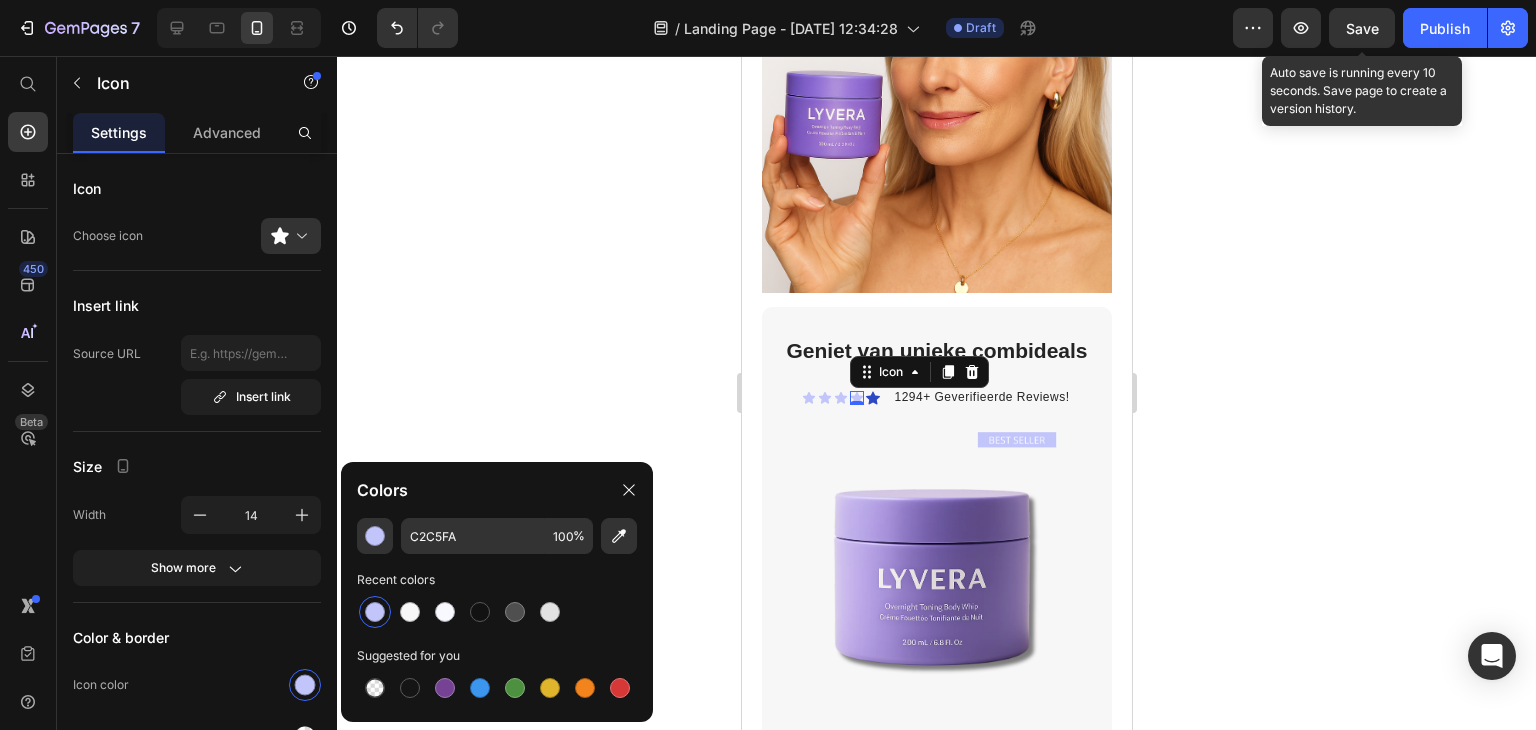 click 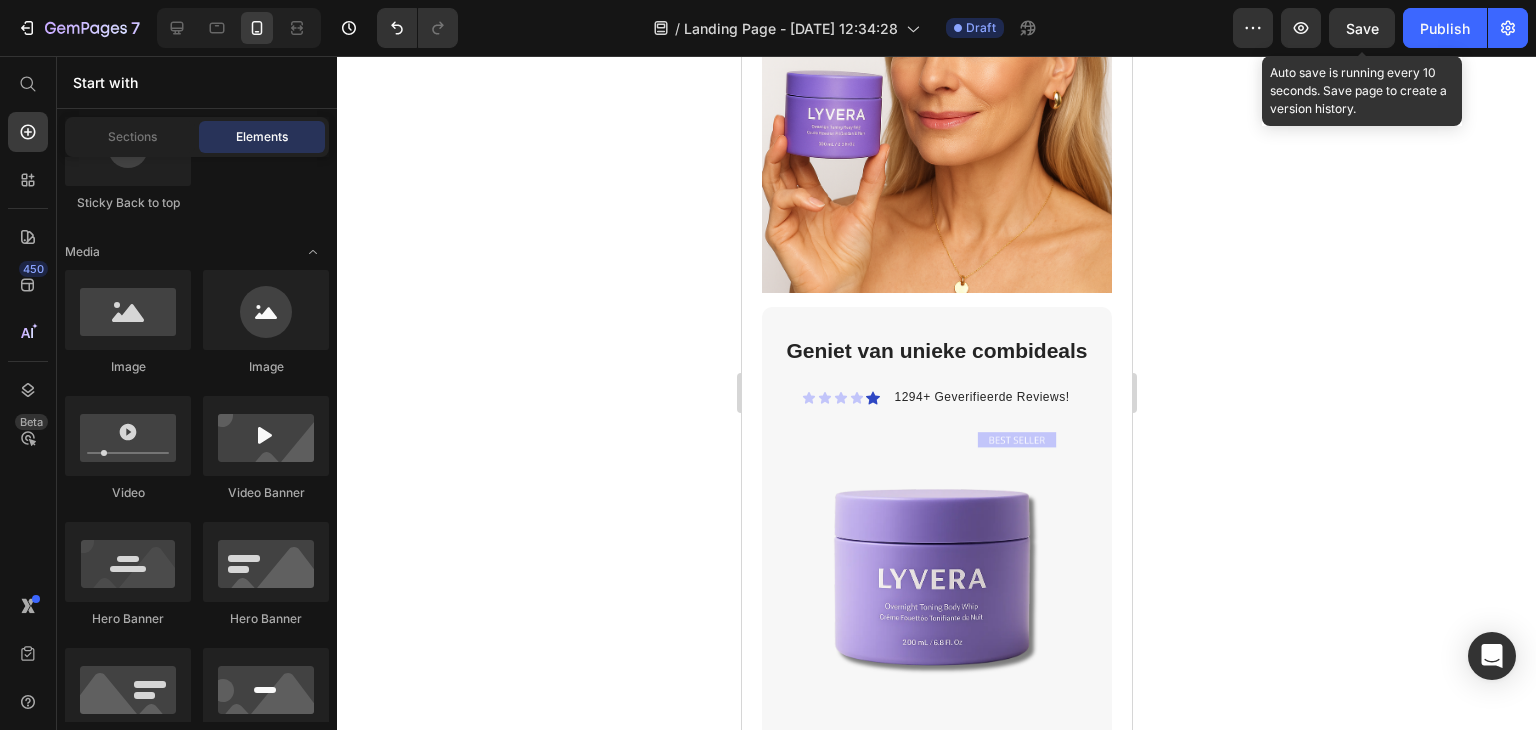 click 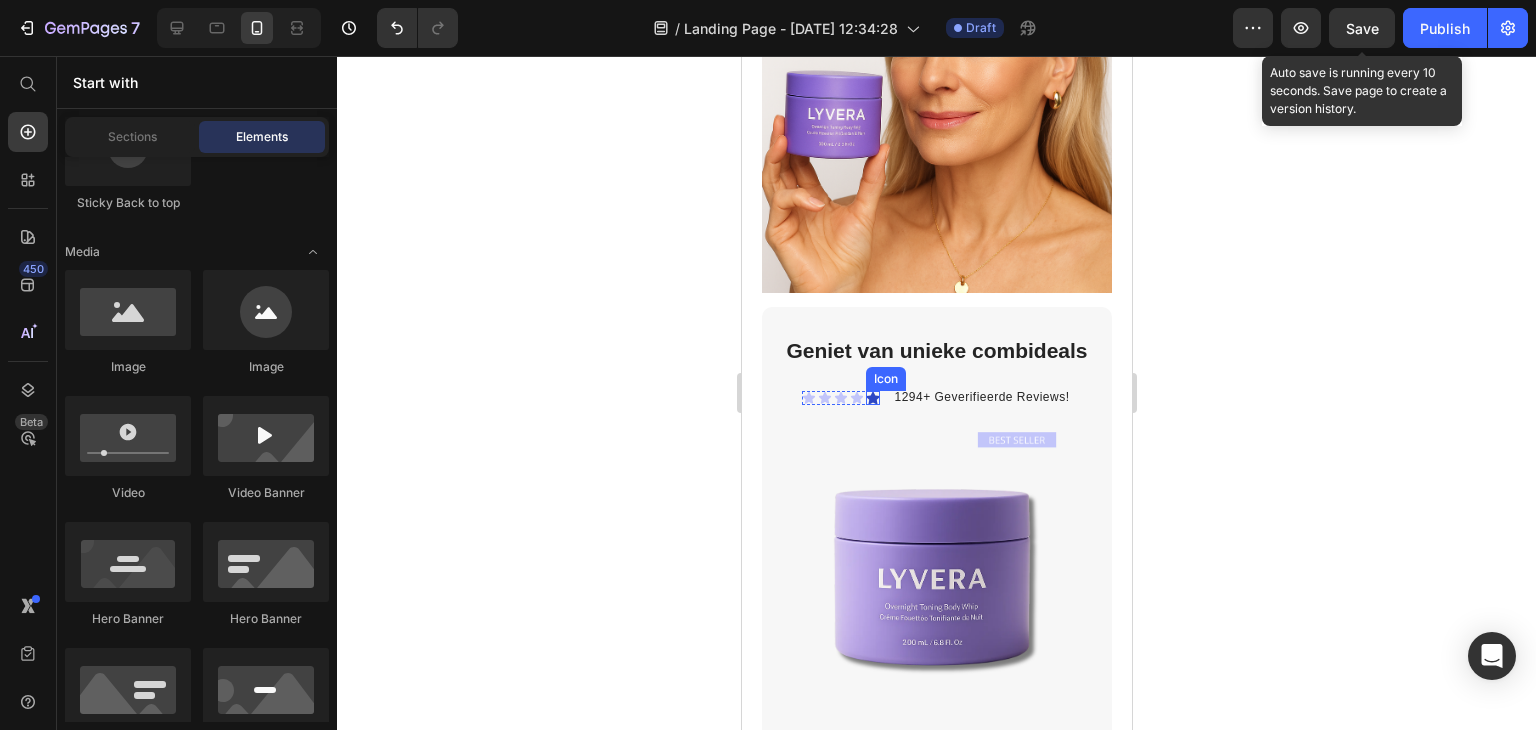 click 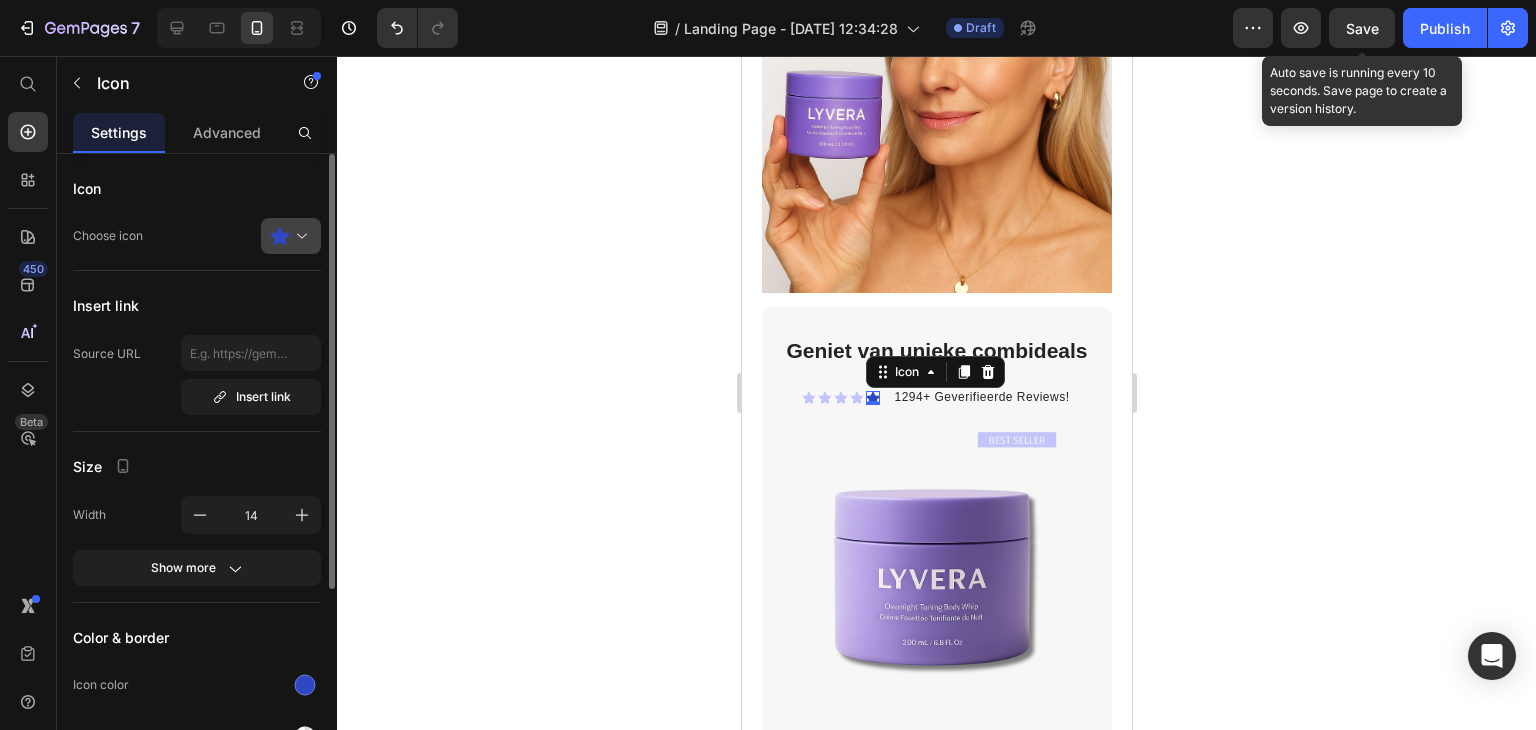 click at bounding box center (299, 236) 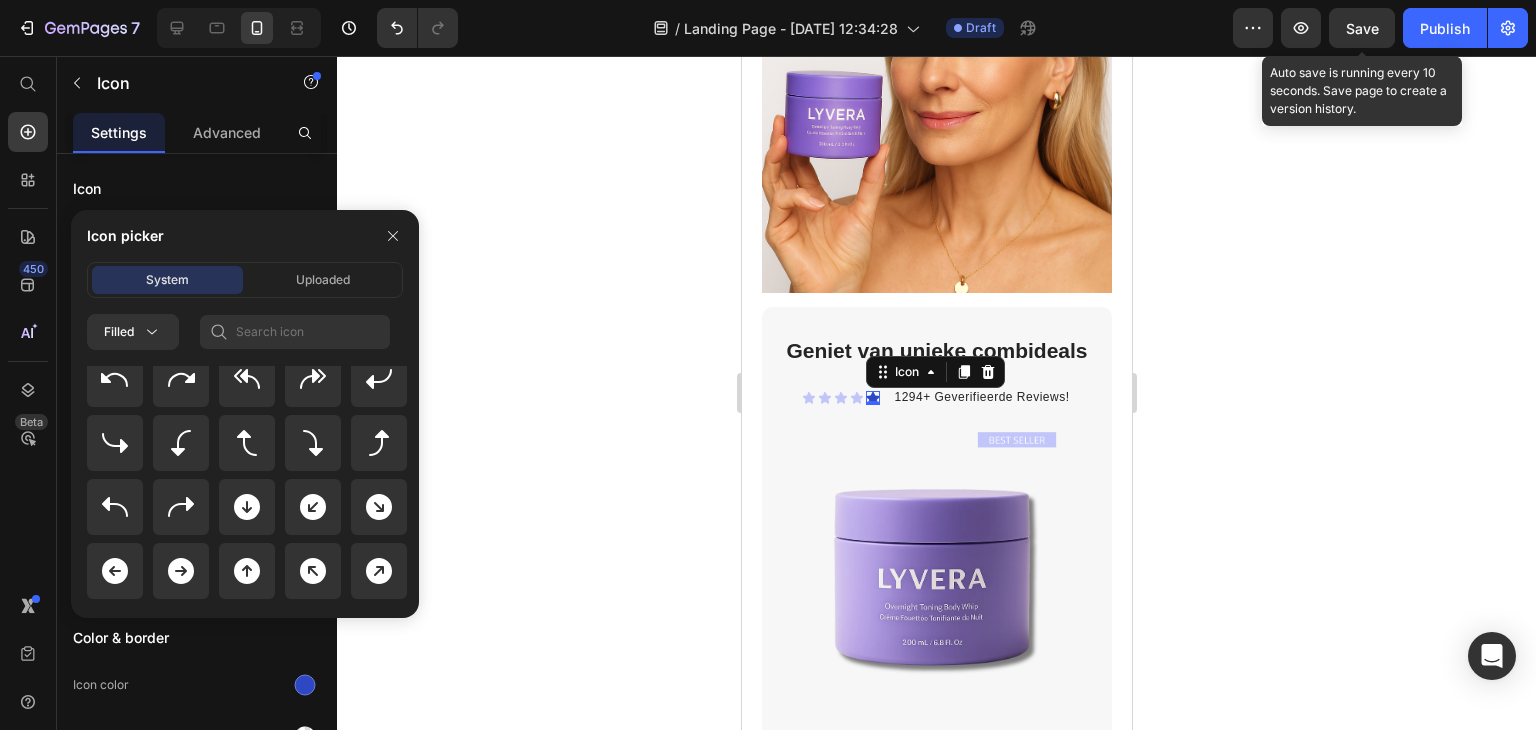 scroll, scrollTop: 0, scrollLeft: 0, axis: both 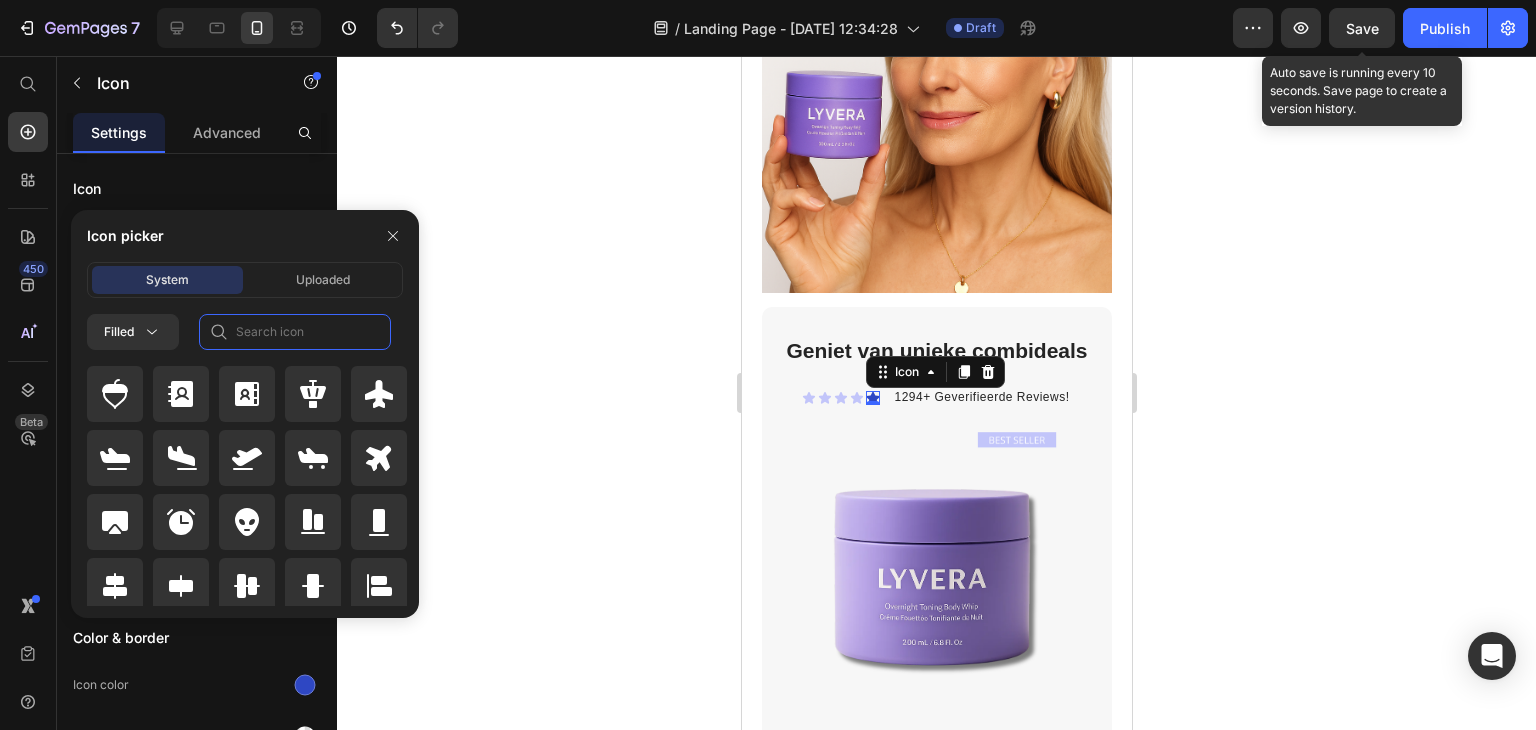 click 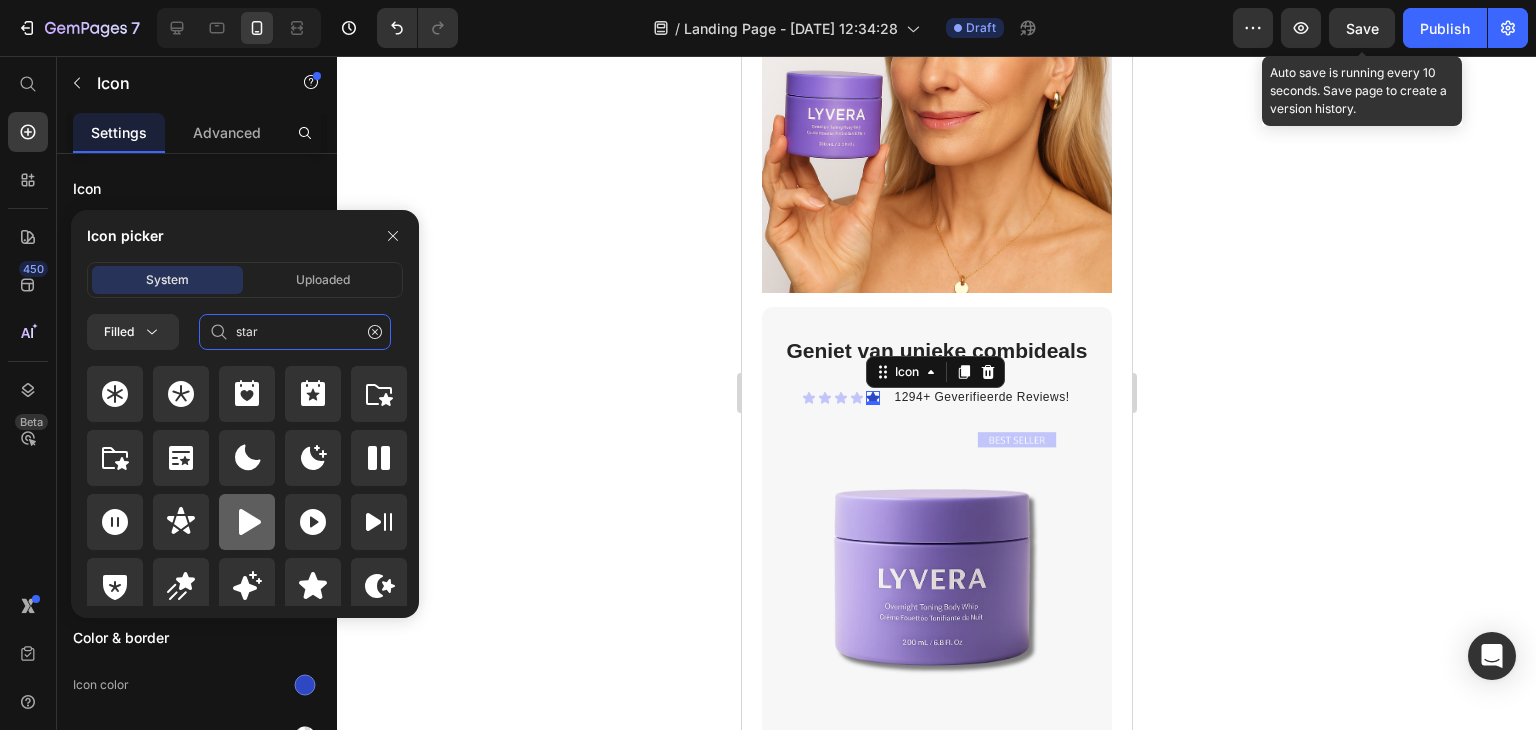 scroll, scrollTop: 72, scrollLeft: 0, axis: vertical 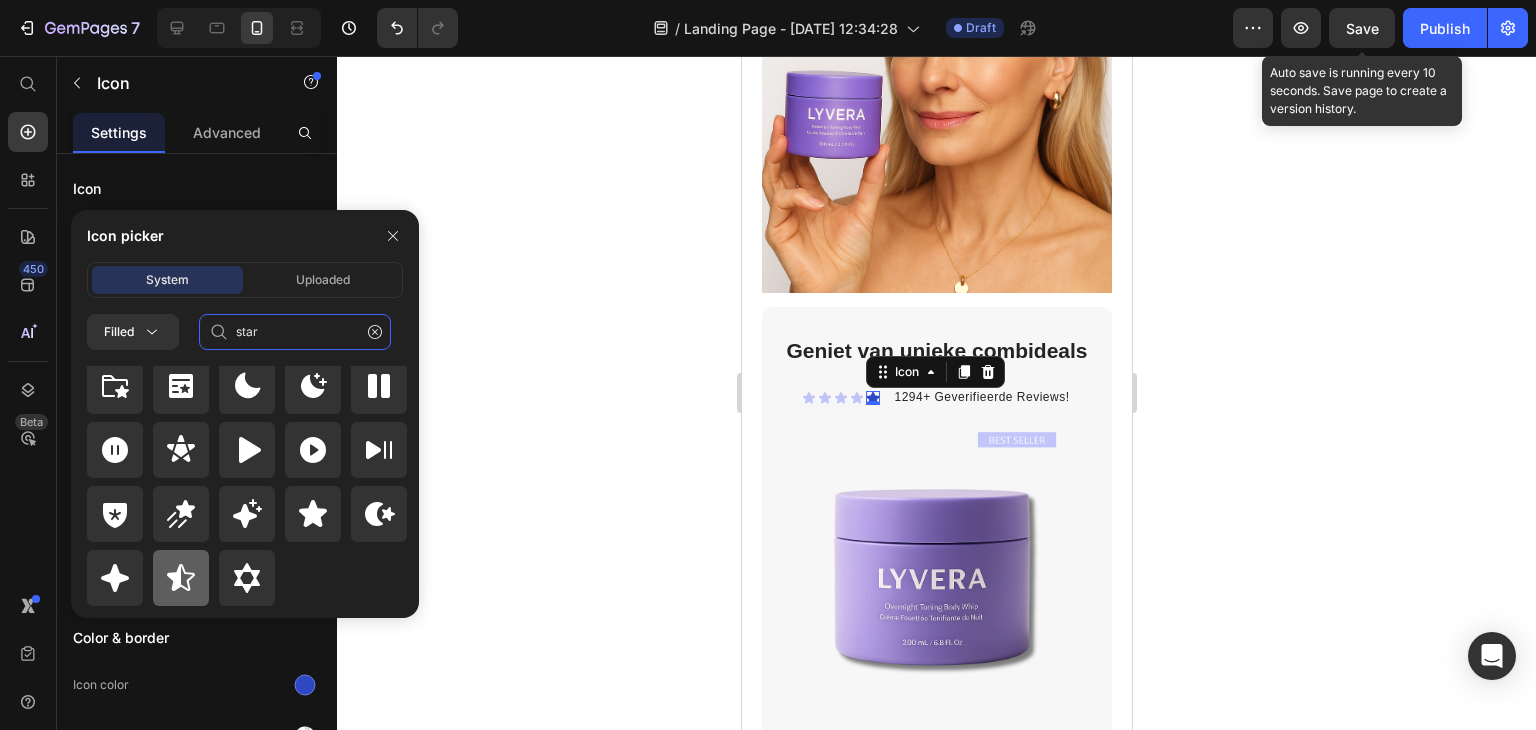 type on "star" 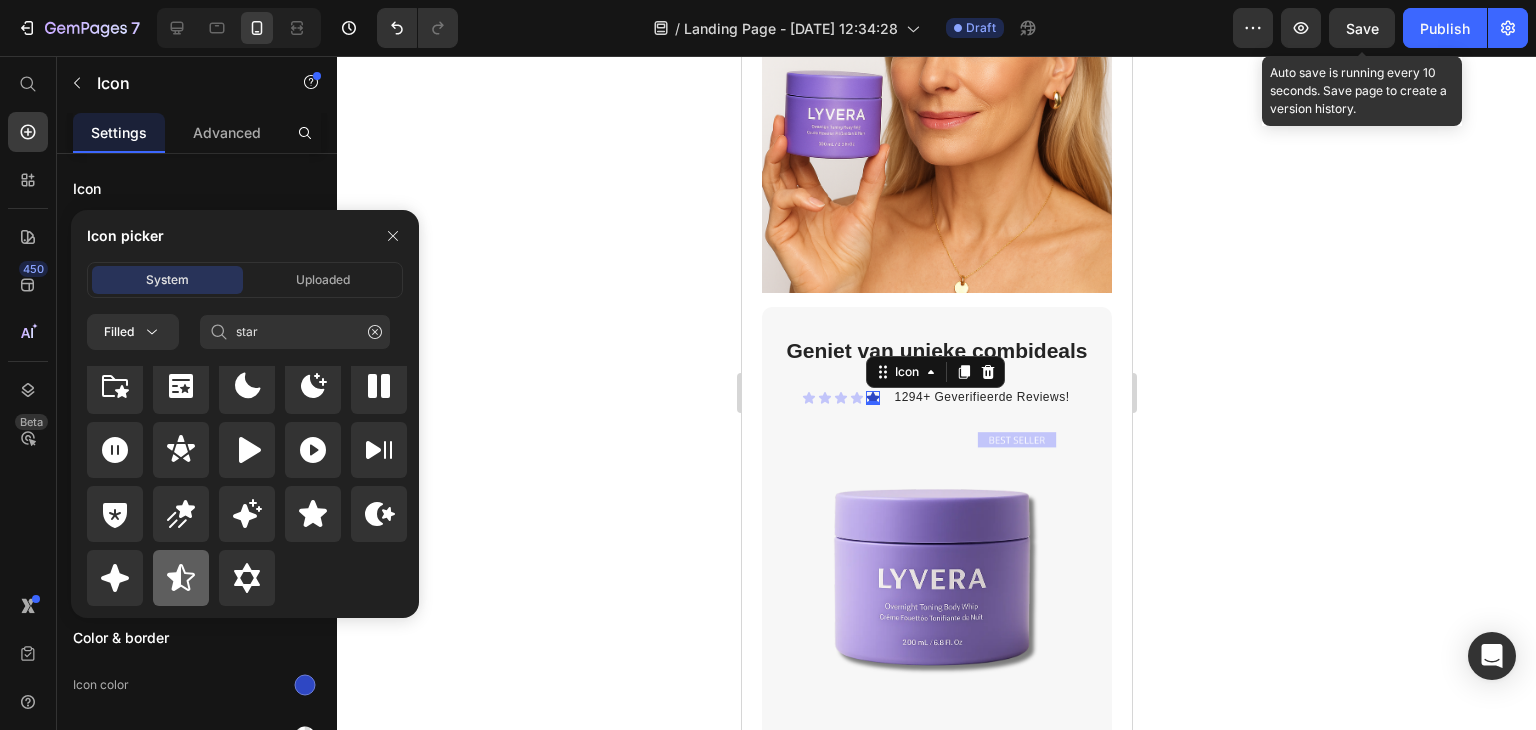 click 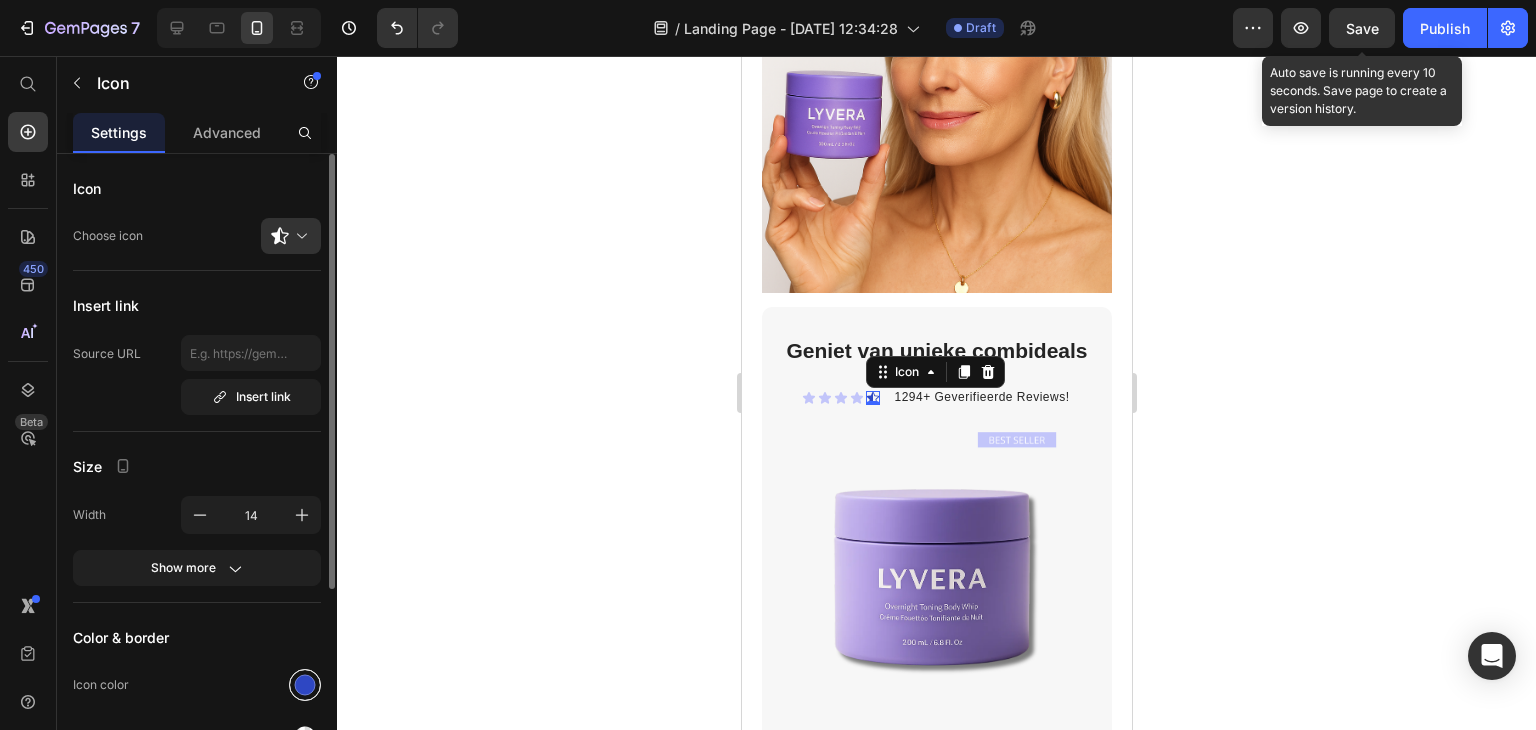 click at bounding box center (305, 685) 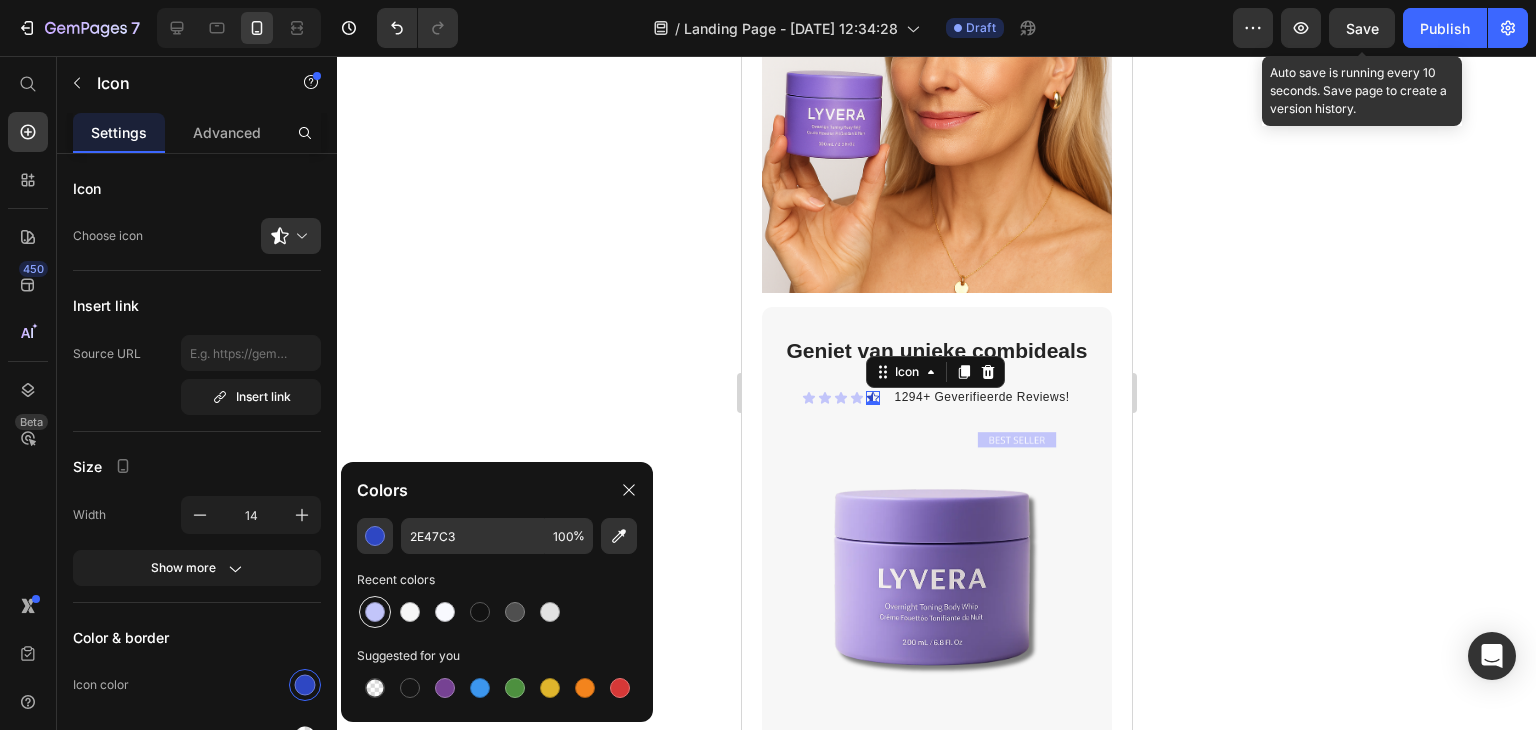 click at bounding box center (375, 612) 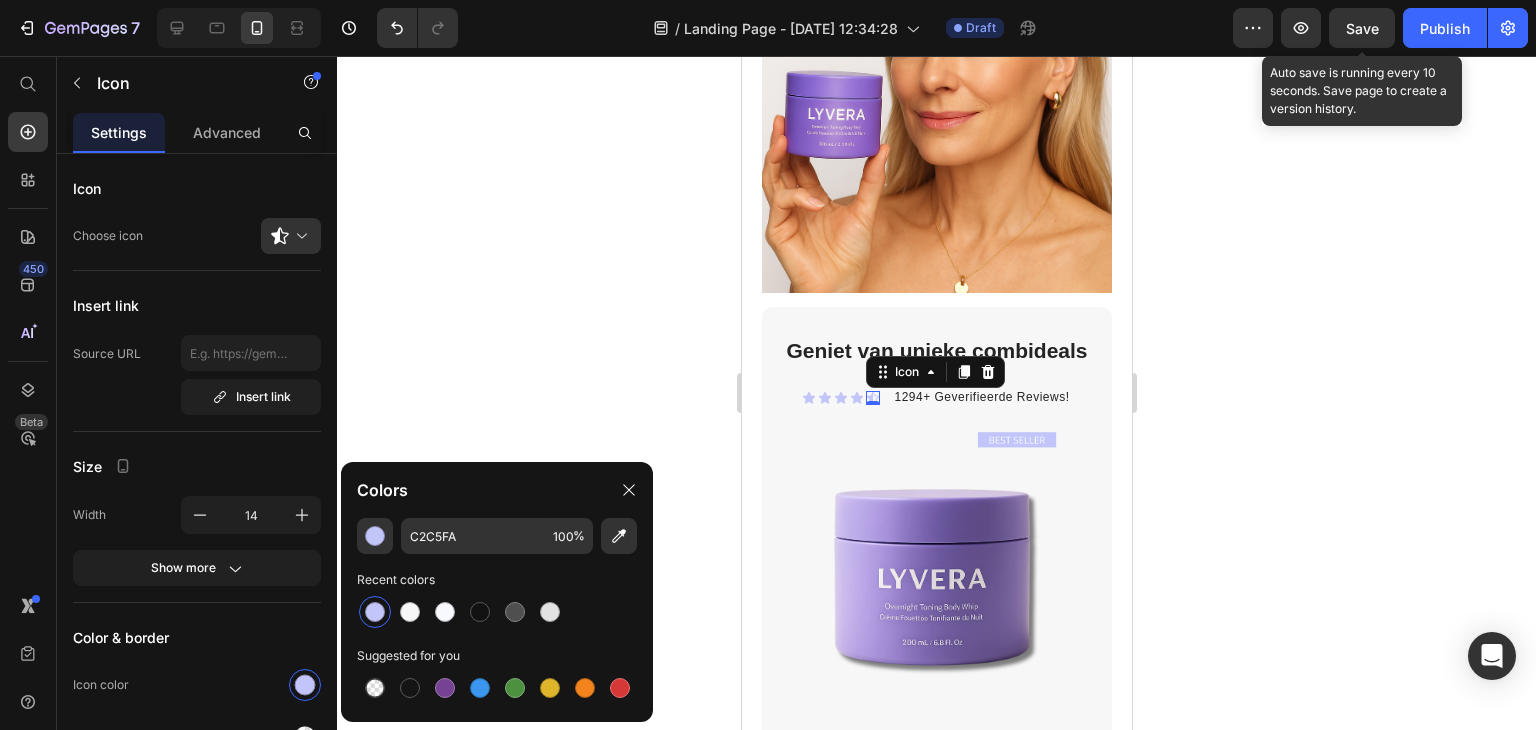 click 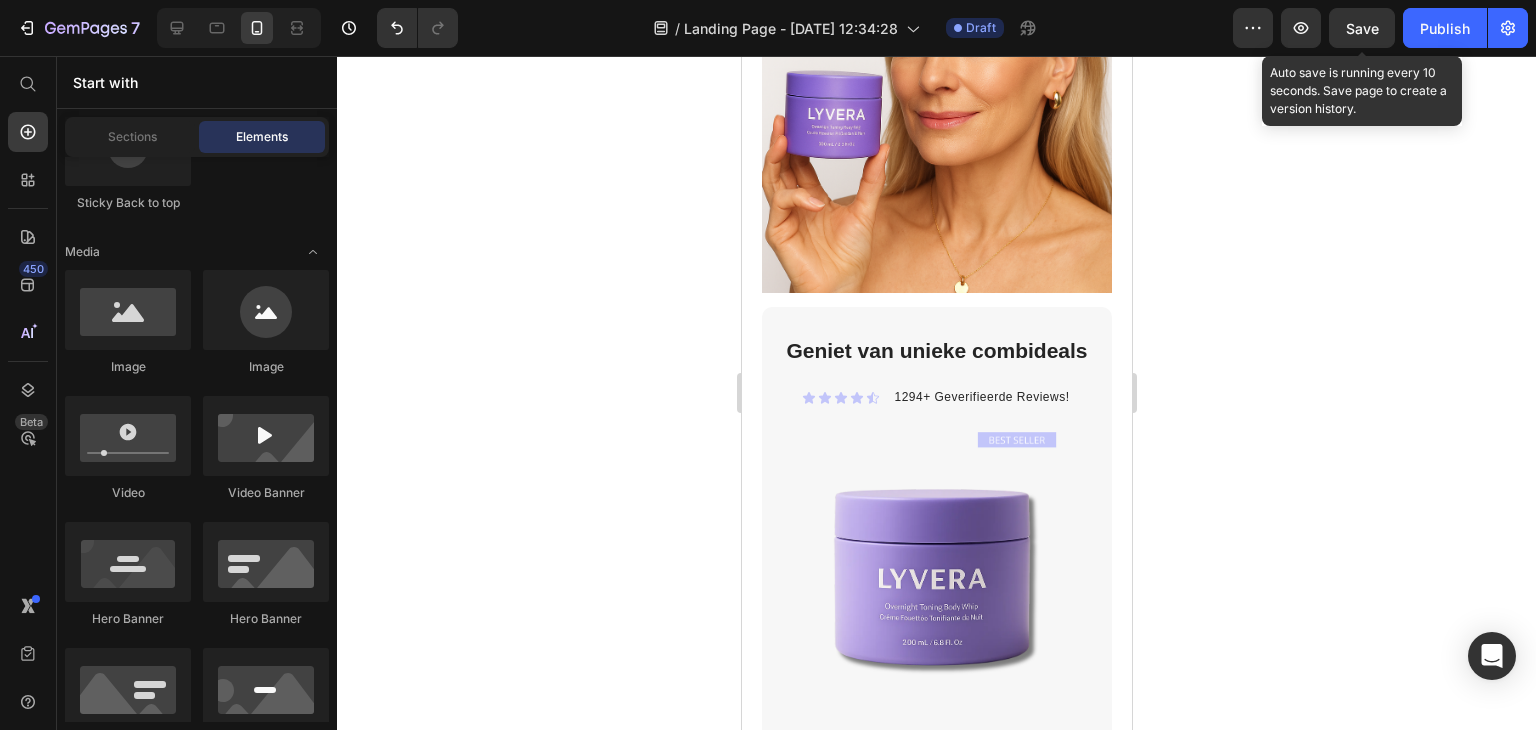 click 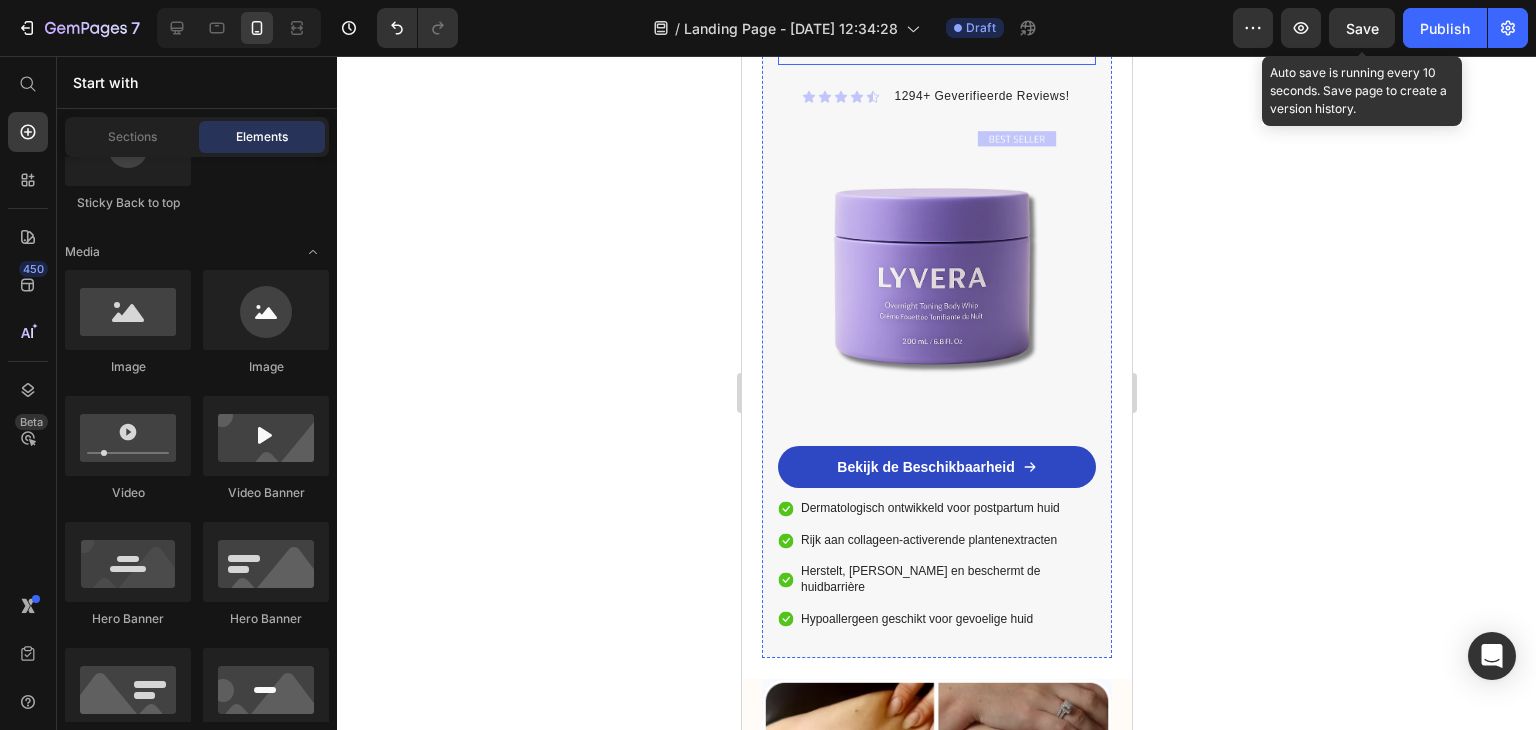 scroll, scrollTop: 5191, scrollLeft: 0, axis: vertical 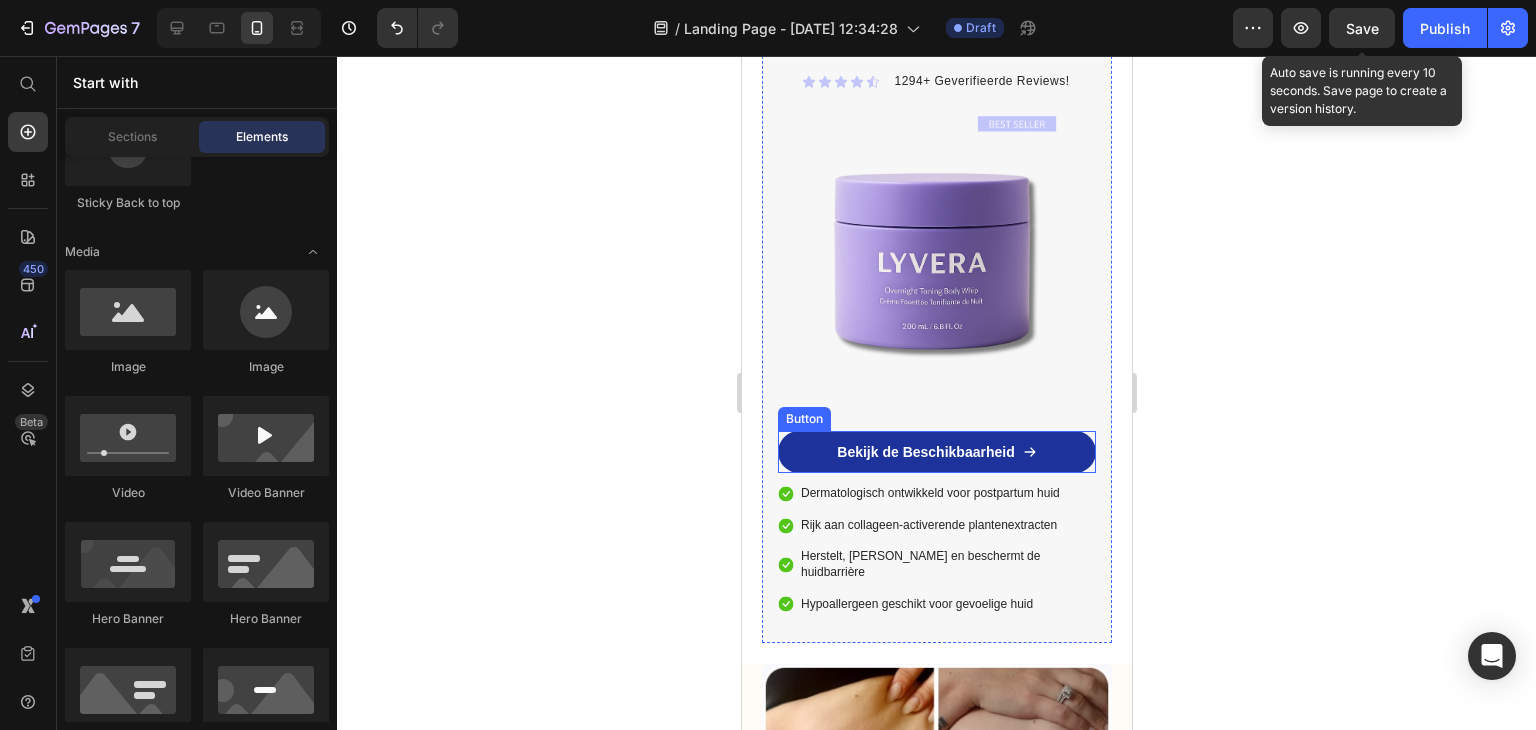 click on "Bekijk de Beschikbaarheid" at bounding box center (936, 452) 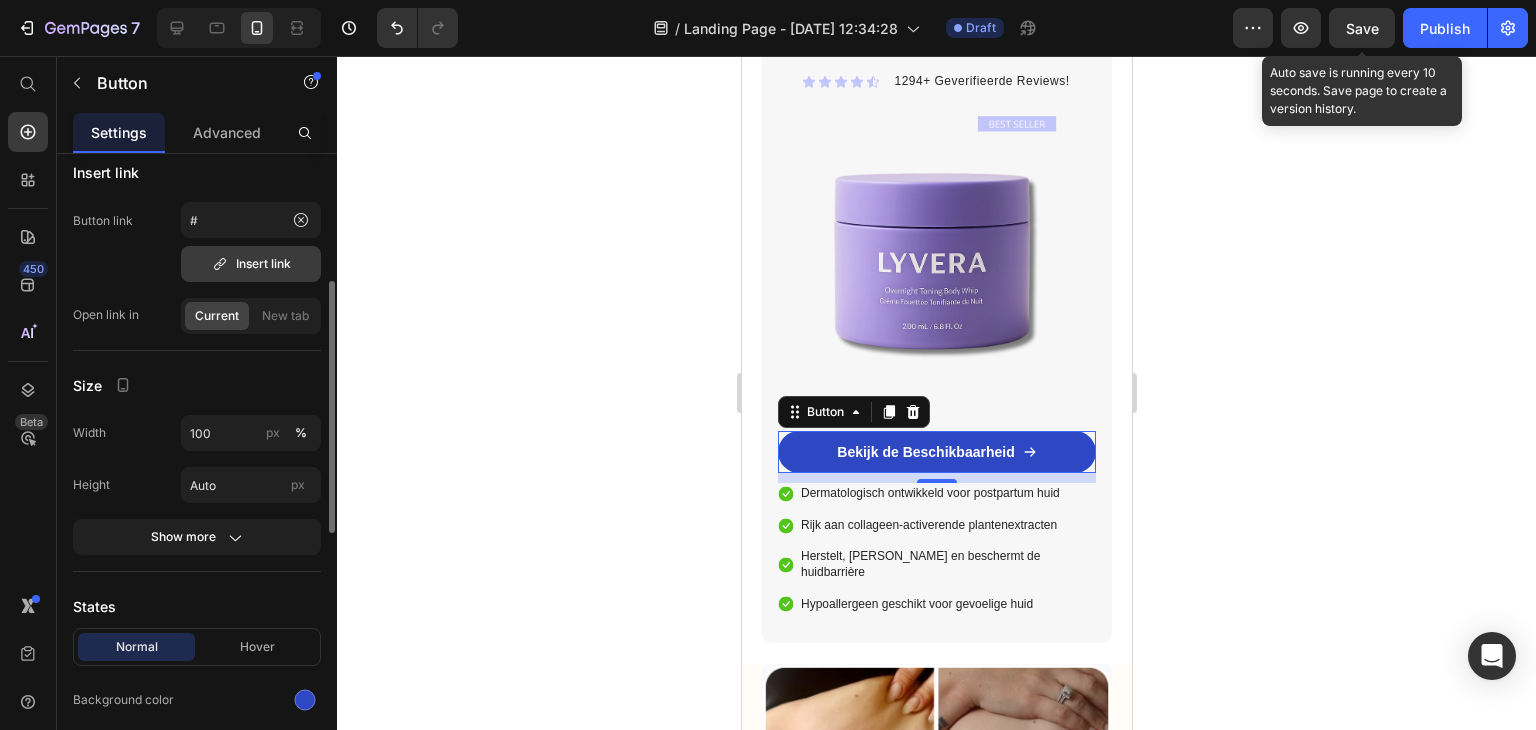 scroll, scrollTop: 304, scrollLeft: 0, axis: vertical 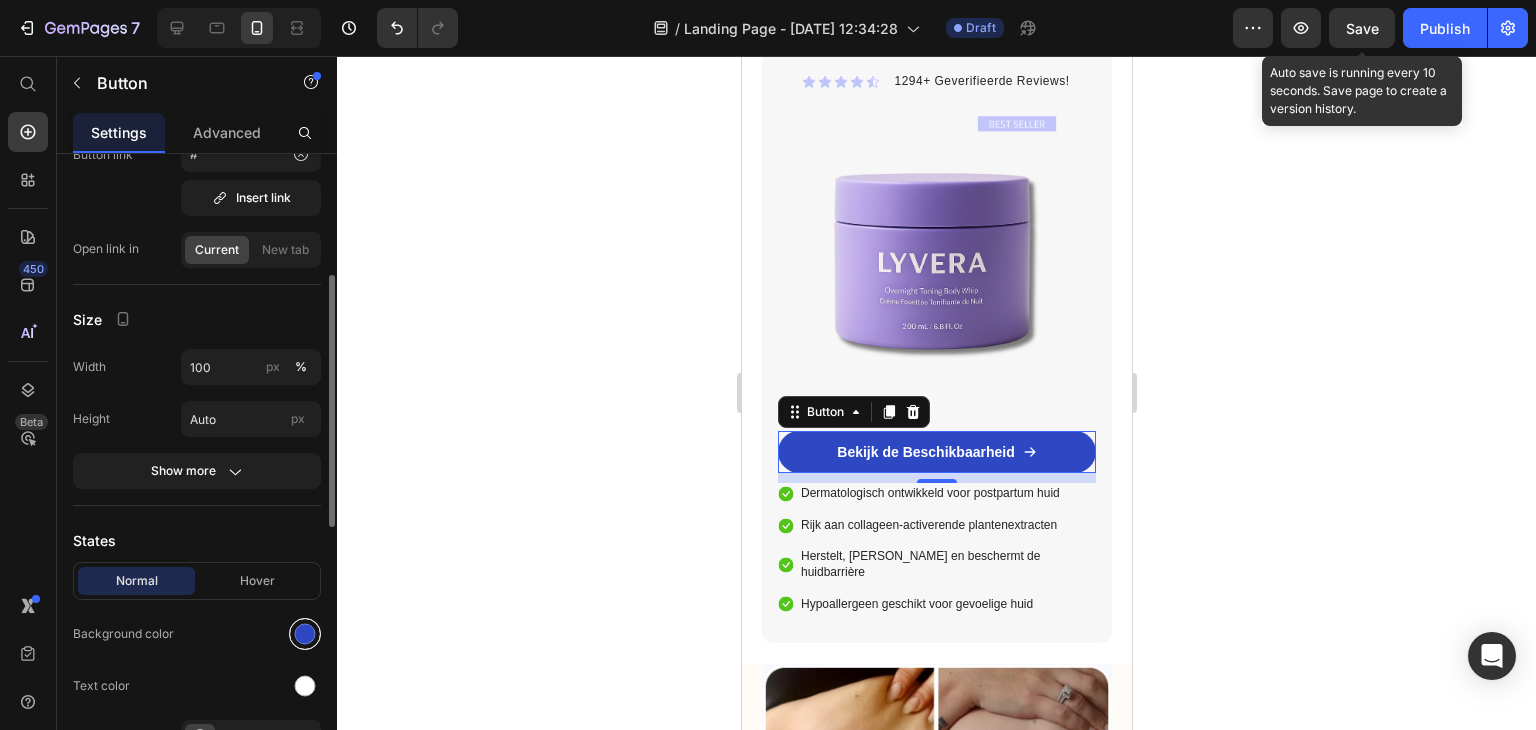 click at bounding box center (305, 634) 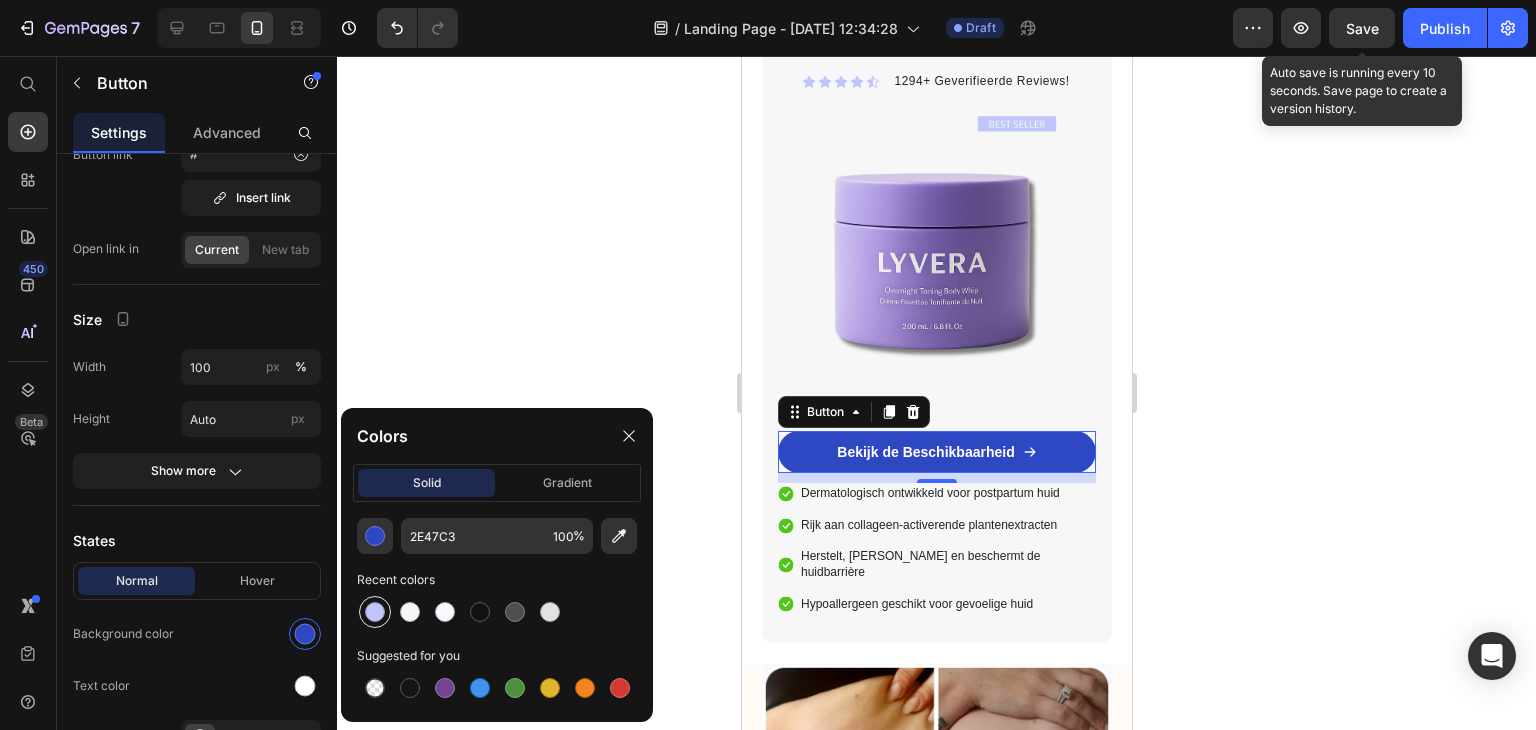 click at bounding box center (375, 612) 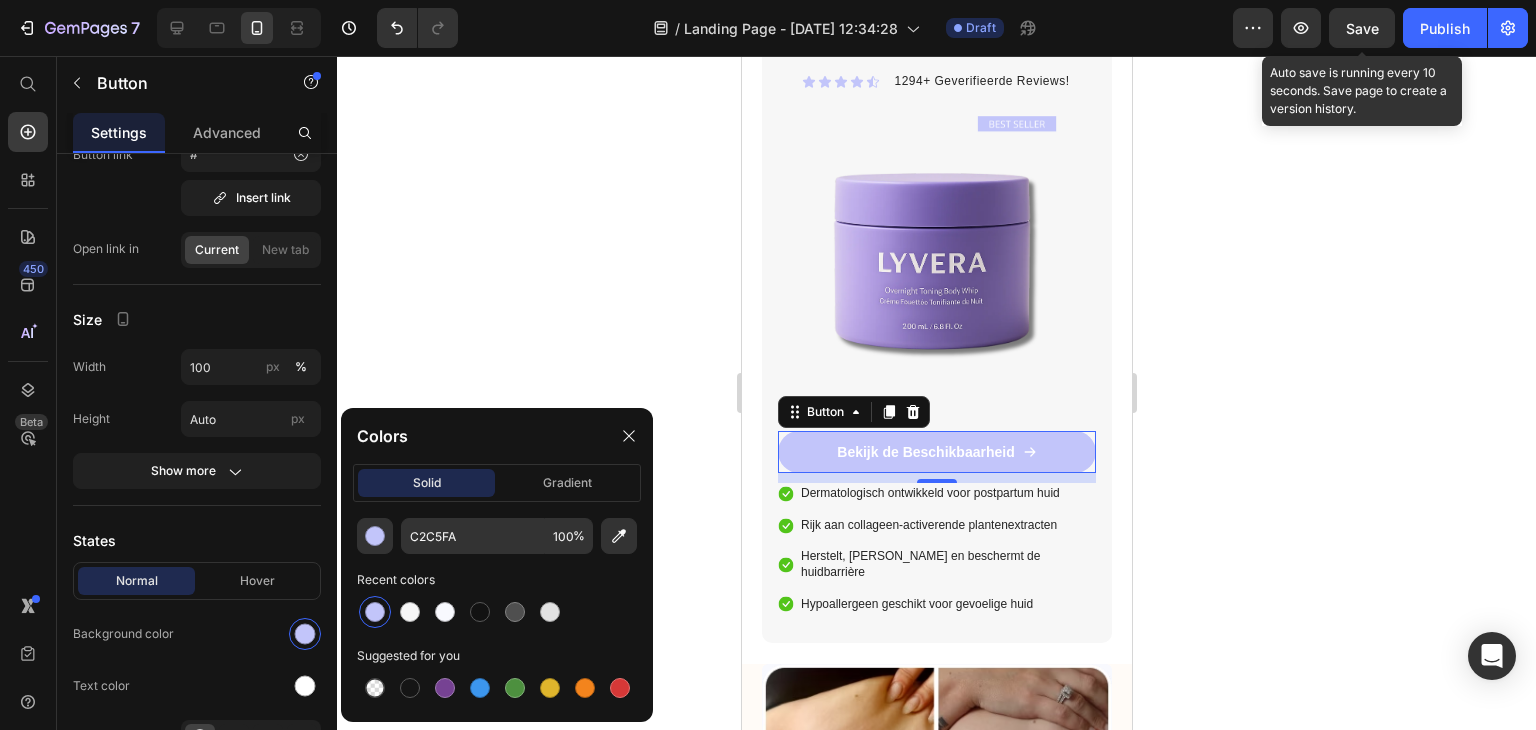 click 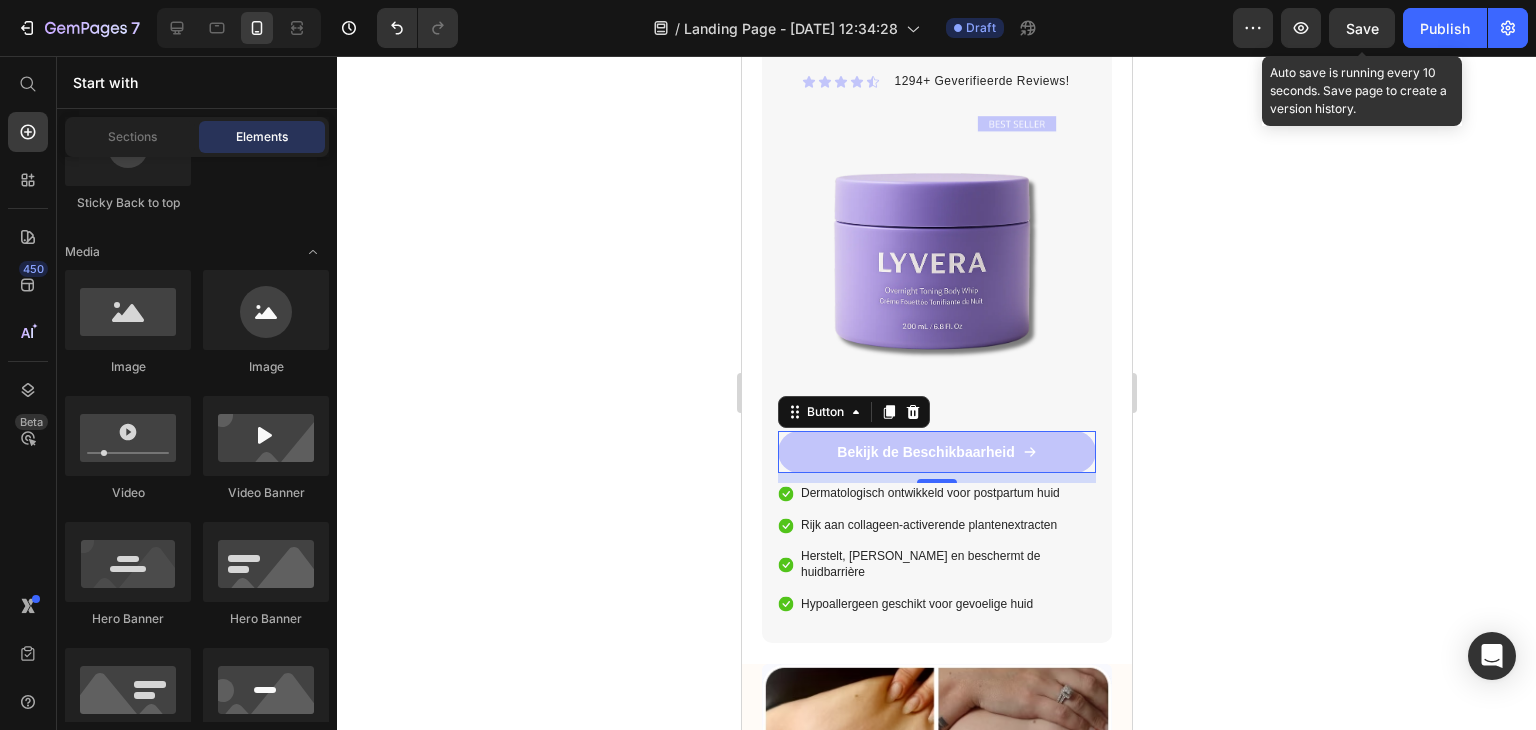 click 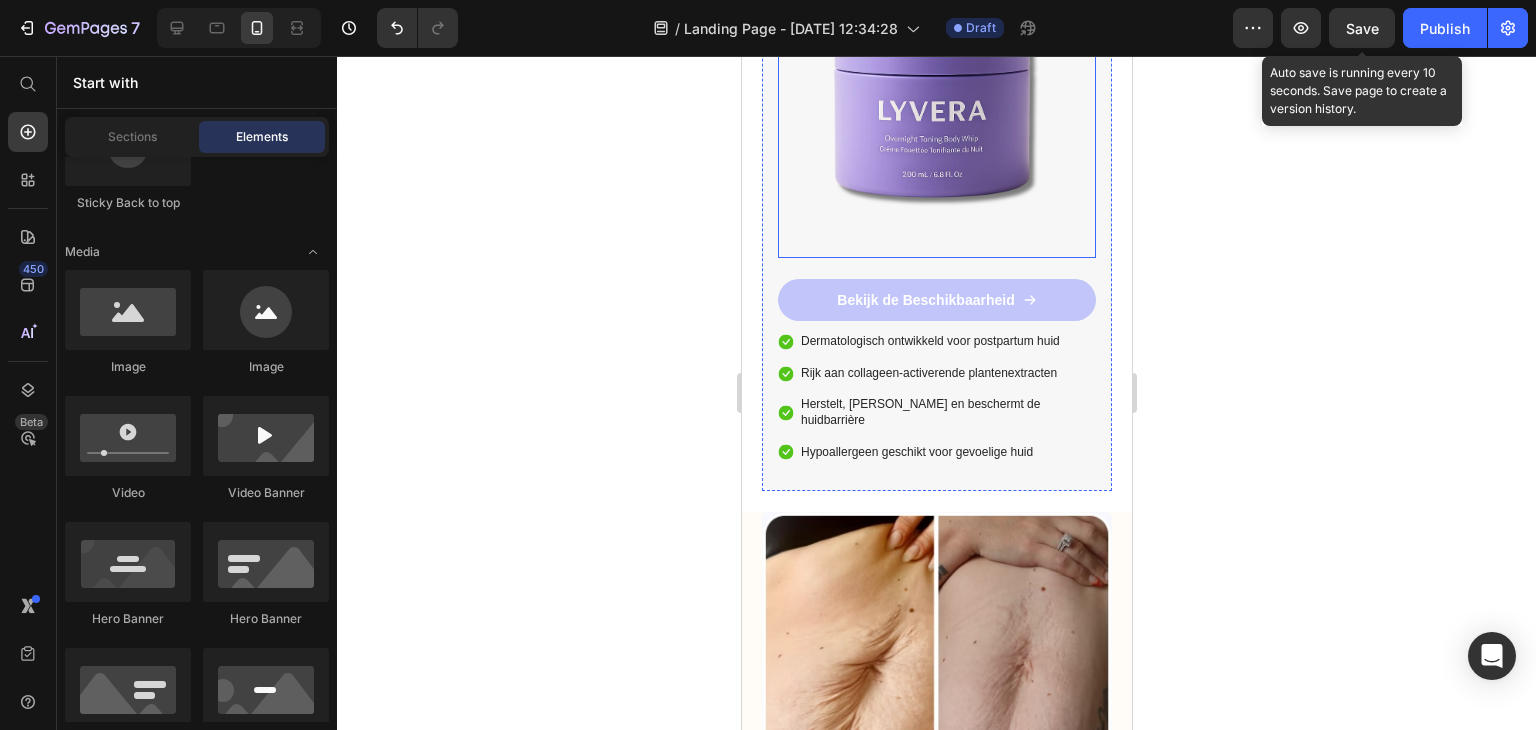 scroll, scrollTop: 5350, scrollLeft: 0, axis: vertical 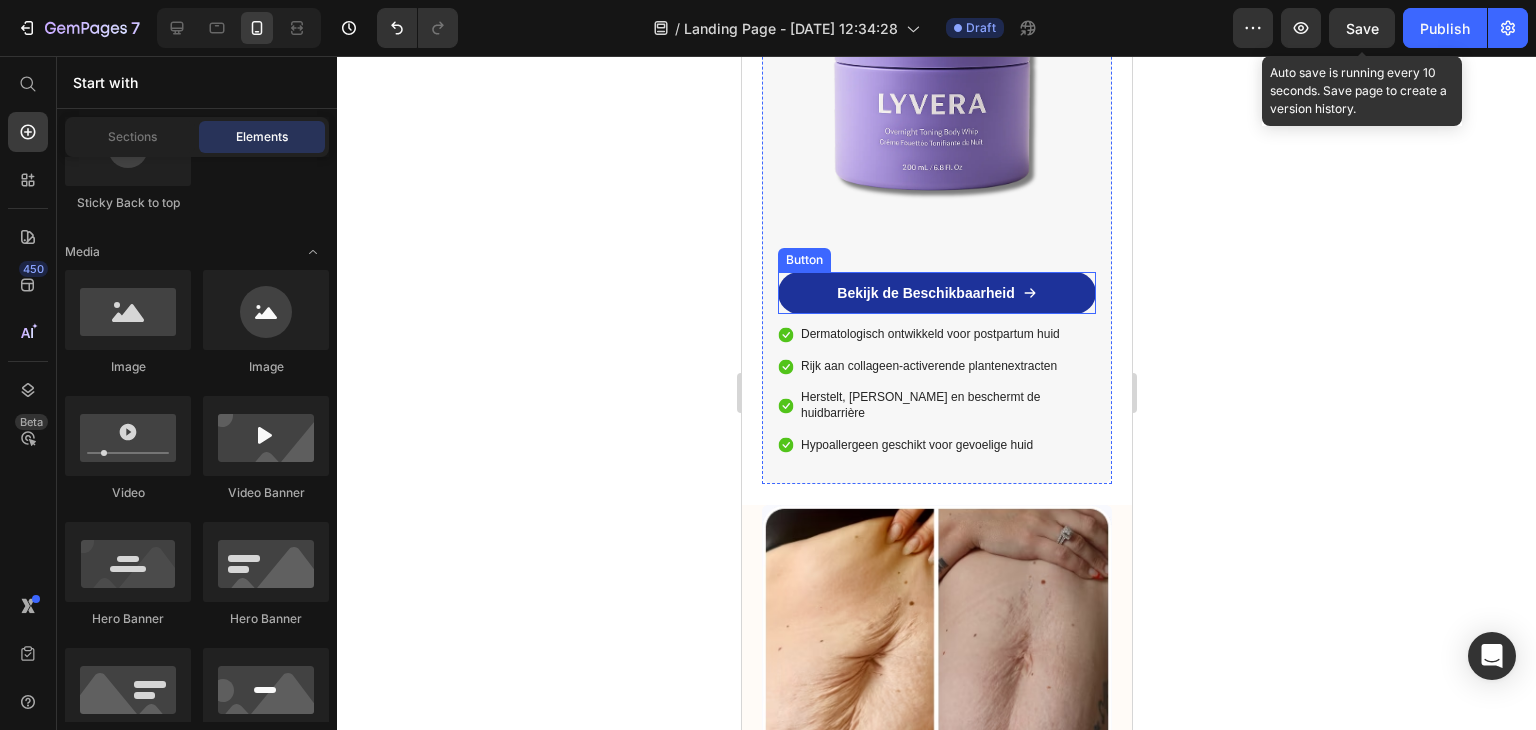 click on "Bekijk de Beschikbaarheid" at bounding box center (936, 293) 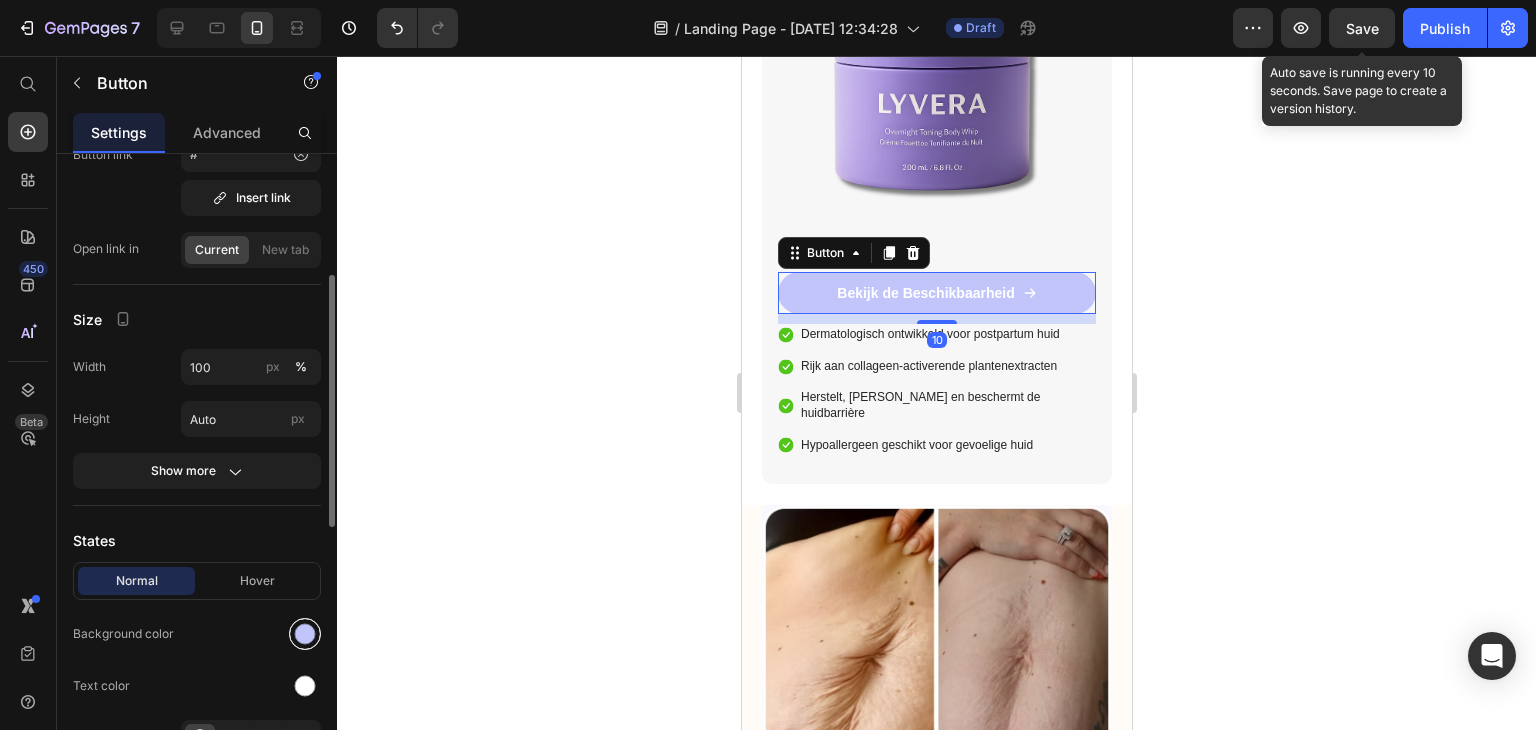 click at bounding box center [305, 634] 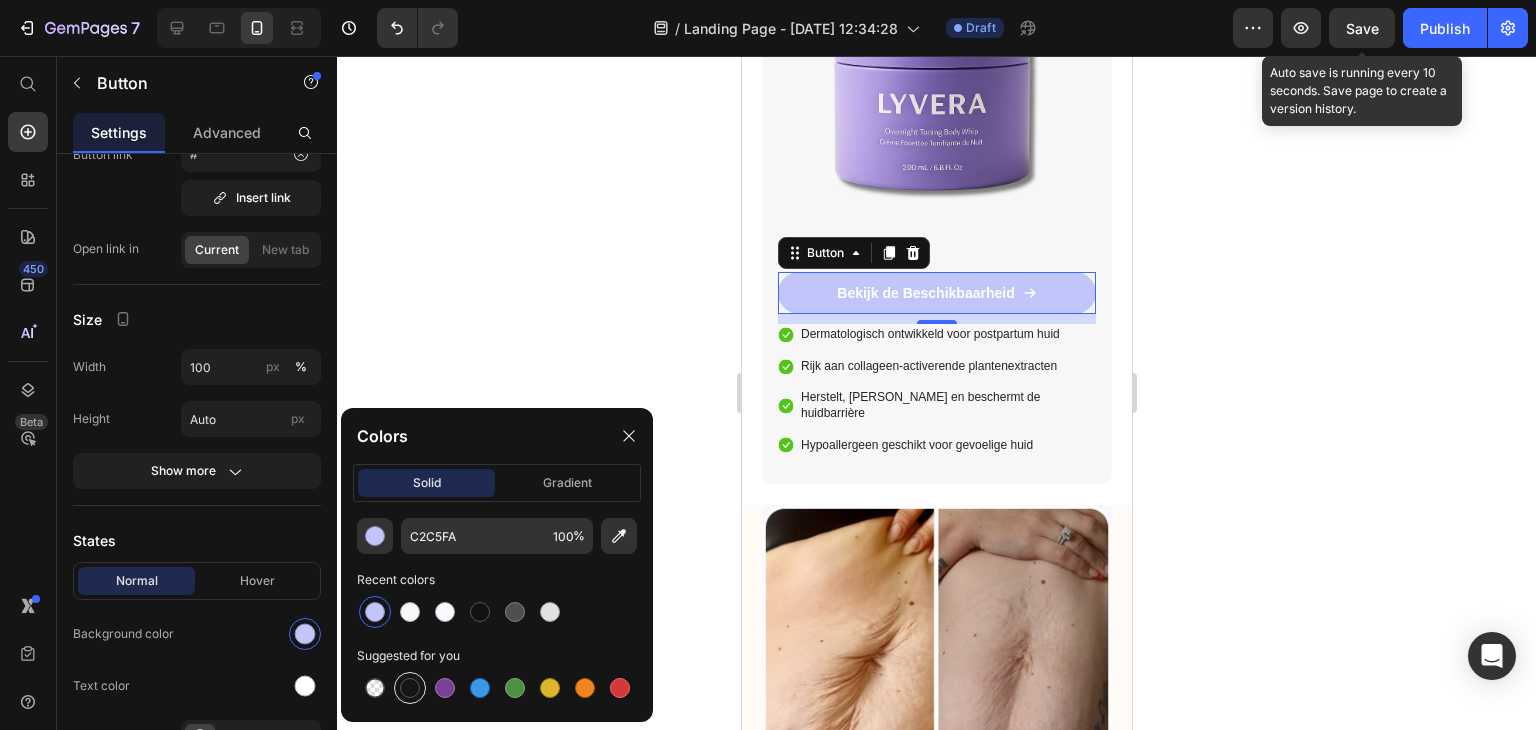 click at bounding box center [410, 688] 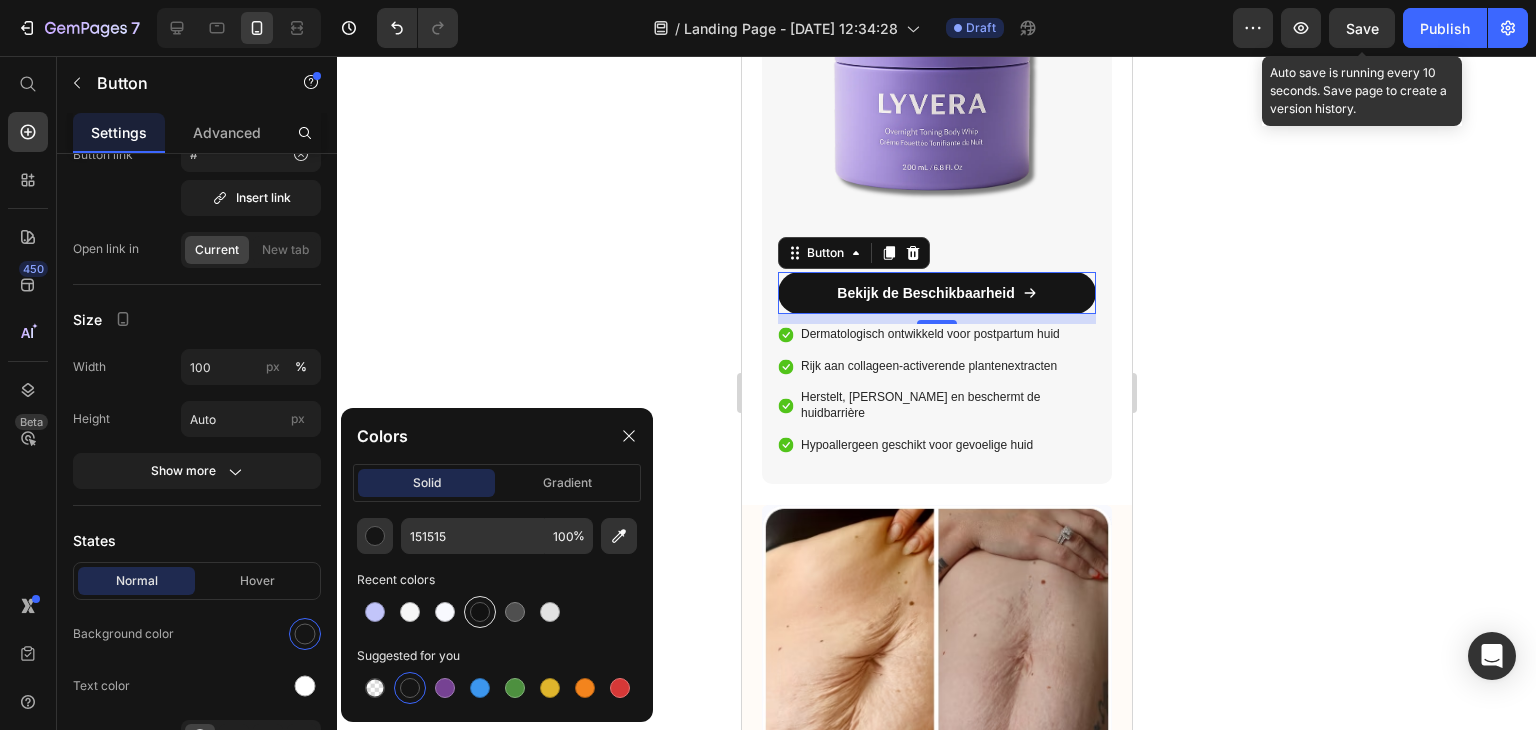 click at bounding box center (480, 612) 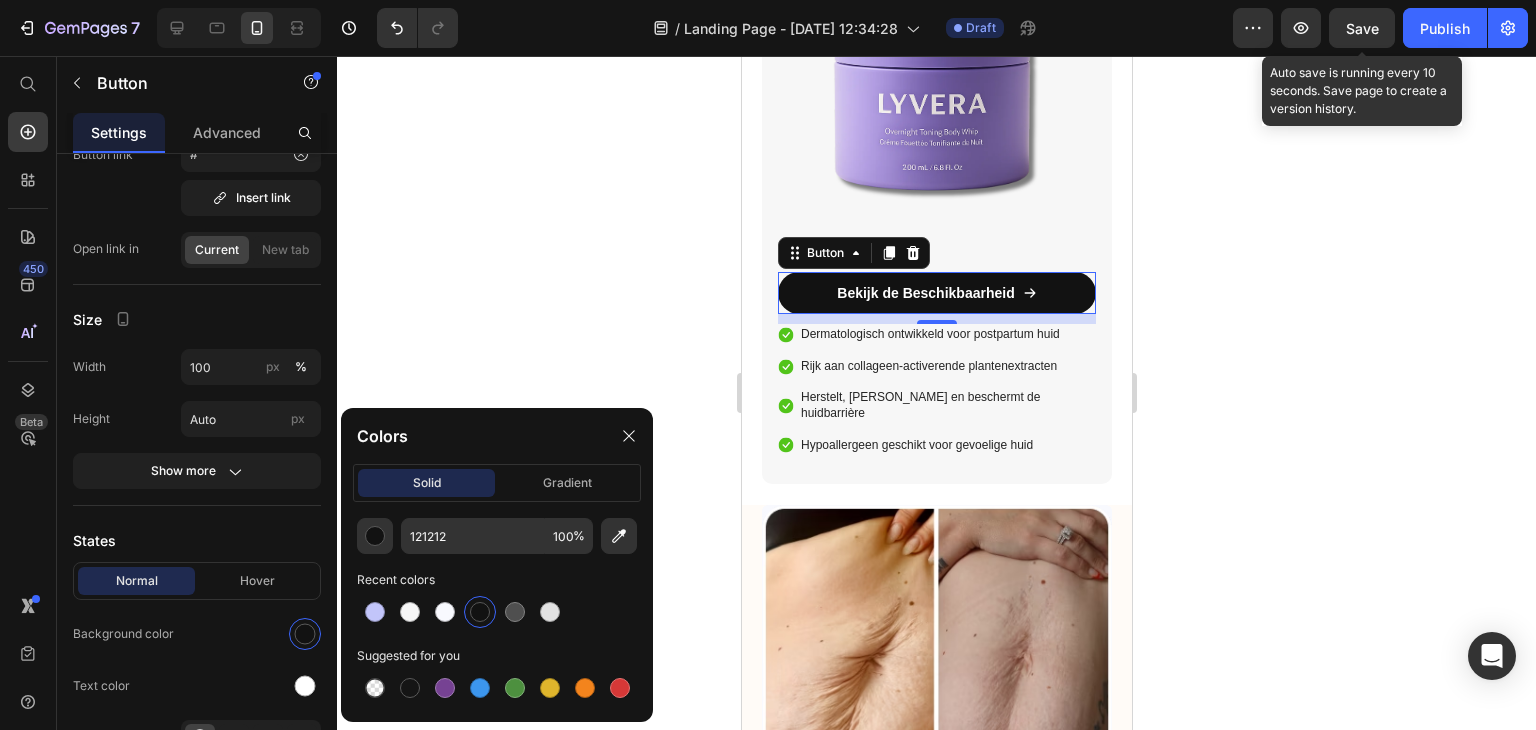 click 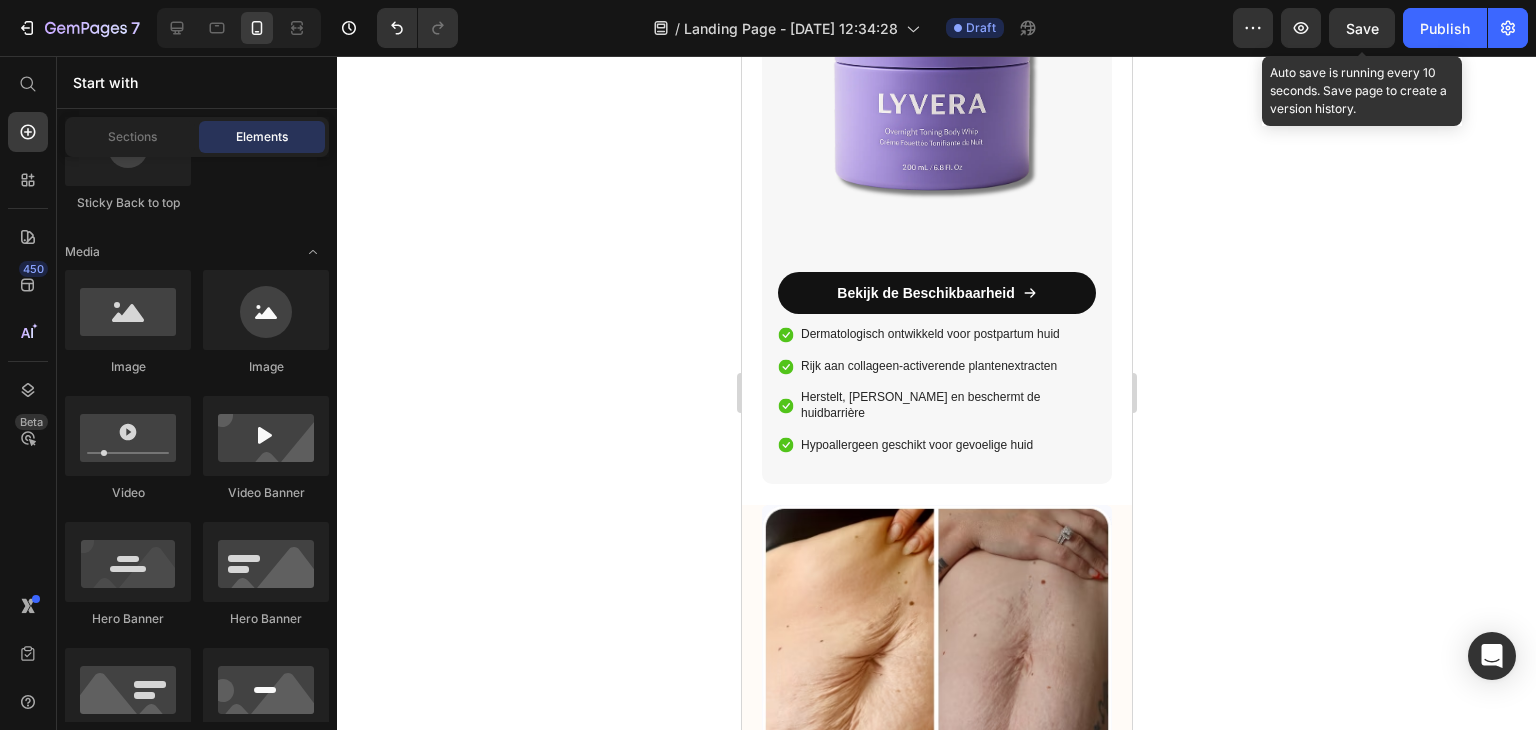 click 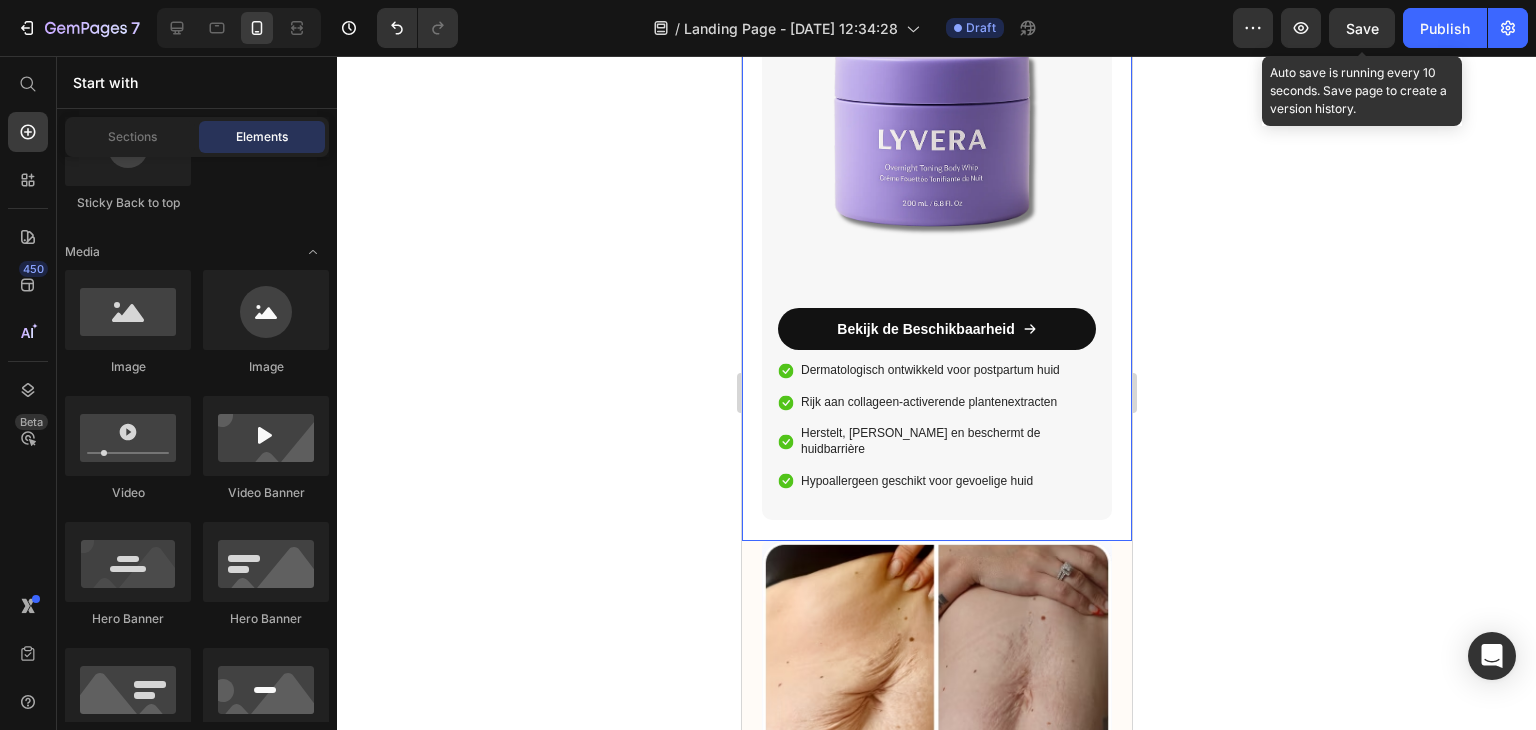 scroll, scrollTop: 5315, scrollLeft: 0, axis: vertical 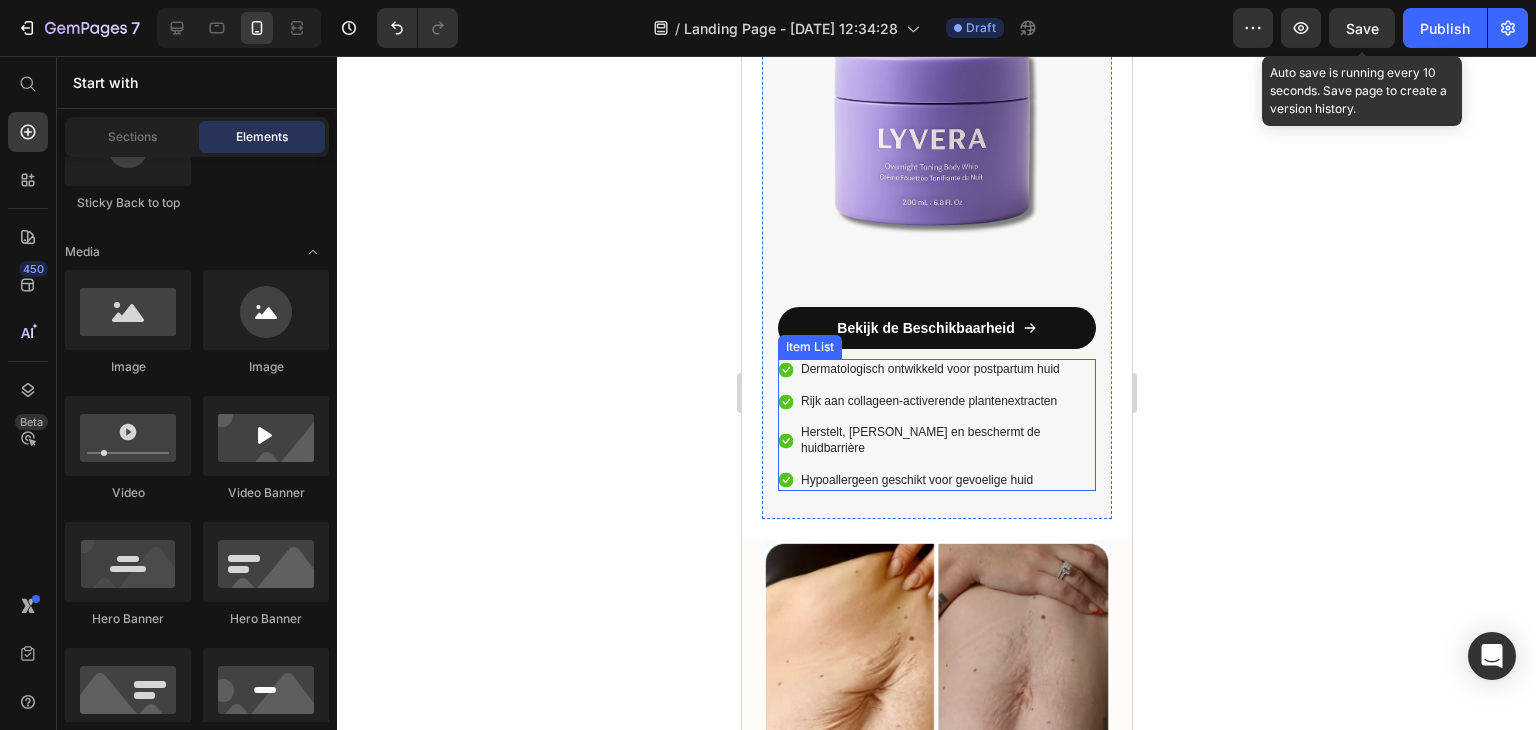 click 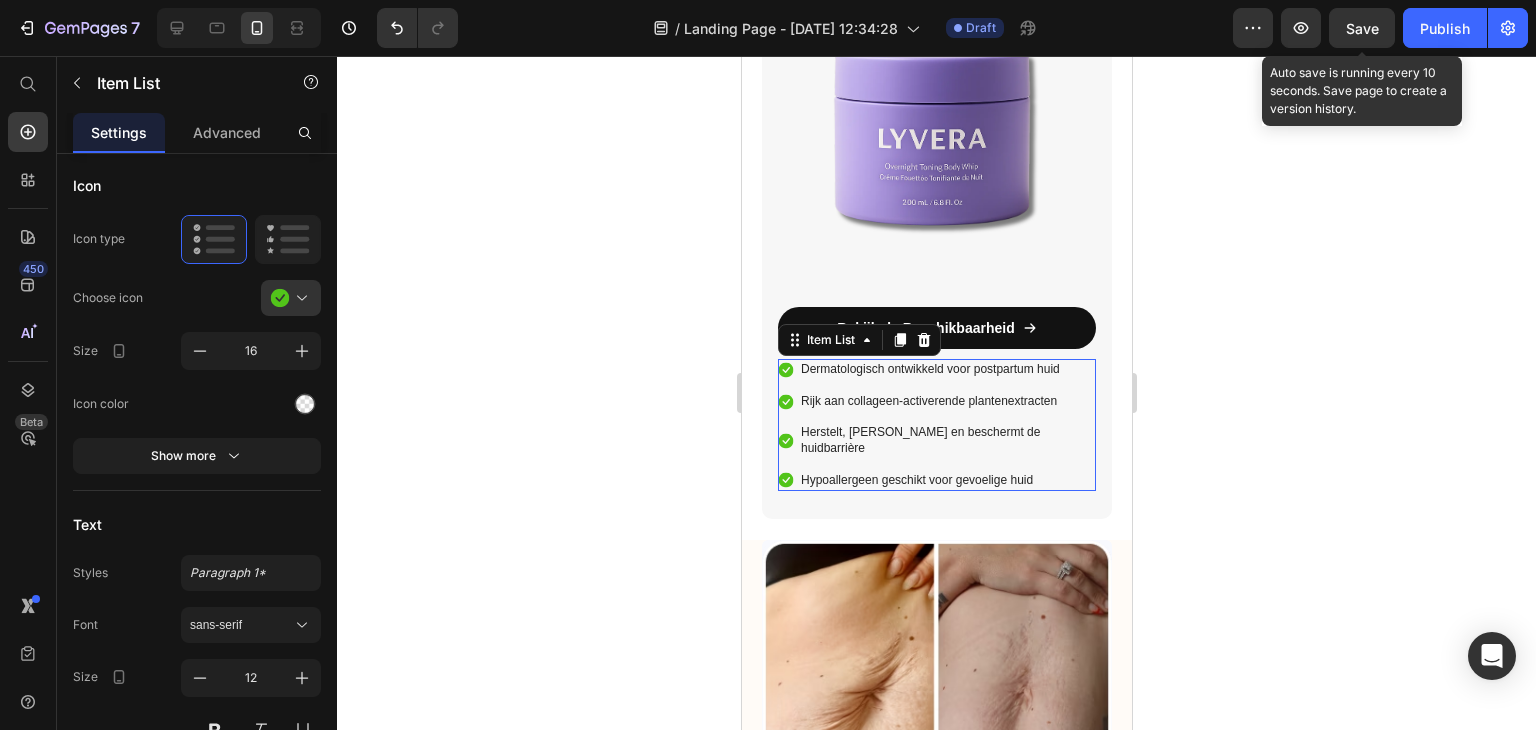 scroll, scrollTop: 0, scrollLeft: 0, axis: both 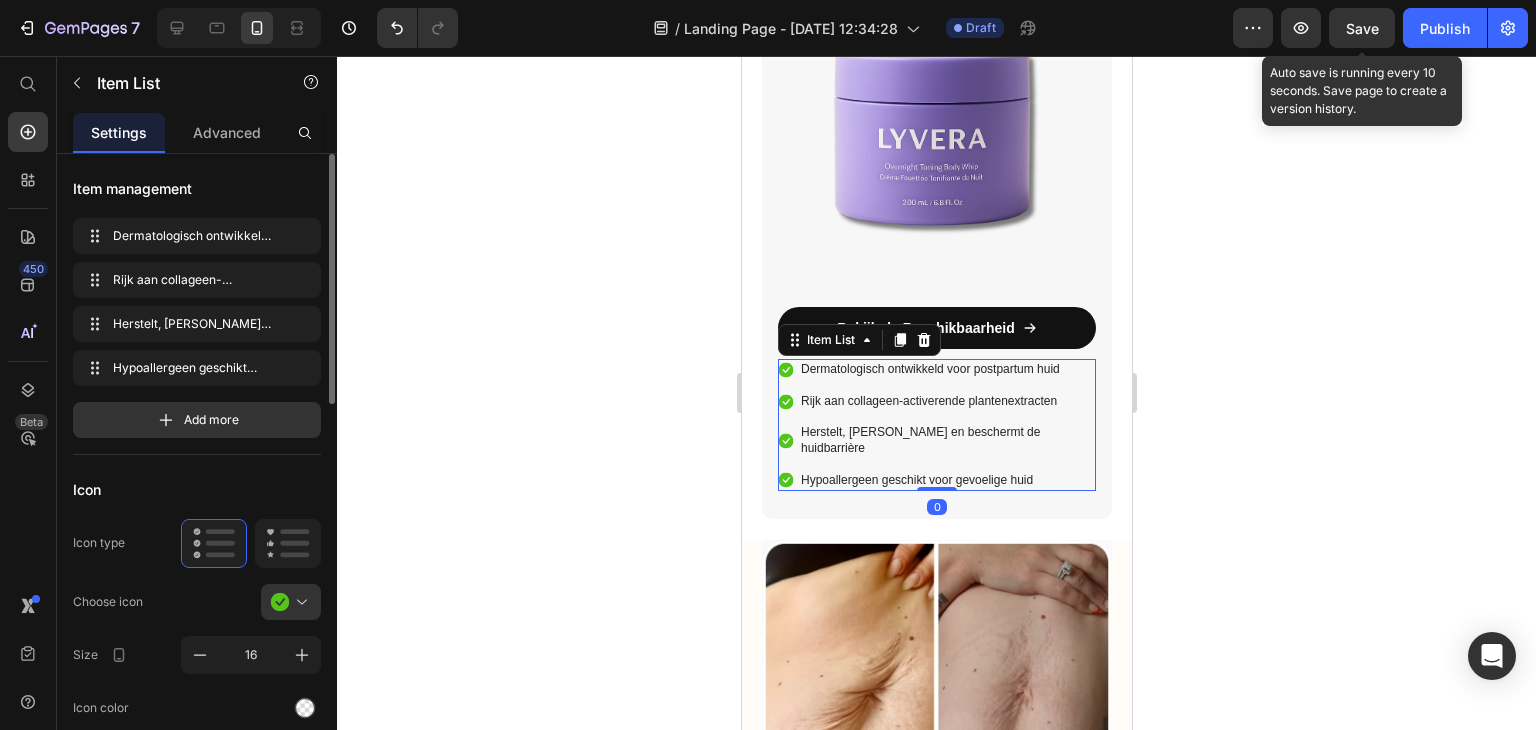 click 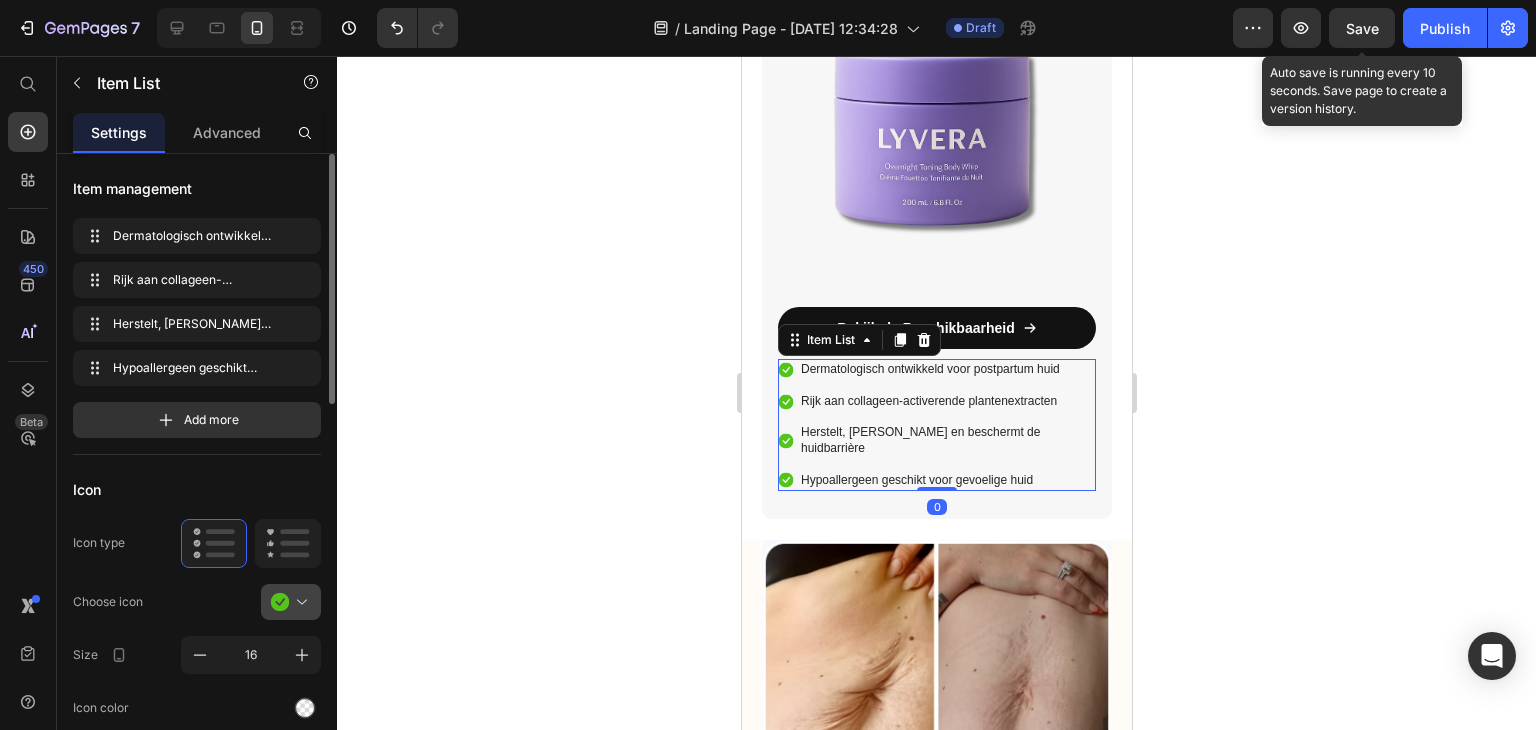 click at bounding box center [299, 602] 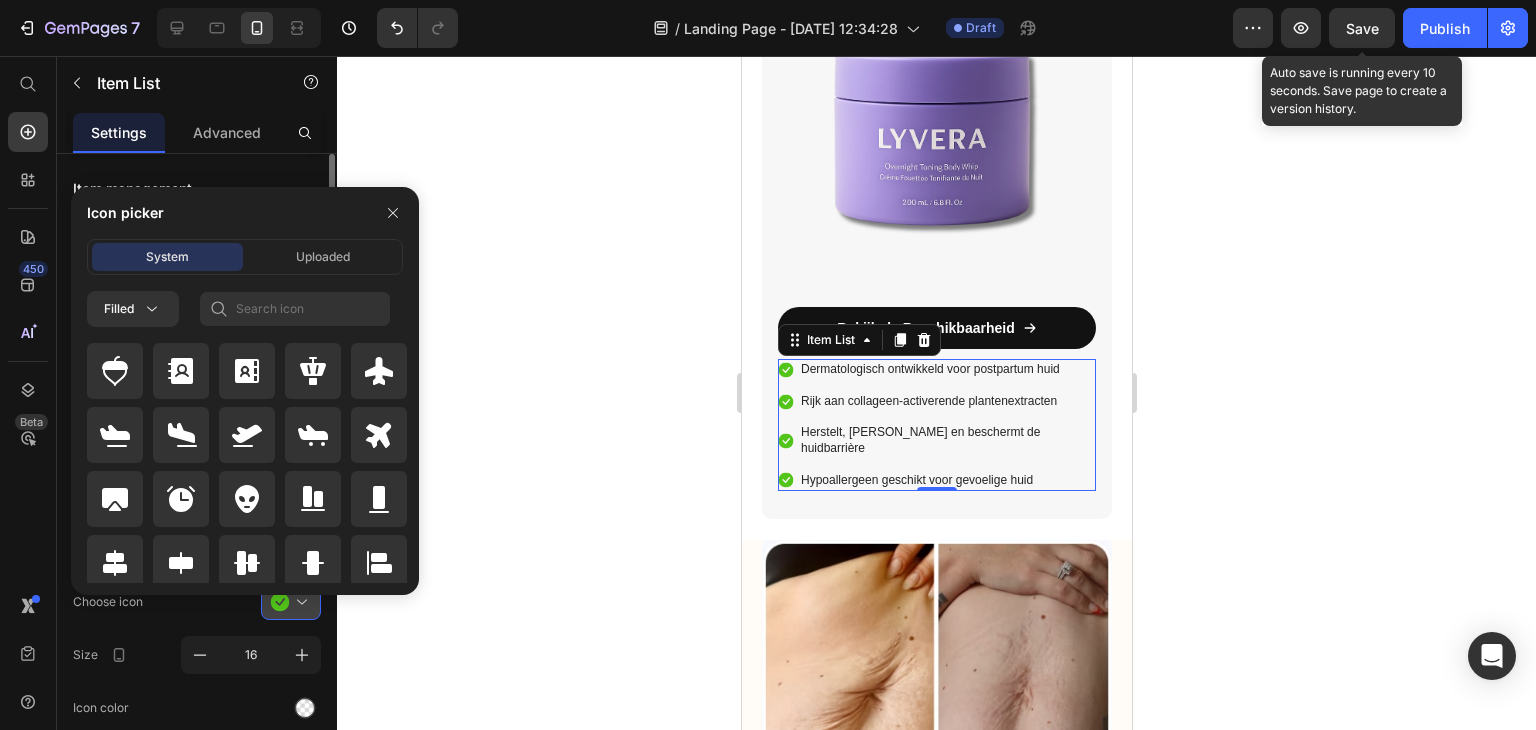 click on "Icon picker System Uploaded Filled" at bounding box center (237, 391) 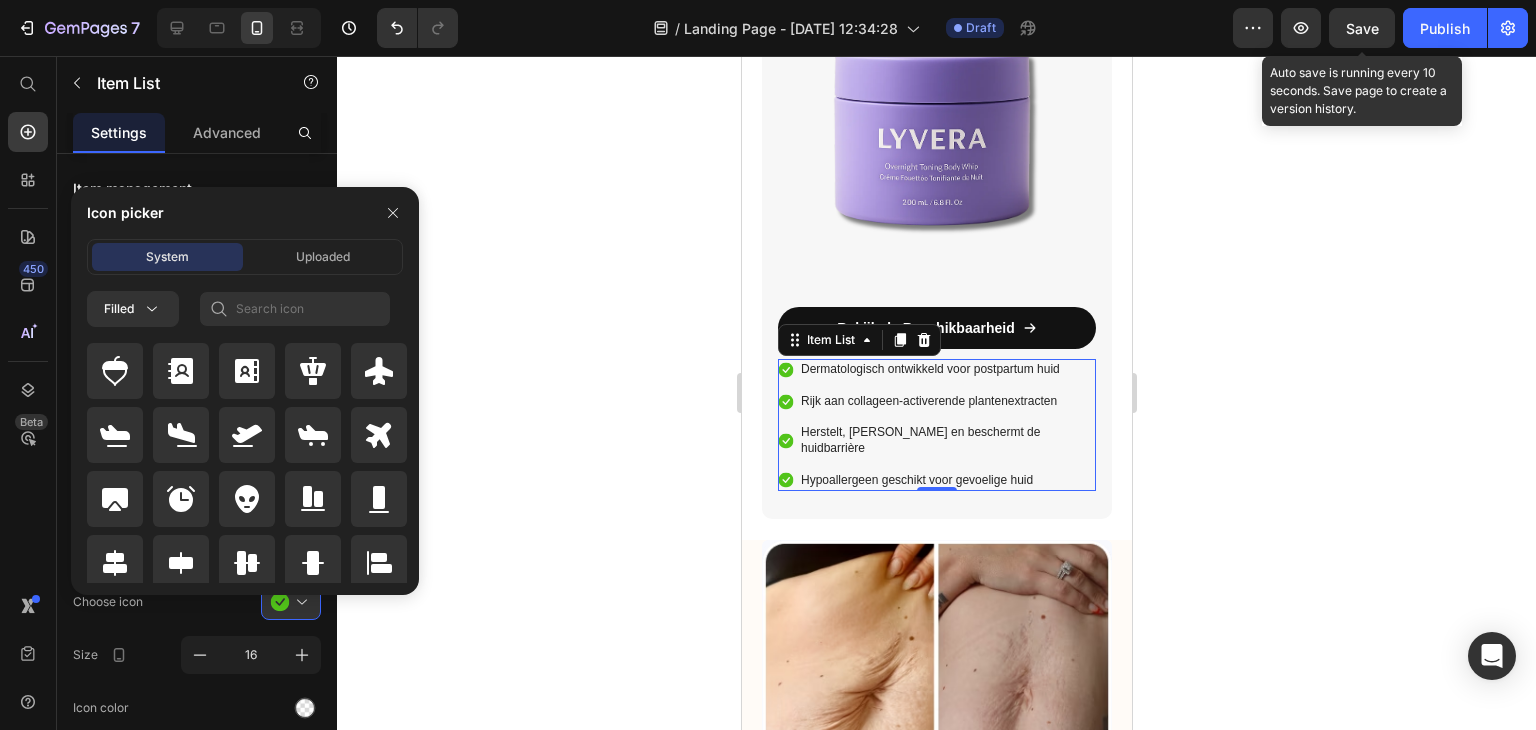 click 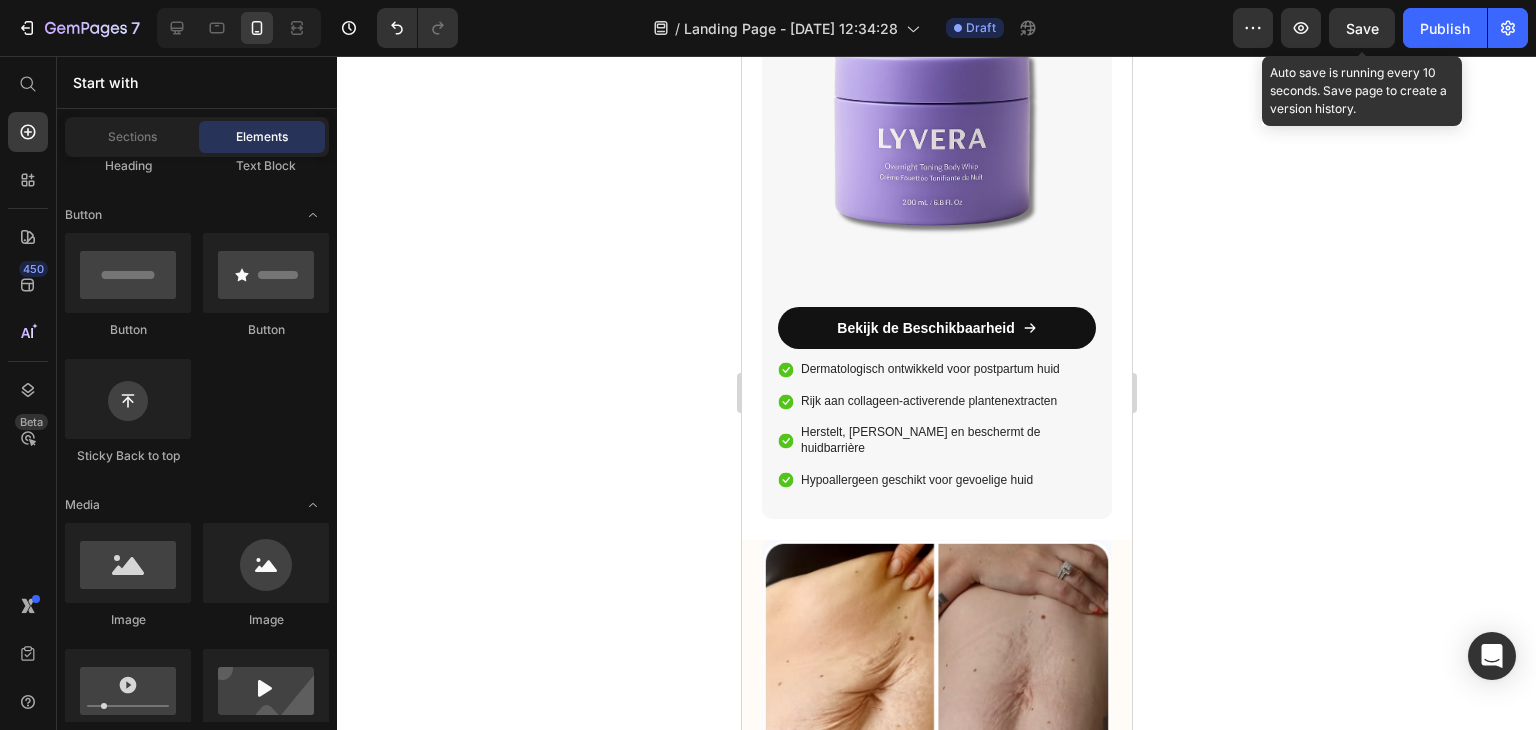 scroll, scrollTop: 0, scrollLeft: 0, axis: both 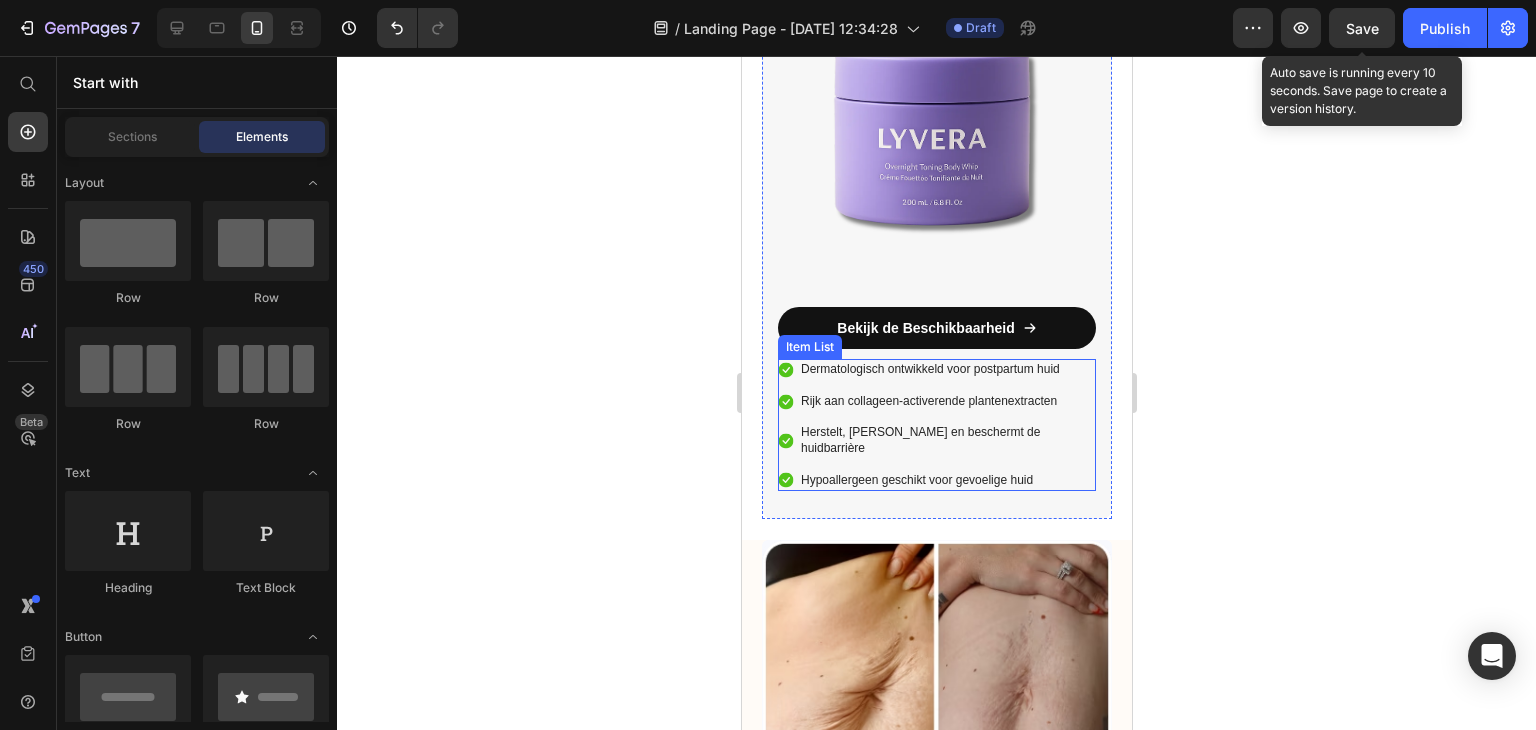 click 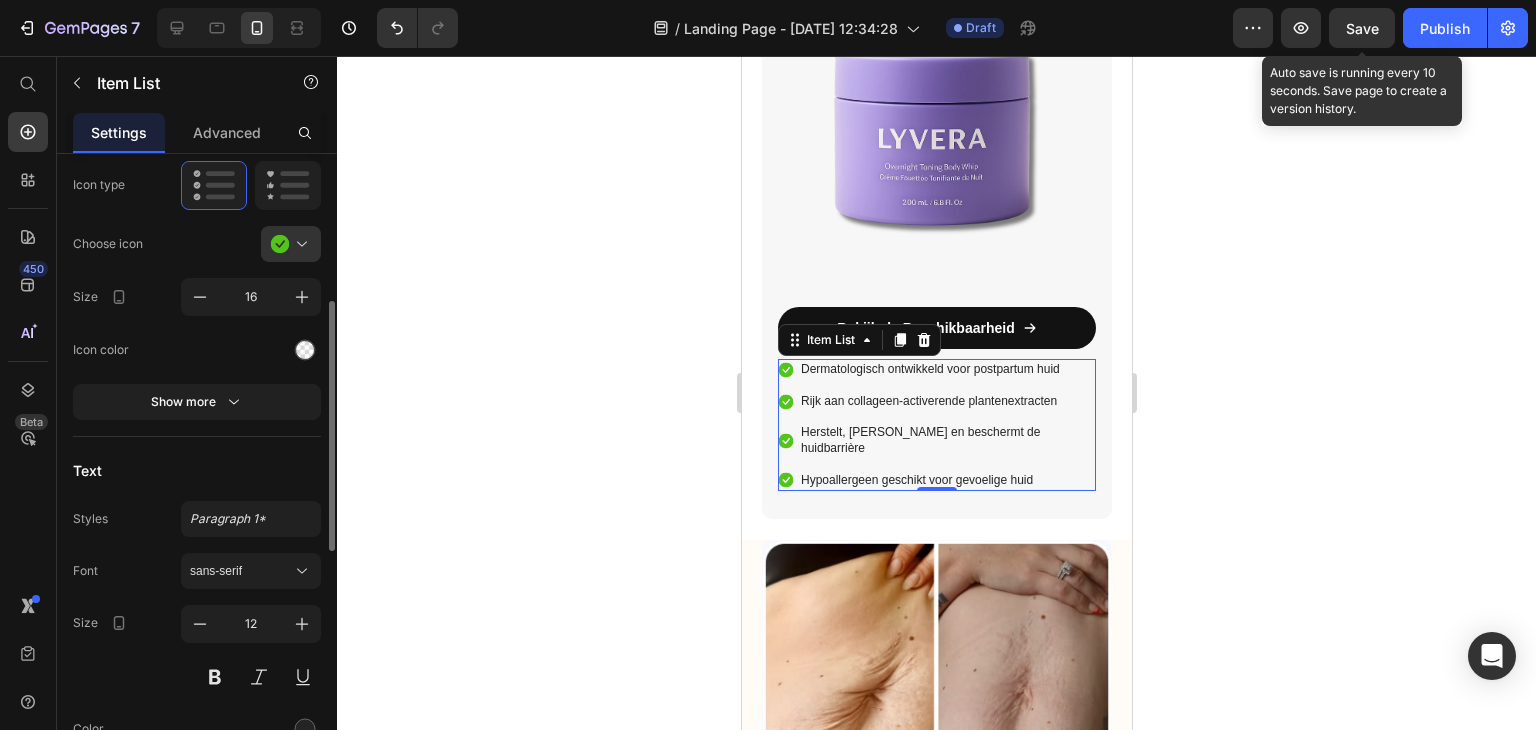 scroll, scrollTop: 368, scrollLeft: 0, axis: vertical 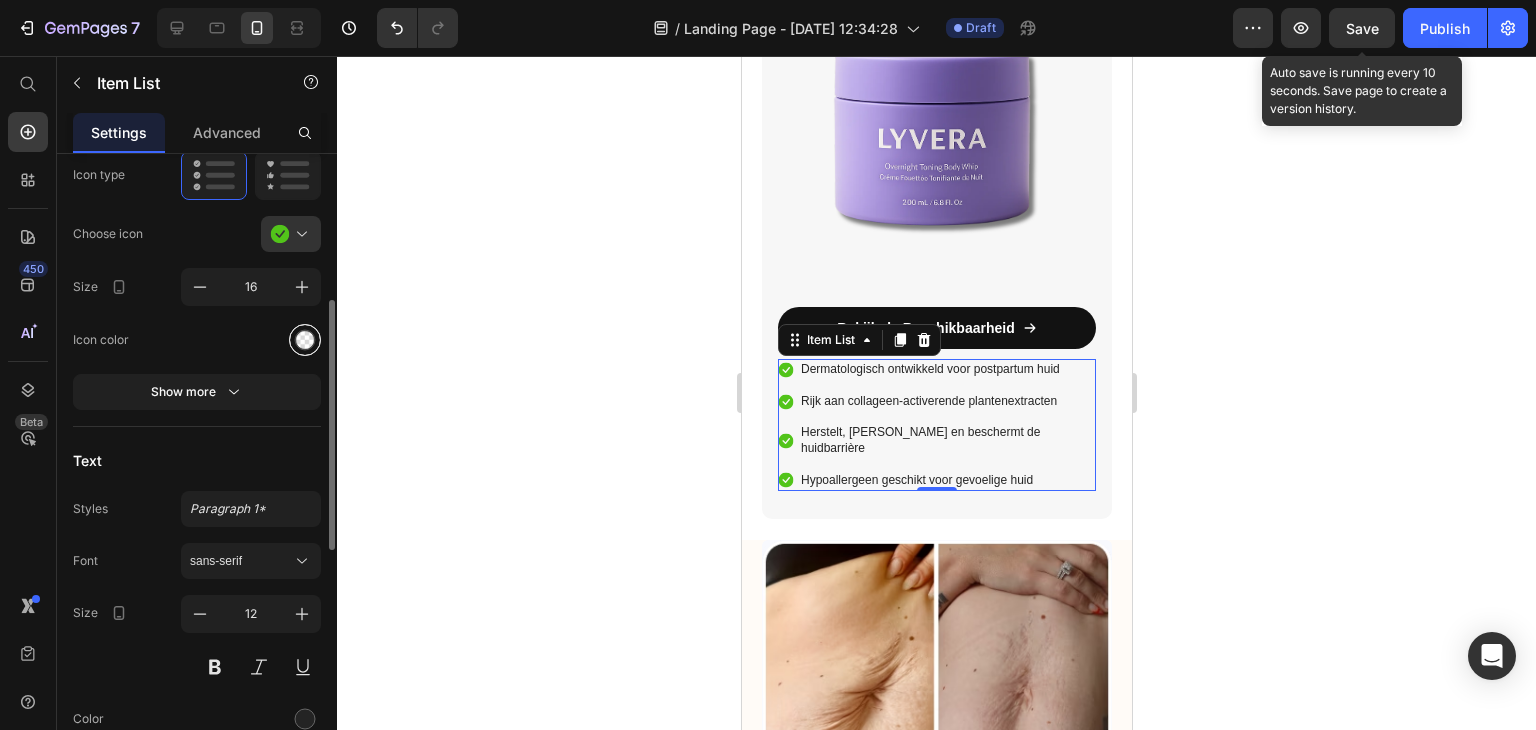 click at bounding box center (305, 339) 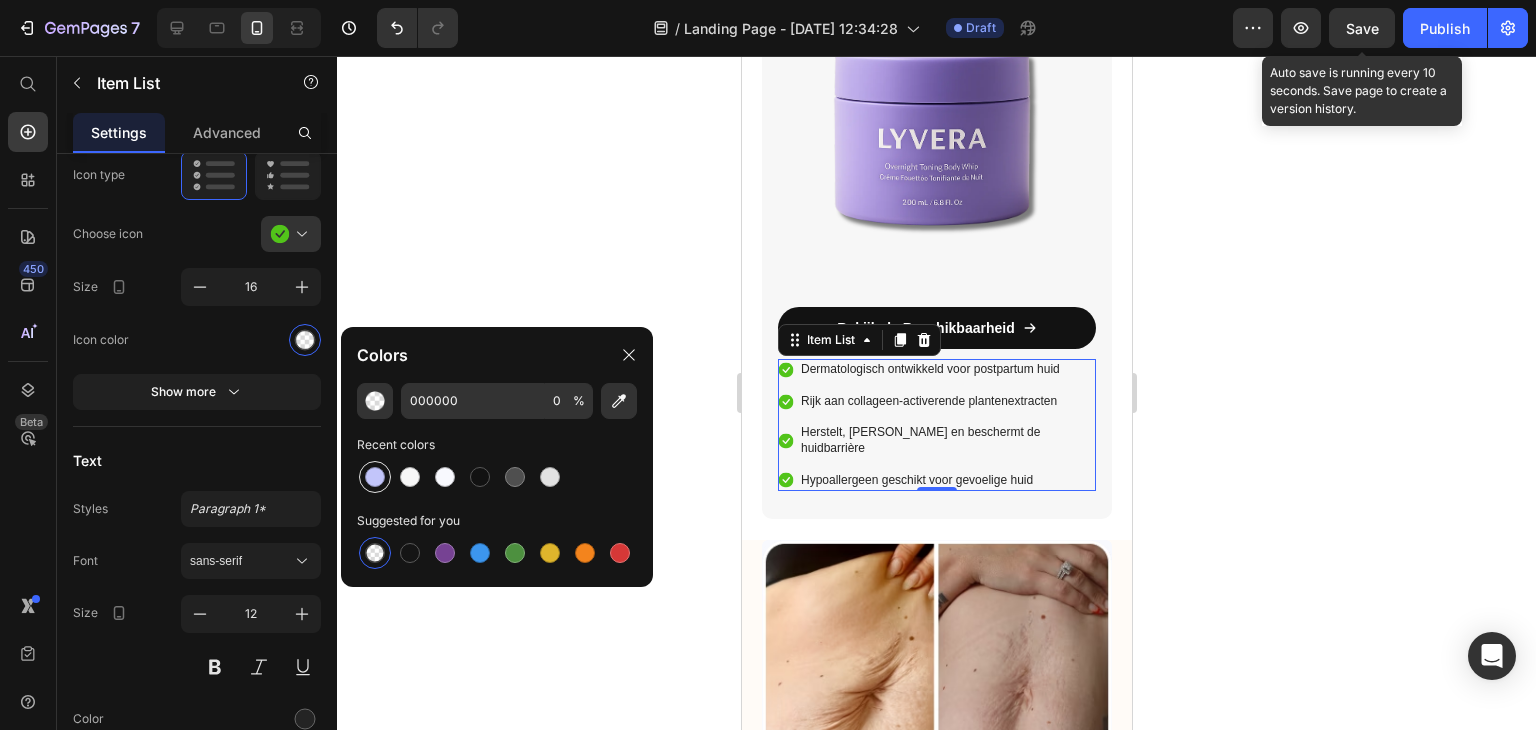click at bounding box center [375, 477] 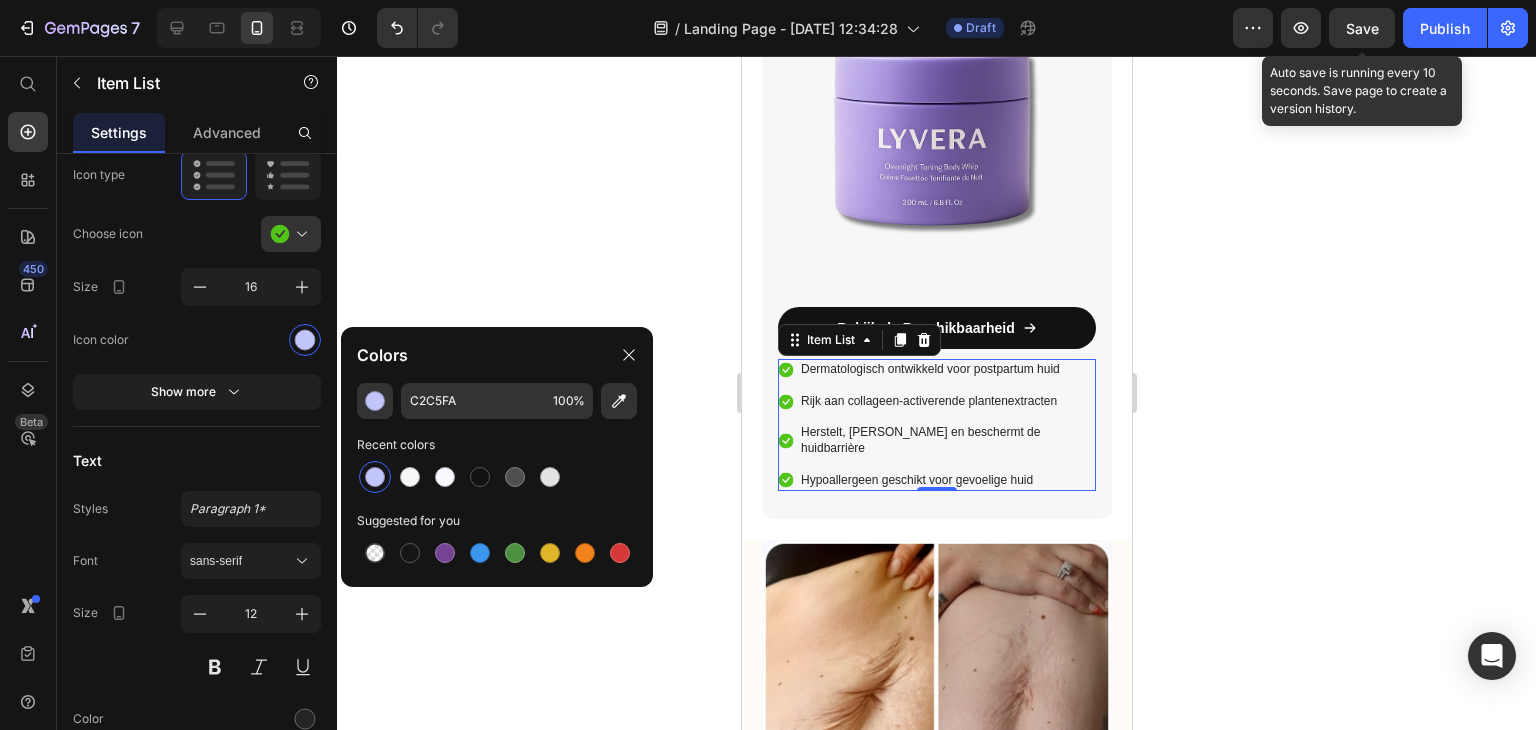 click 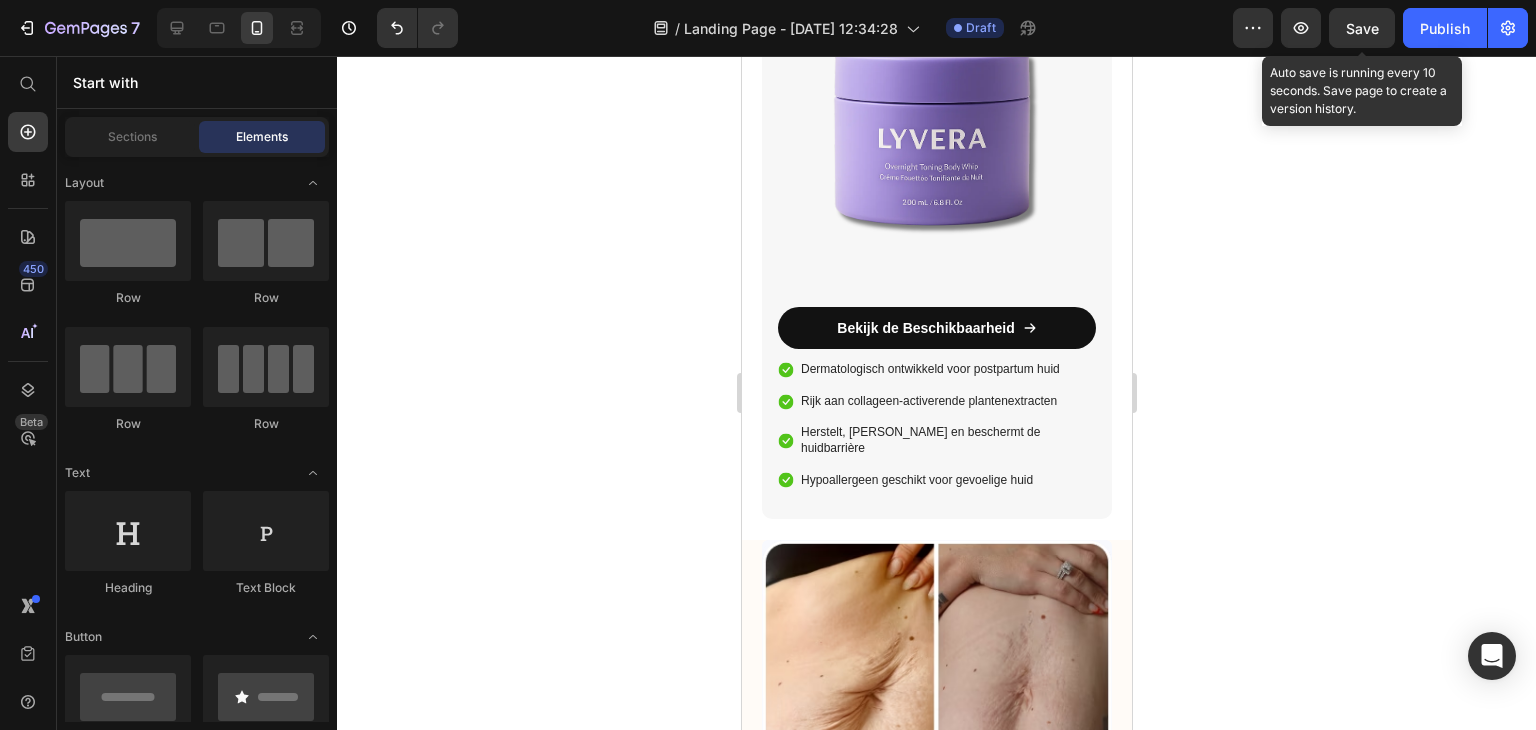 click 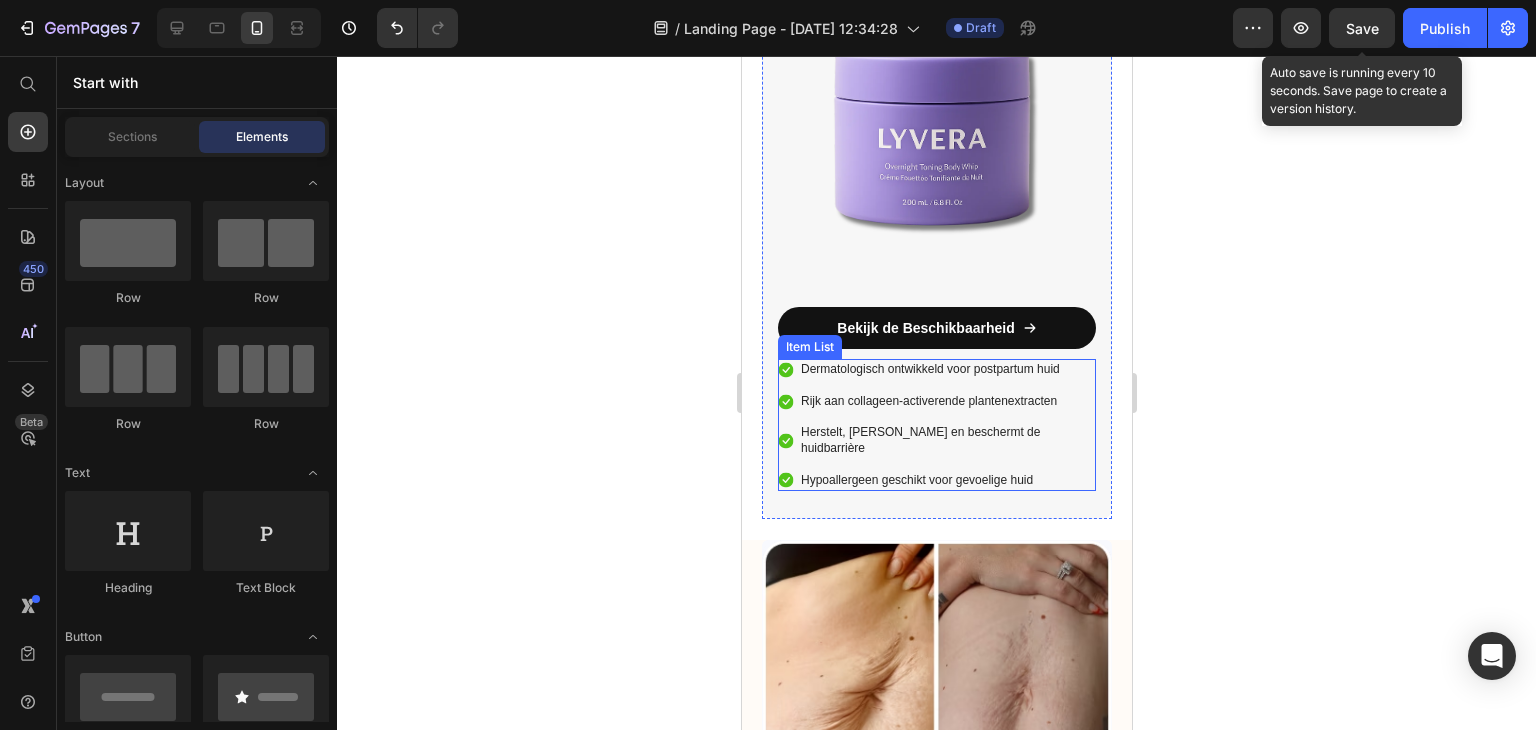 click on "Dermatologisch ontwikkeld voor postpartum huid" at bounding box center (936, 370) 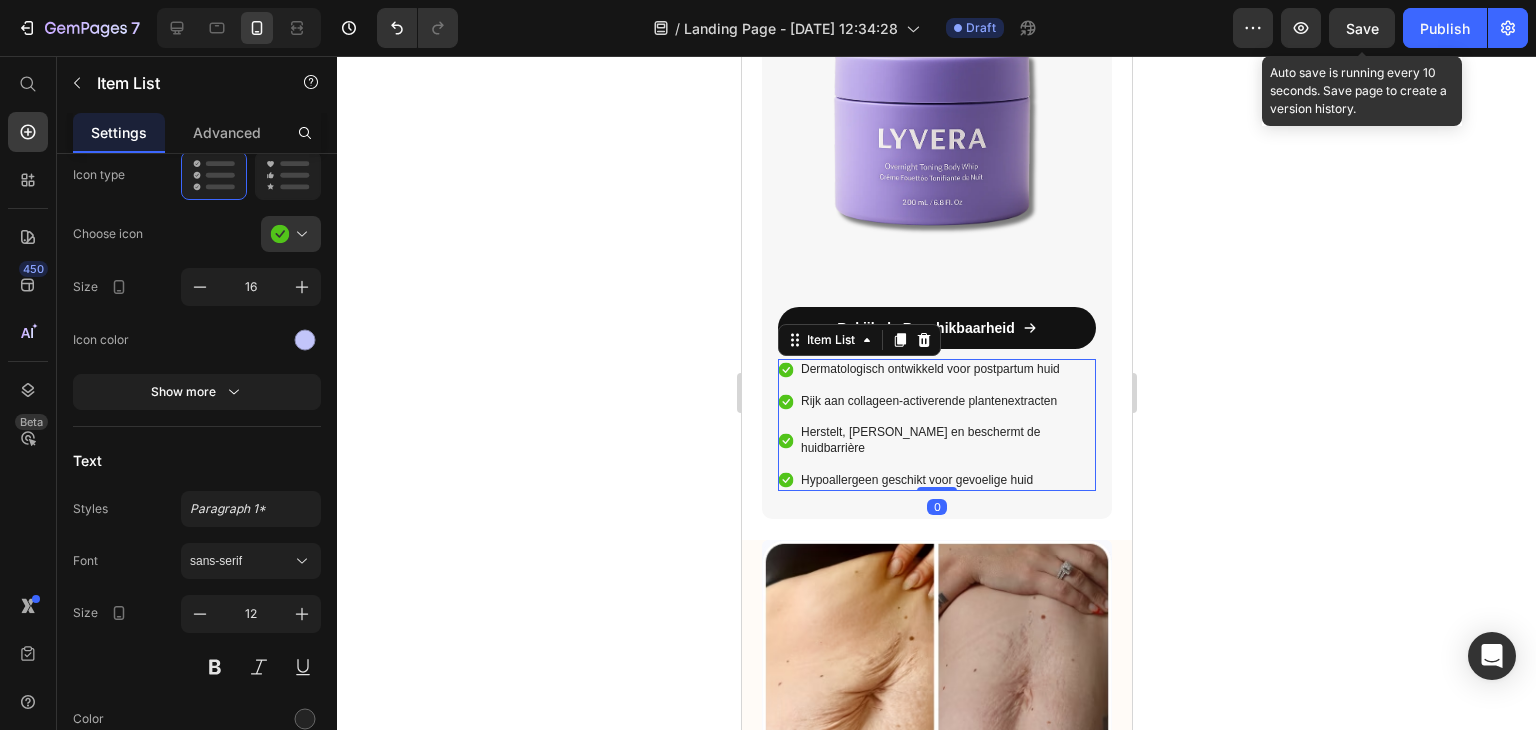 click 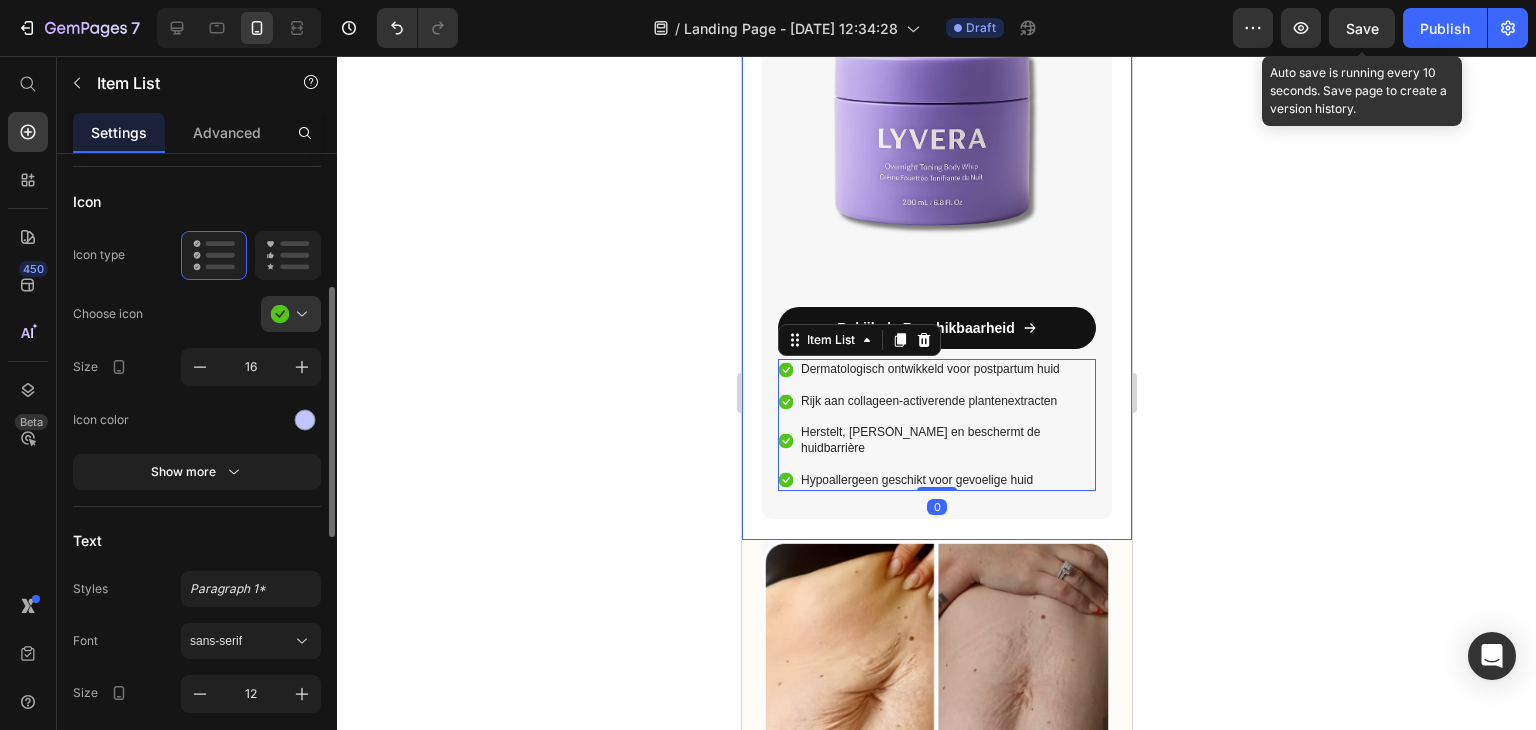 scroll, scrollTop: 287, scrollLeft: 0, axis: vertical 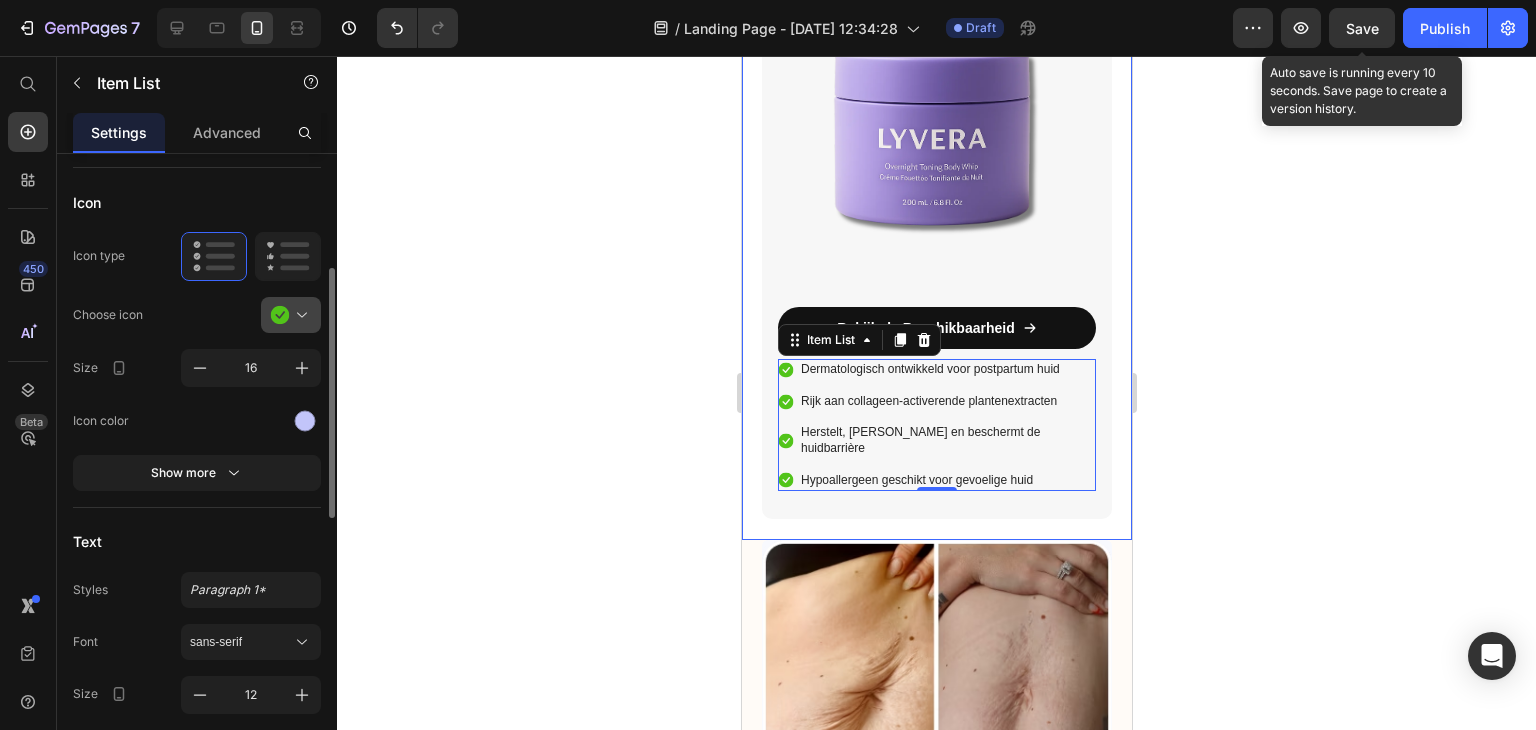 click at bounding box center (299, 315) 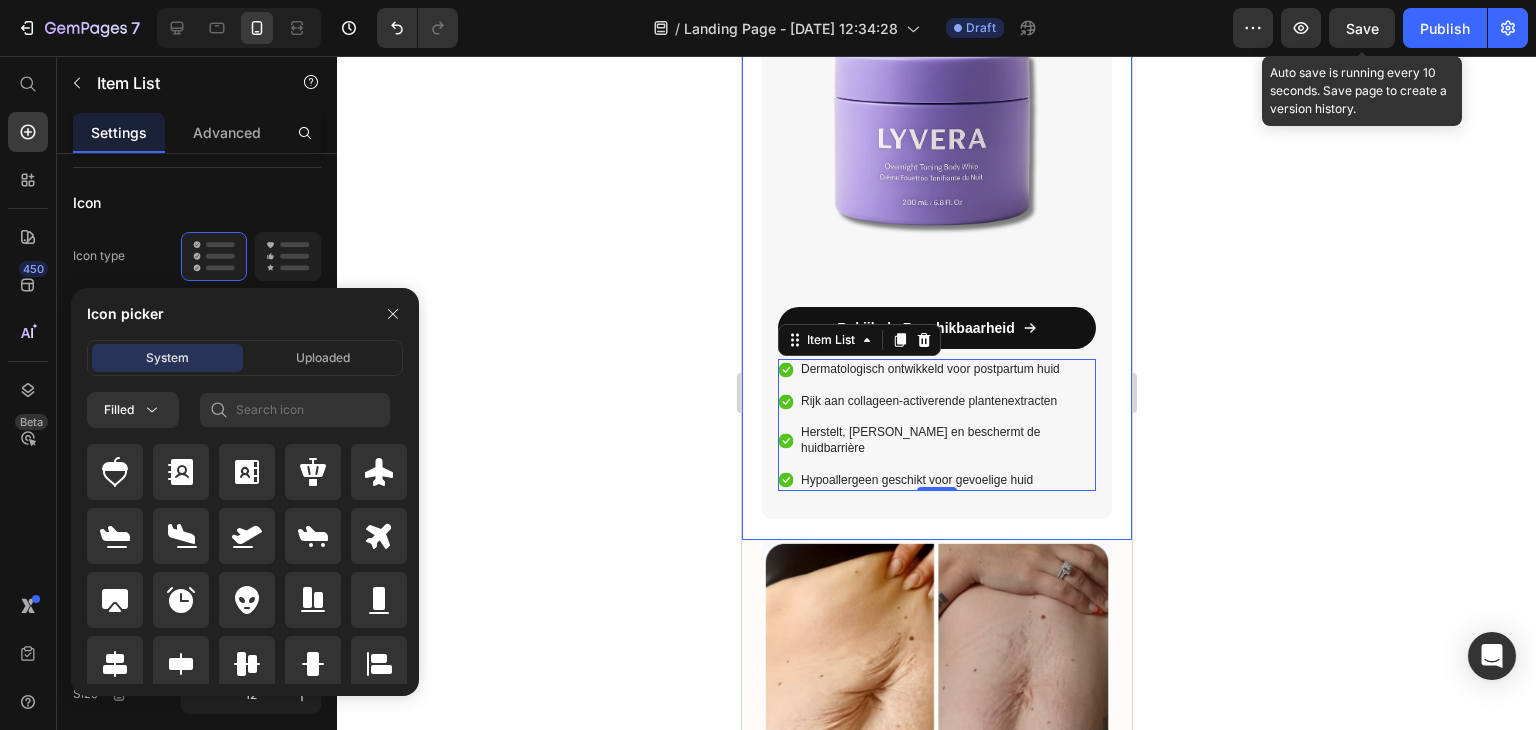 click on "Filled" at bounding box center (245, 544) 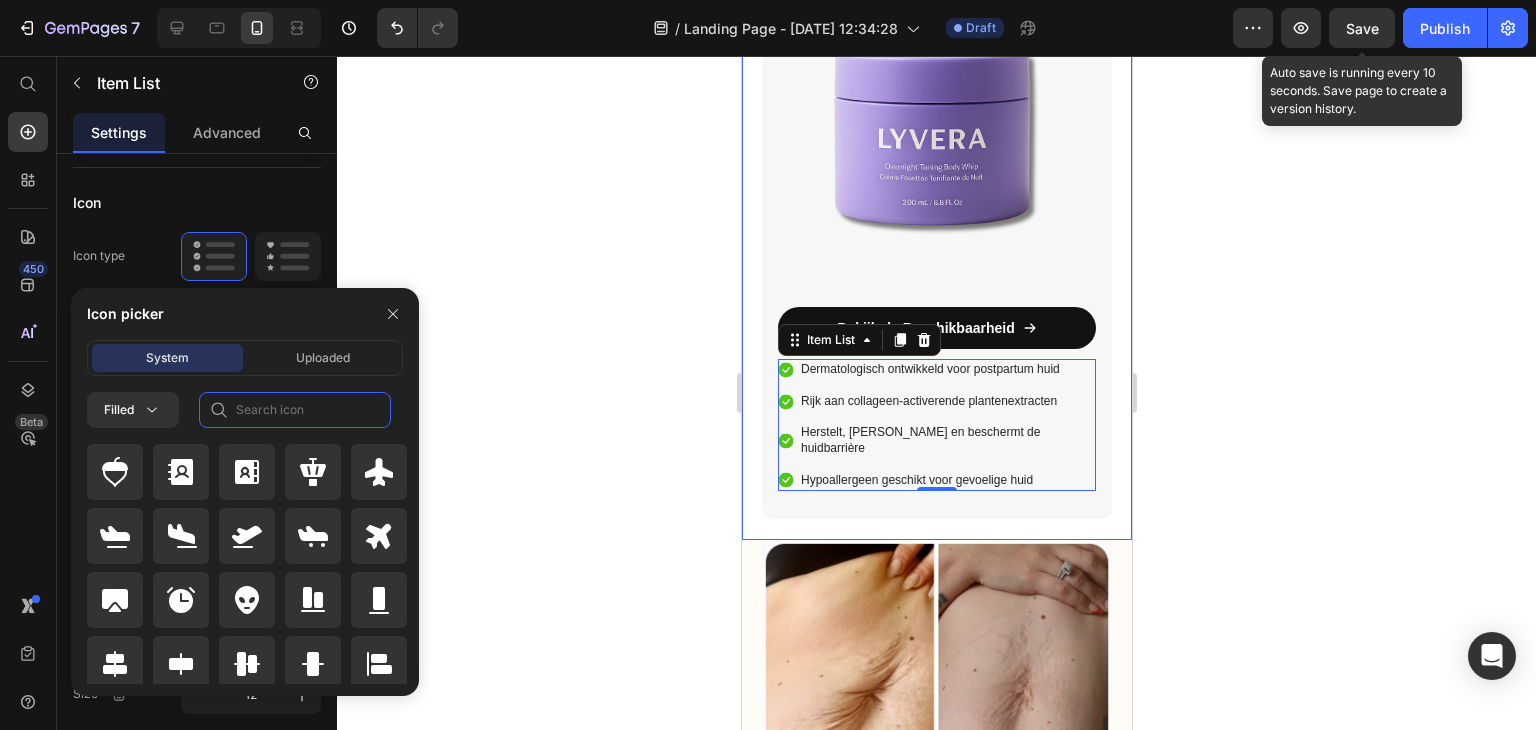 click 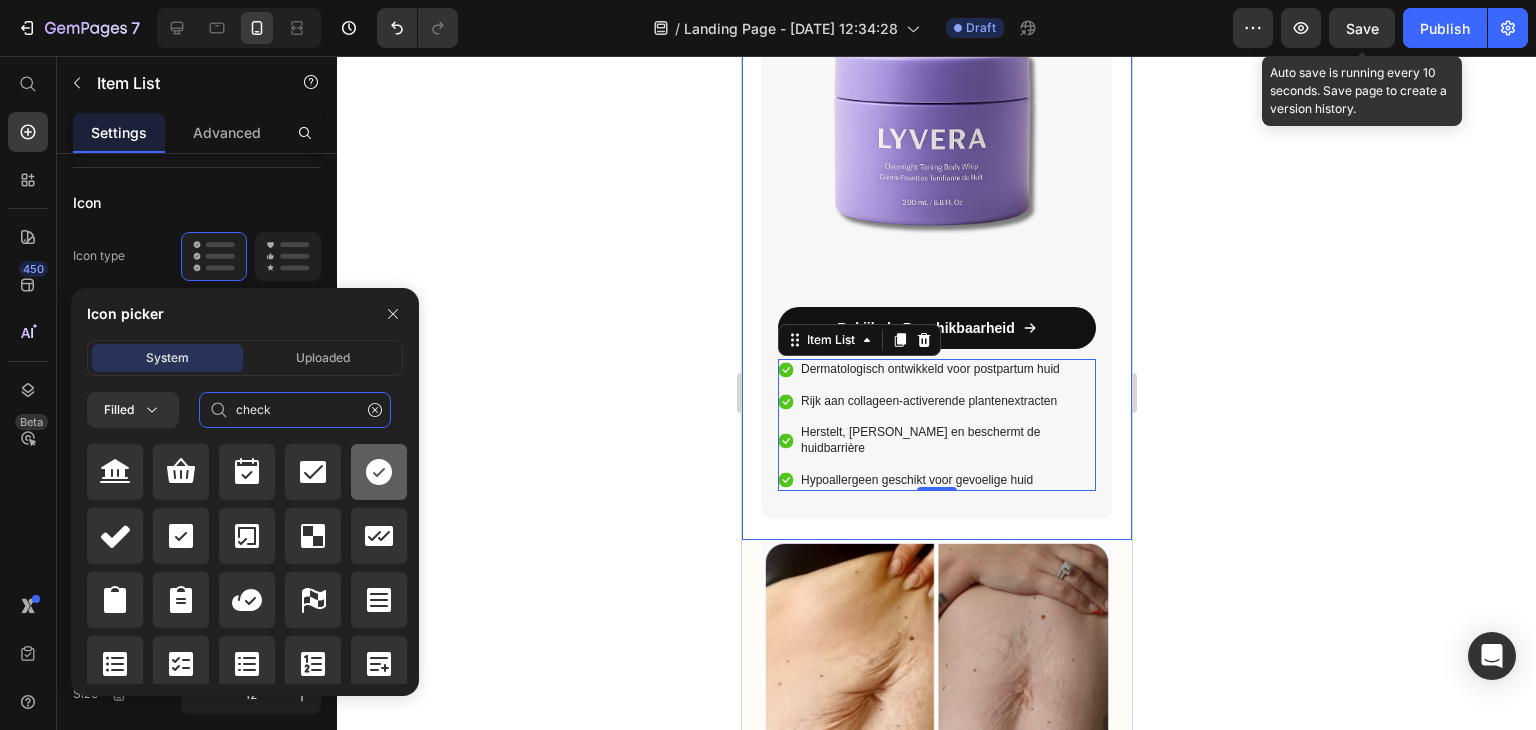 type on "check" 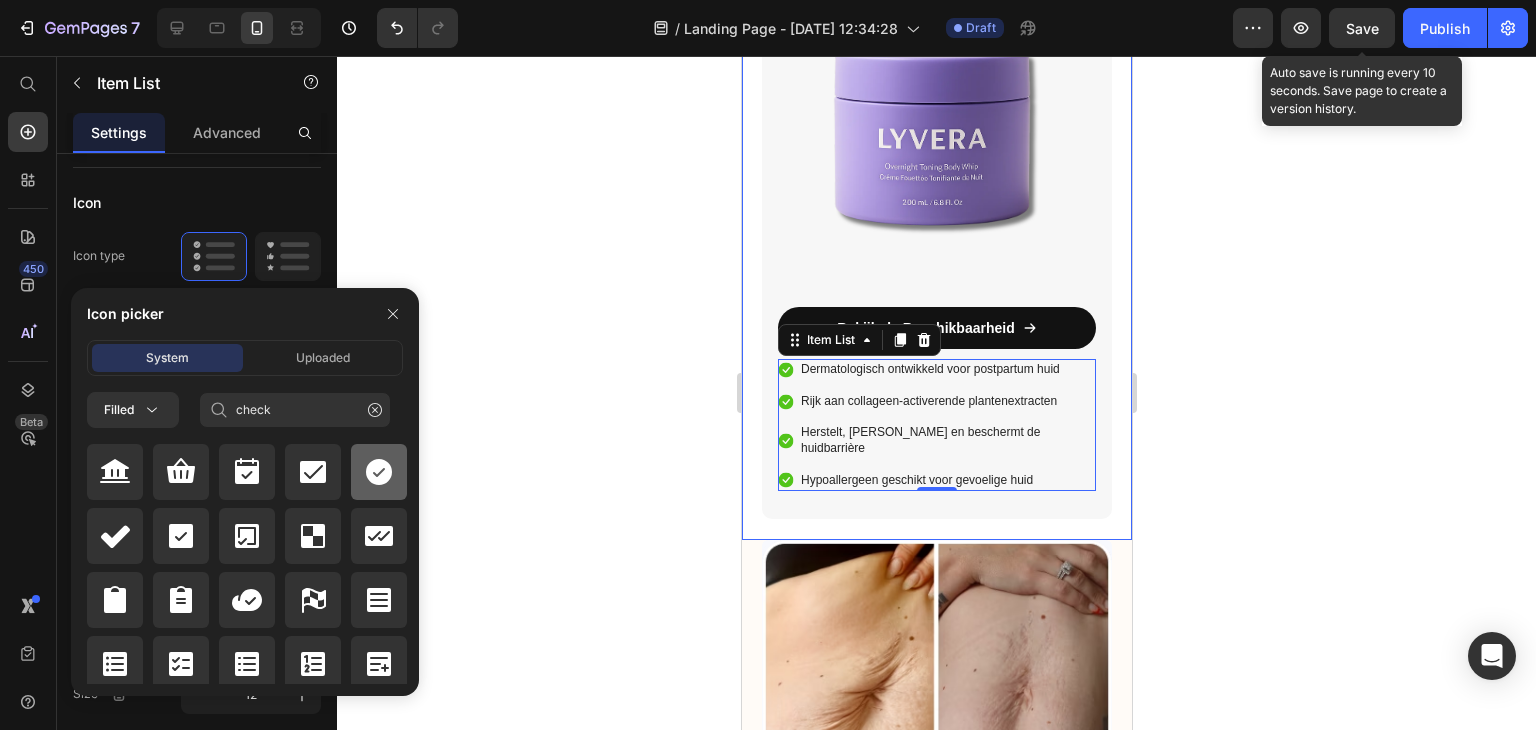 click 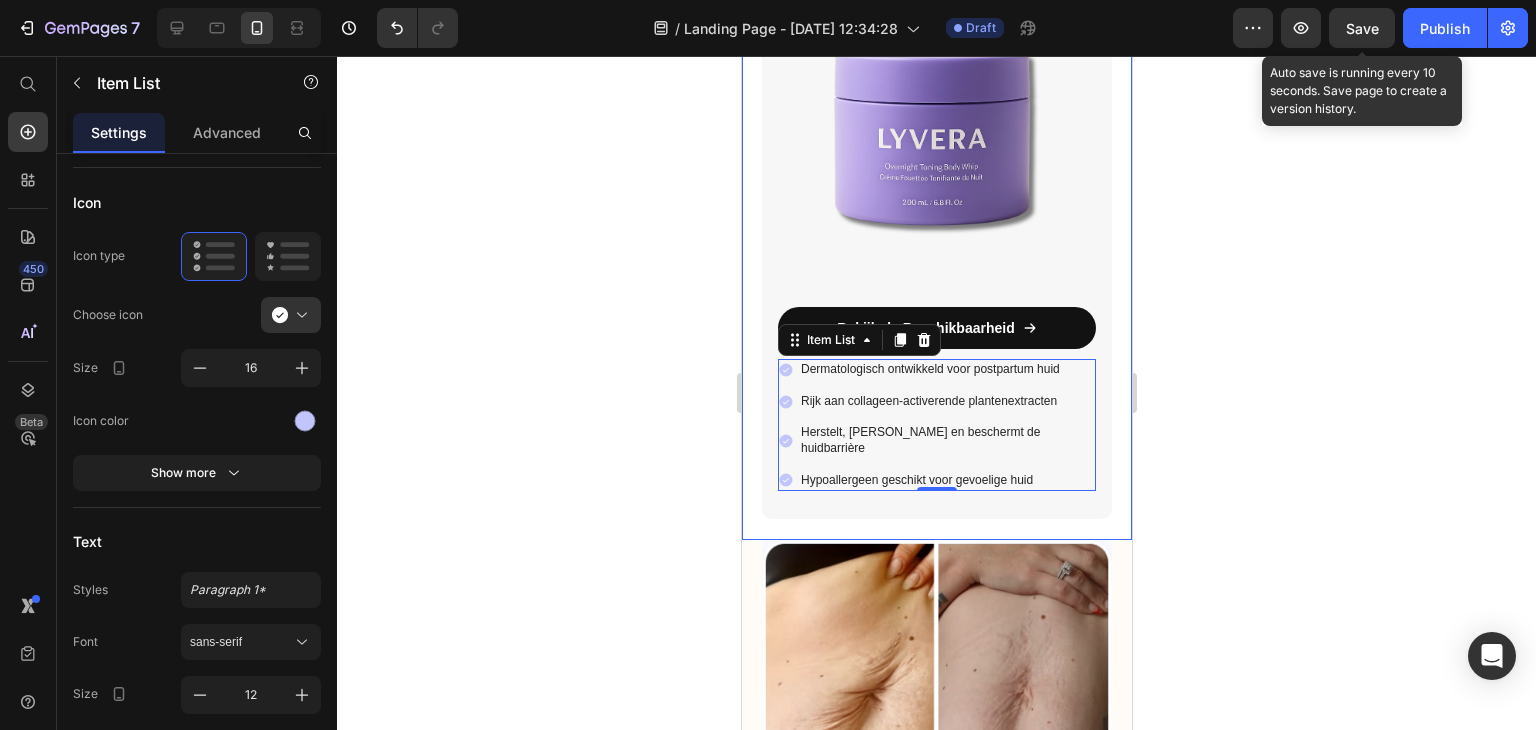 click 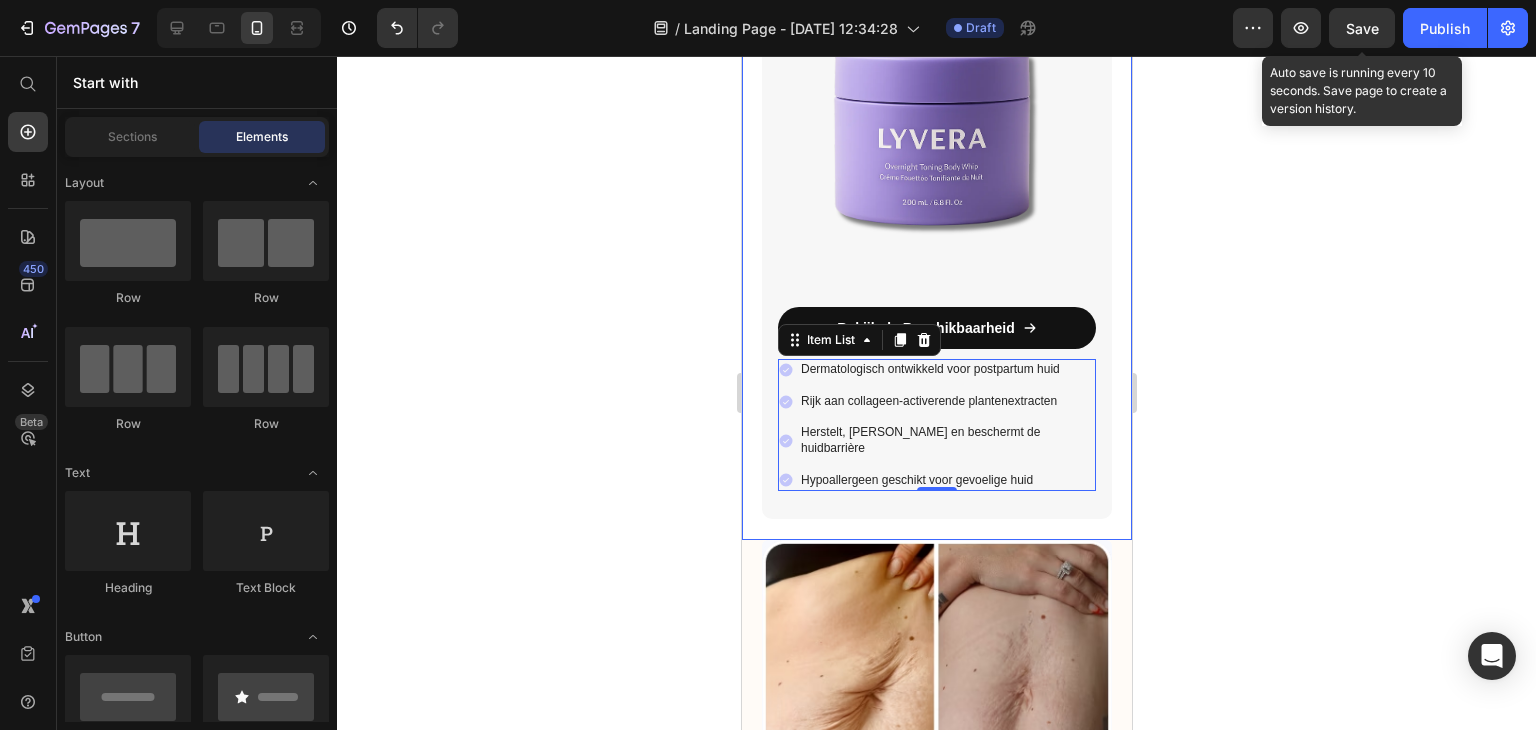 click 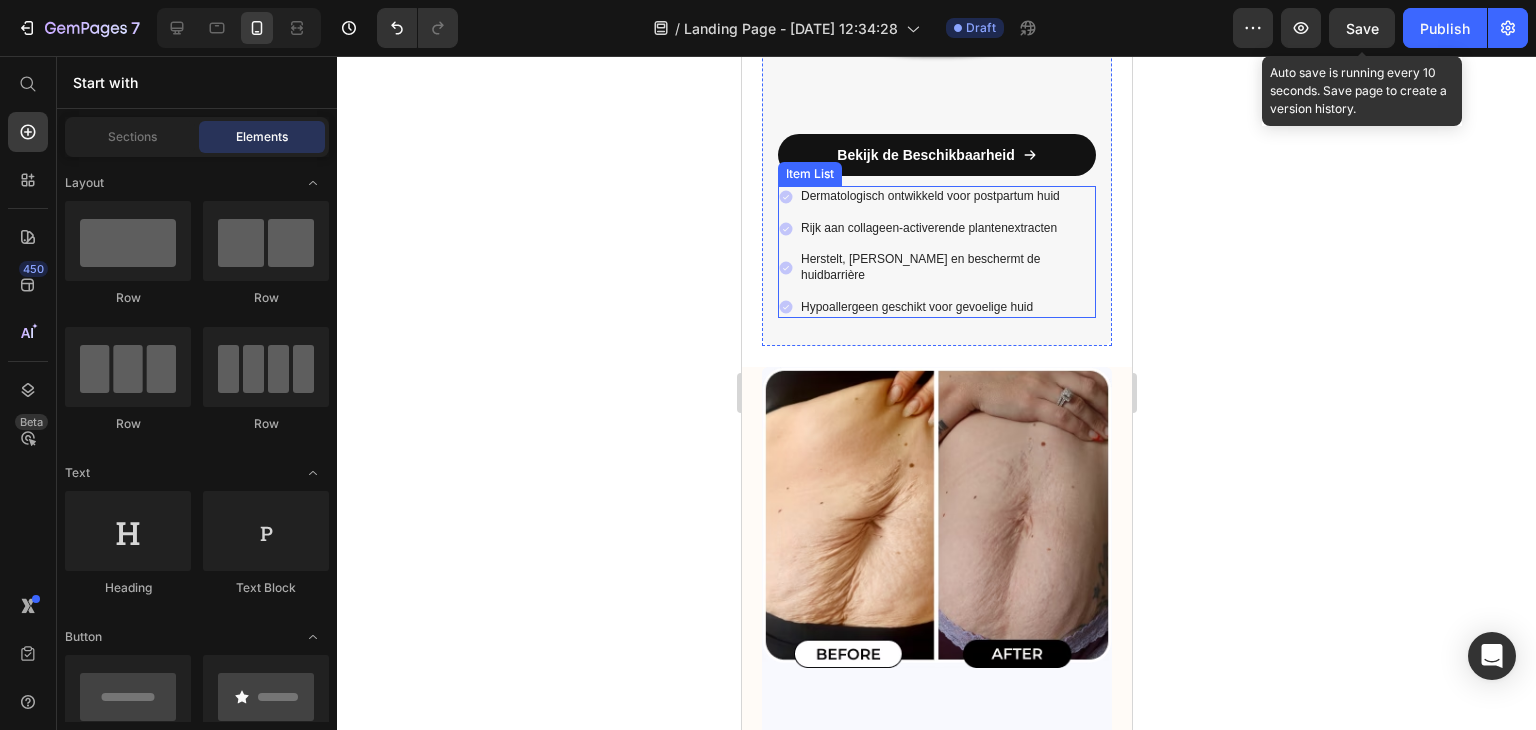 scroll, scrollTop: 5498, scrollLeft: 0, axis: vertical 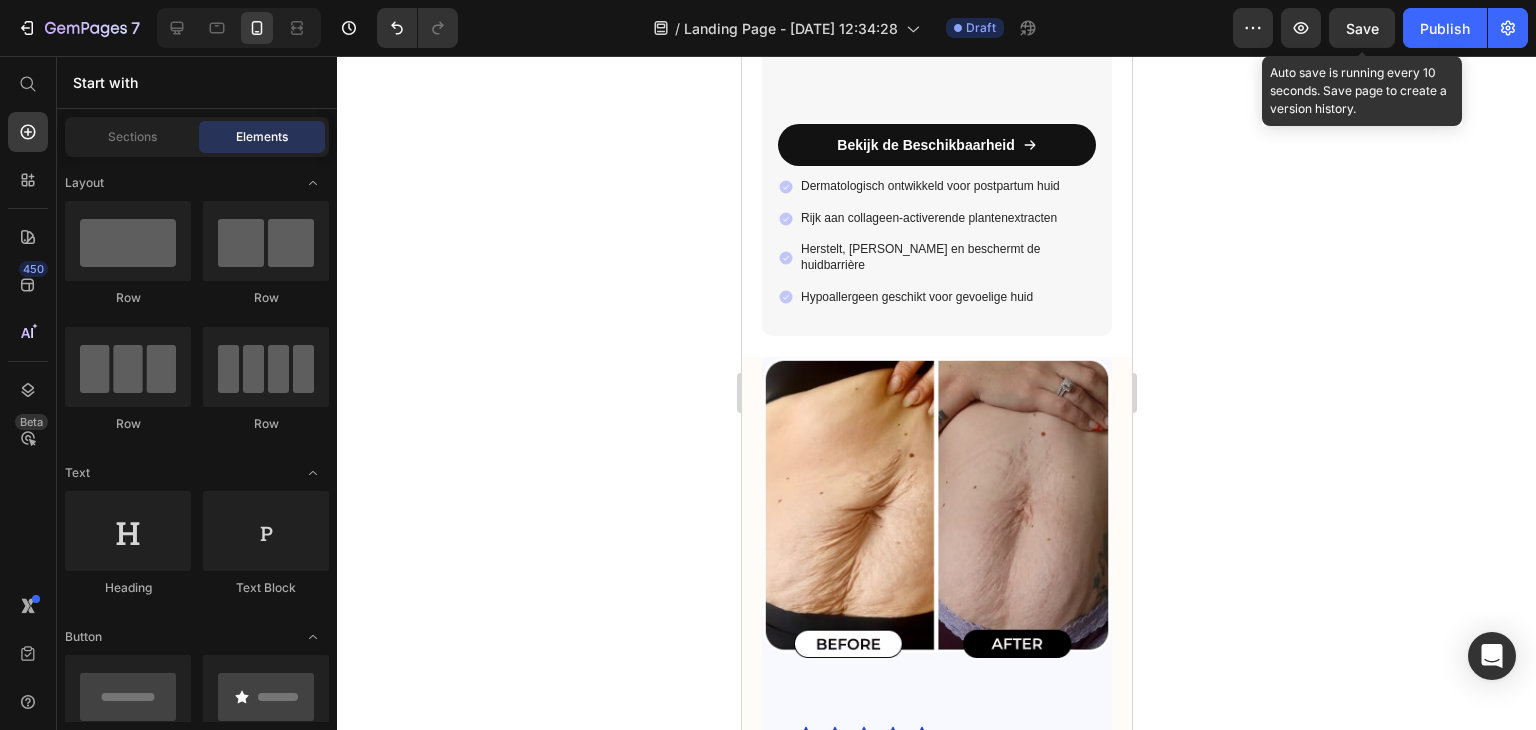click 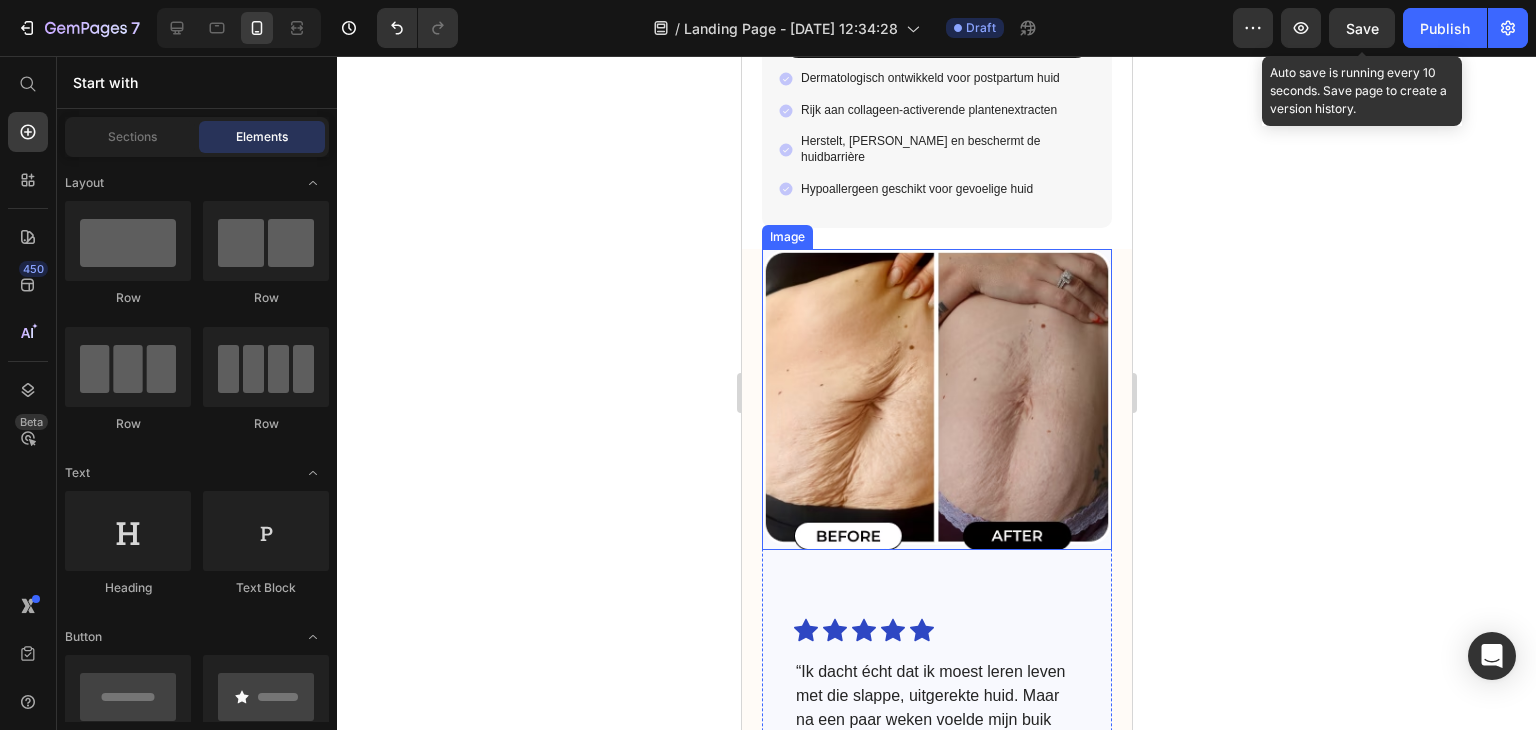 scroll, scrollTop: 5838, scrollLeft: 0, axis: vertical 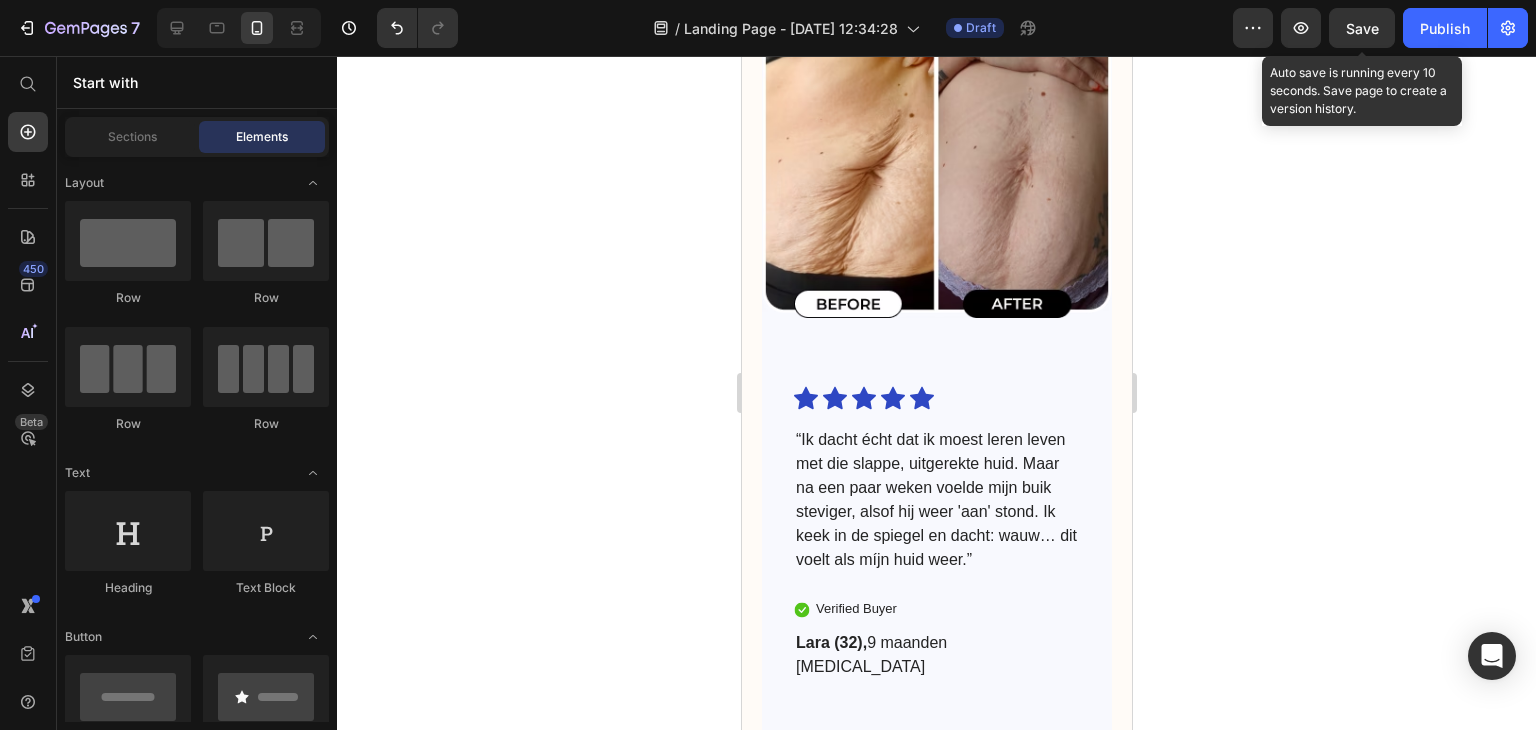 click 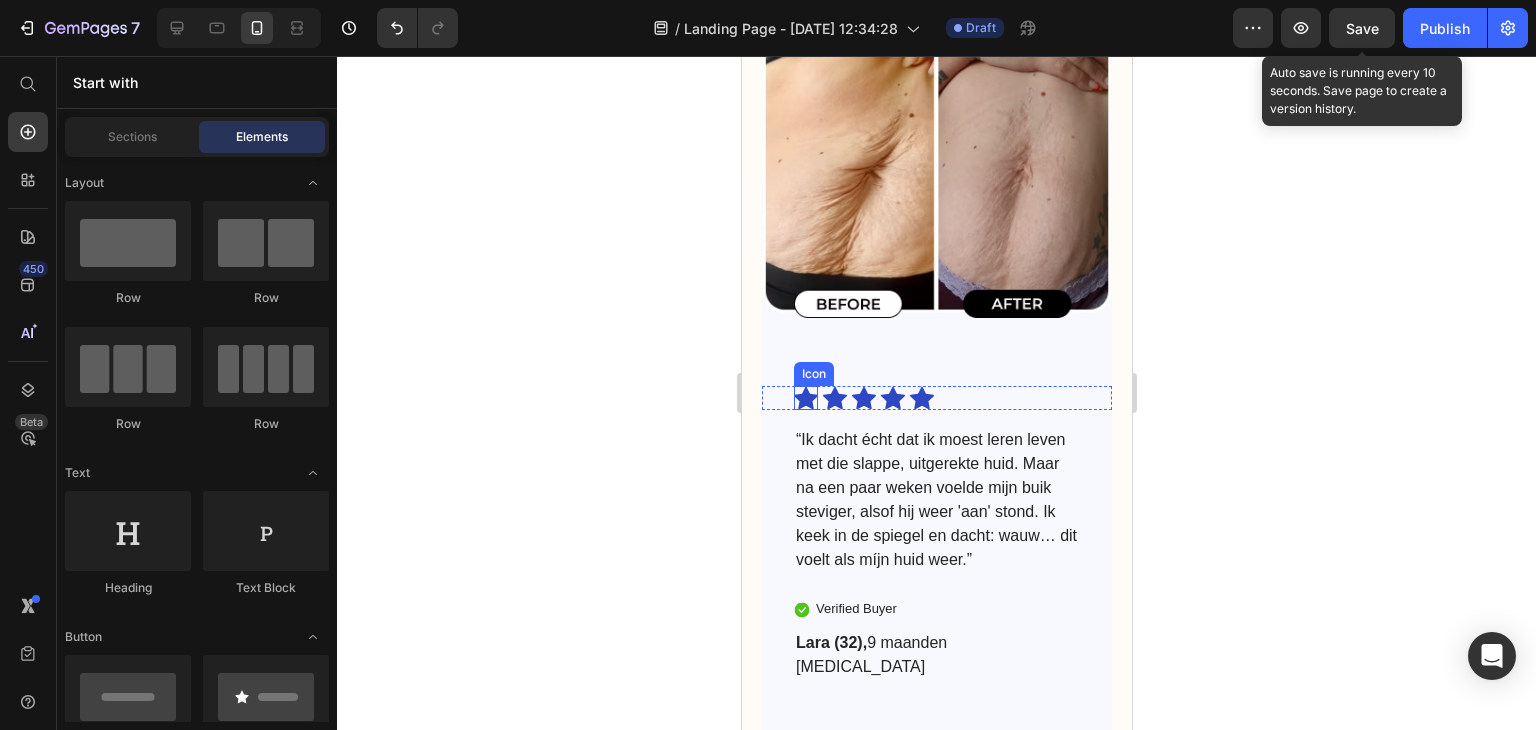 click 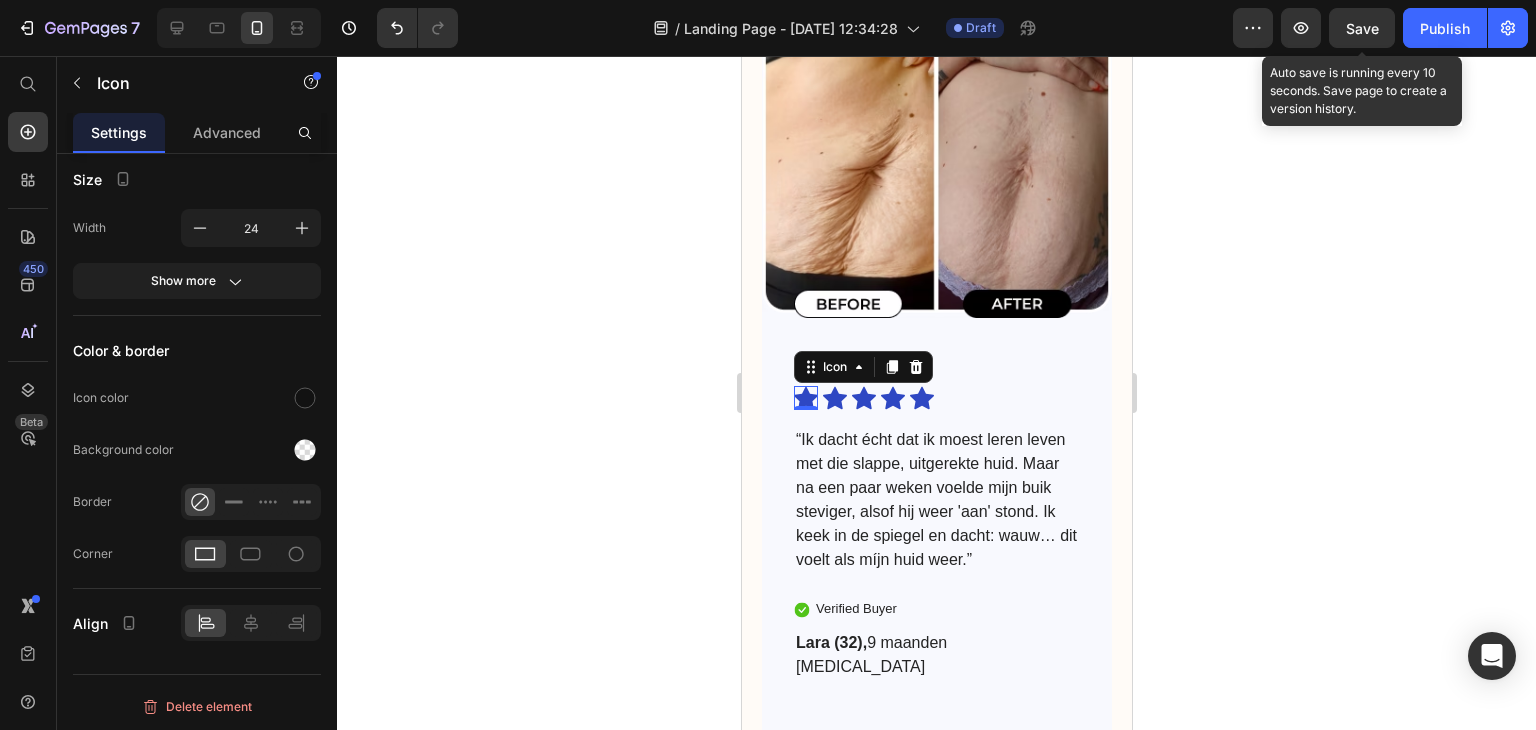 scroll, scrollTop: 0, scrollLeft: 0, axis: both 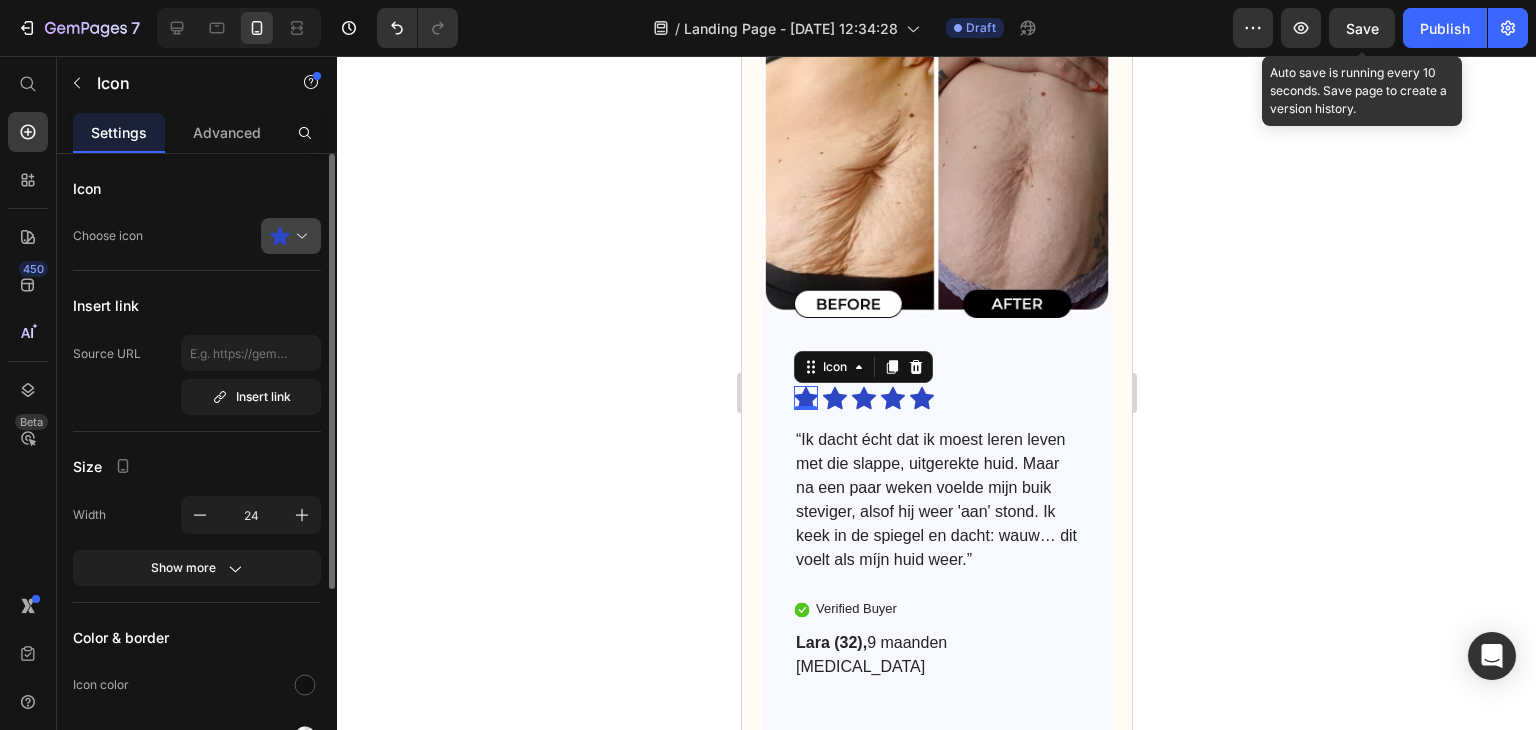 click at bounding box center [299, 236] 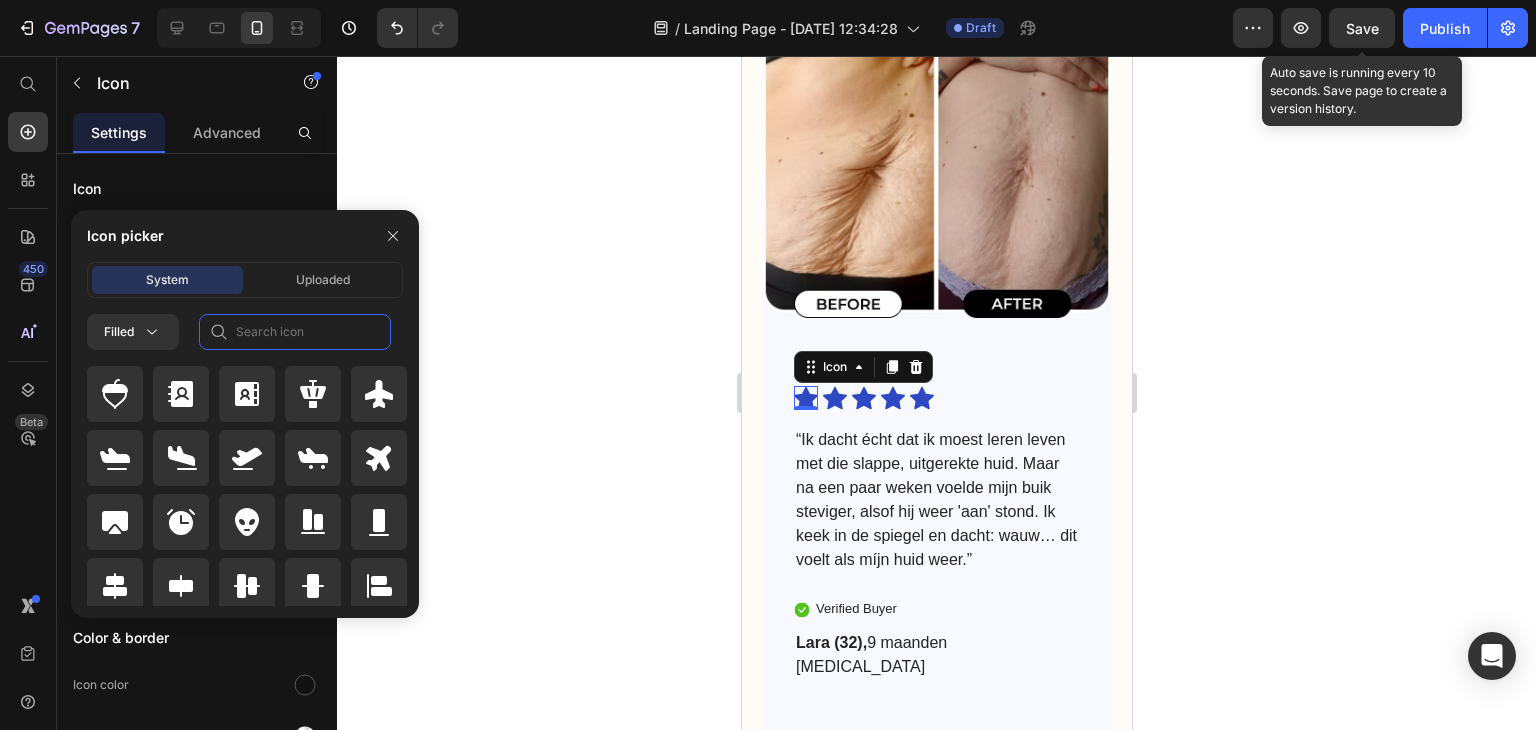 click 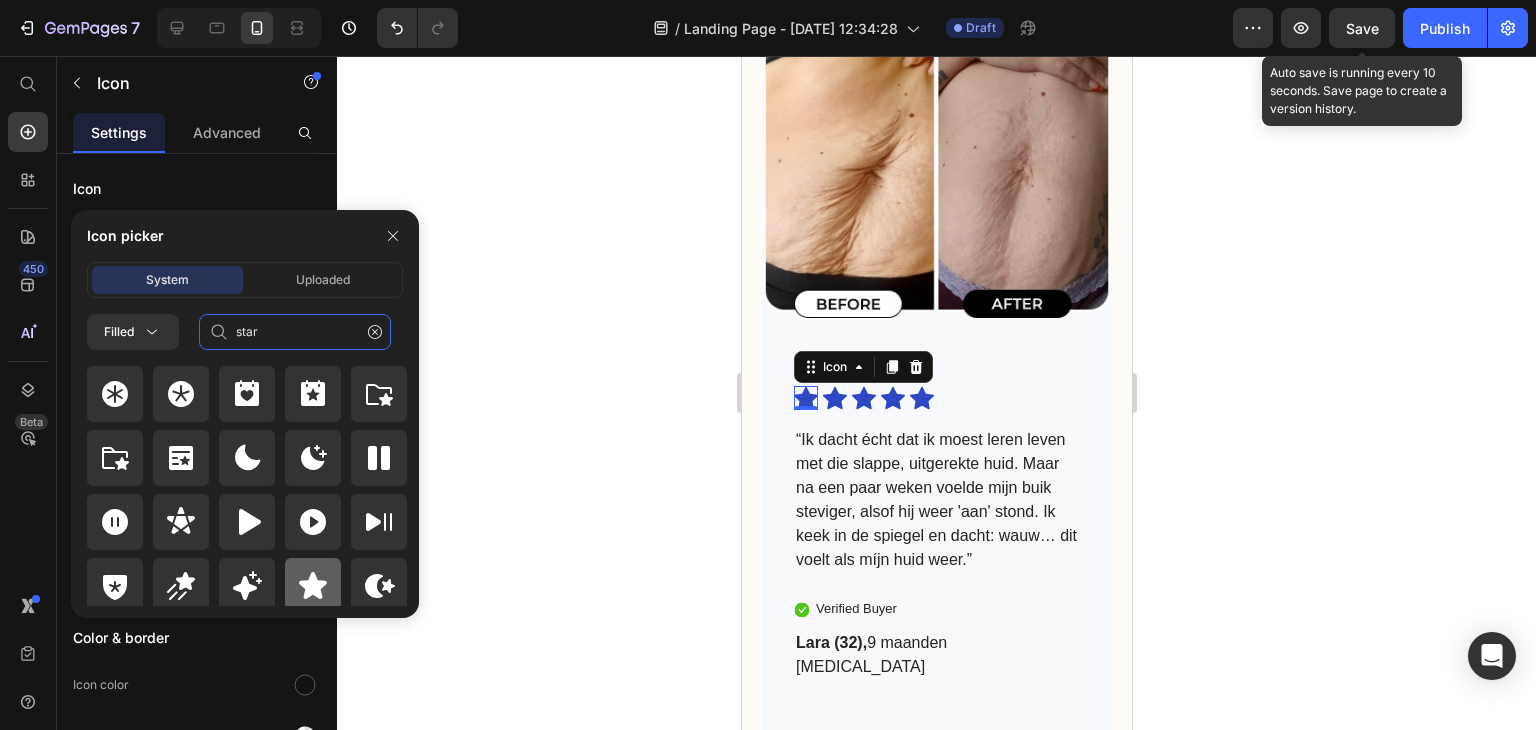 scroll, scrollTop: 72, scrollLeft: 0, axis: vertical 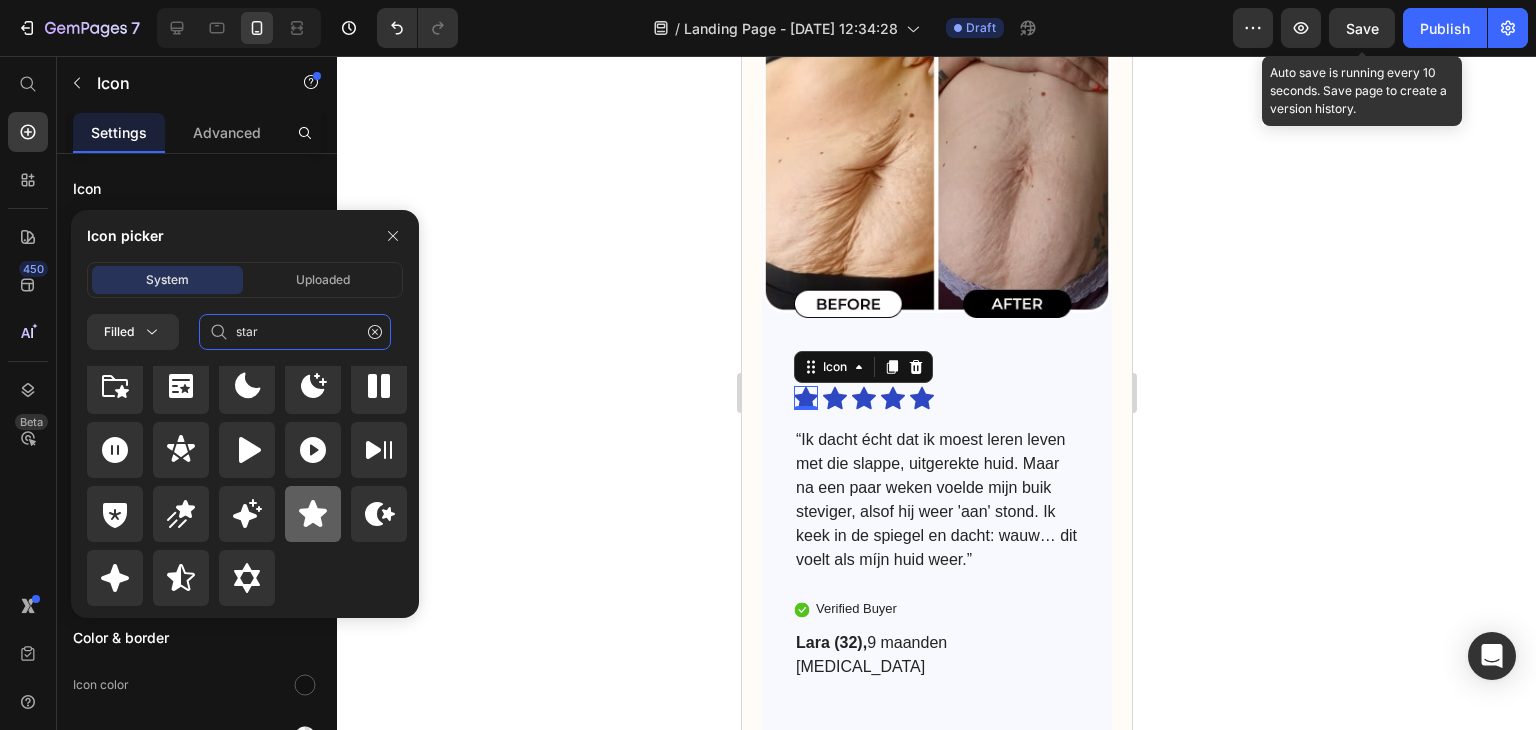 type on "star" 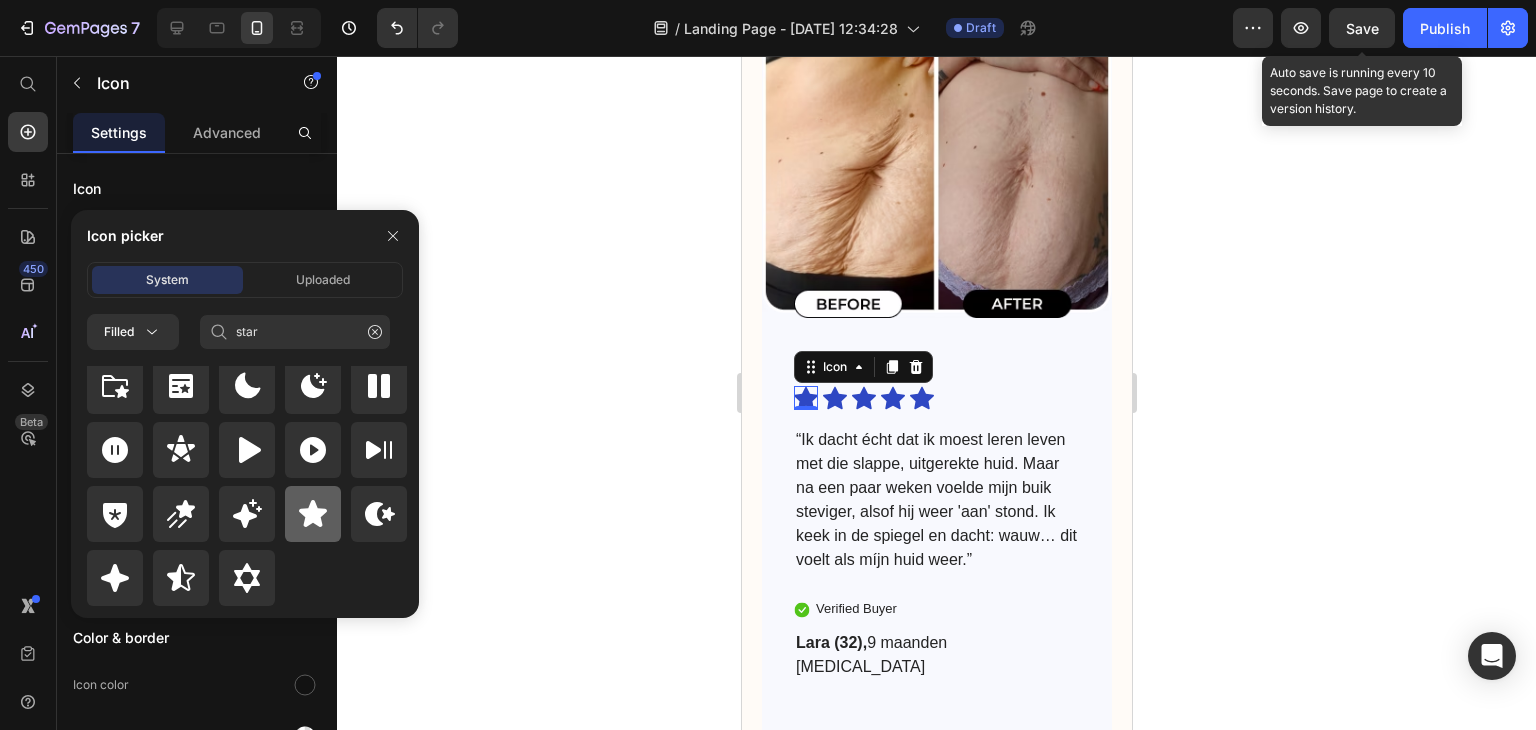 click 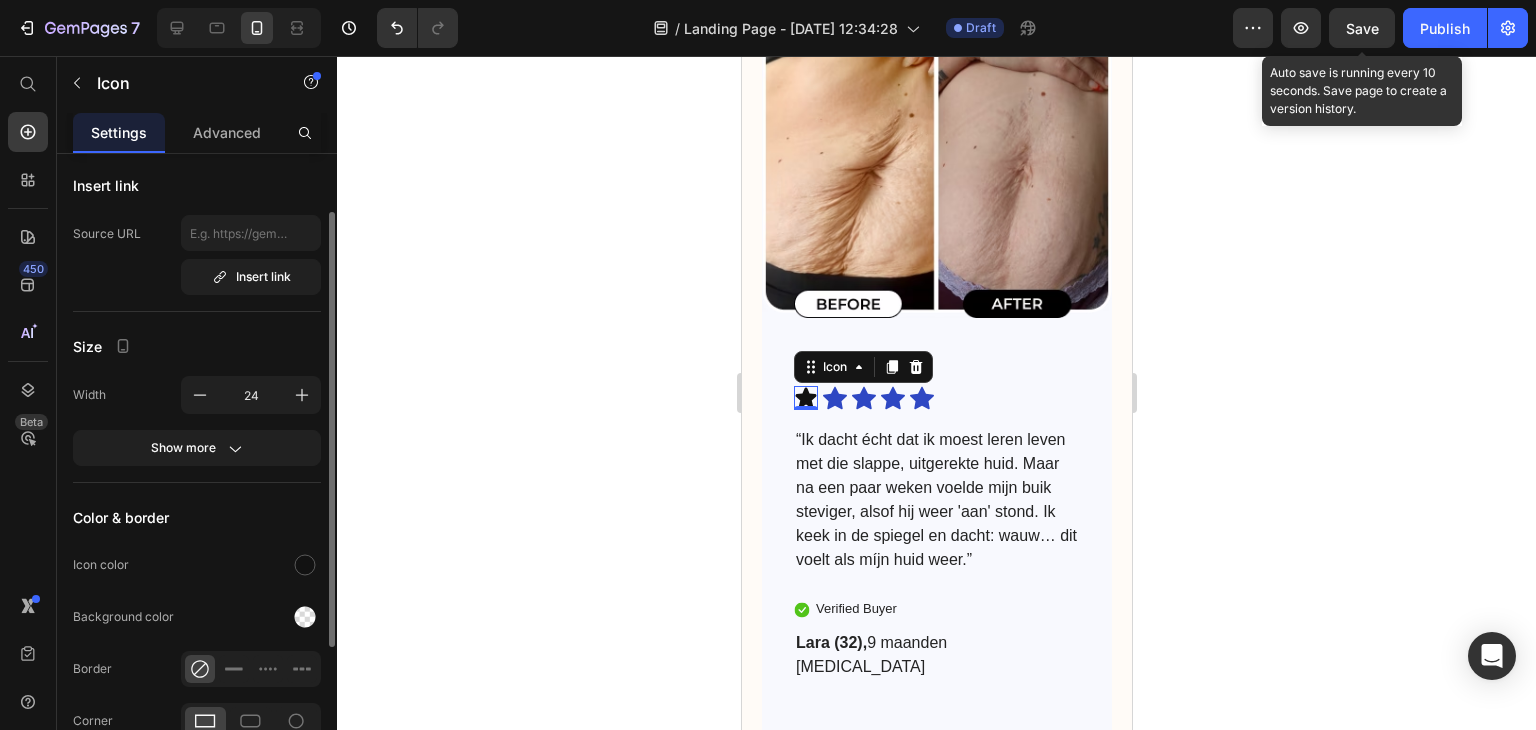 scroll, scrollTop: 128, scrollLeft: 0, axis: vertical 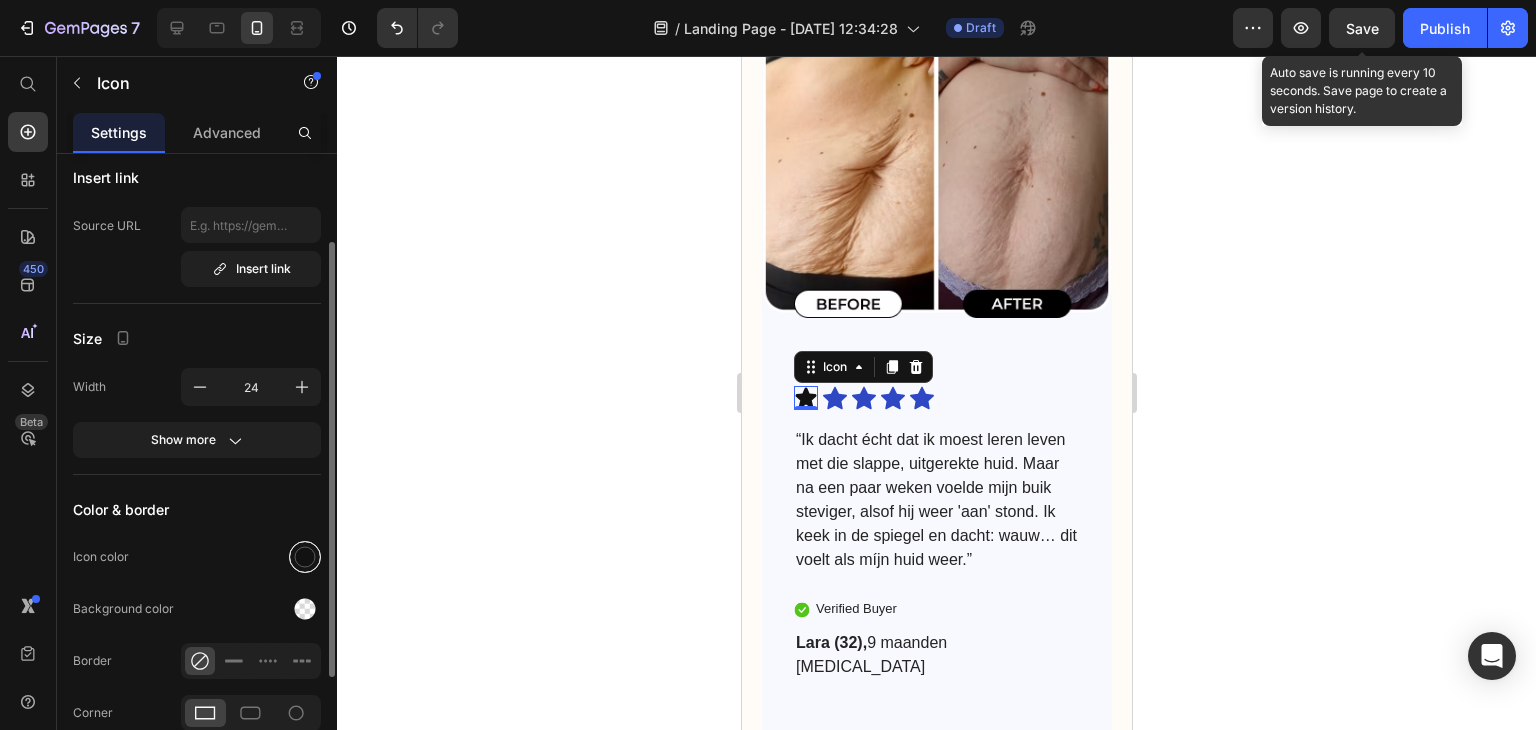 click at bounding box center [305, 557] 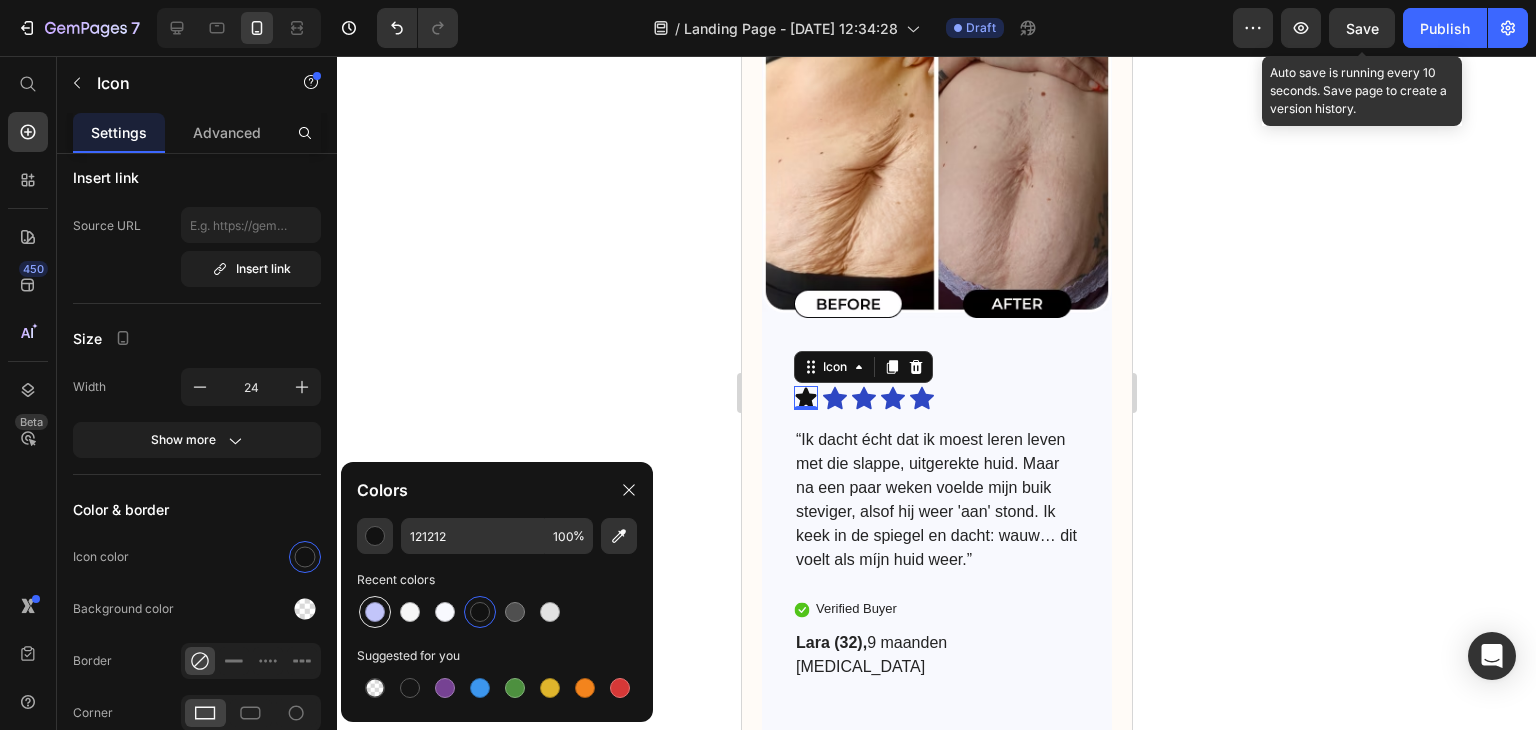 click at bounding box center [375, 612] 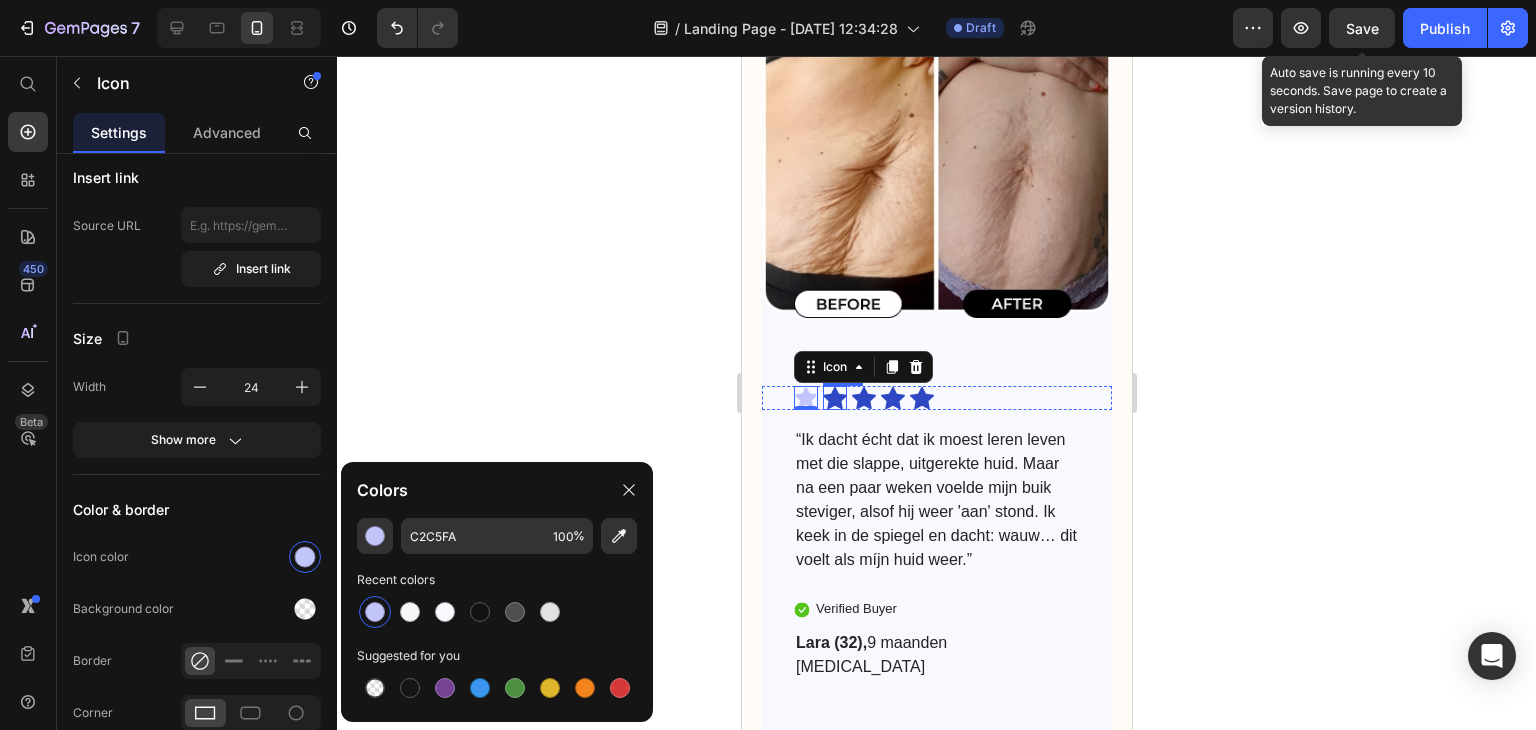 click 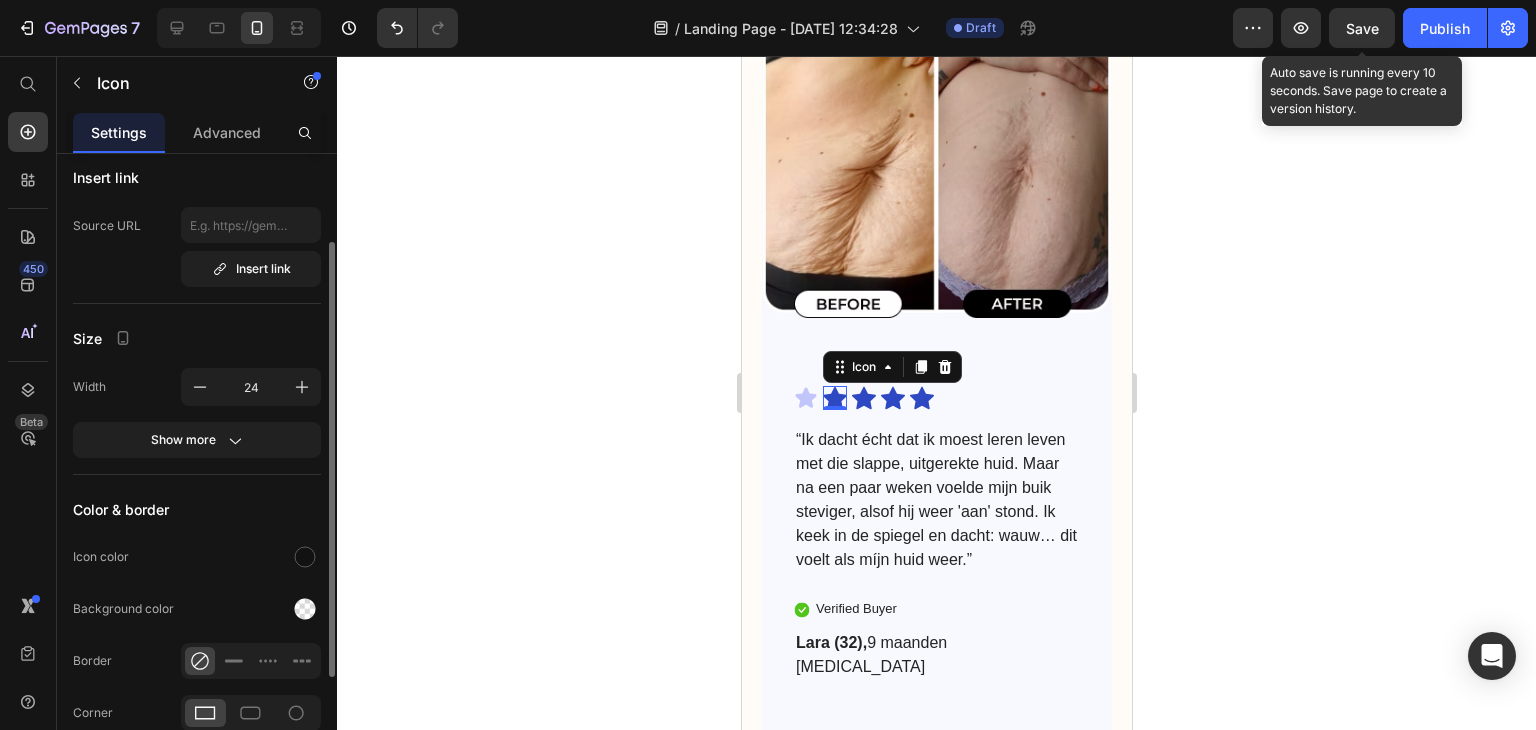 scroll, scrollTop: 0, scrollLeft: 0, axis: both 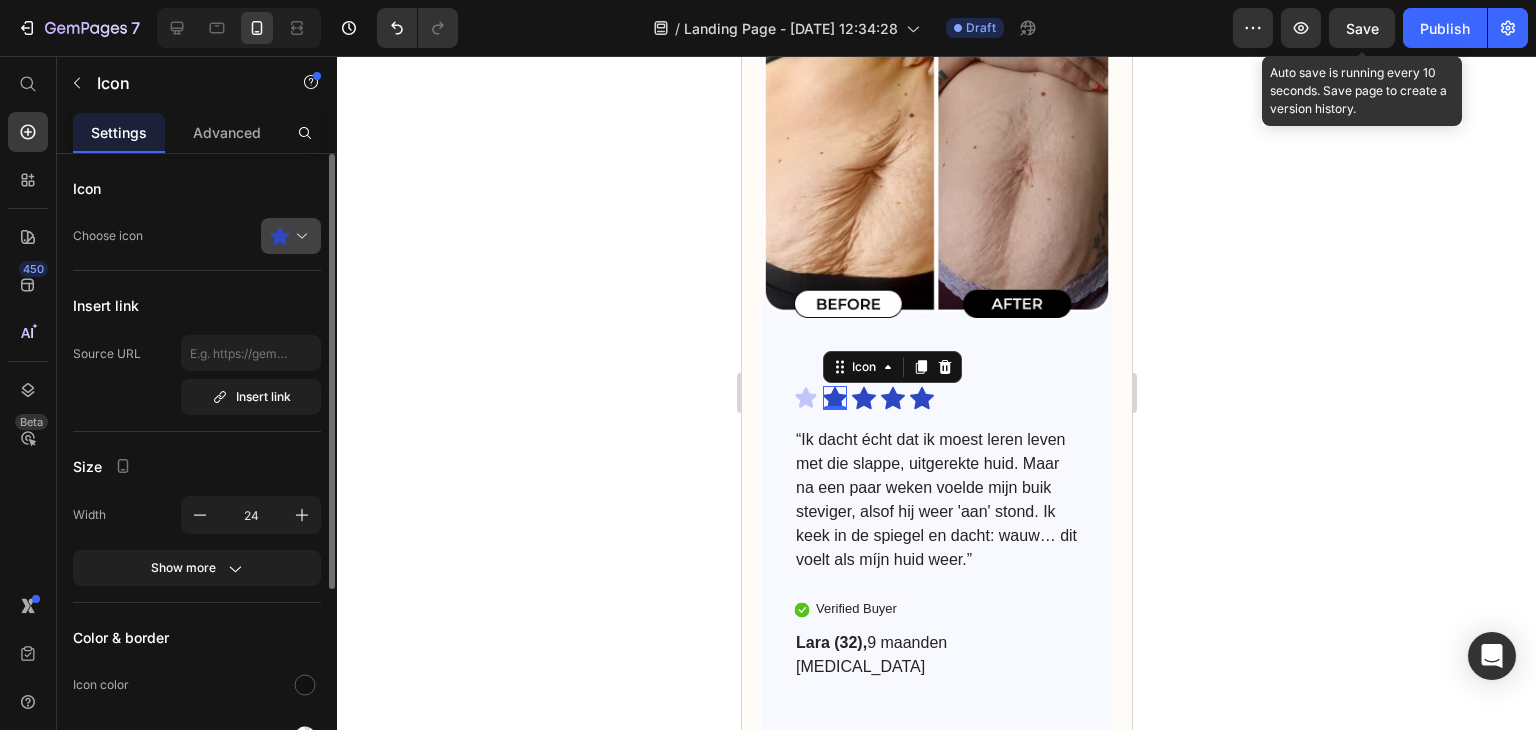 click at bounding box center (299, 236) 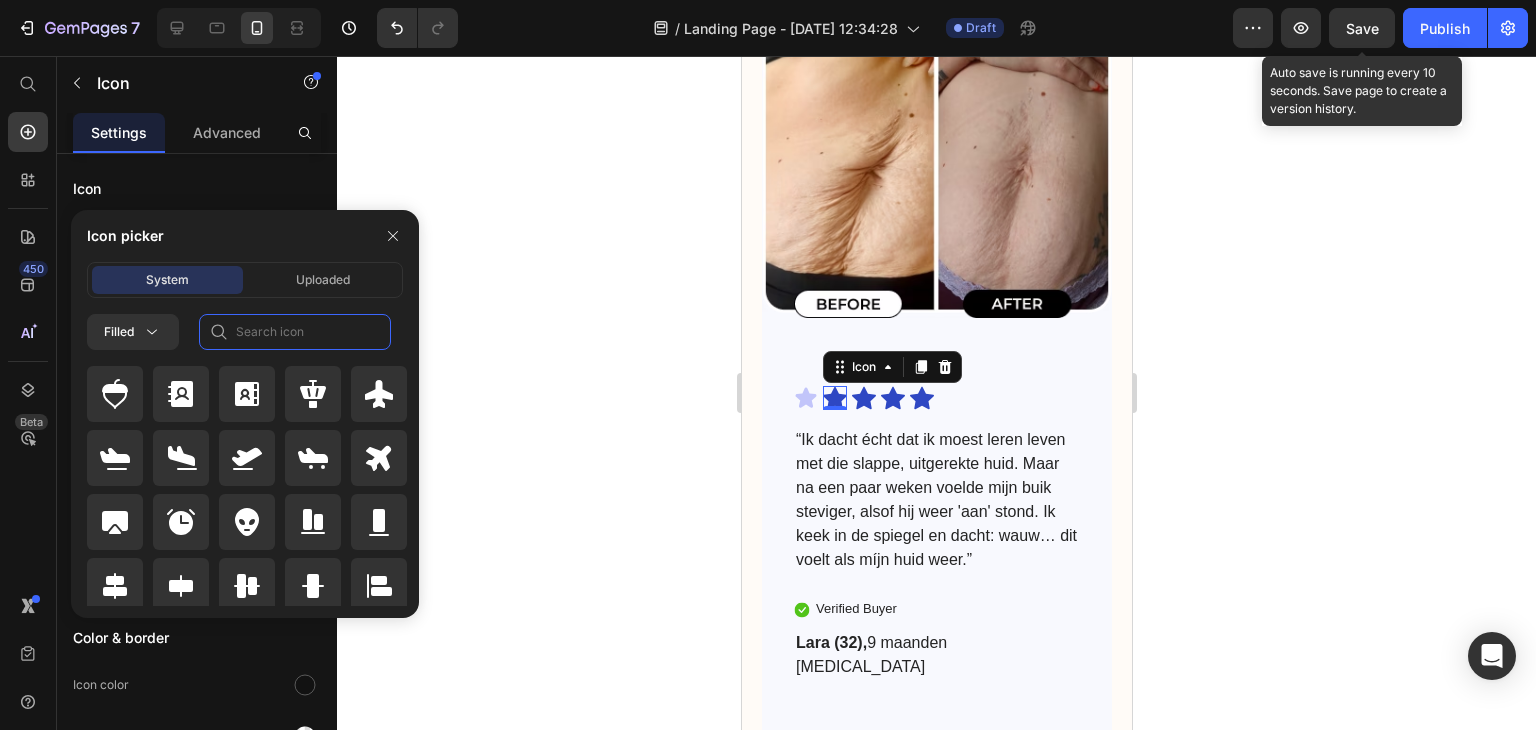 click 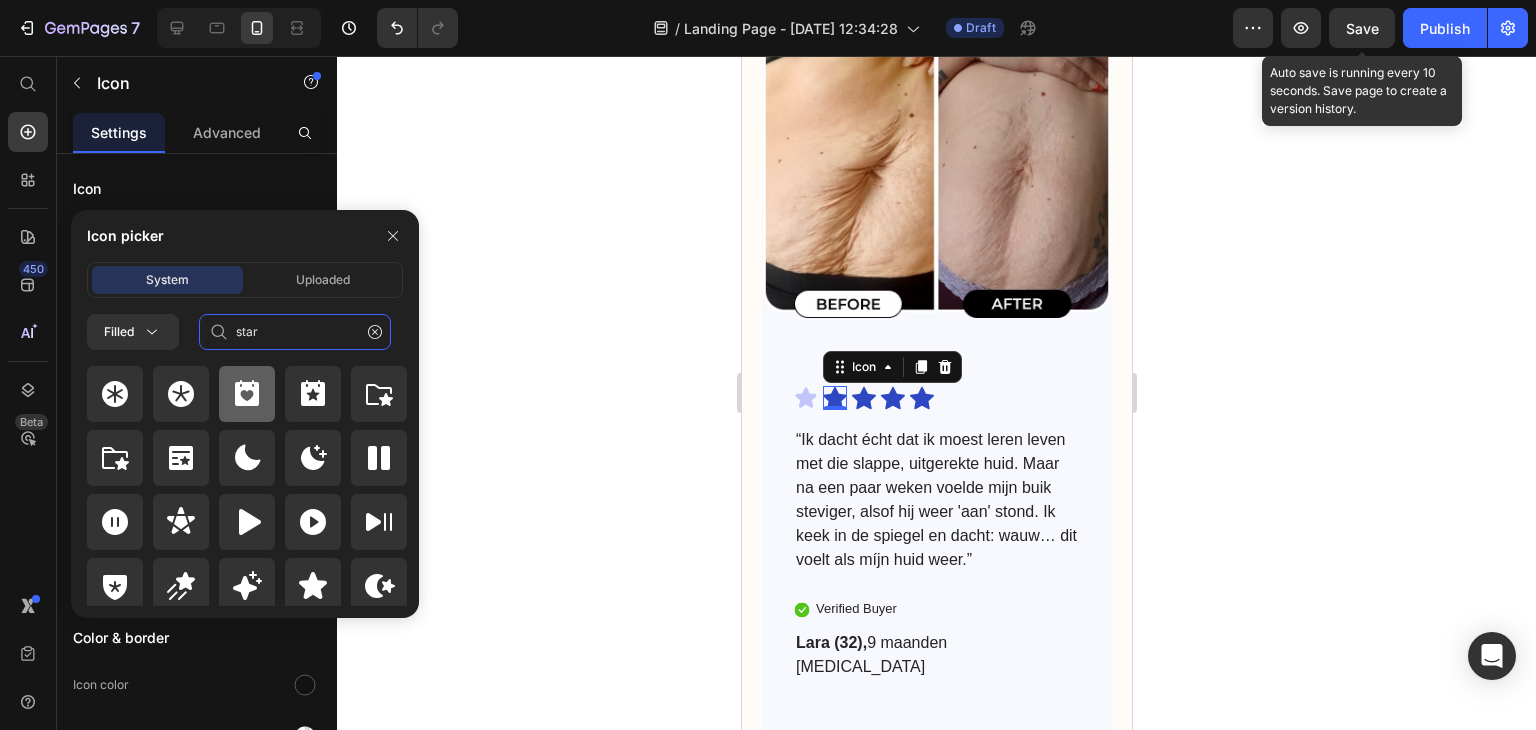 scroll, scrollTop: 72, scrollLeft: 0, axis: vertical 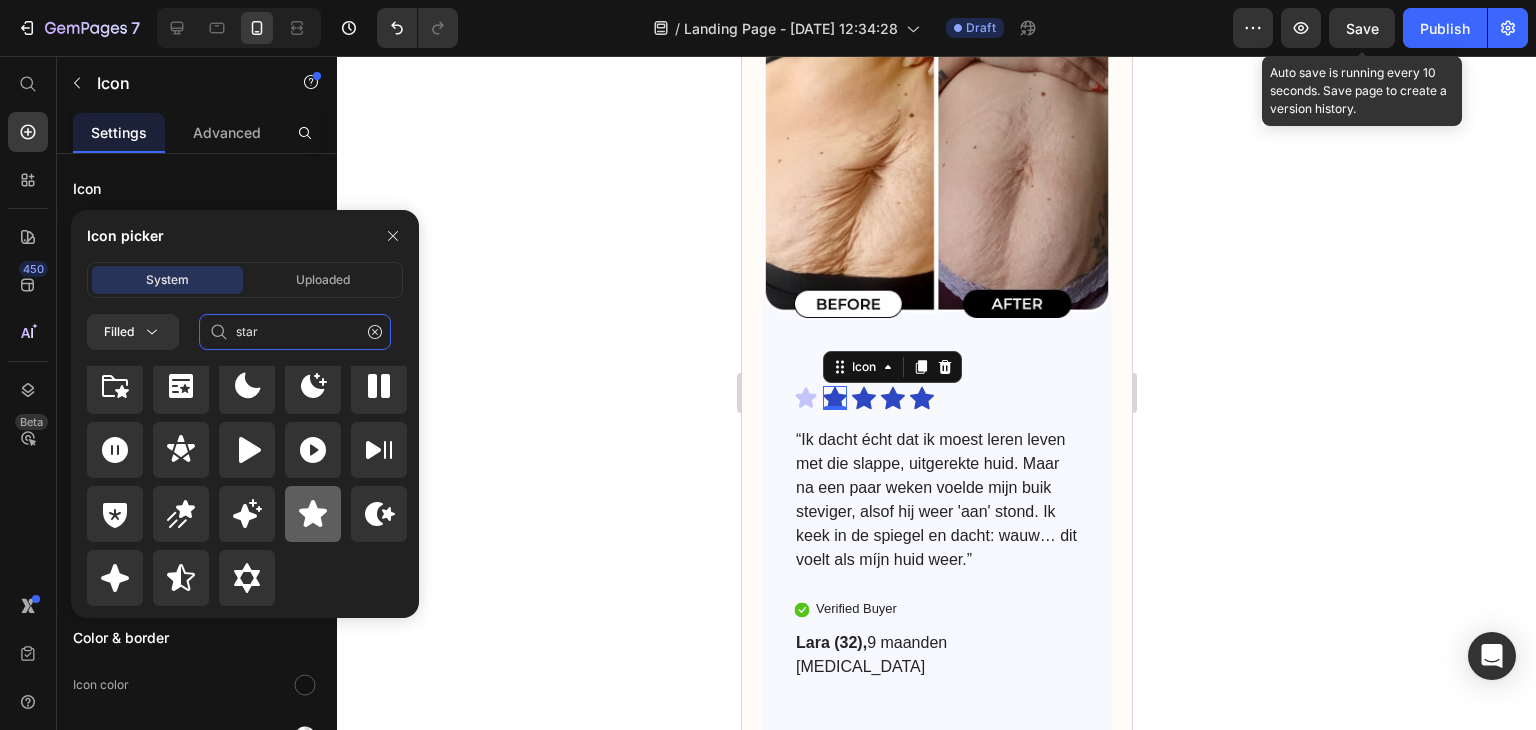 type on "star" 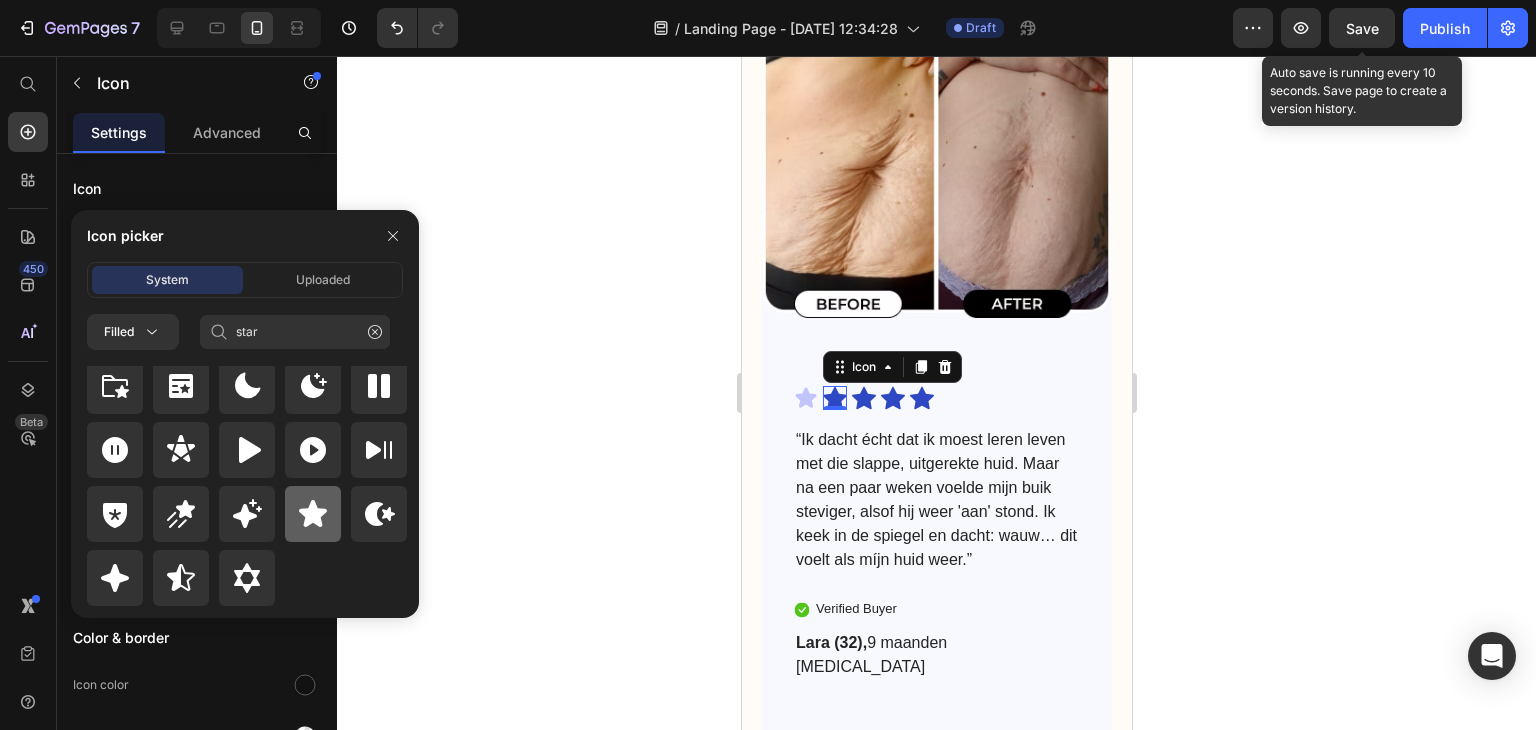click 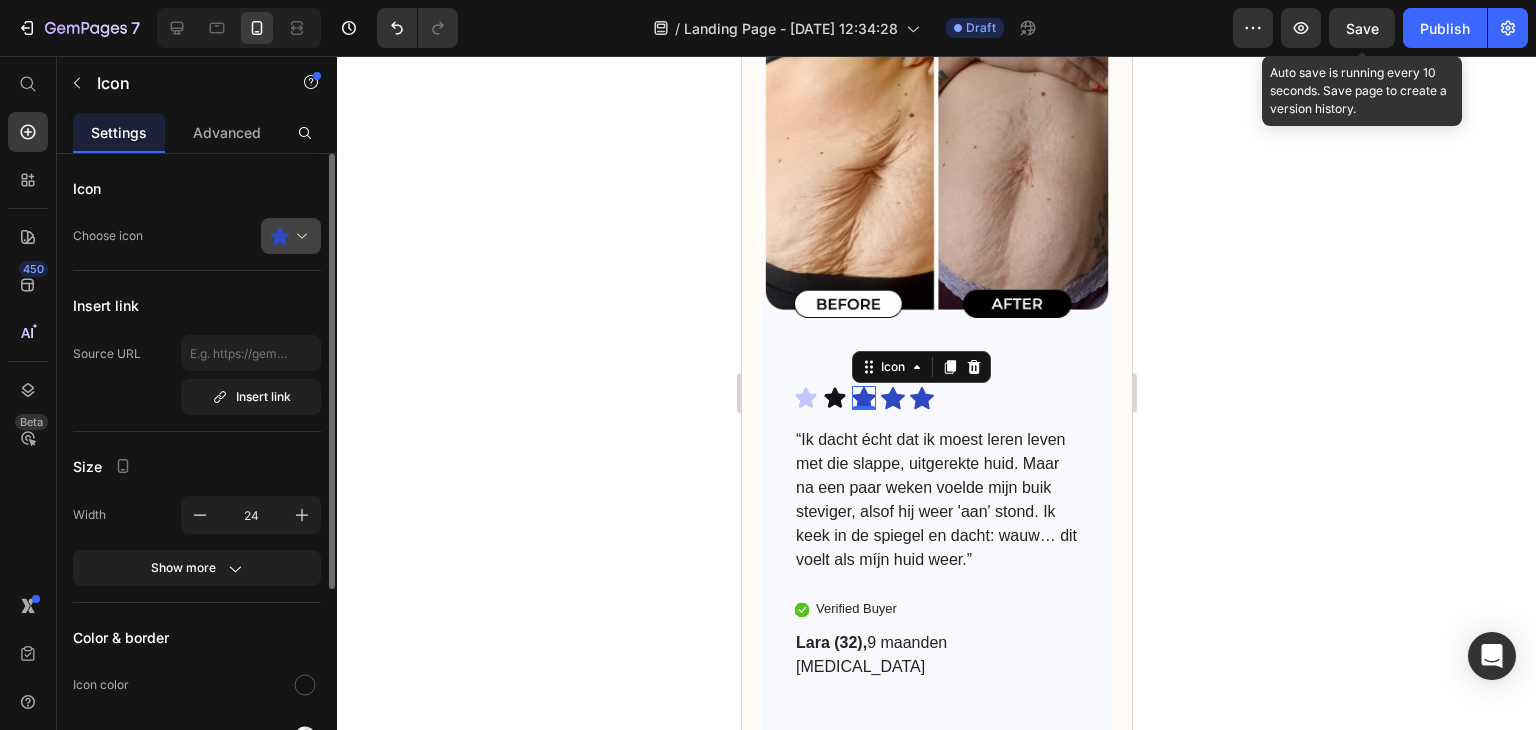 click at bounding box center [299, 236] 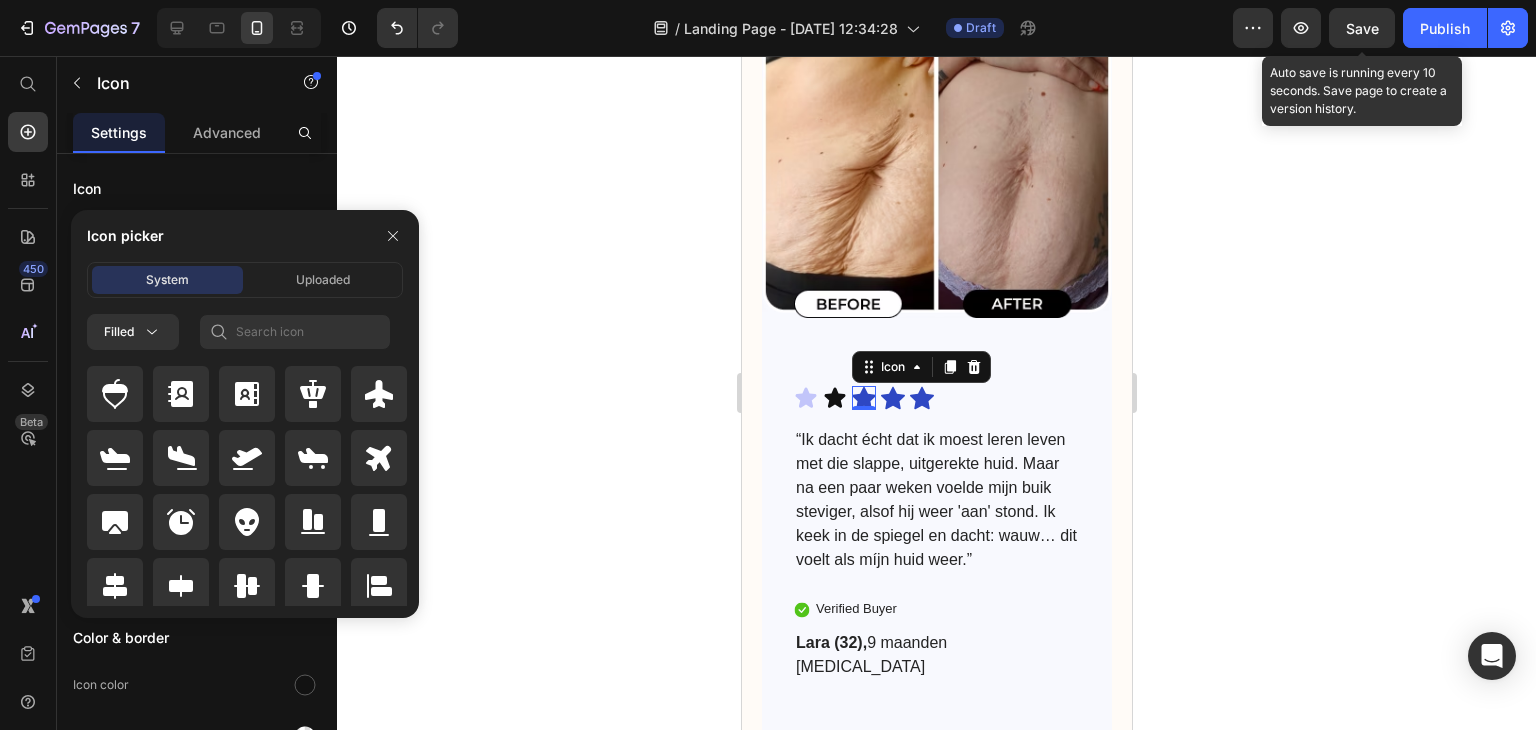 click on "System Uploaded Filled" at bounding box center (245, 440) 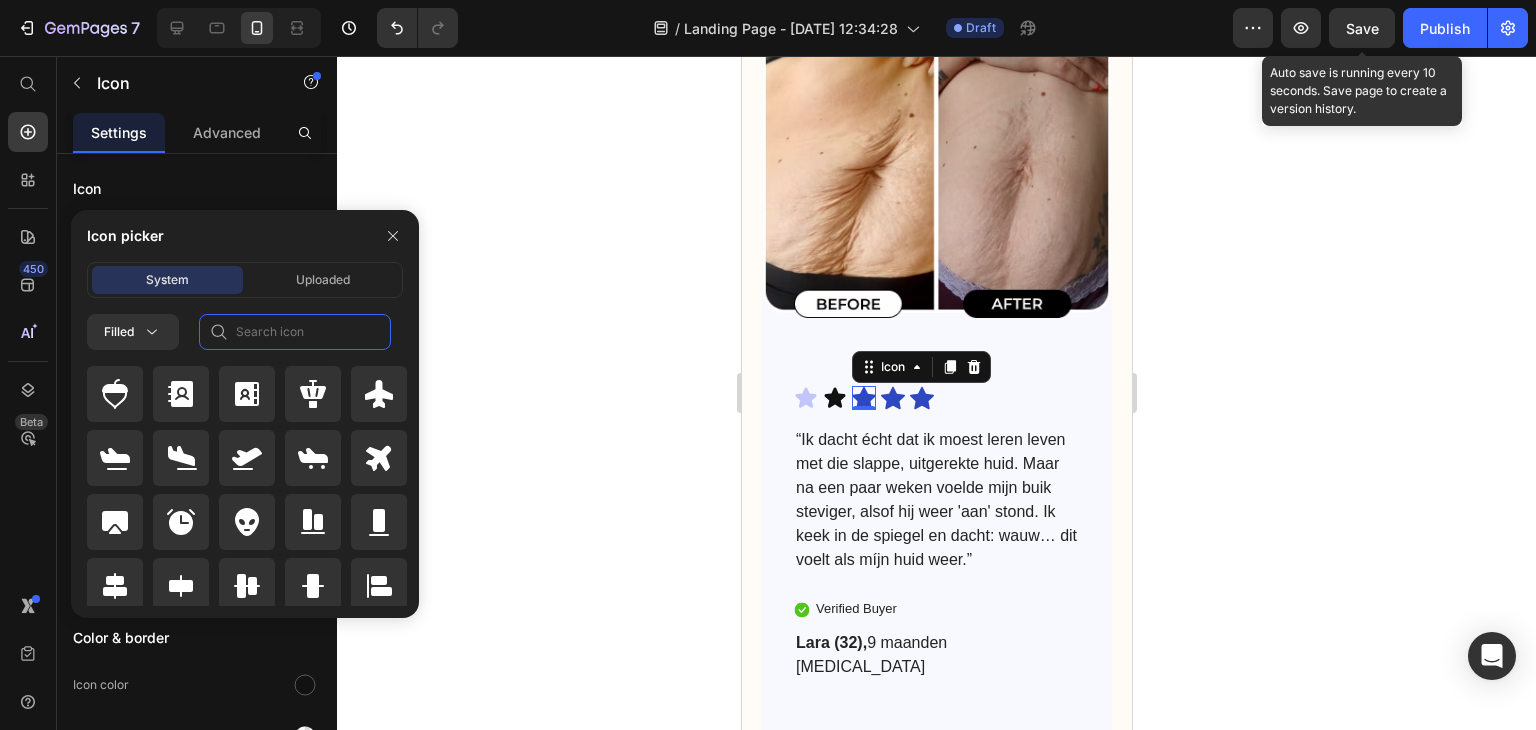 click 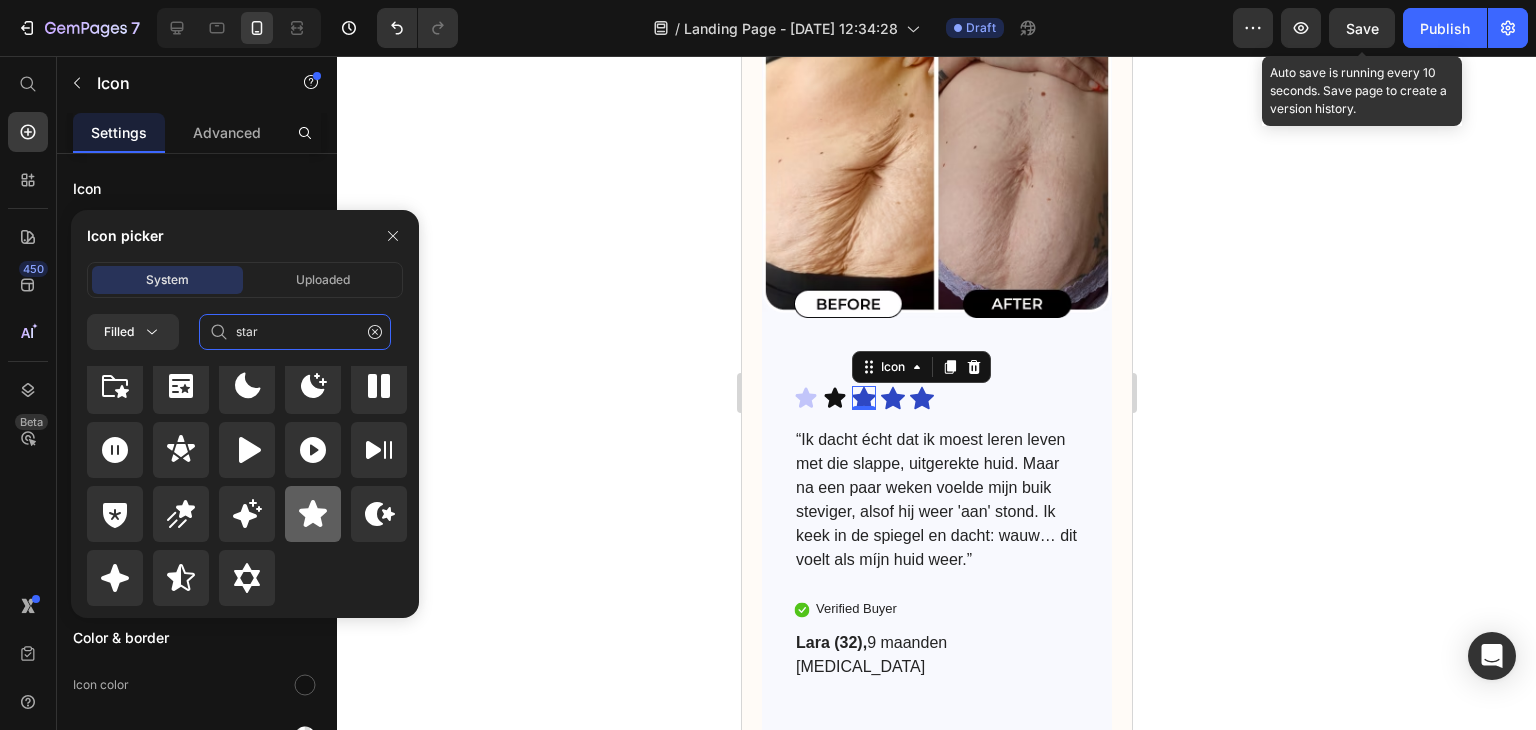 scroll, scrollTop: 71, scrollLeft: 0, axis: vertical 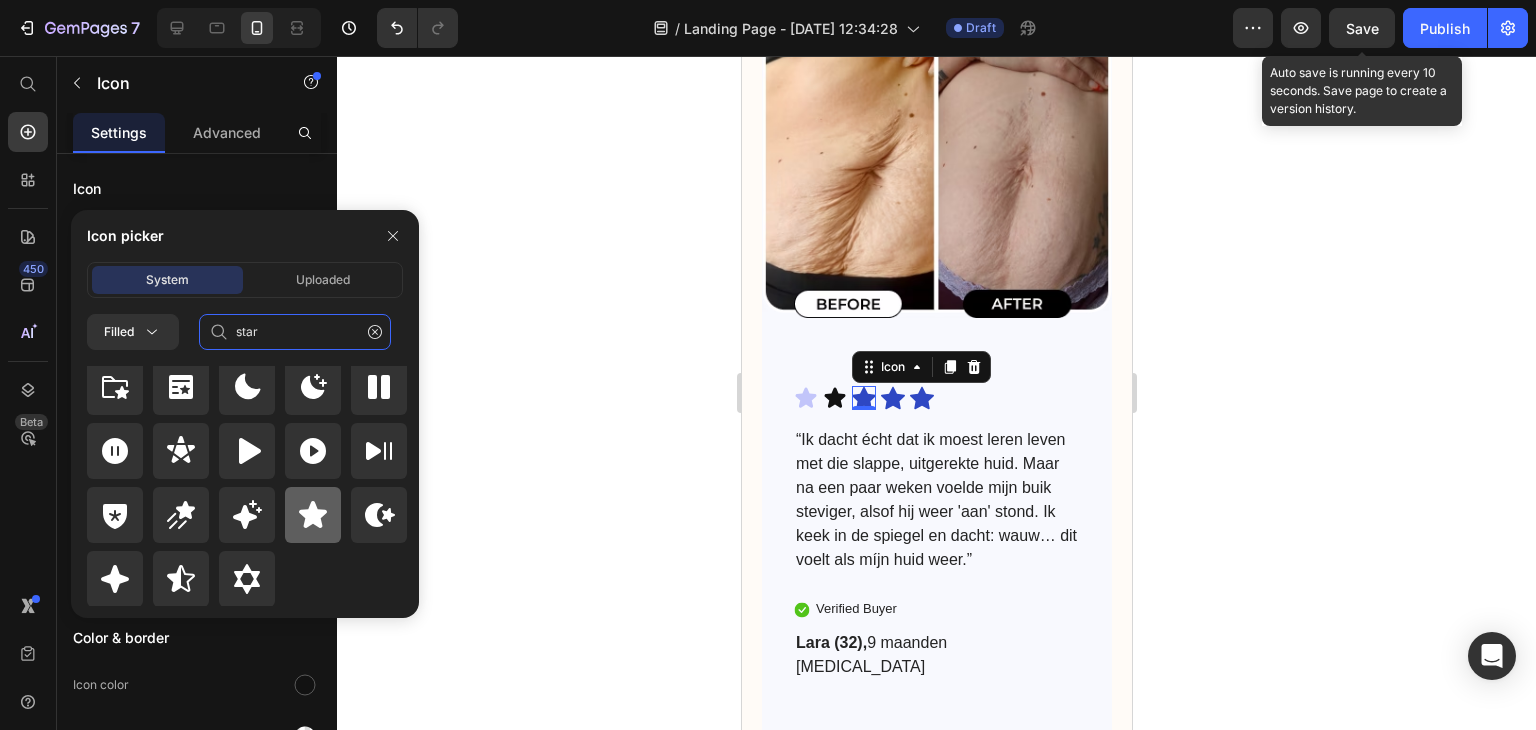 type on "star" 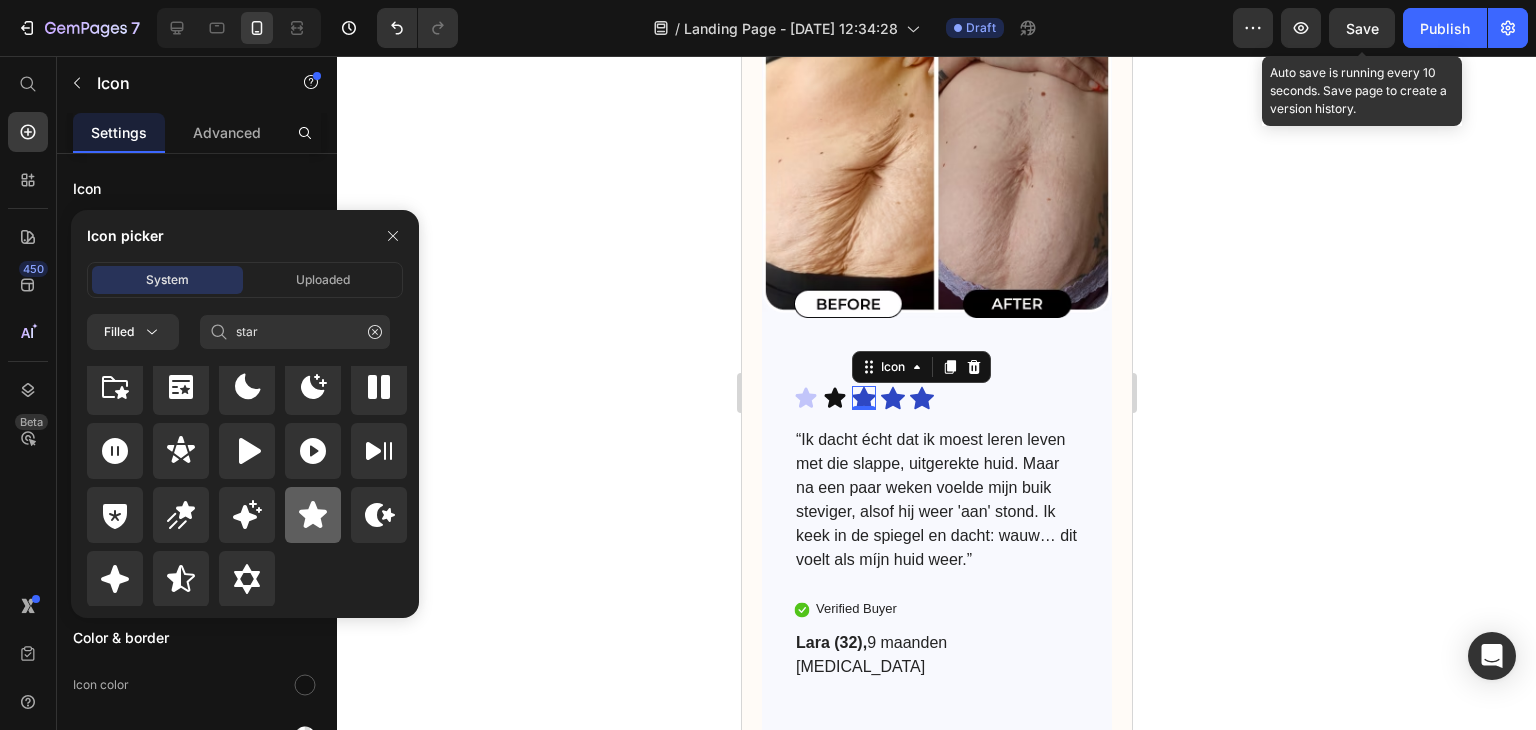click 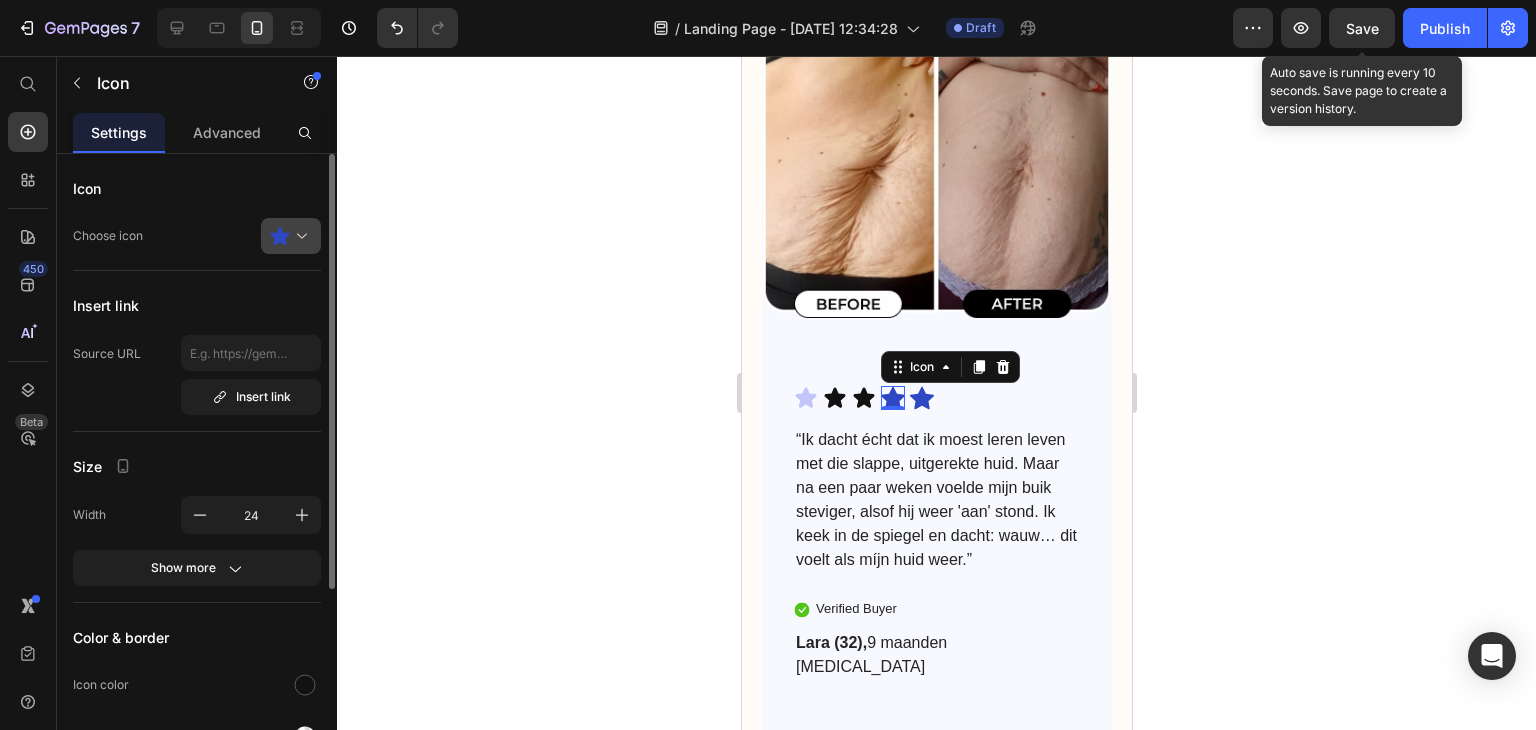 click at bounding box center (299, 236) 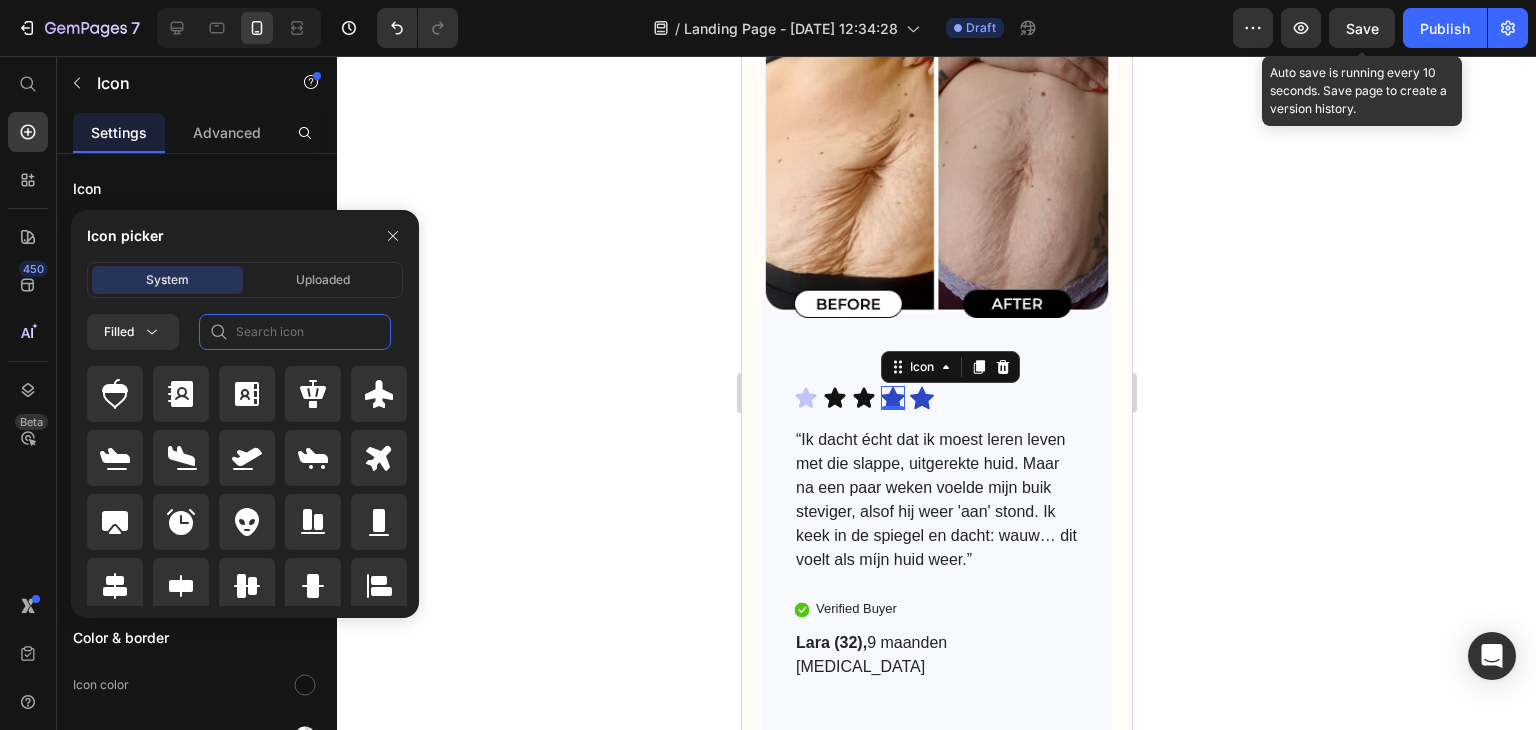 click 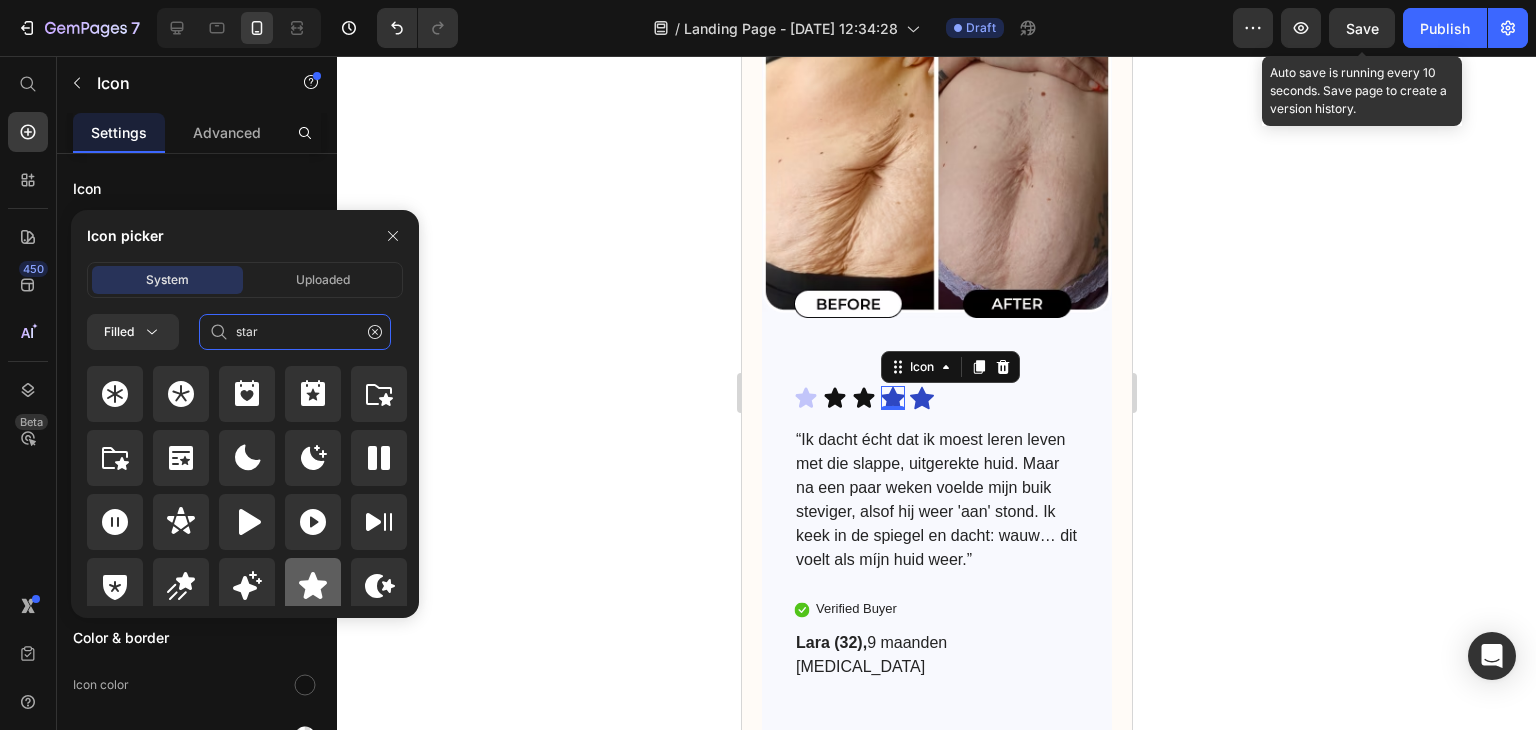 type on "star" 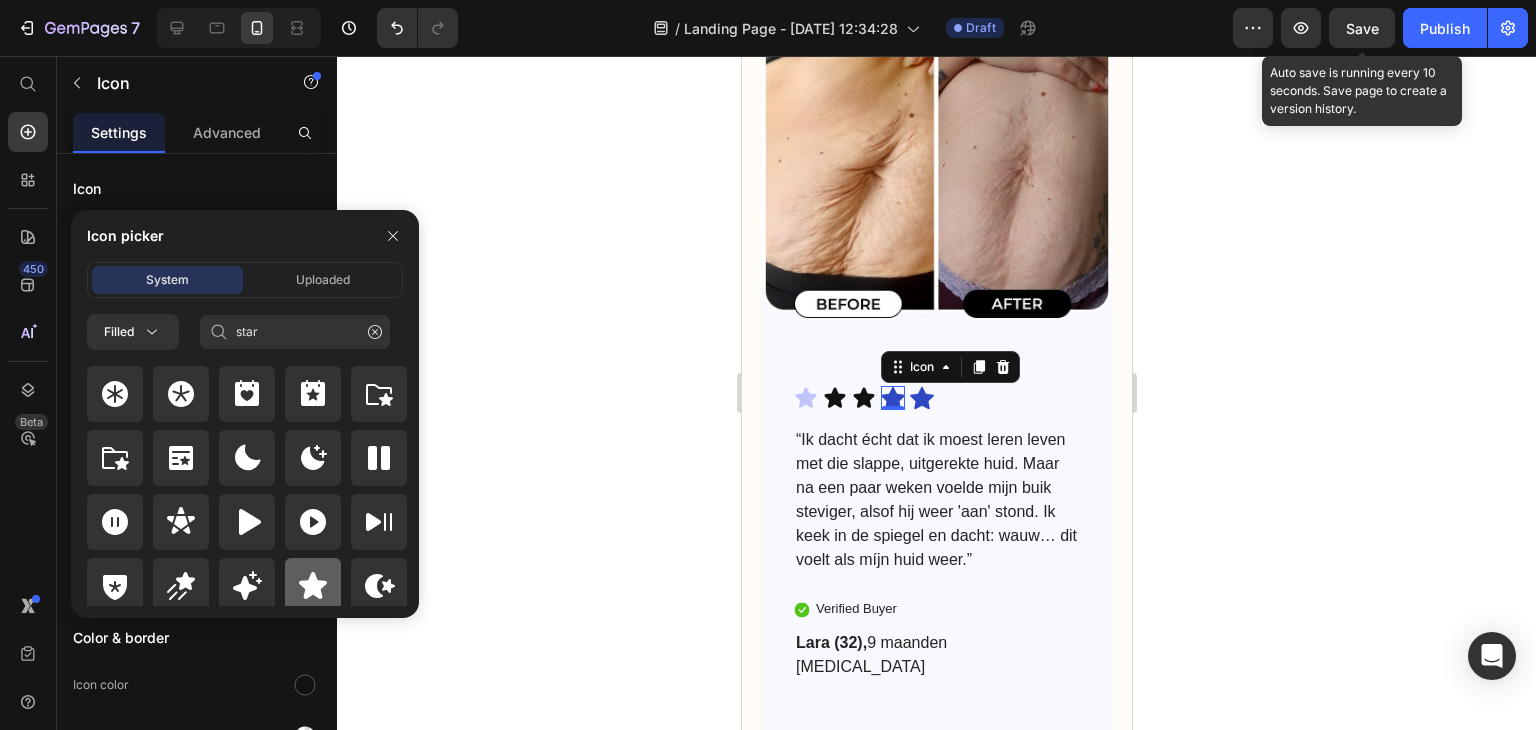 click 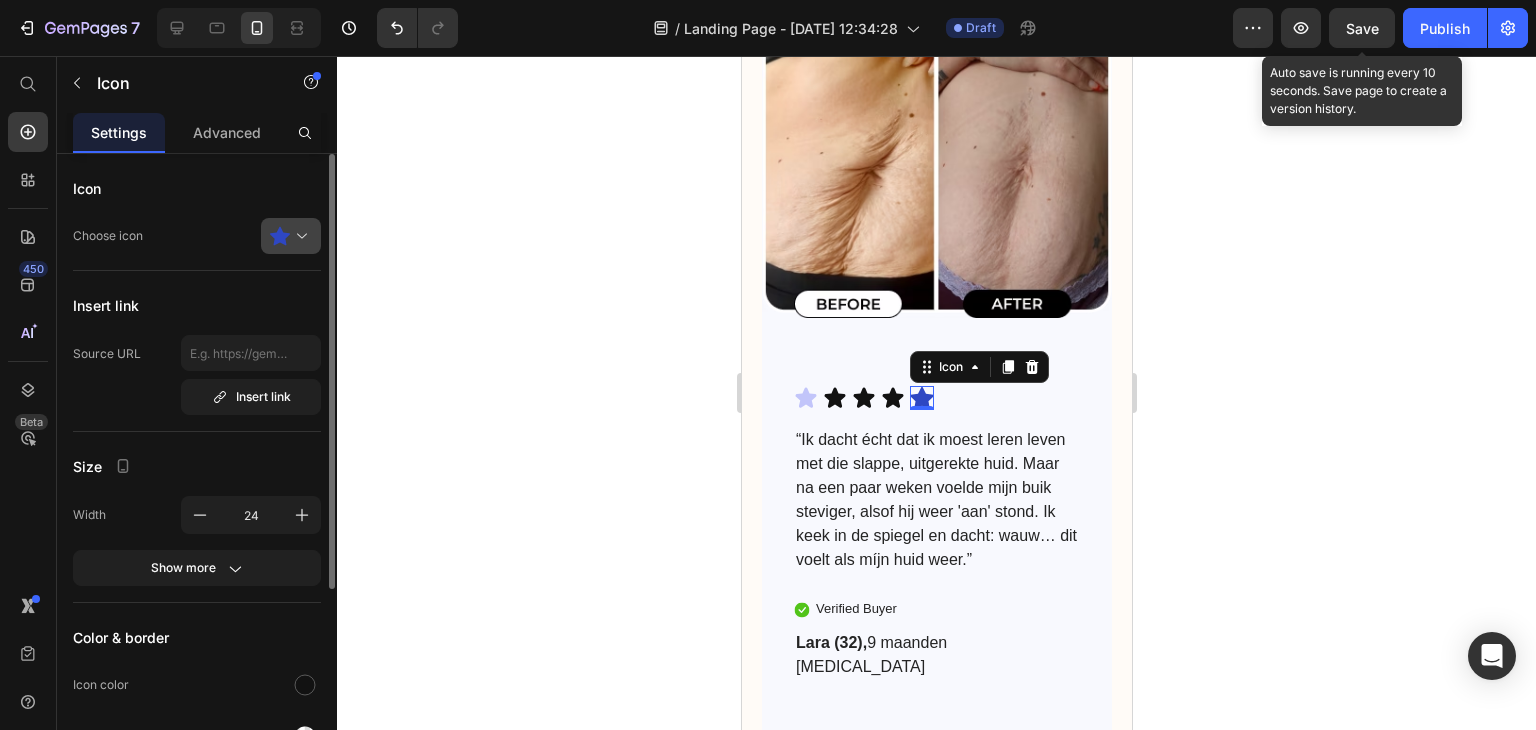 click at bounding box center [299, 236] 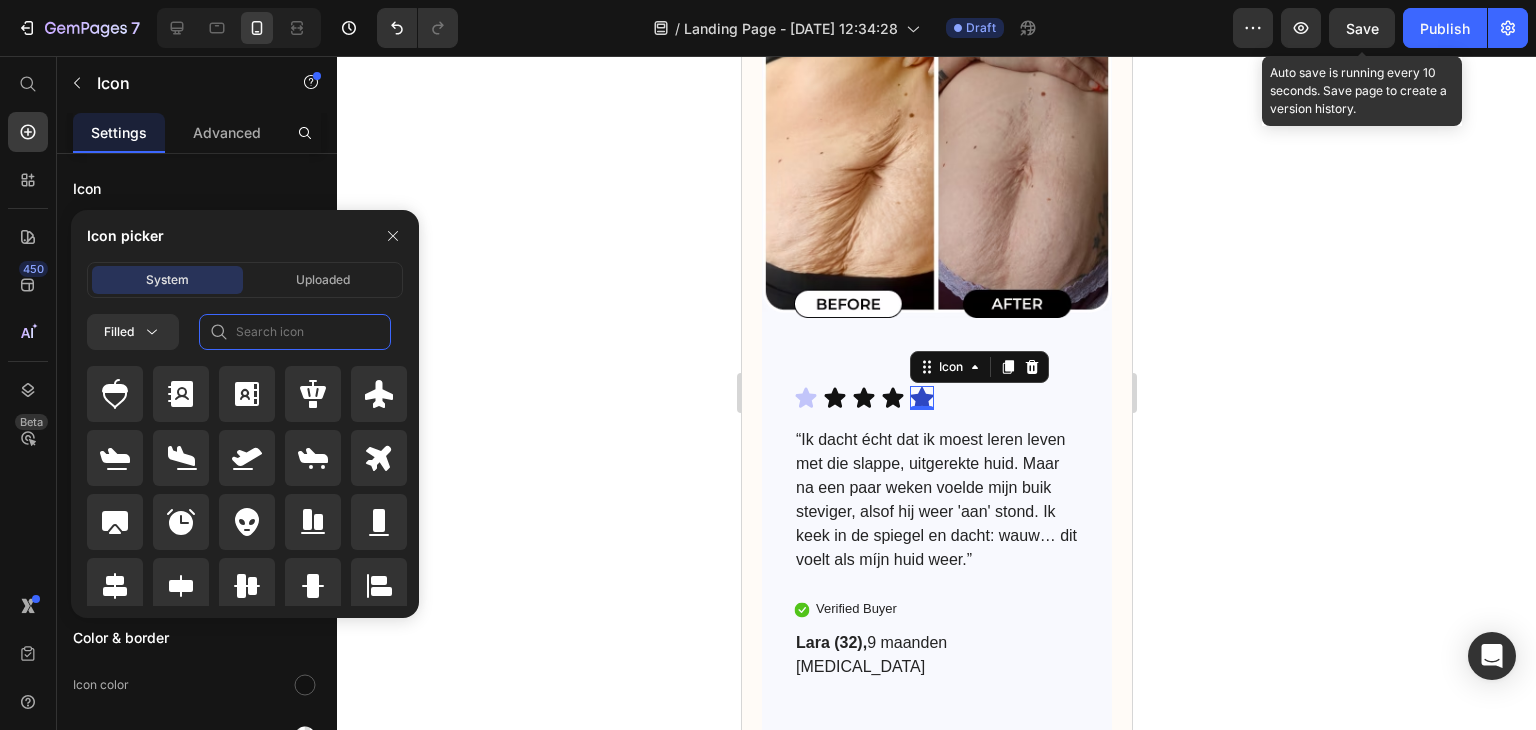 click 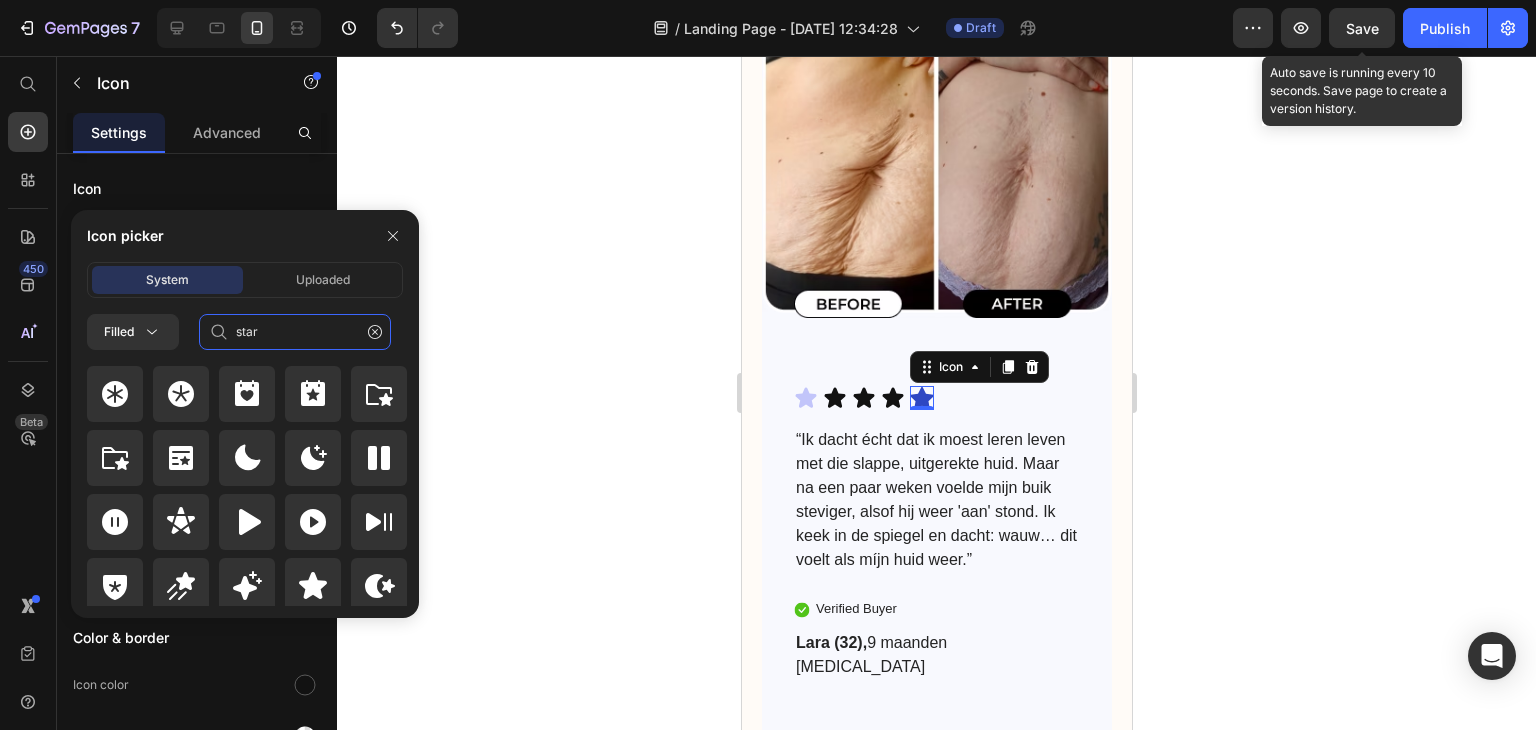 click on "star" 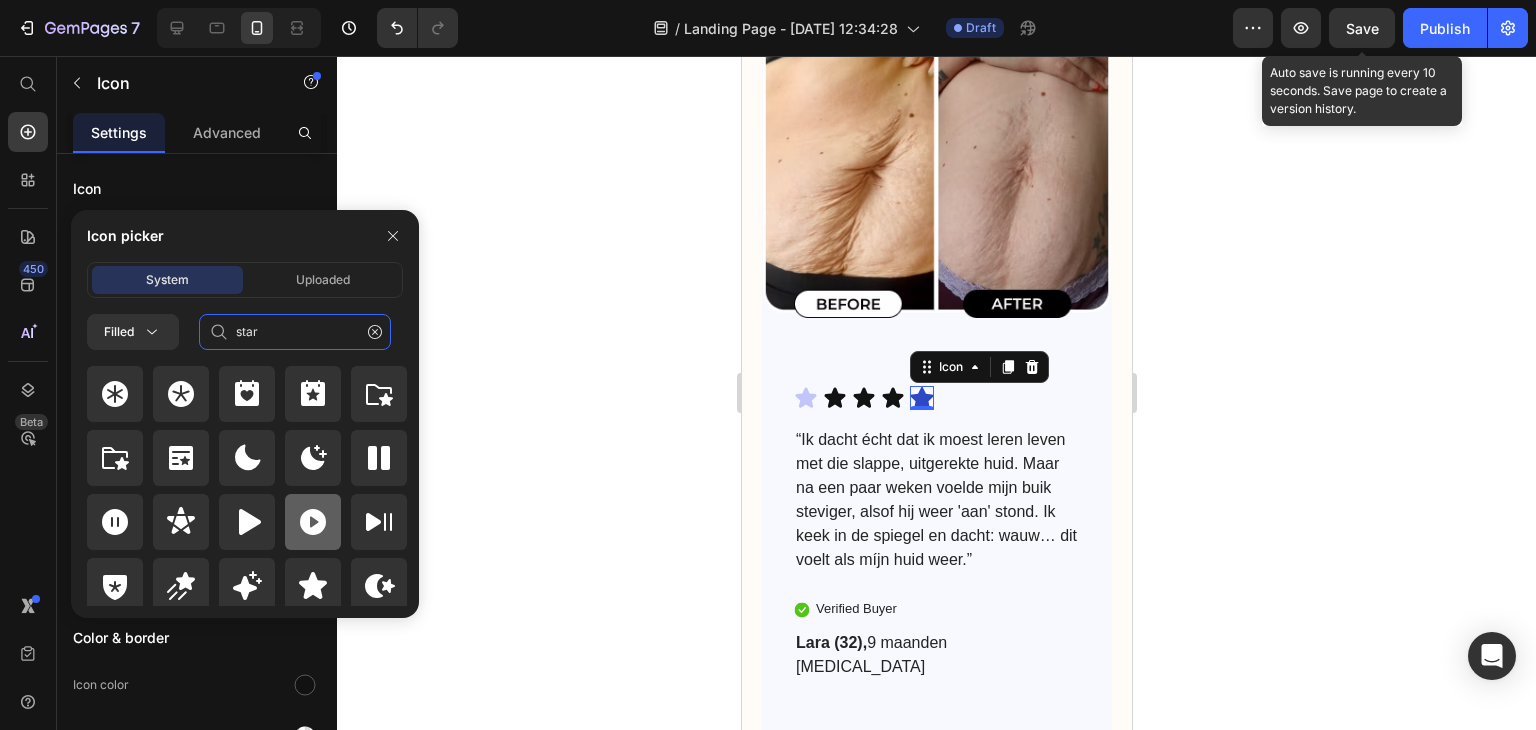 scroll, scrollTop: 72, scrollLeft: 0, axis: vertical 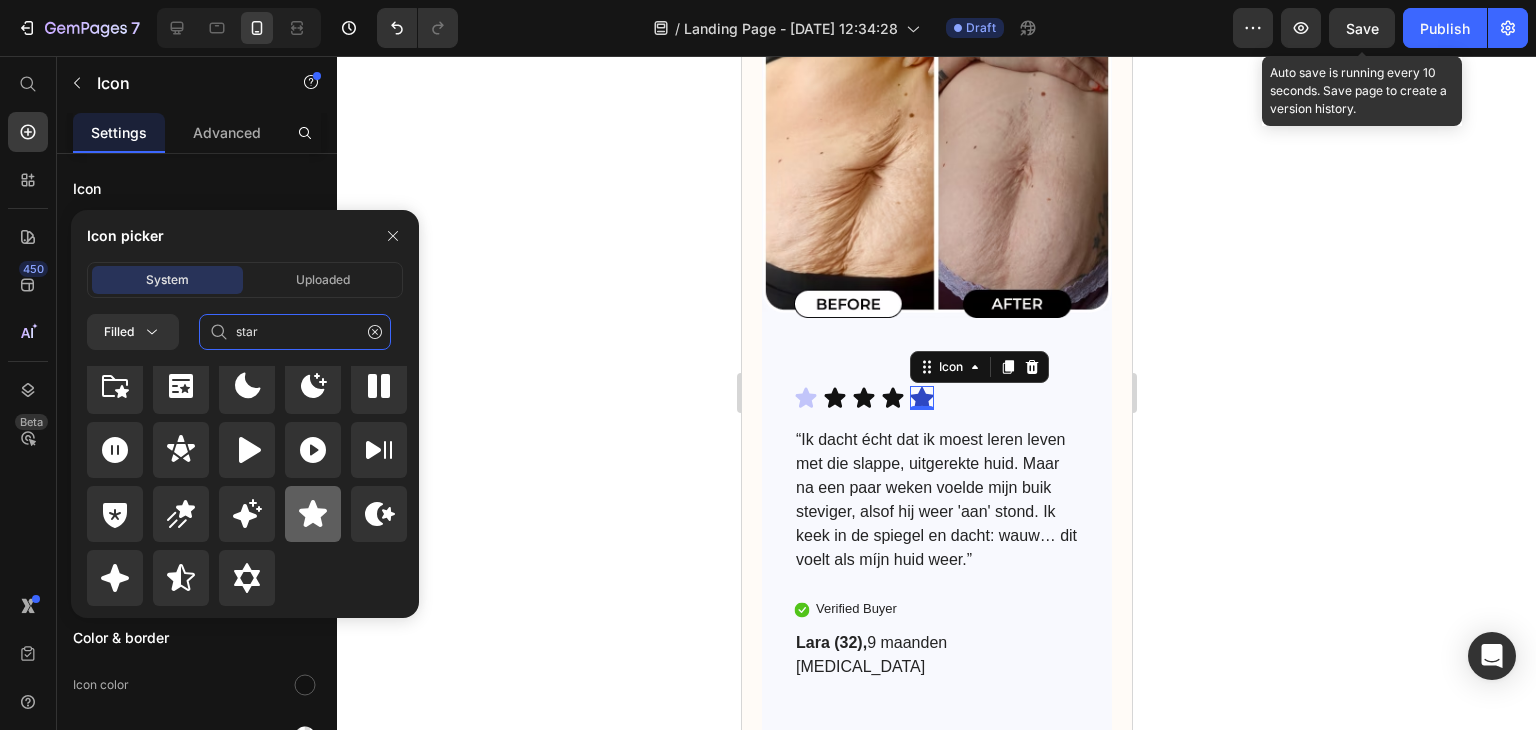 type on "star" 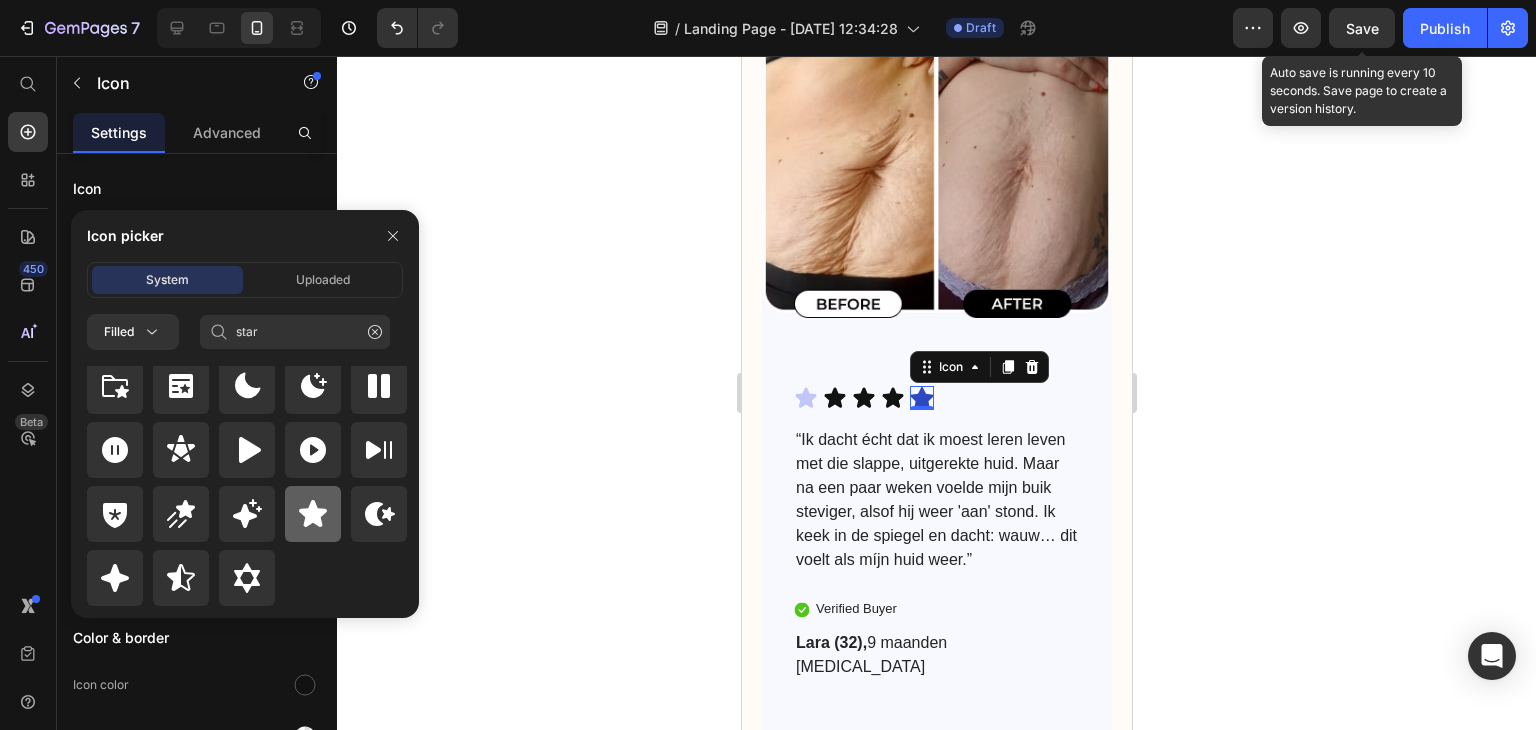click 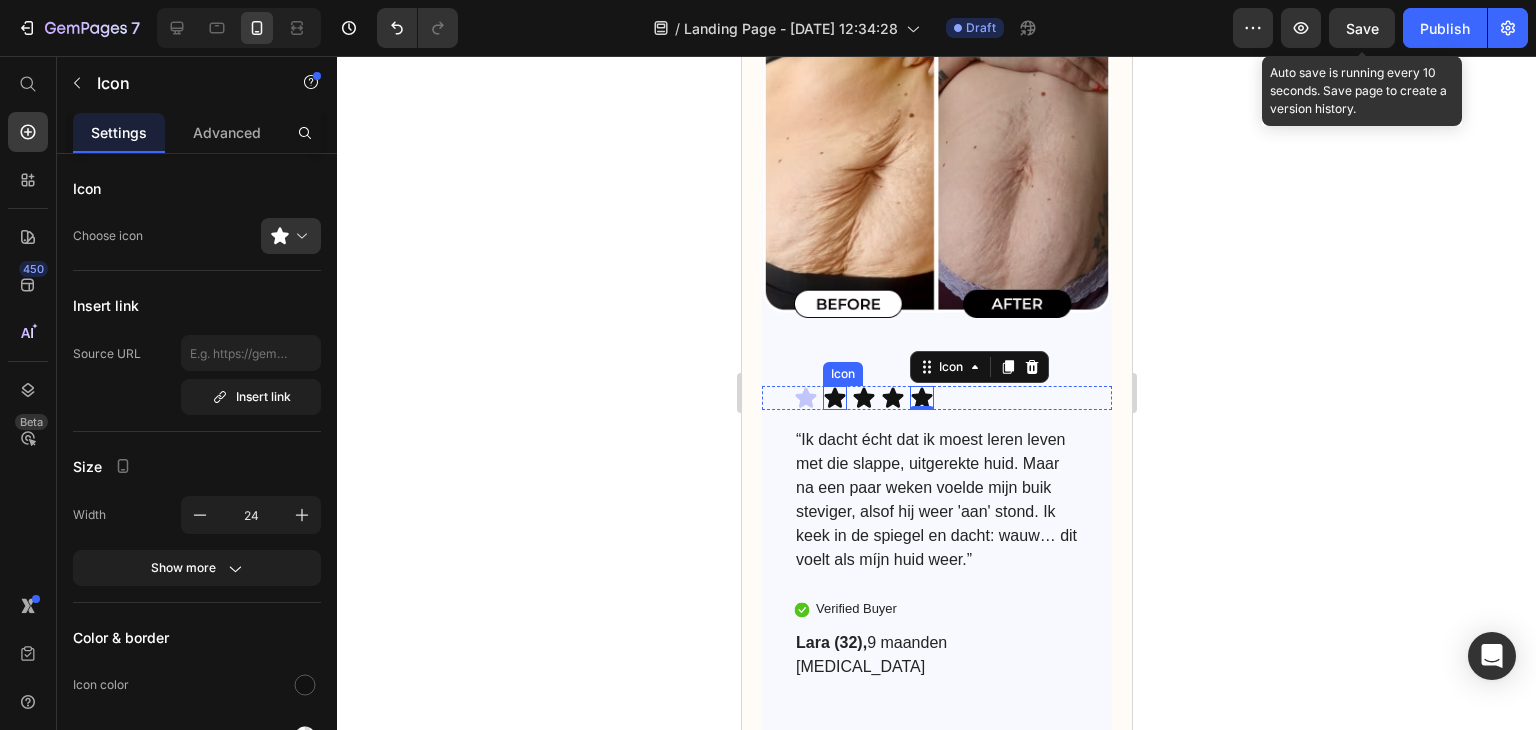 click 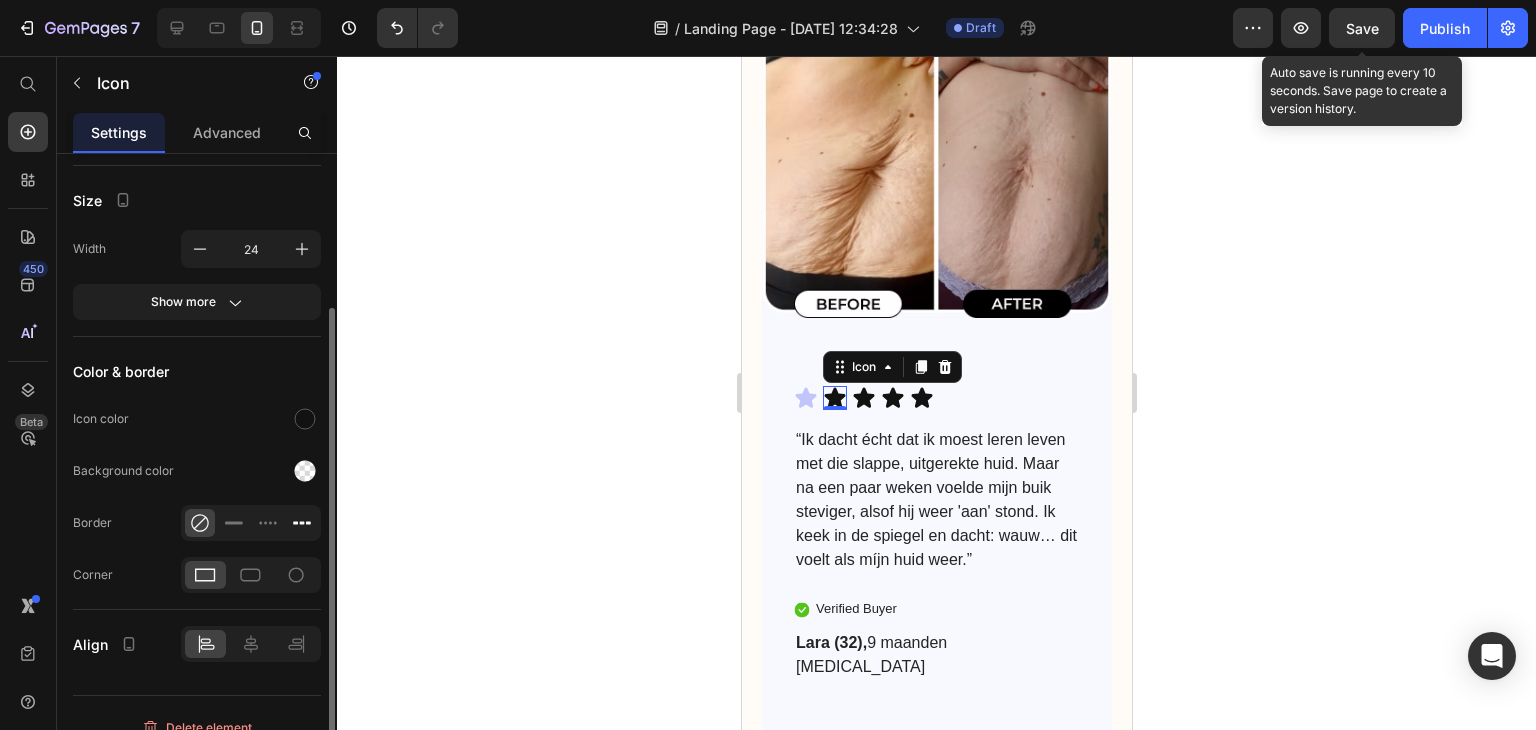 scroll, scrollTop: 281, scrollLeft: 0, axis: vertical 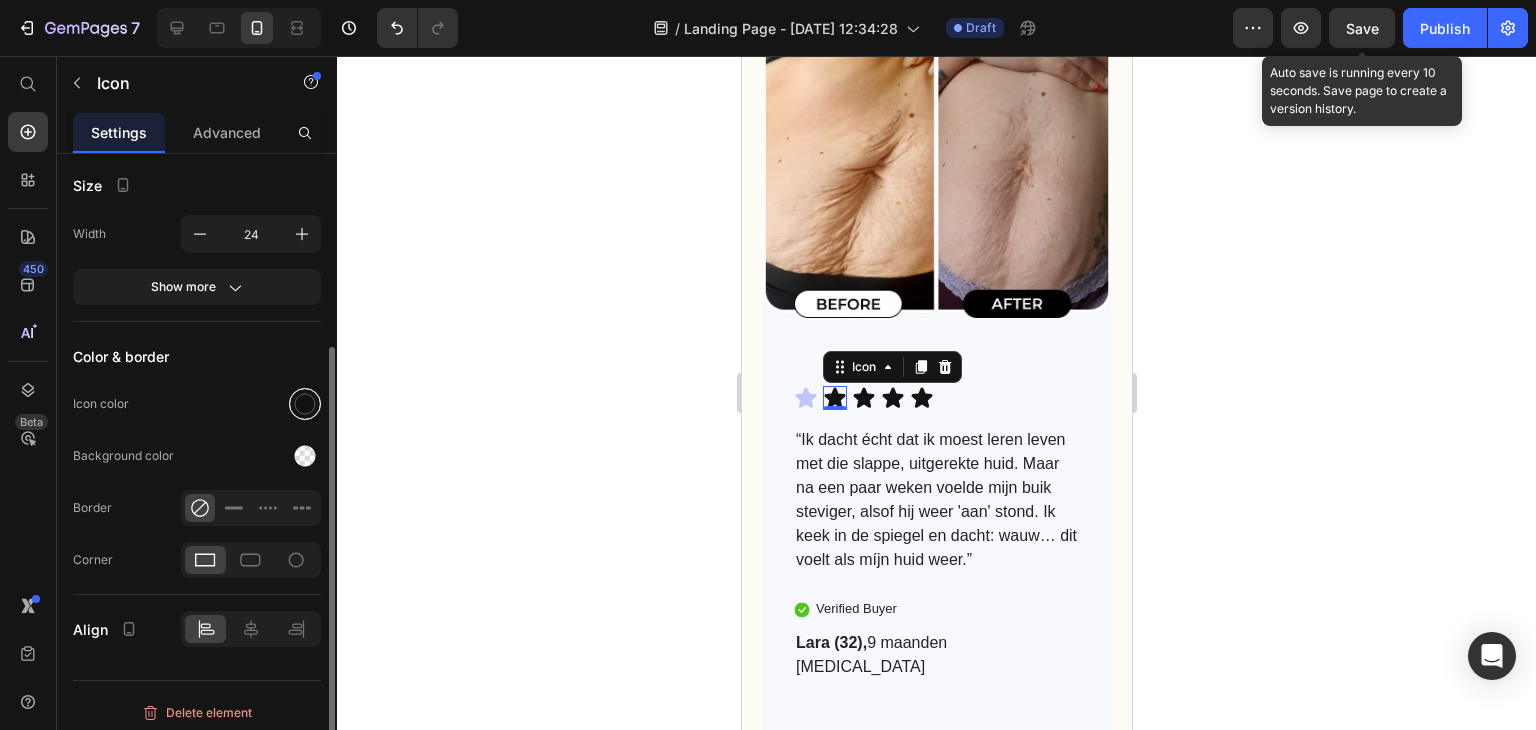 click at bounding box center [305, 404] 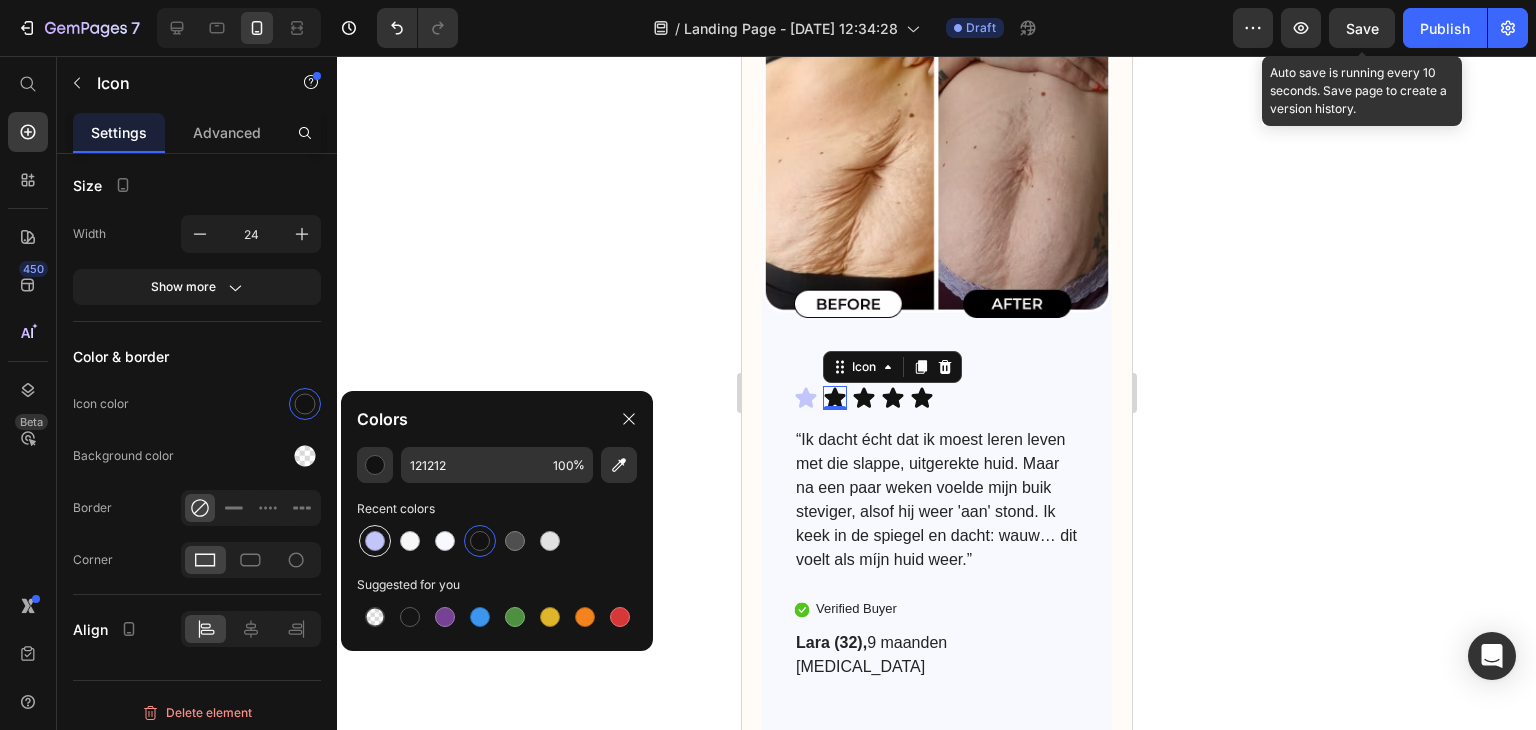 click at bounding box center [375, 541] 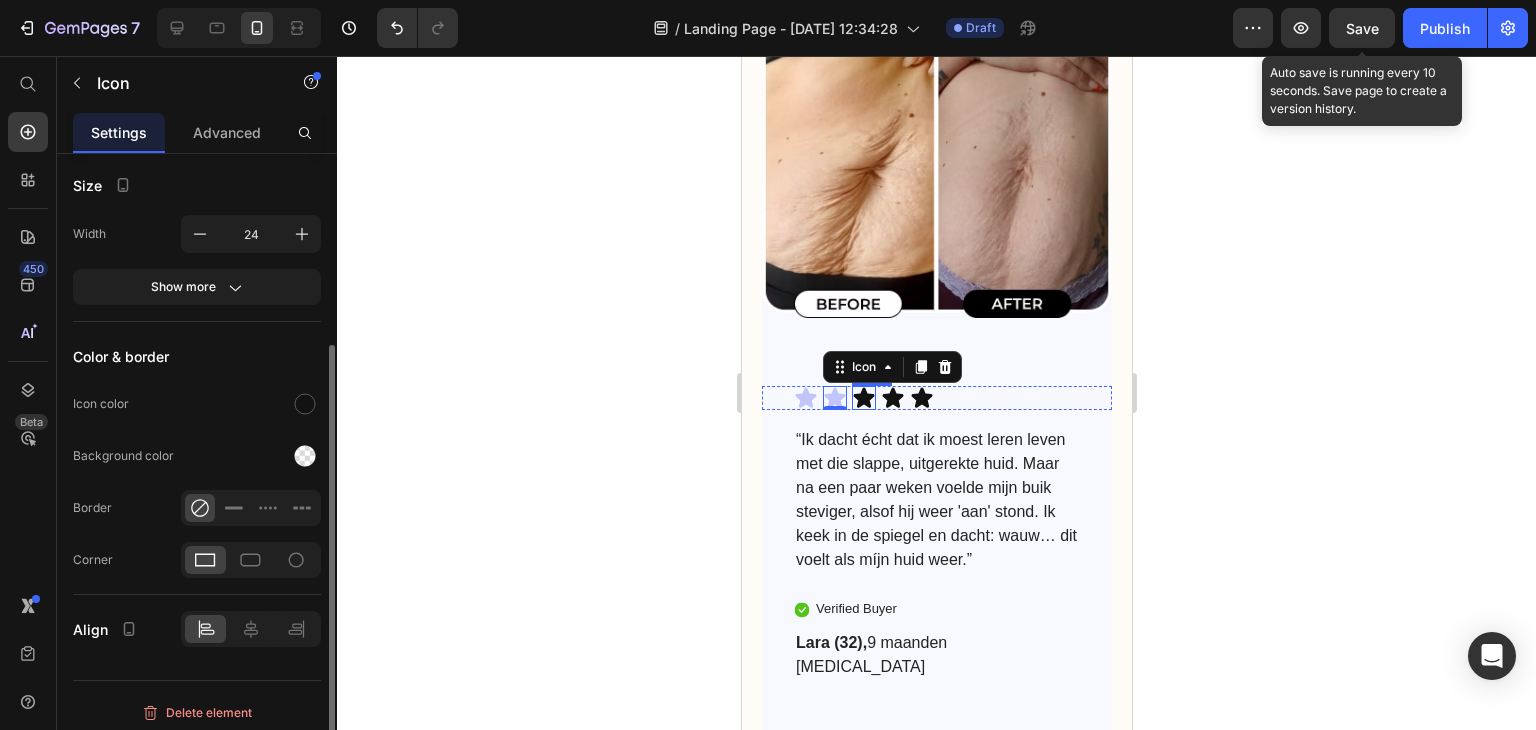 scroll, scrollTop: 280, scrollLeft: 0, axis: vertical 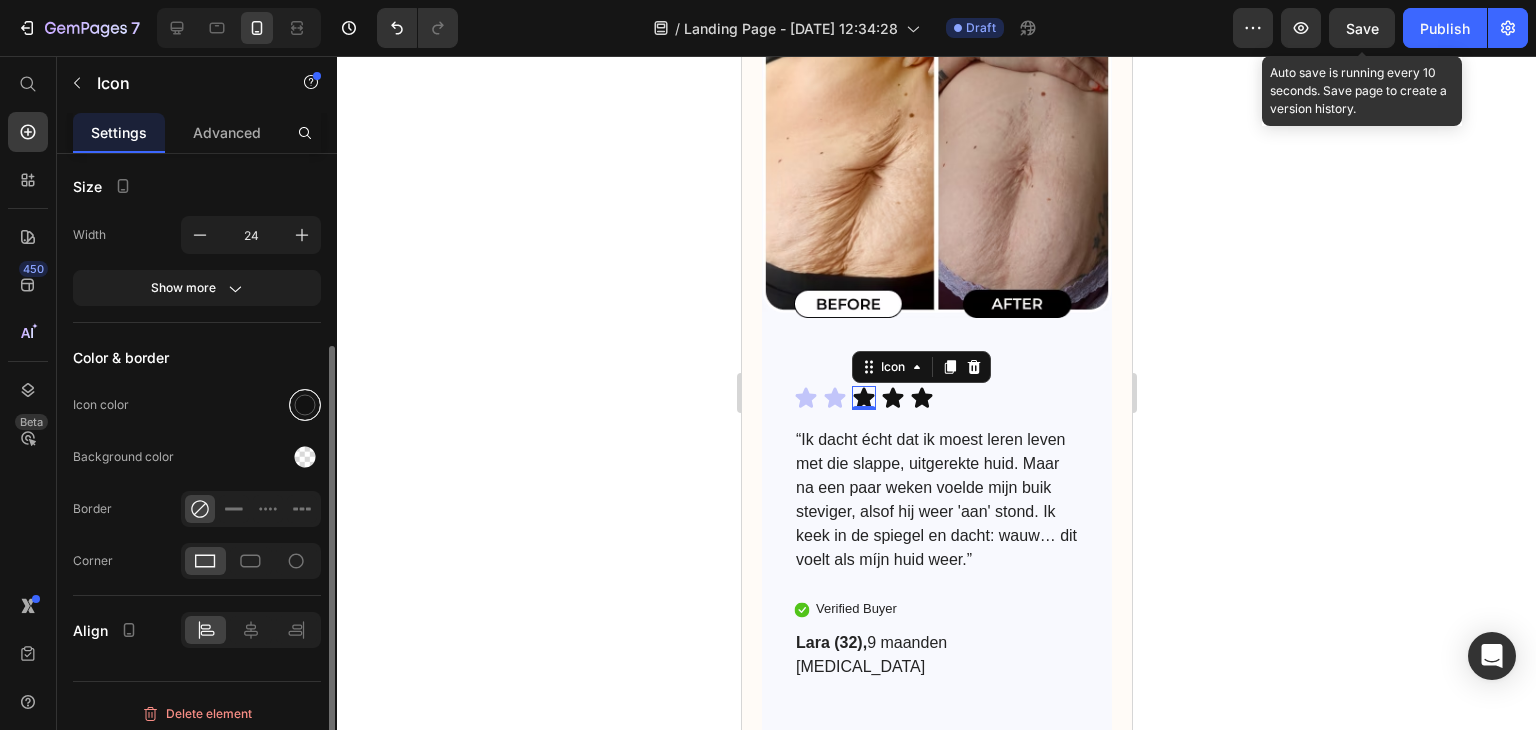 click at bounding box center (305, 405) 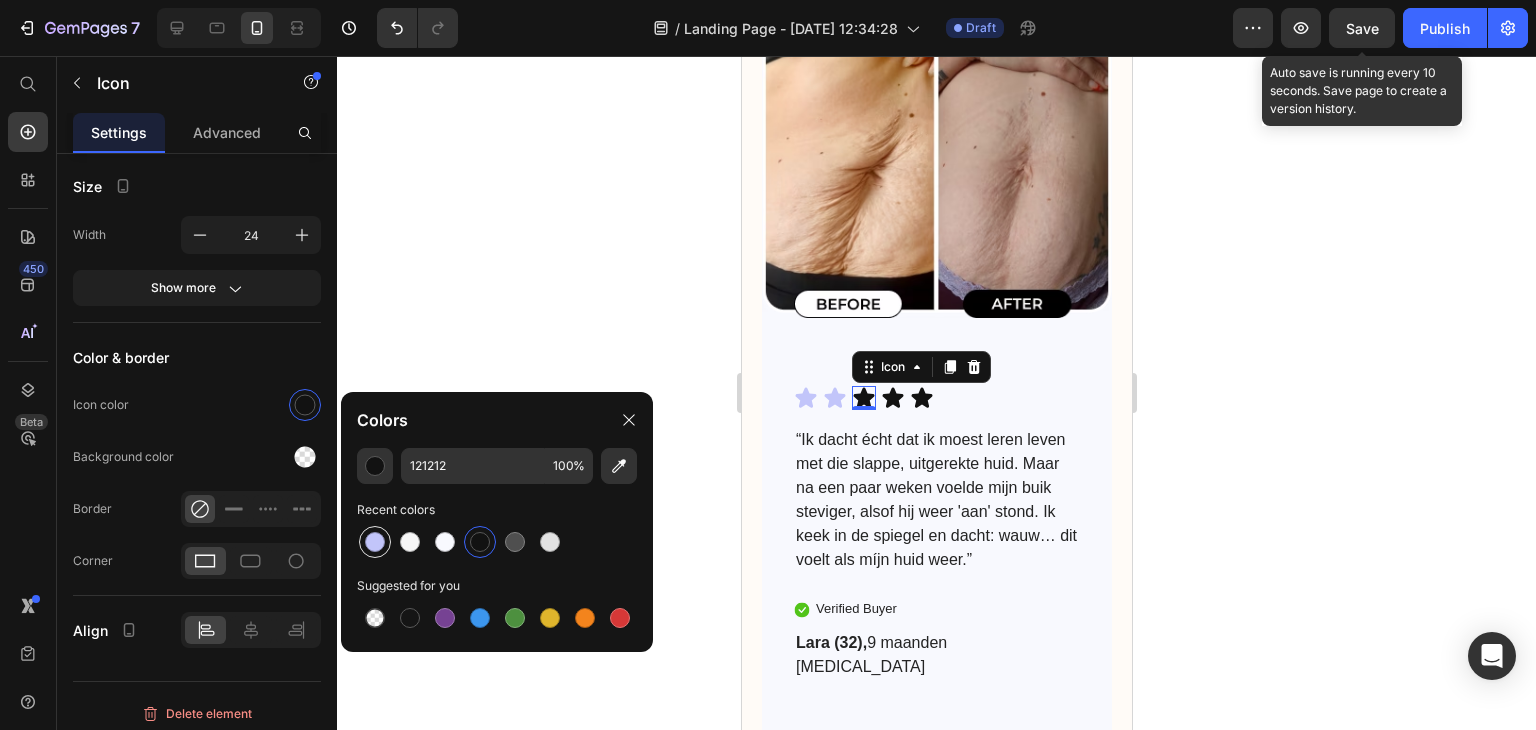 click at bounding box center (375, 542) 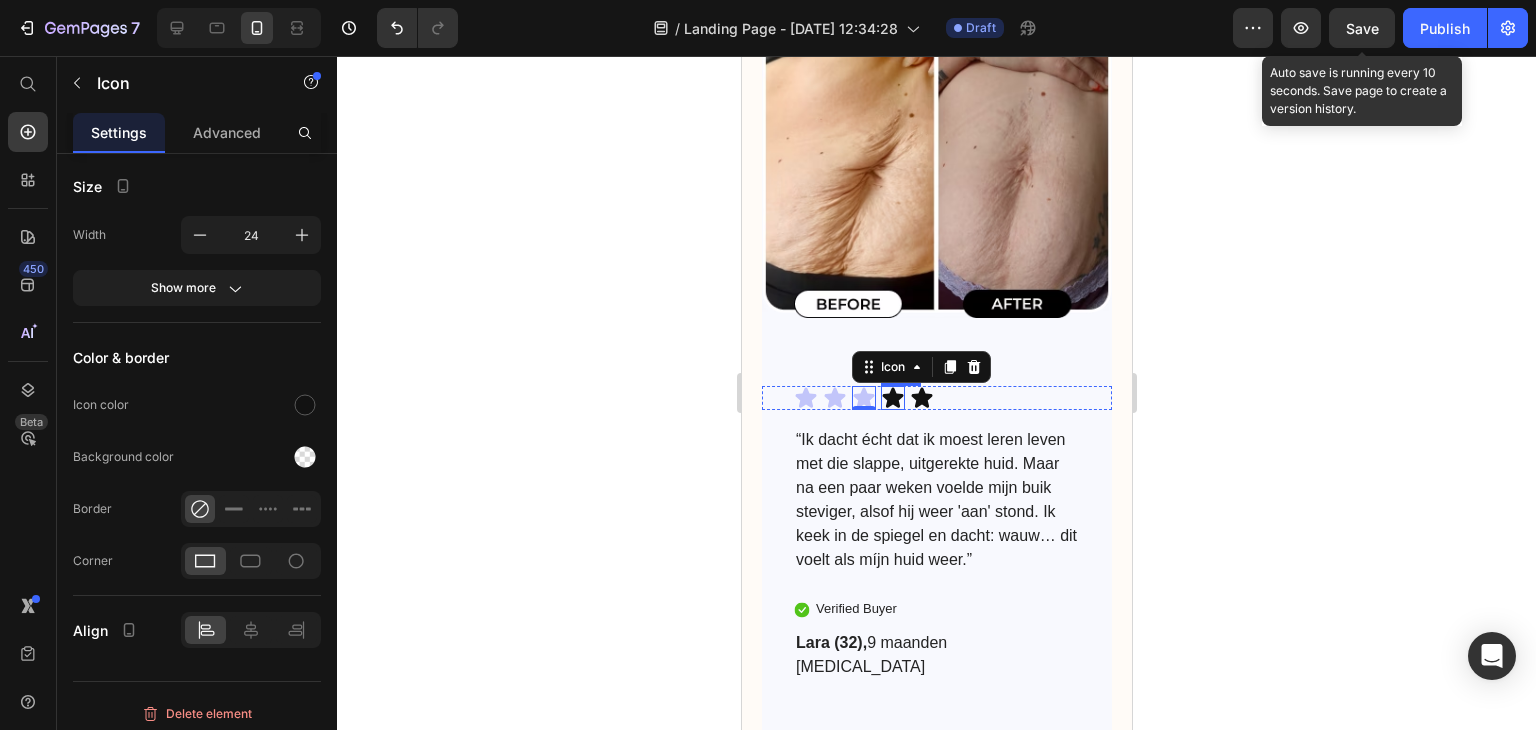 scroll, scrollTop: 280, scrollLeft: 0, axis: vertical 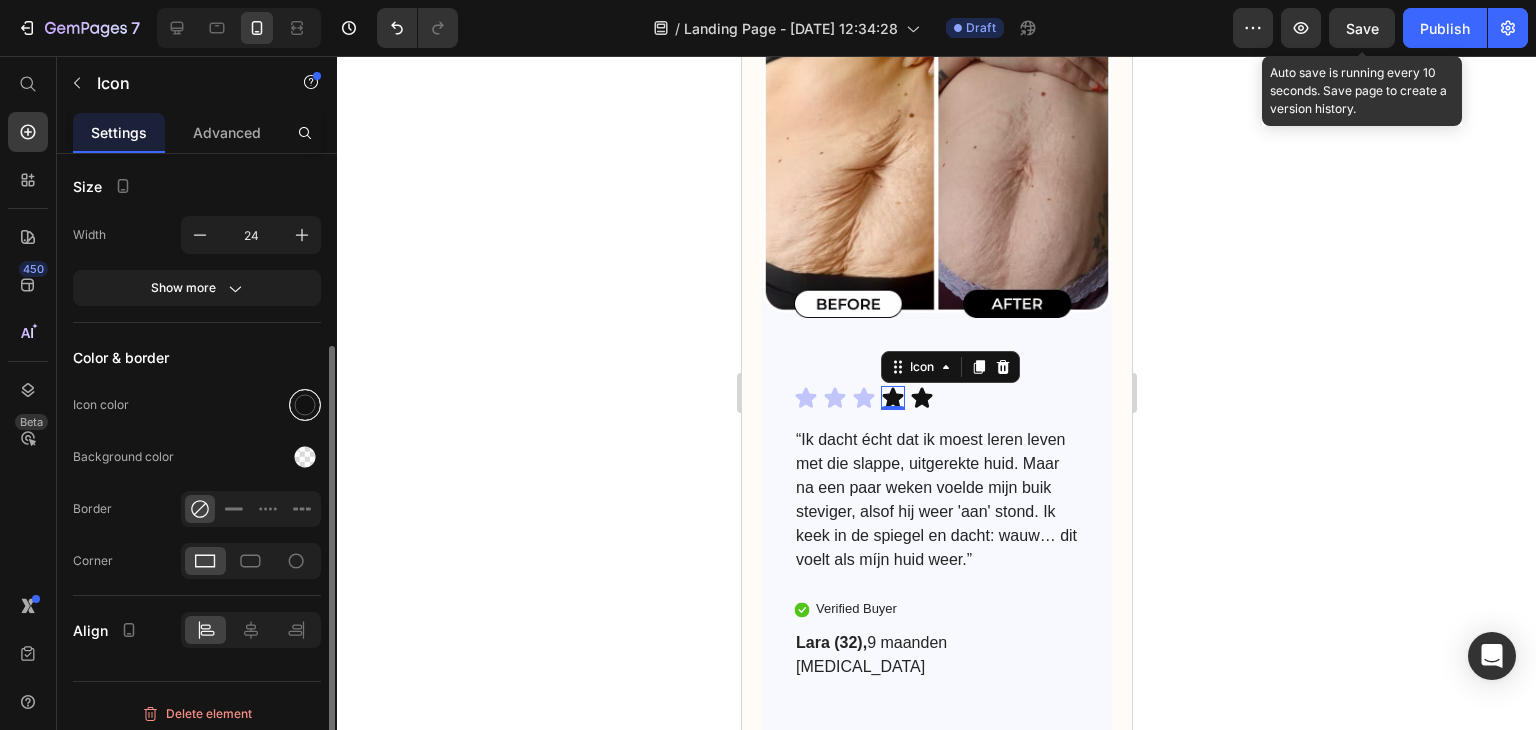 click at bounding box center [305, 405] 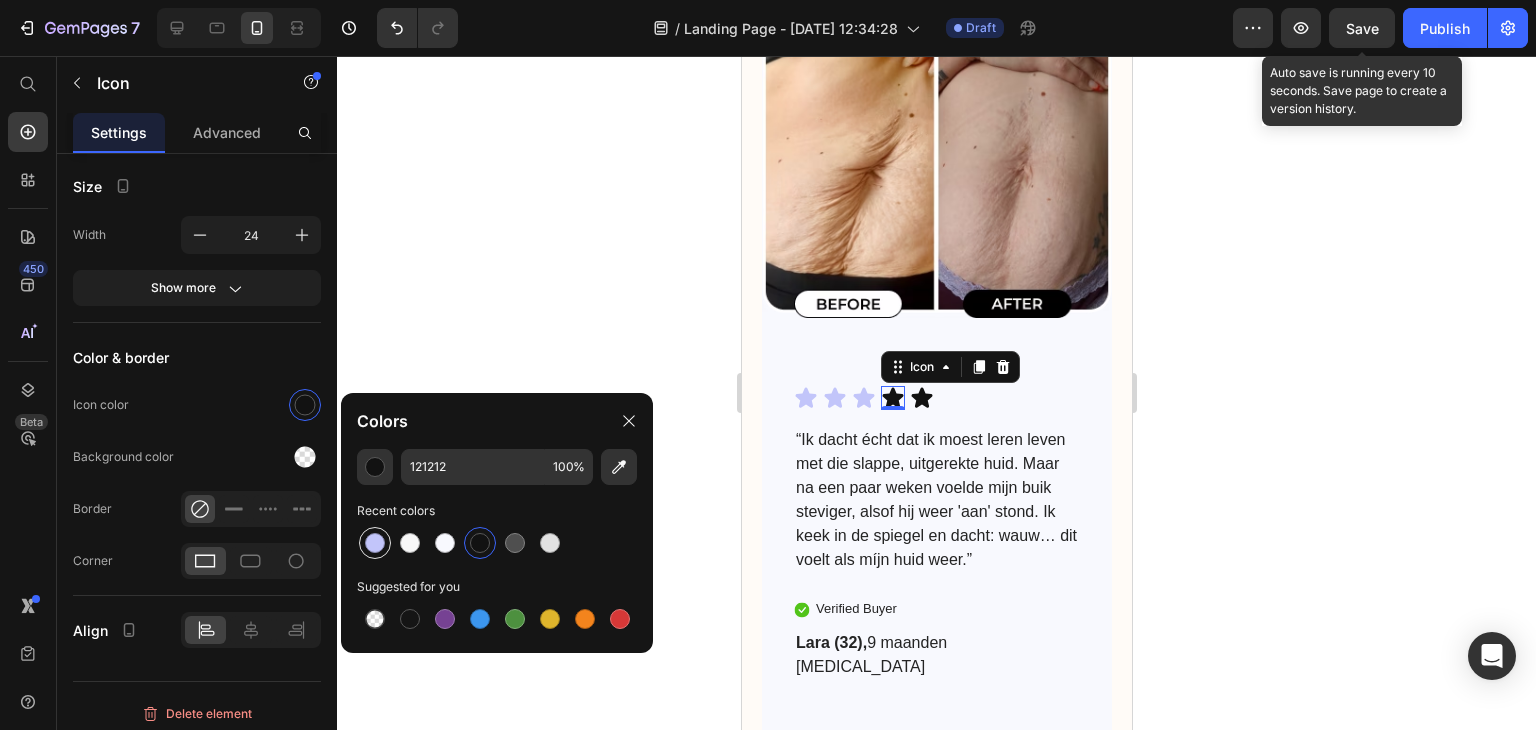 click at bounding box center (375, 543) 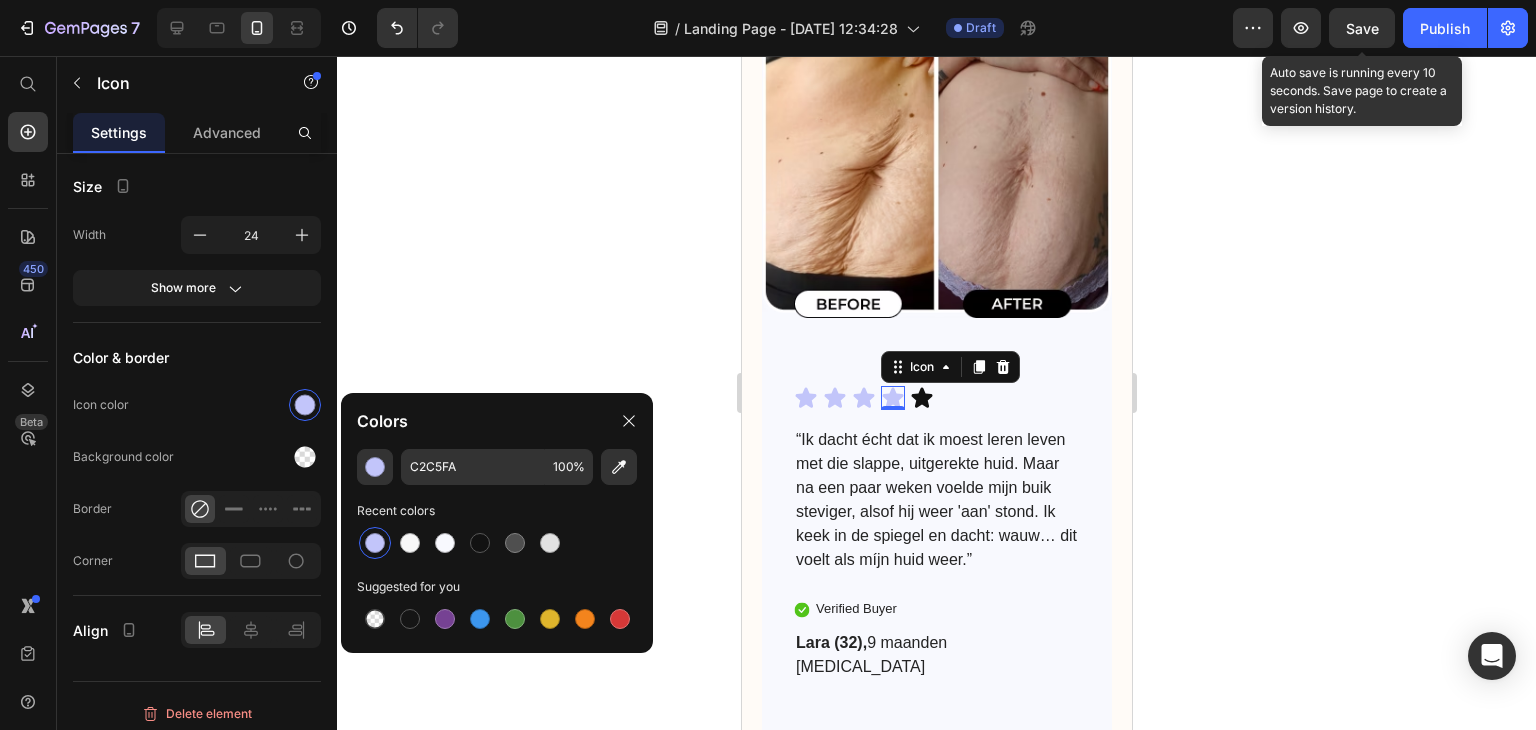 click 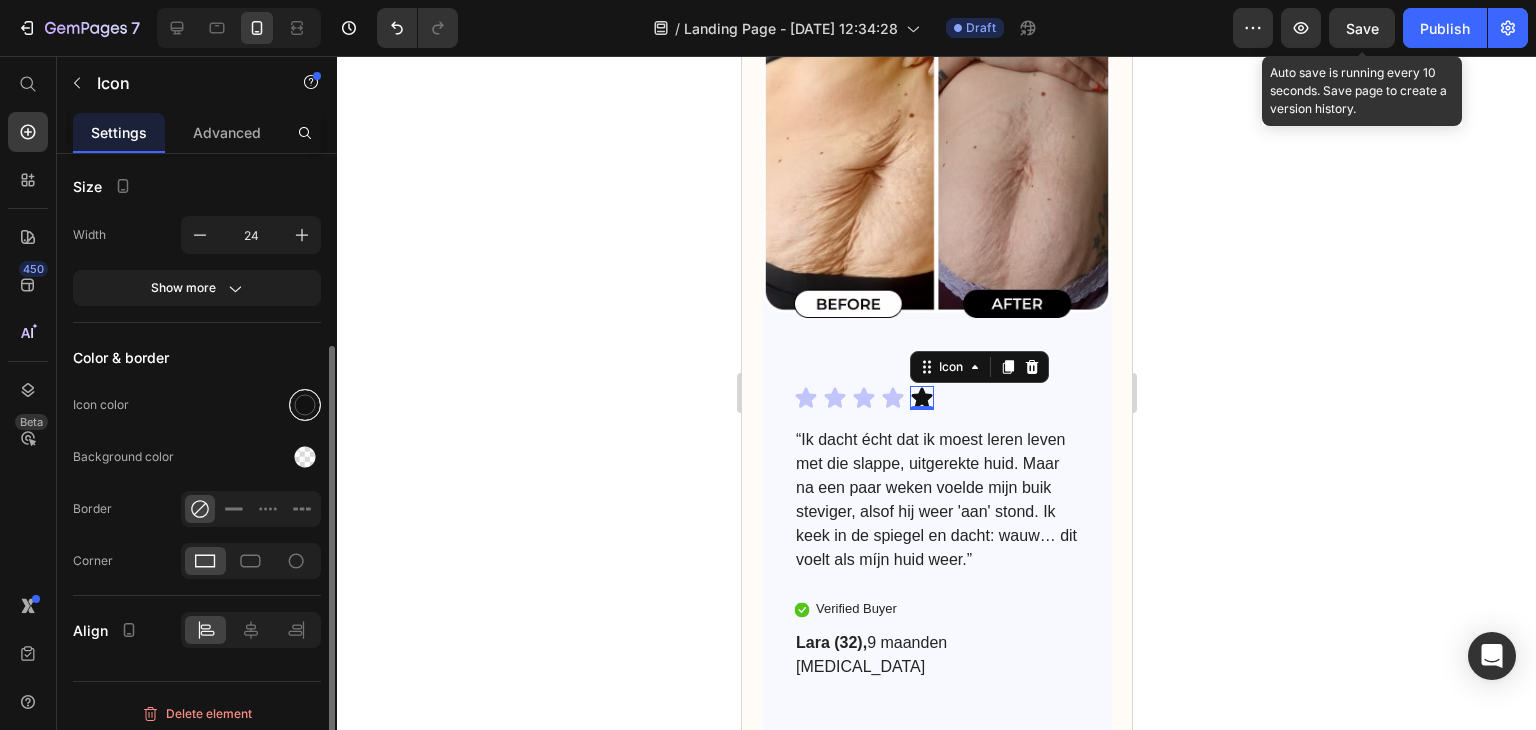 click at bounding box center [305, 405] 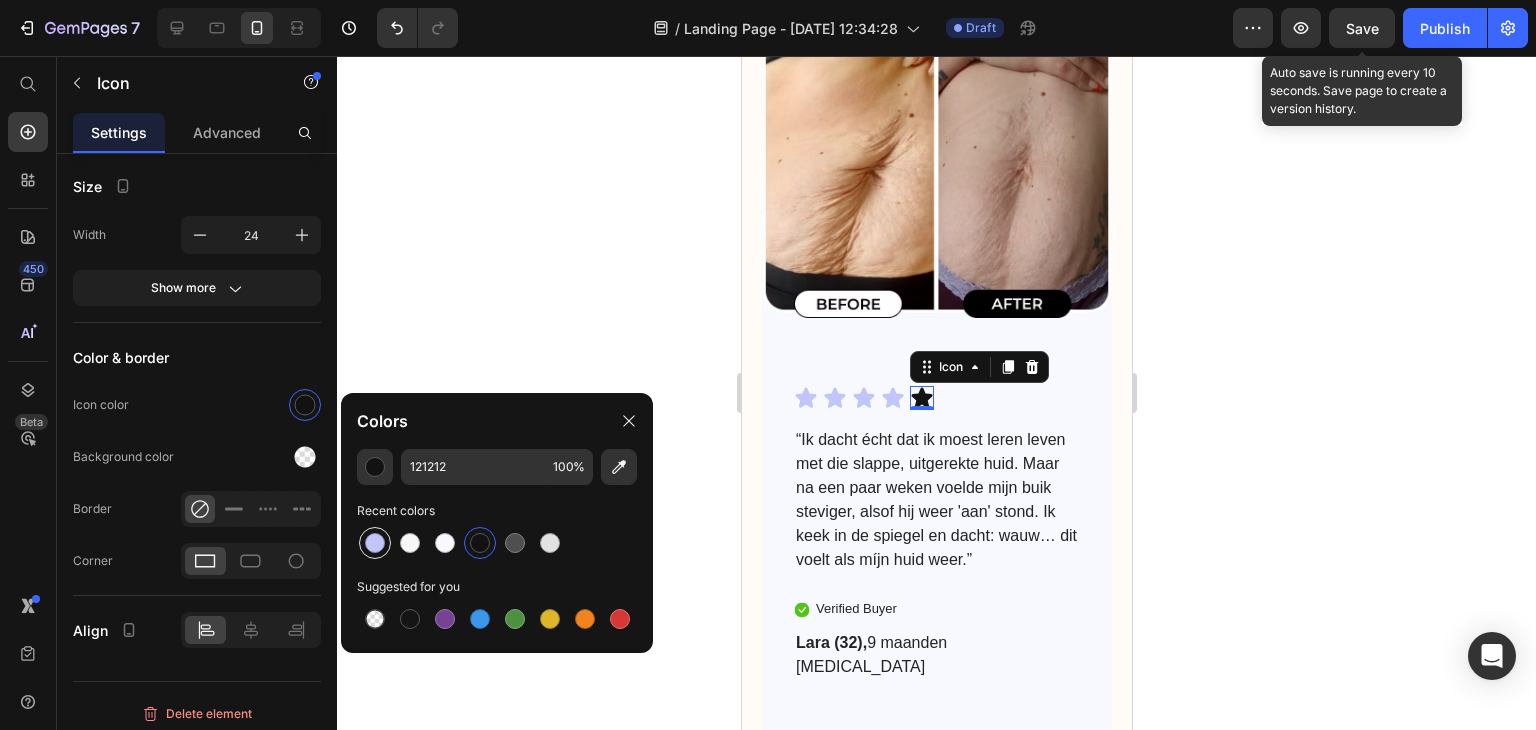 click at bounding box center [375, 543] 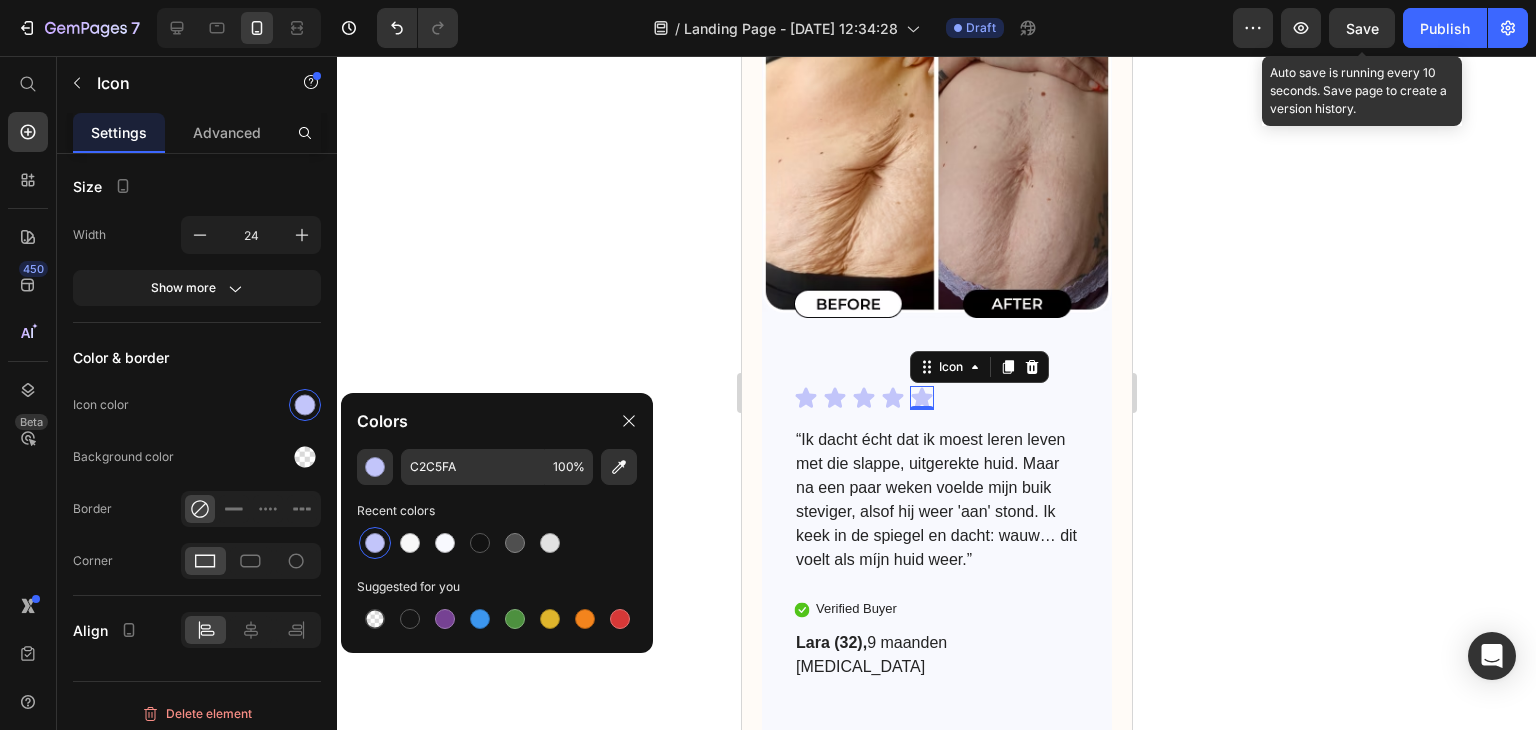 click 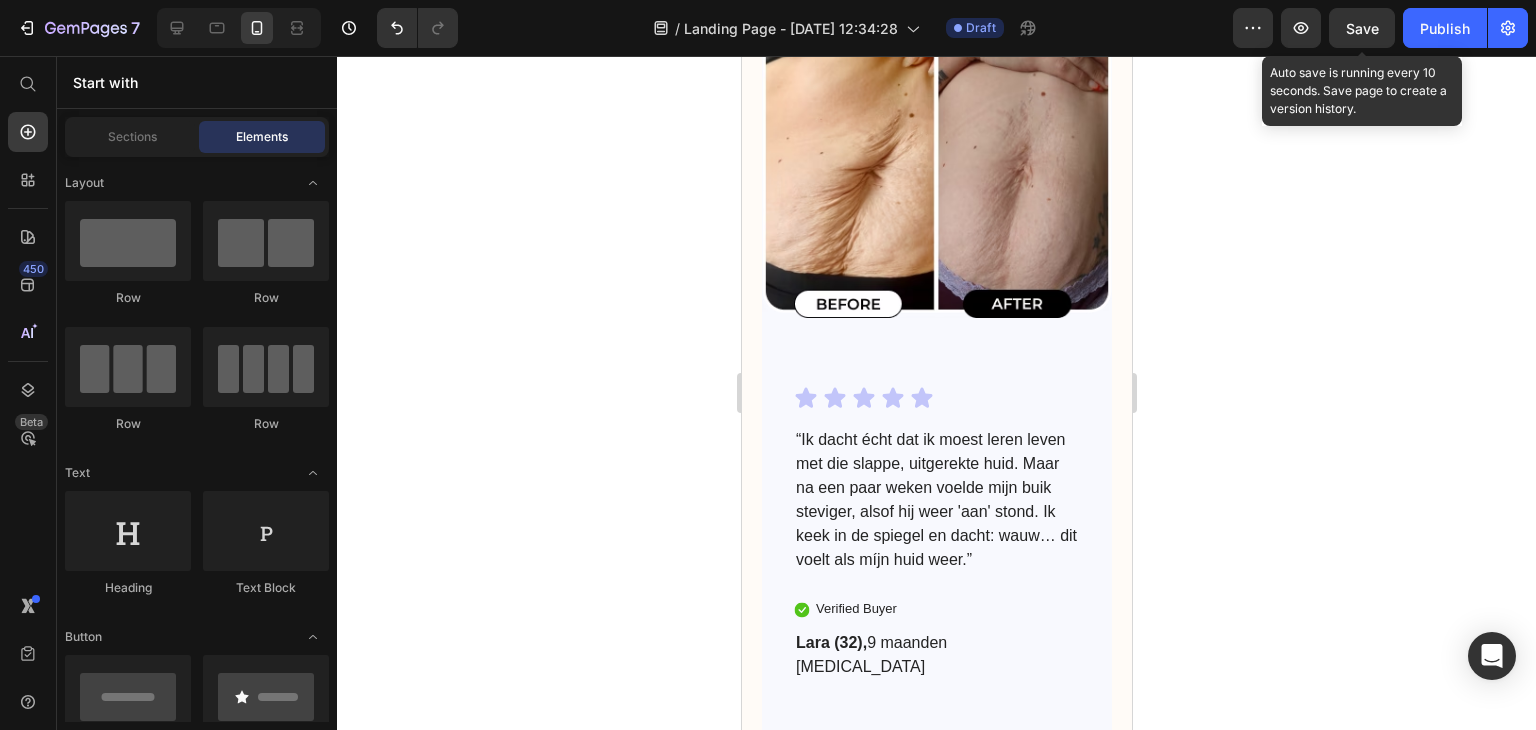 click 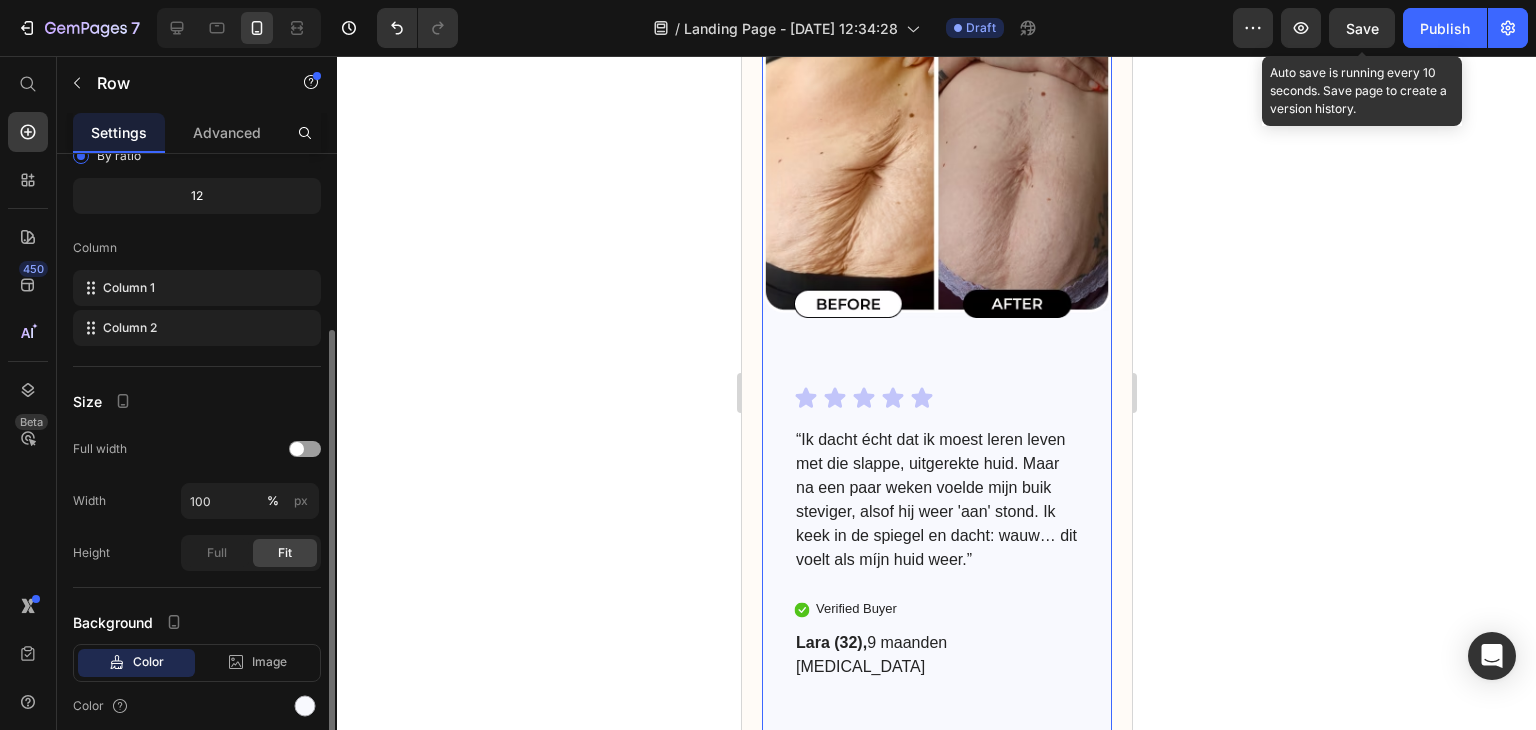 scroll, scrollTop: 273, scrollLeft: 0, axis: vertical 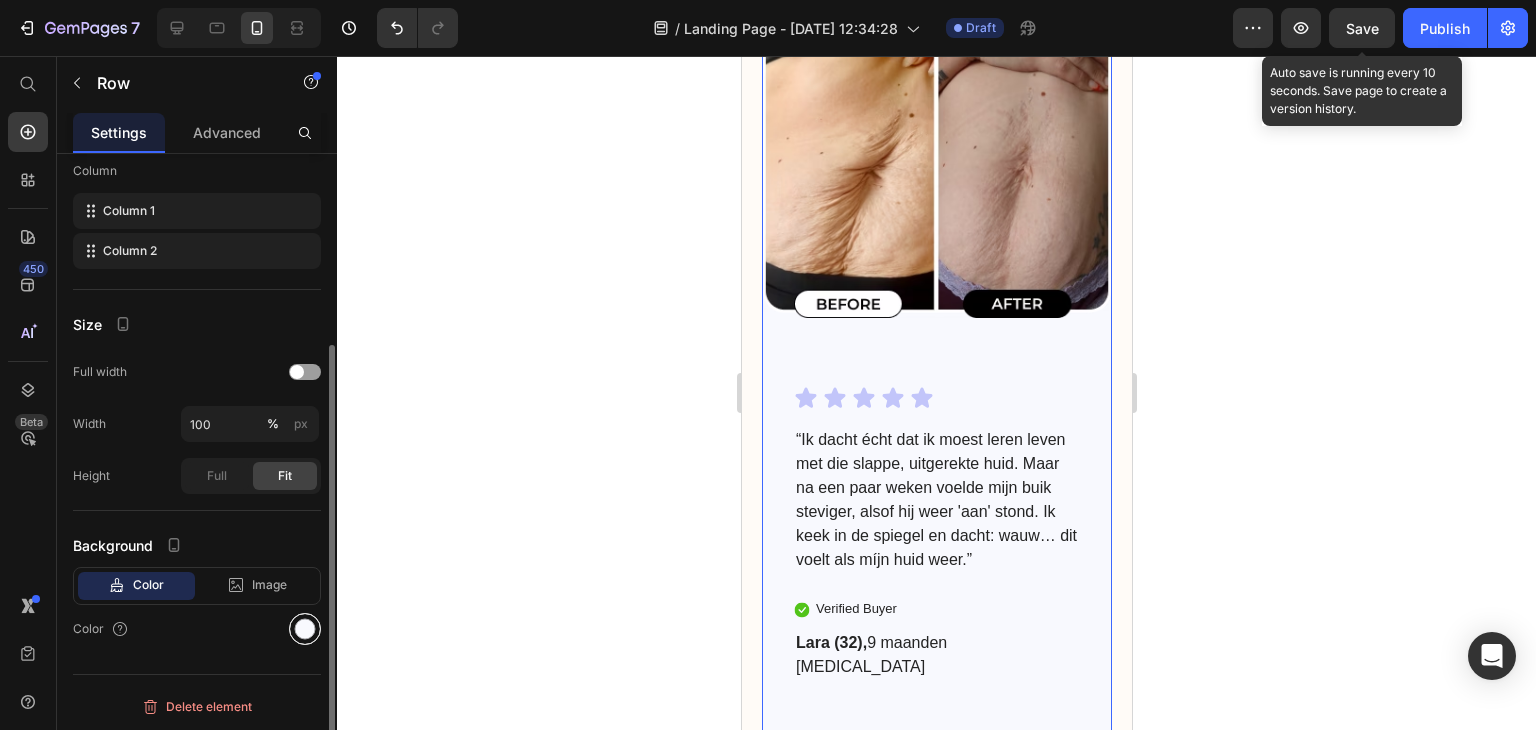 click at bounding box center (305, 629) 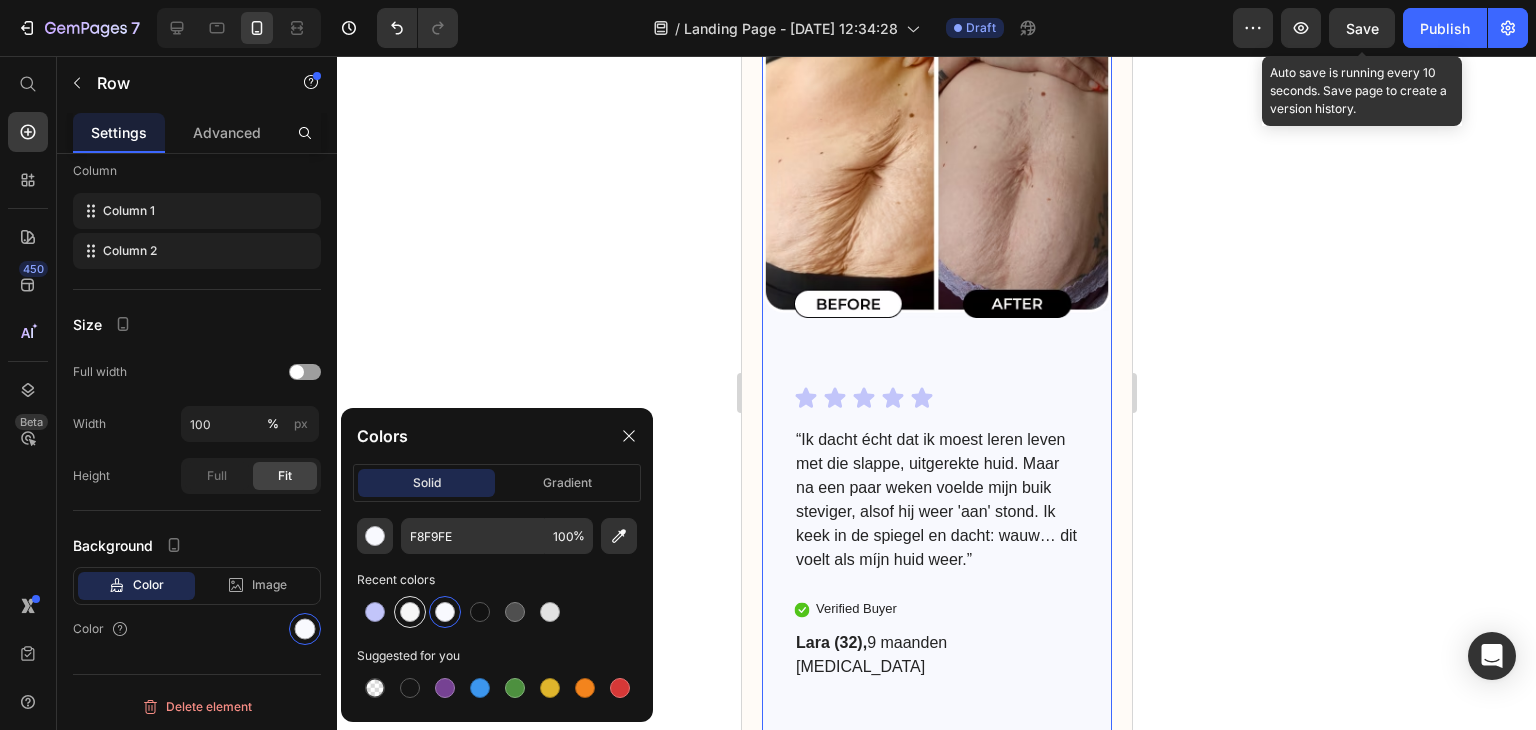 click at bounding box center [410, 612] 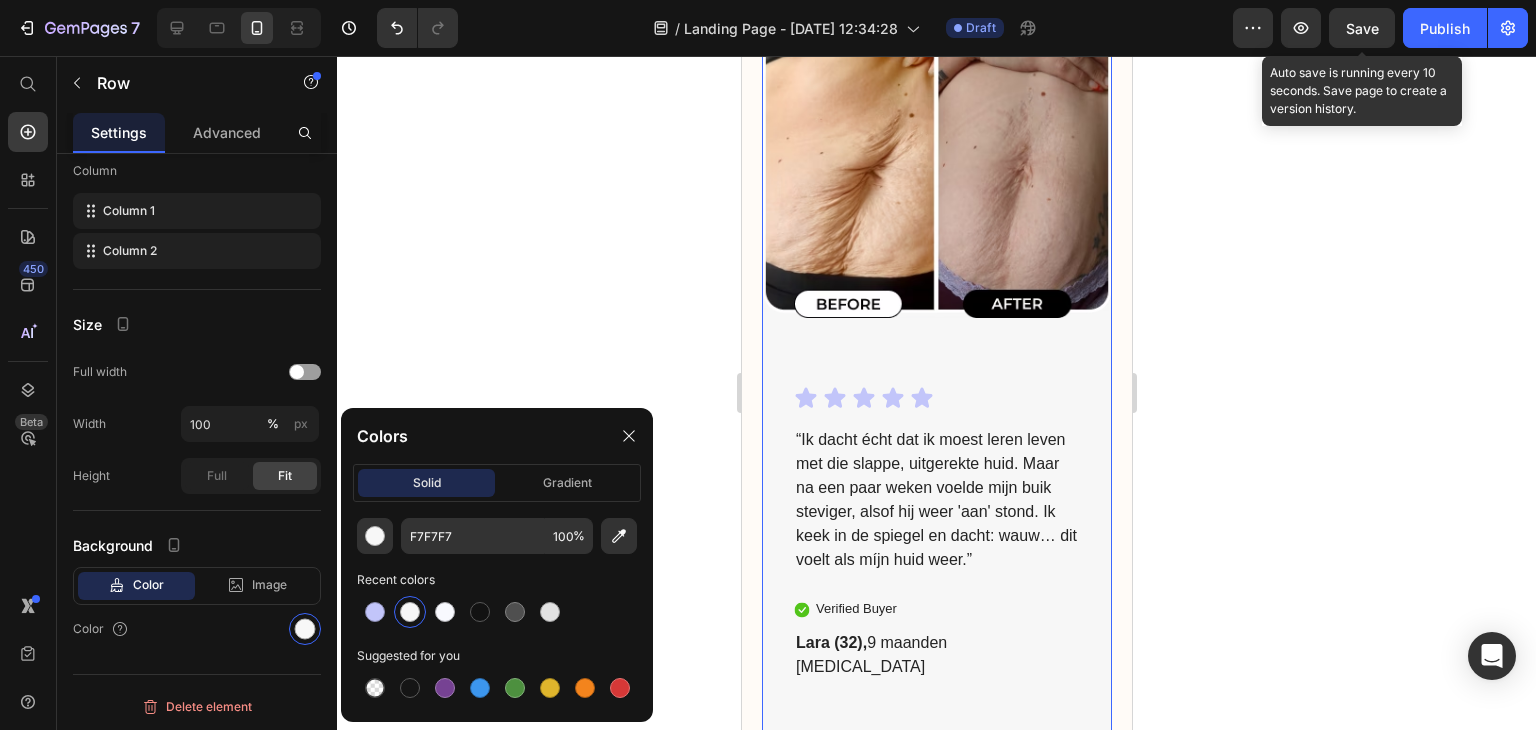 click 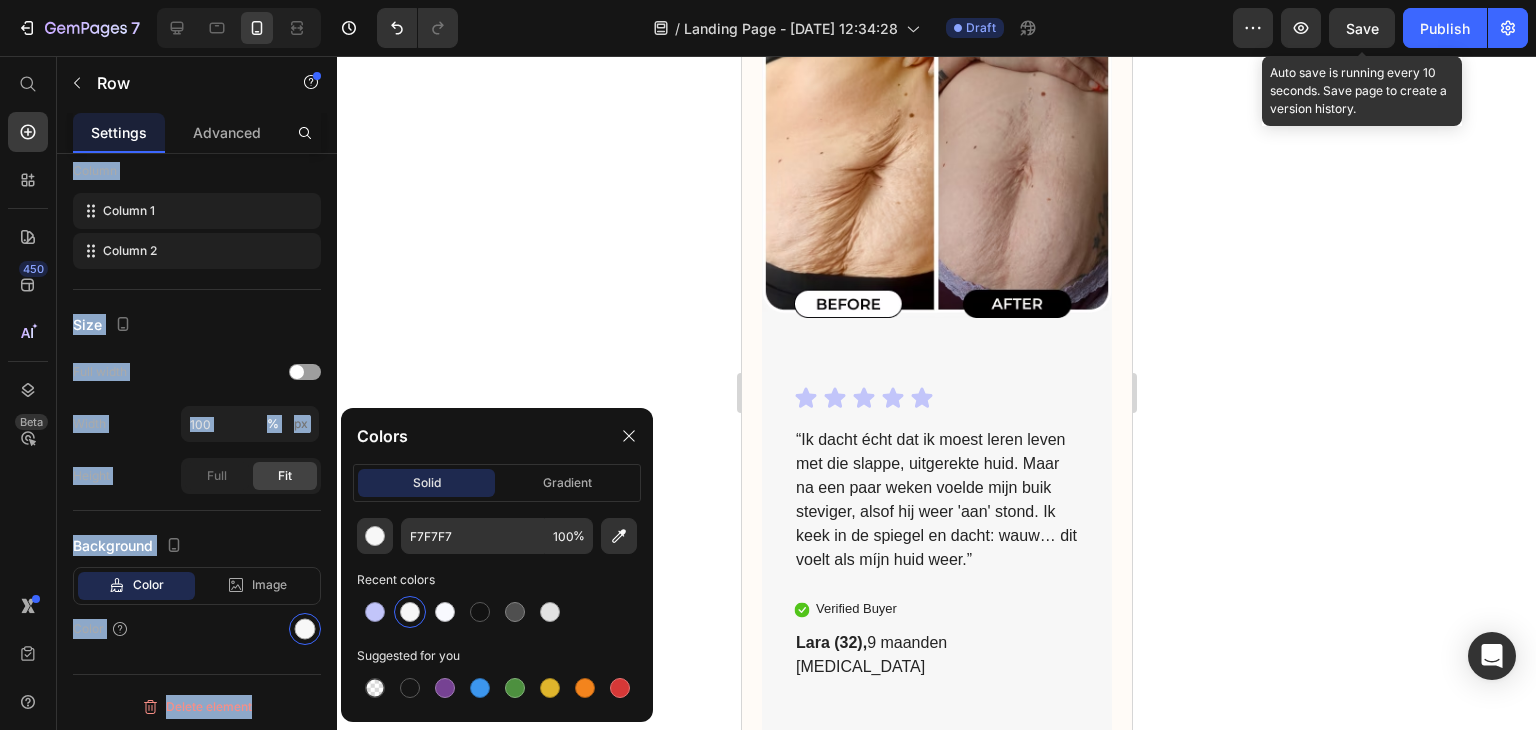 click 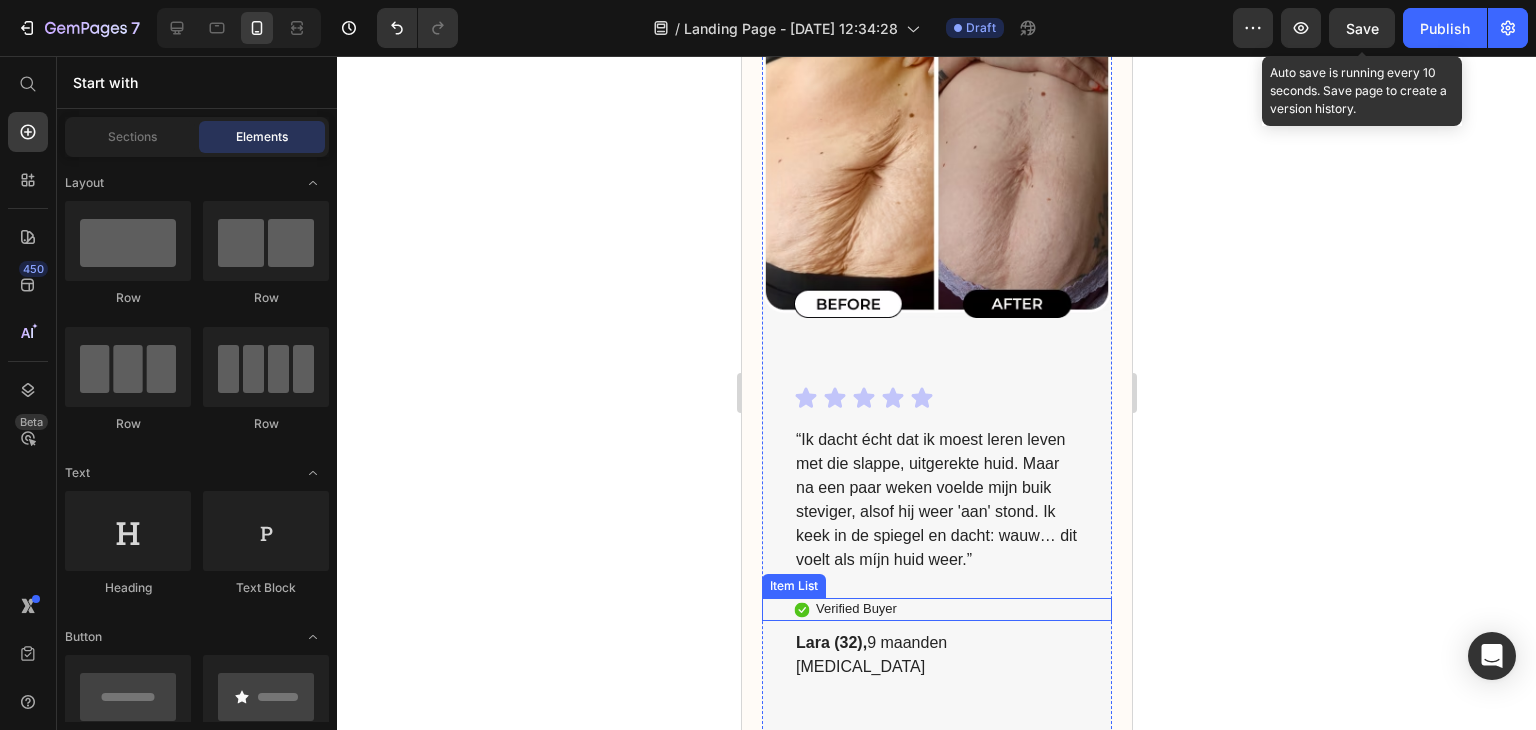 click 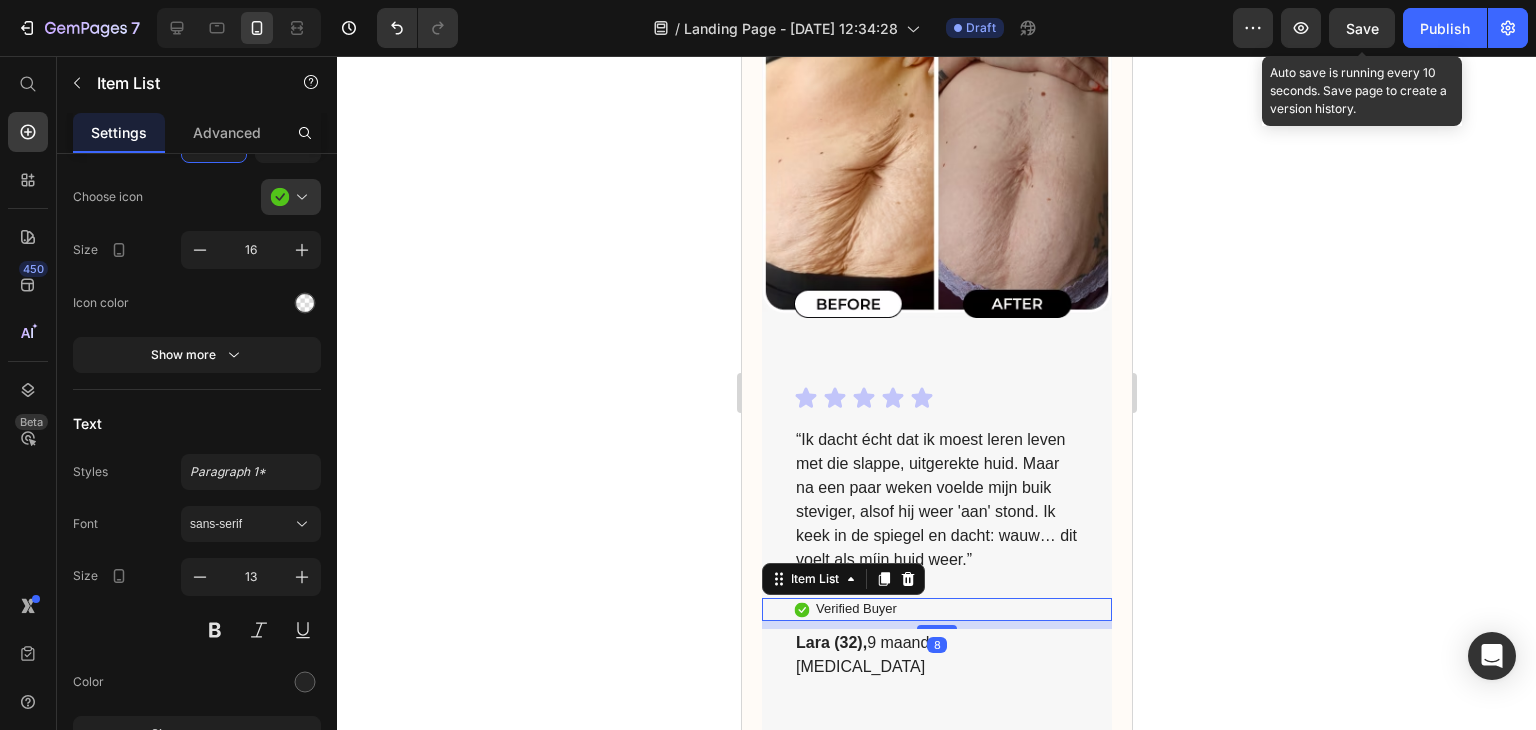 scroll, scrollTop: 0, scrollLeft: 0, axis: both 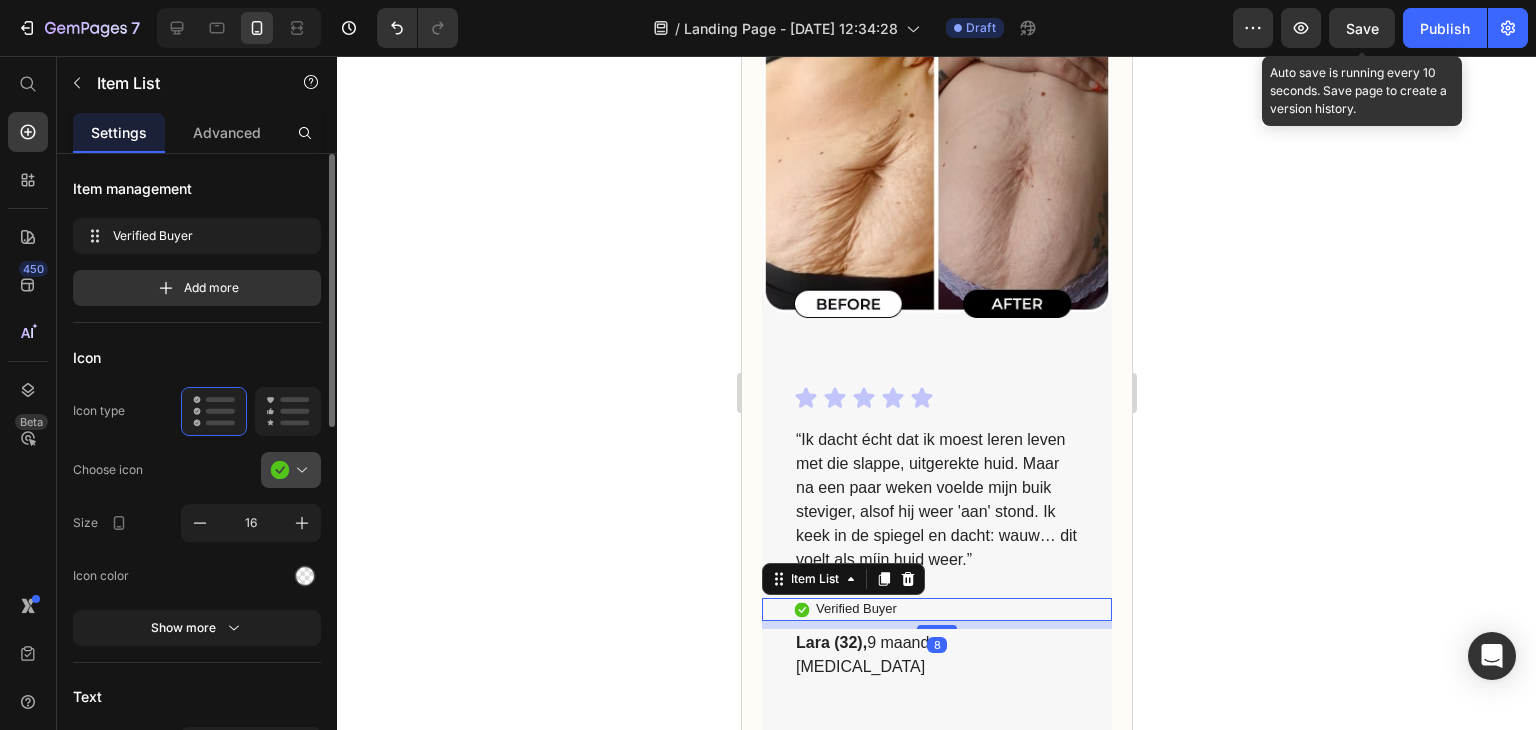 click at bounding box center (299, 470) 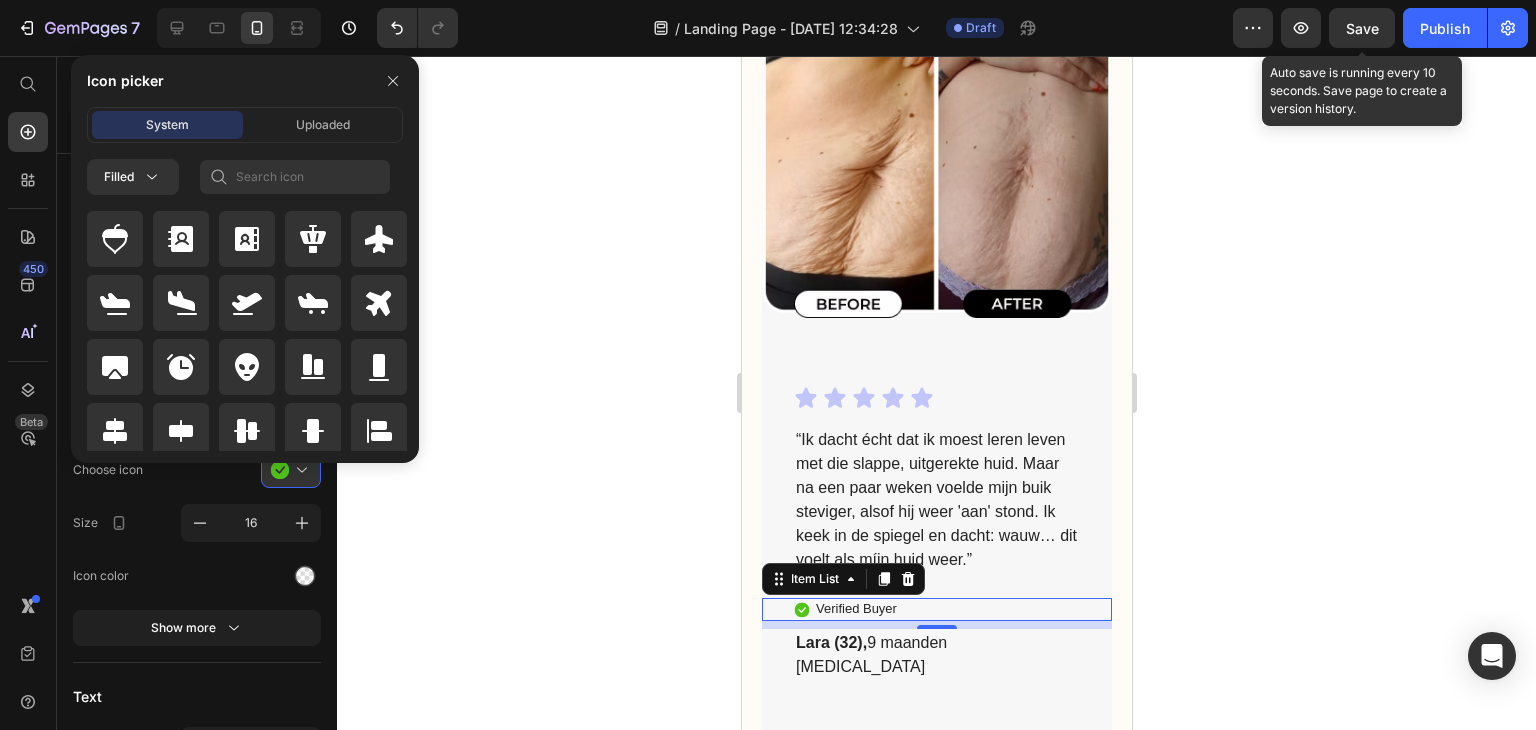 click 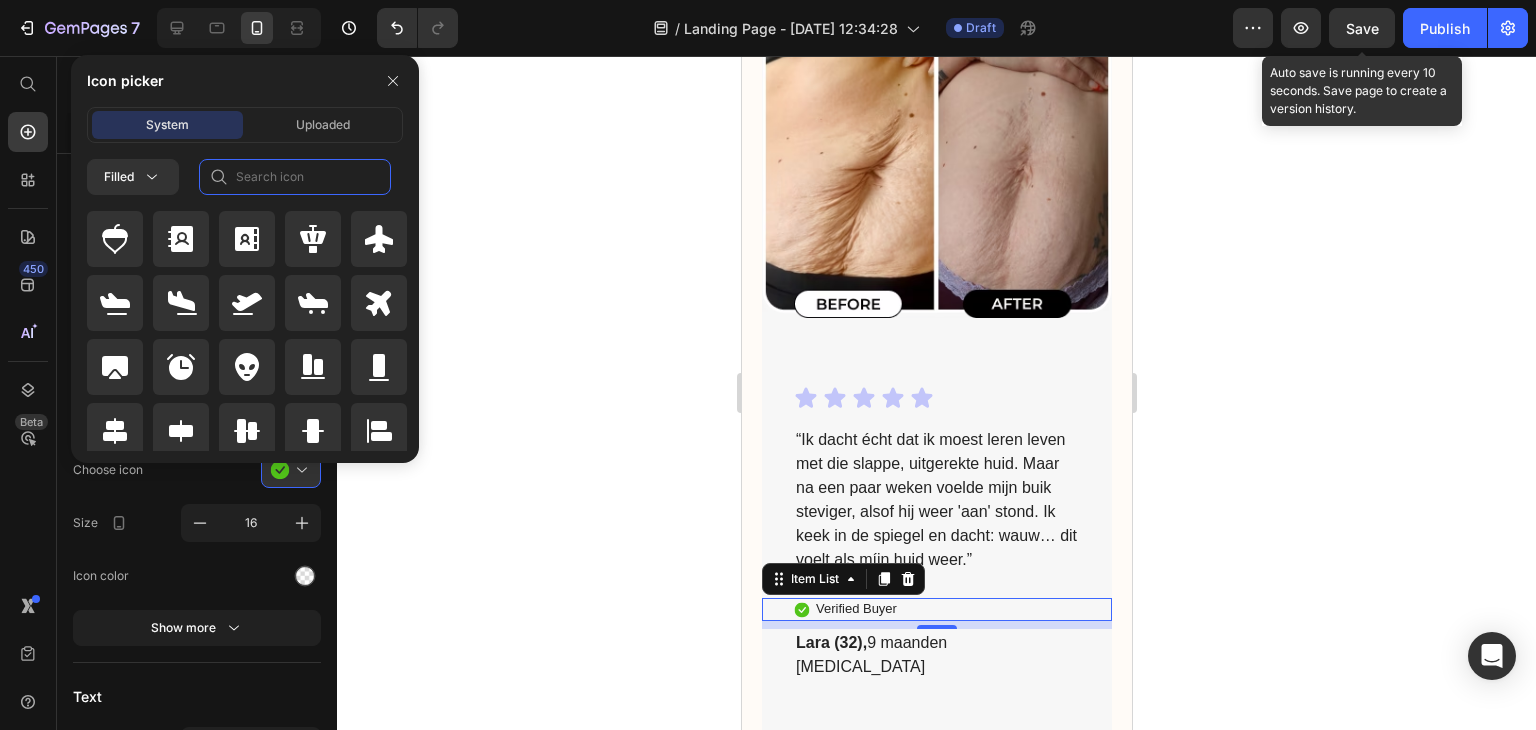 click 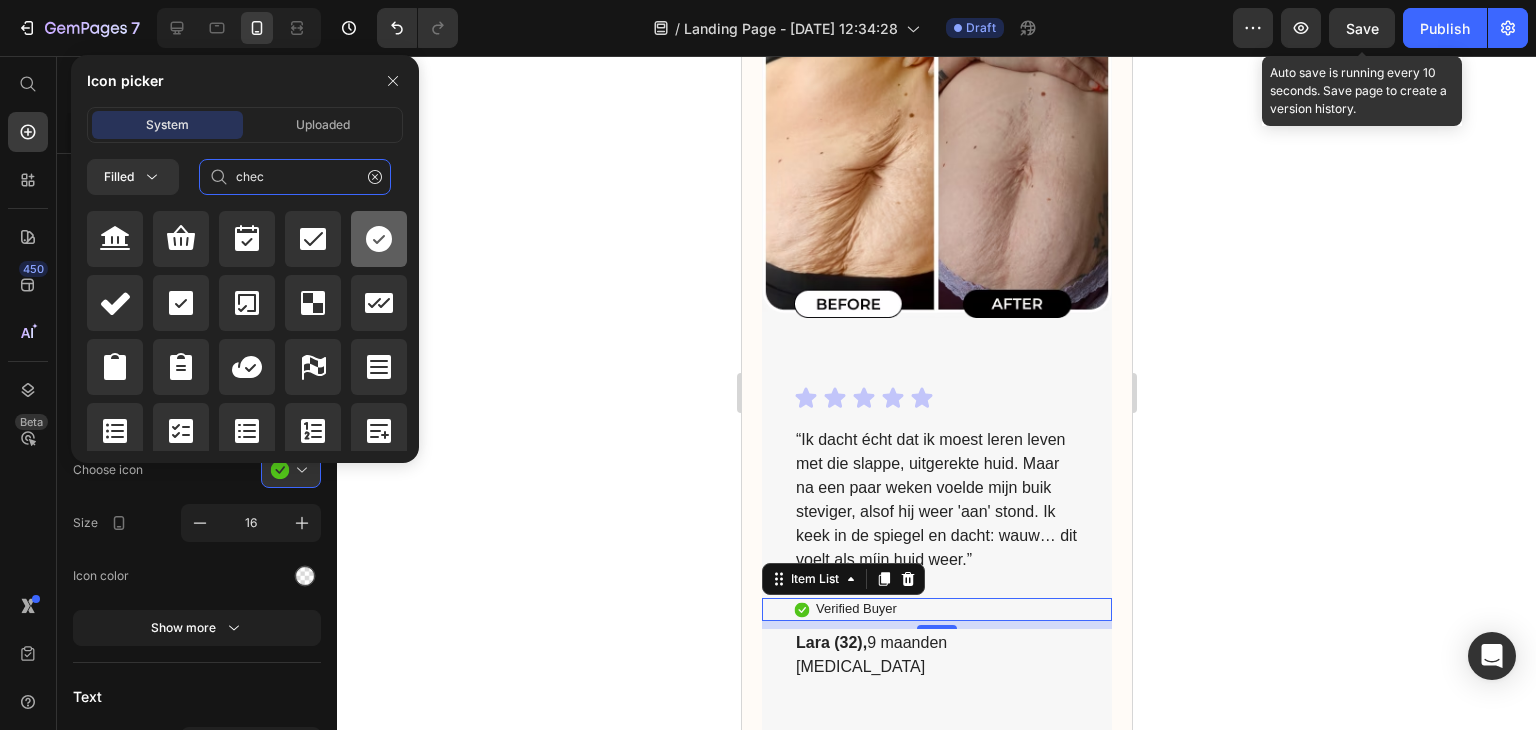 type on "chec" 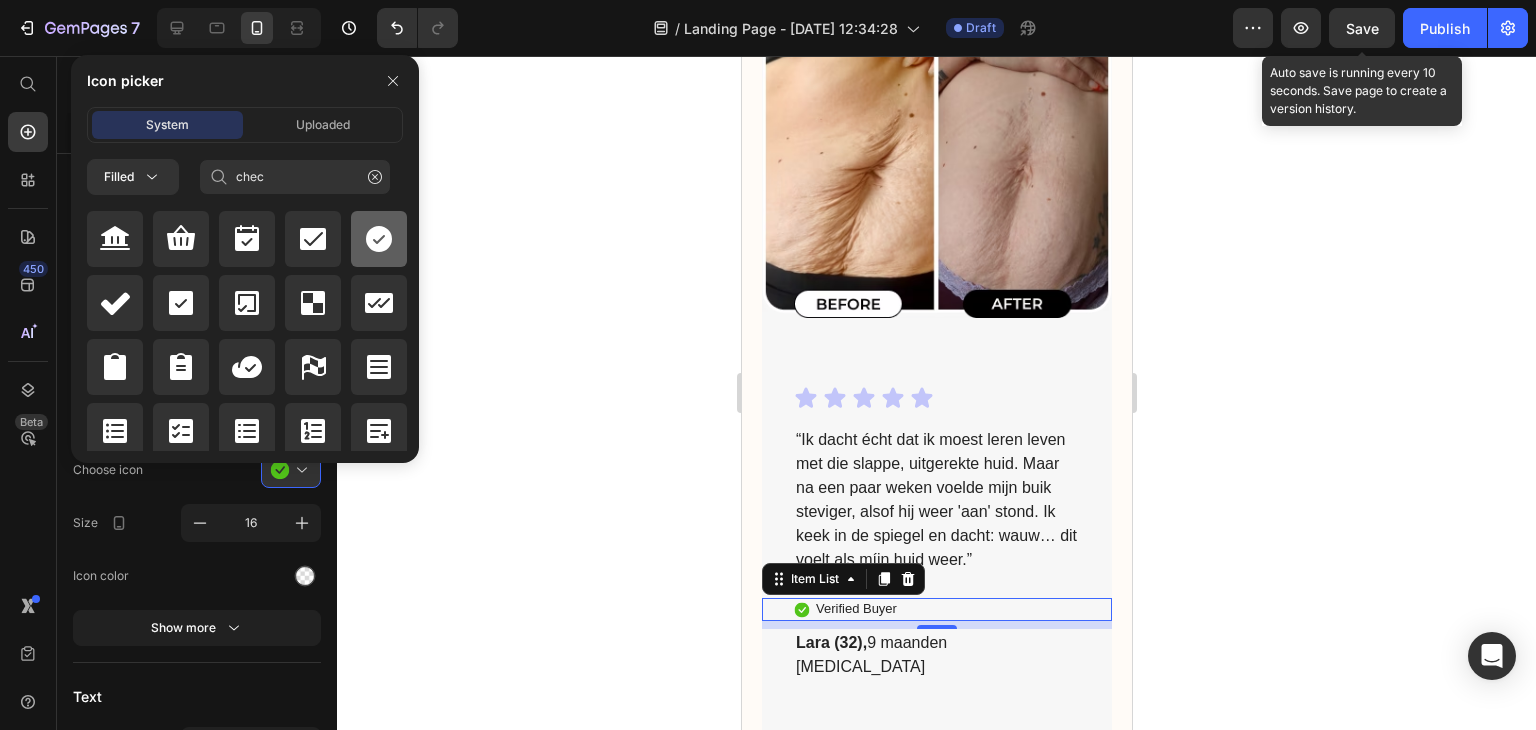 click 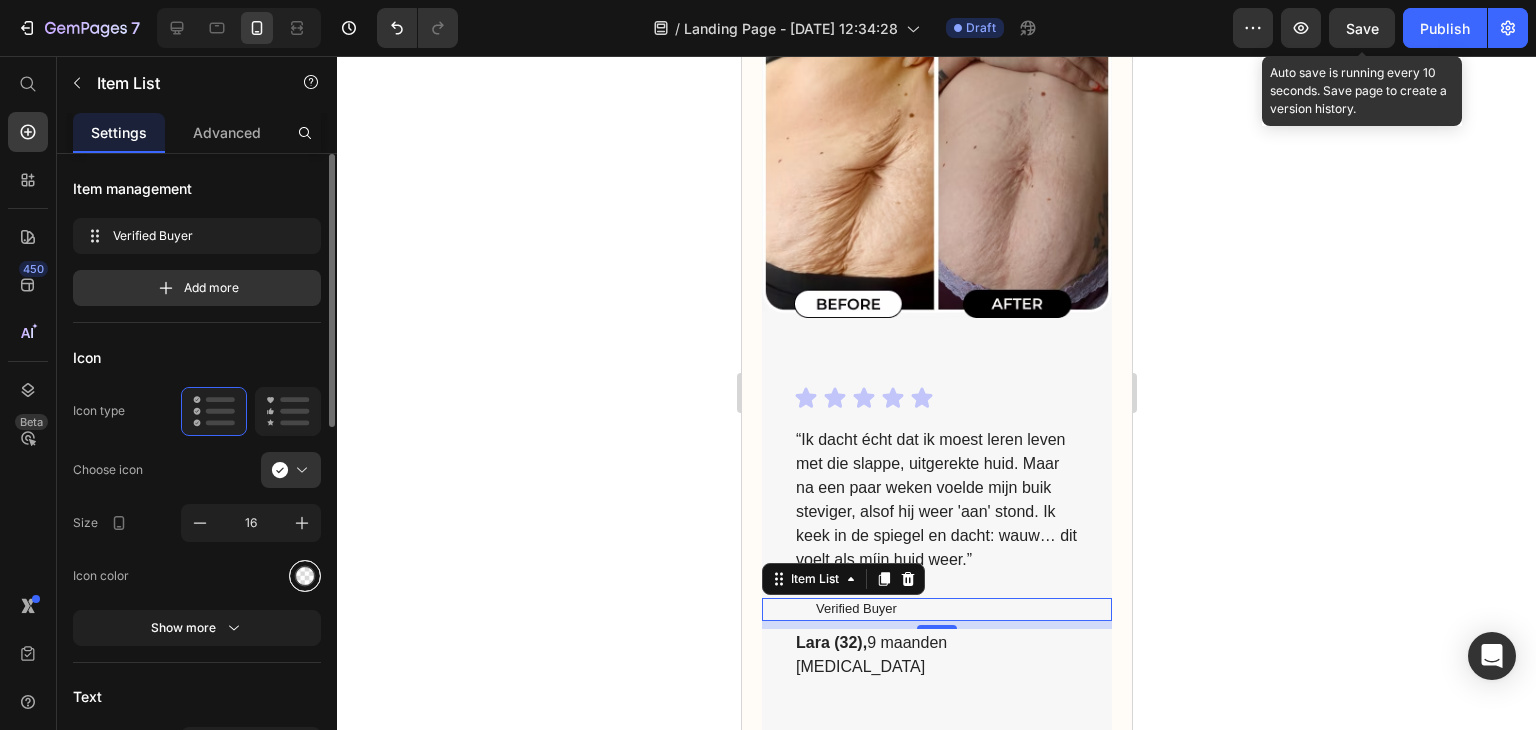 click at bounding box center [305, 575] 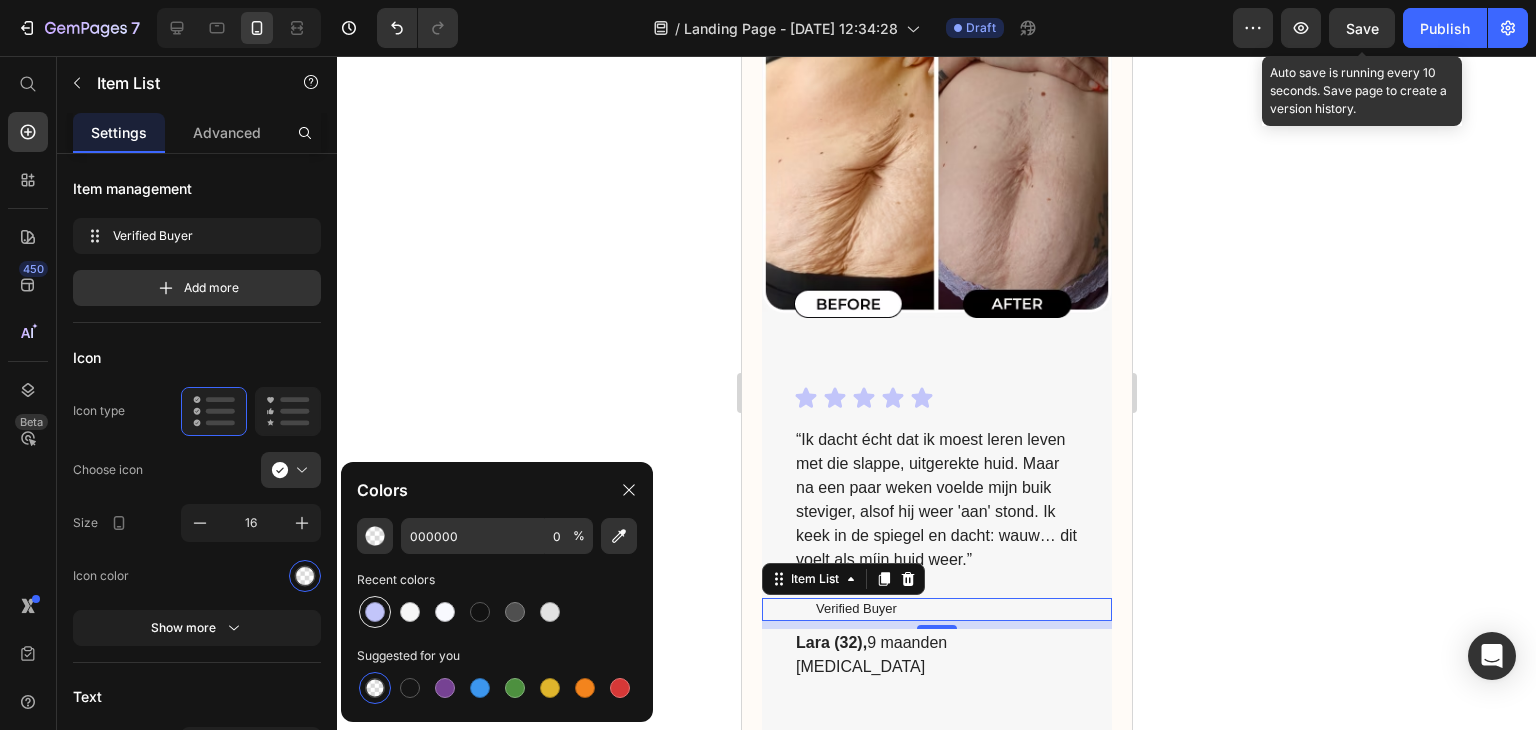 click at bounding box center [375, 612] 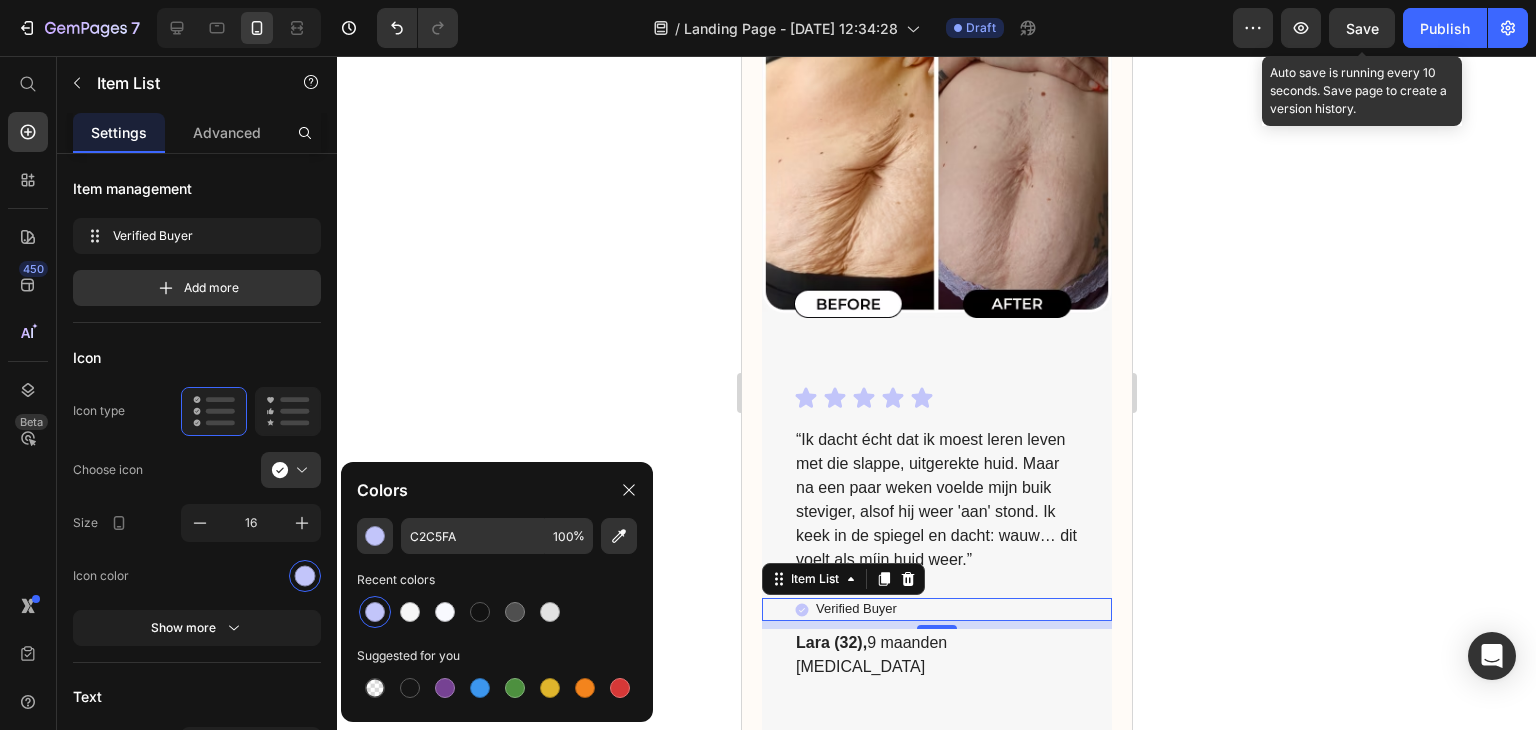 click 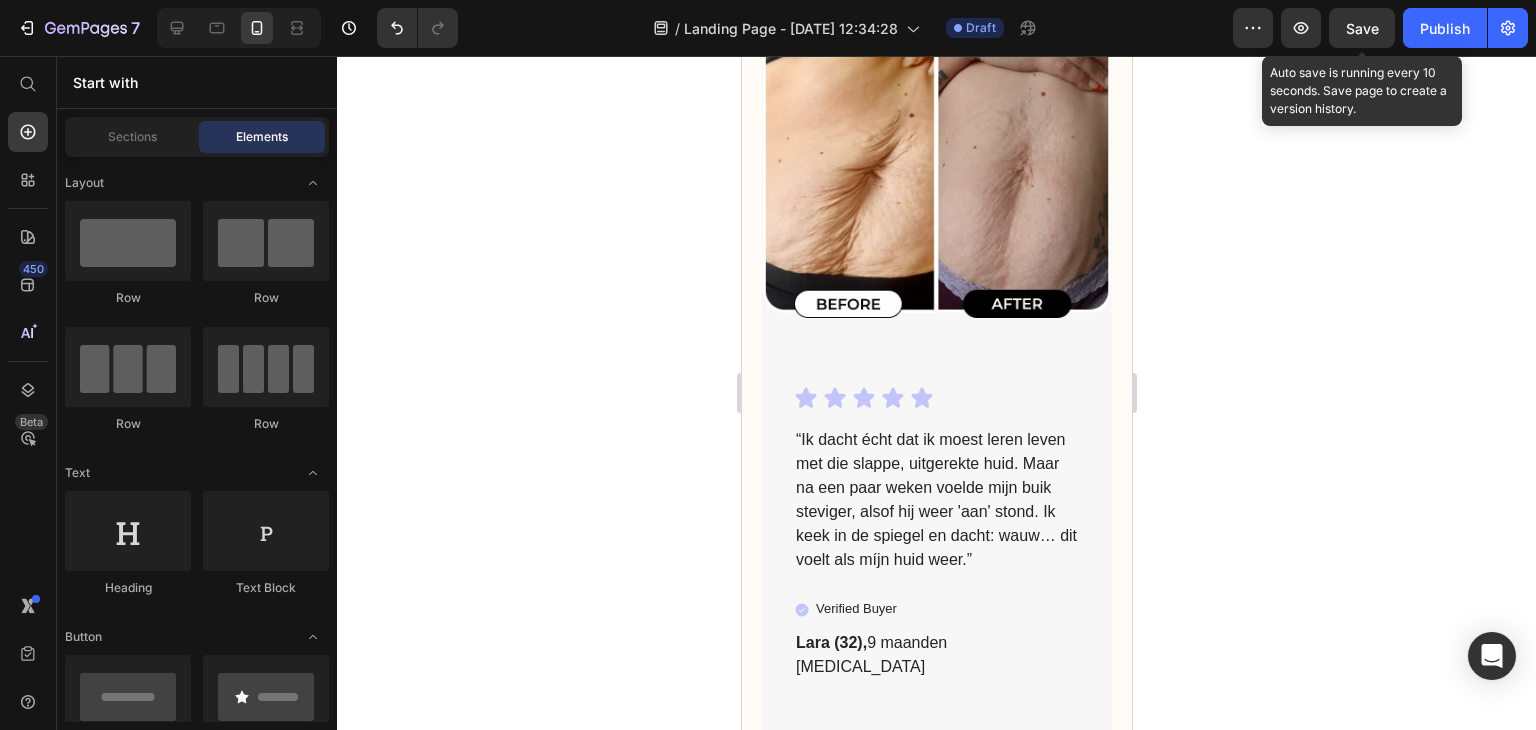 click 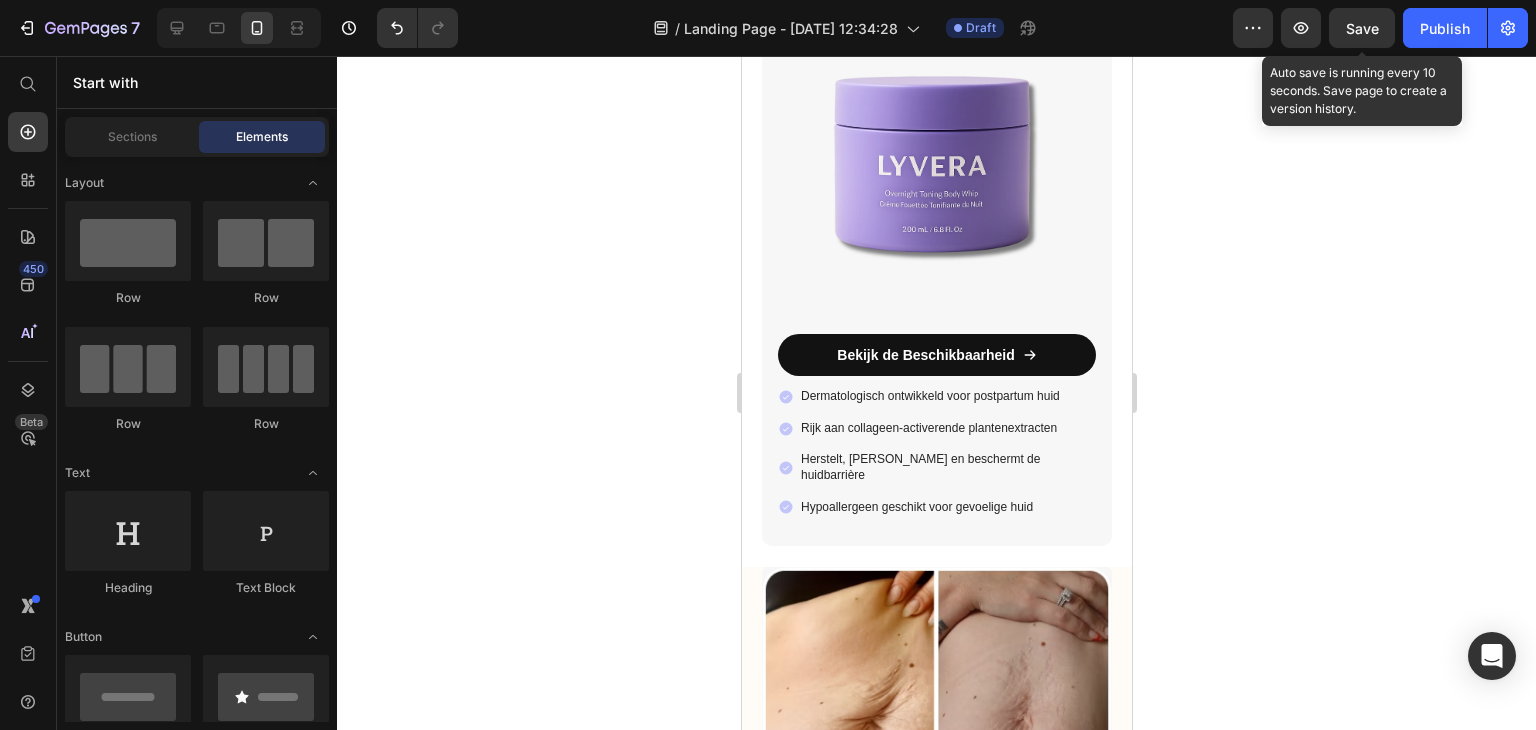 scroll, scrollTop: 5292, scrollLeft: 0, axis: vertical 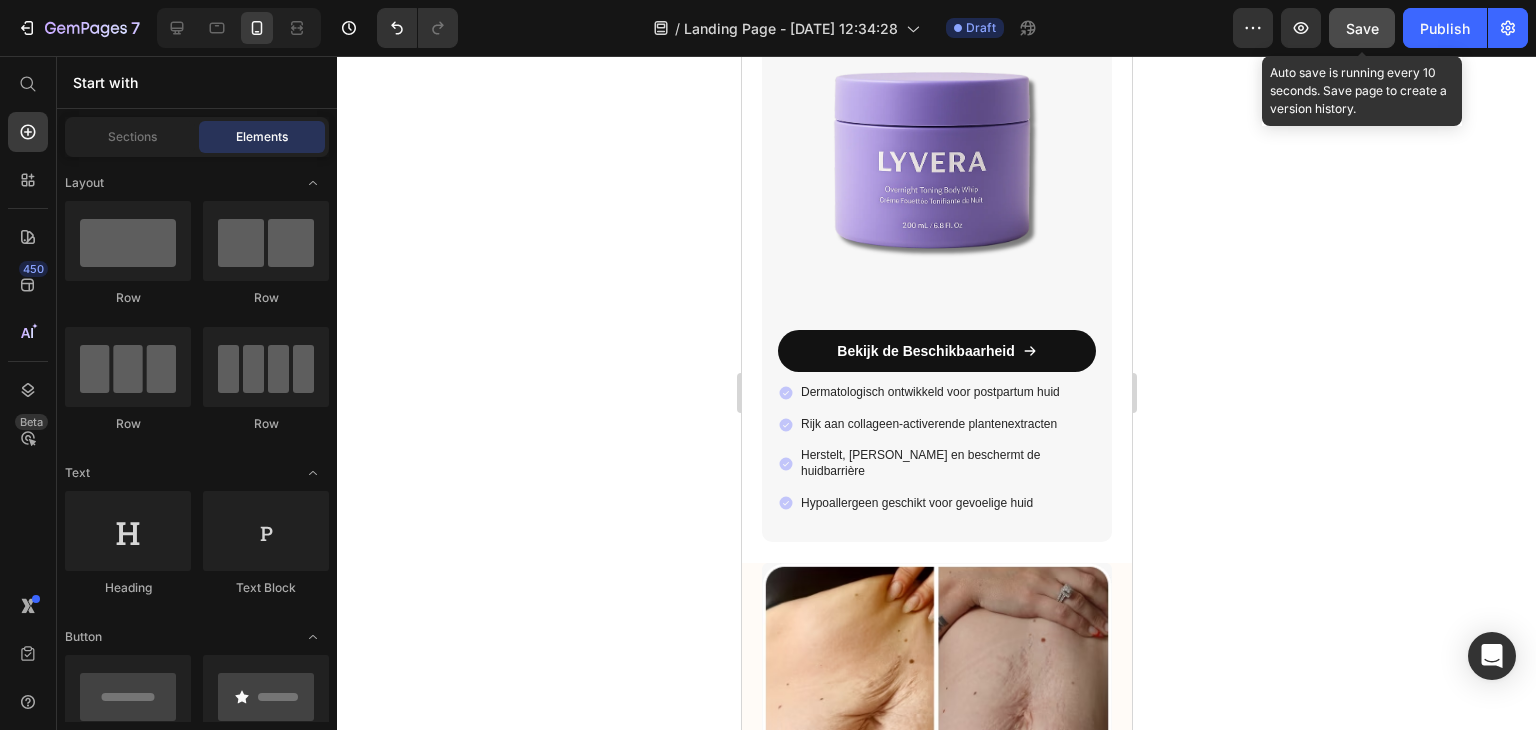 click on "Save" 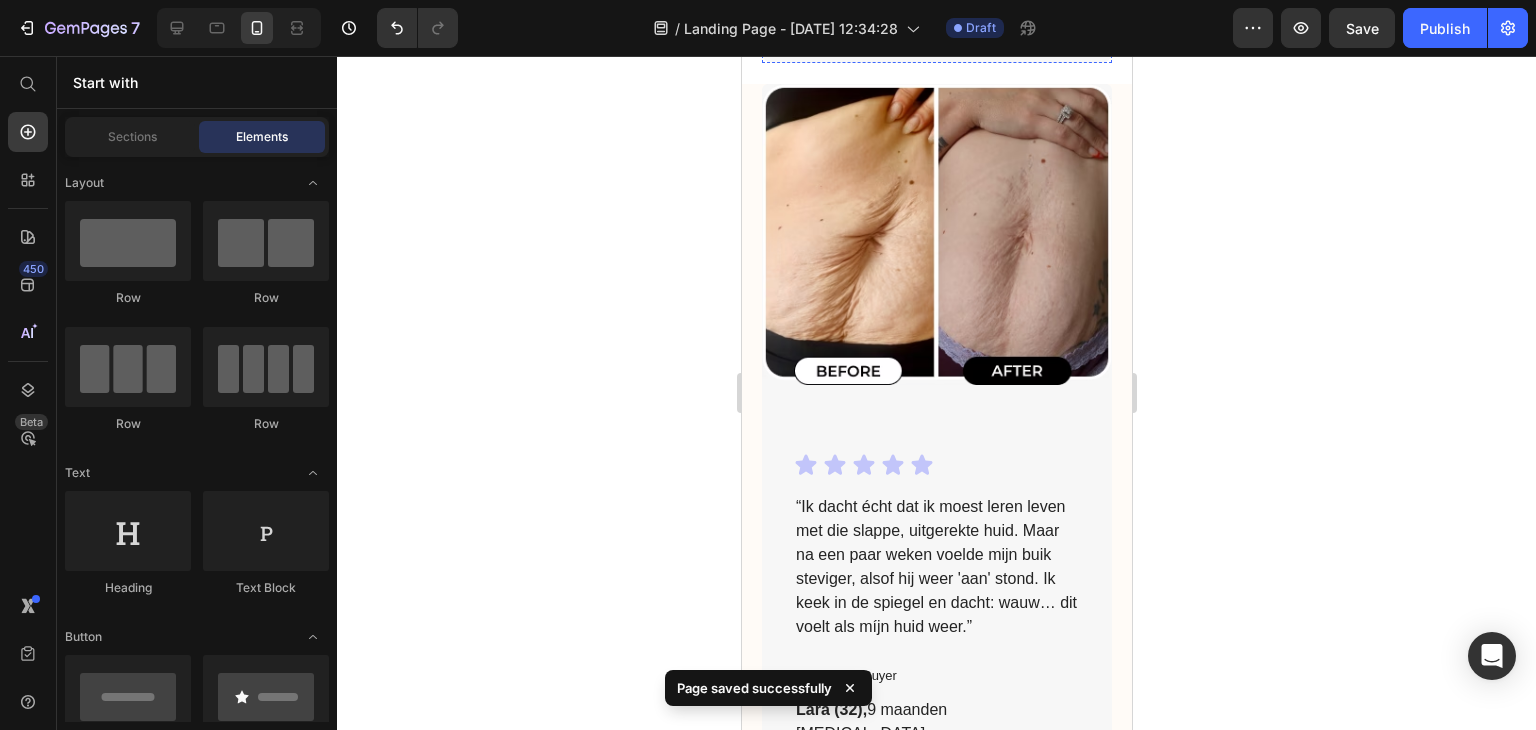 scroll, scrollTop: 5772, scrollLeft: 0, axis: vertical 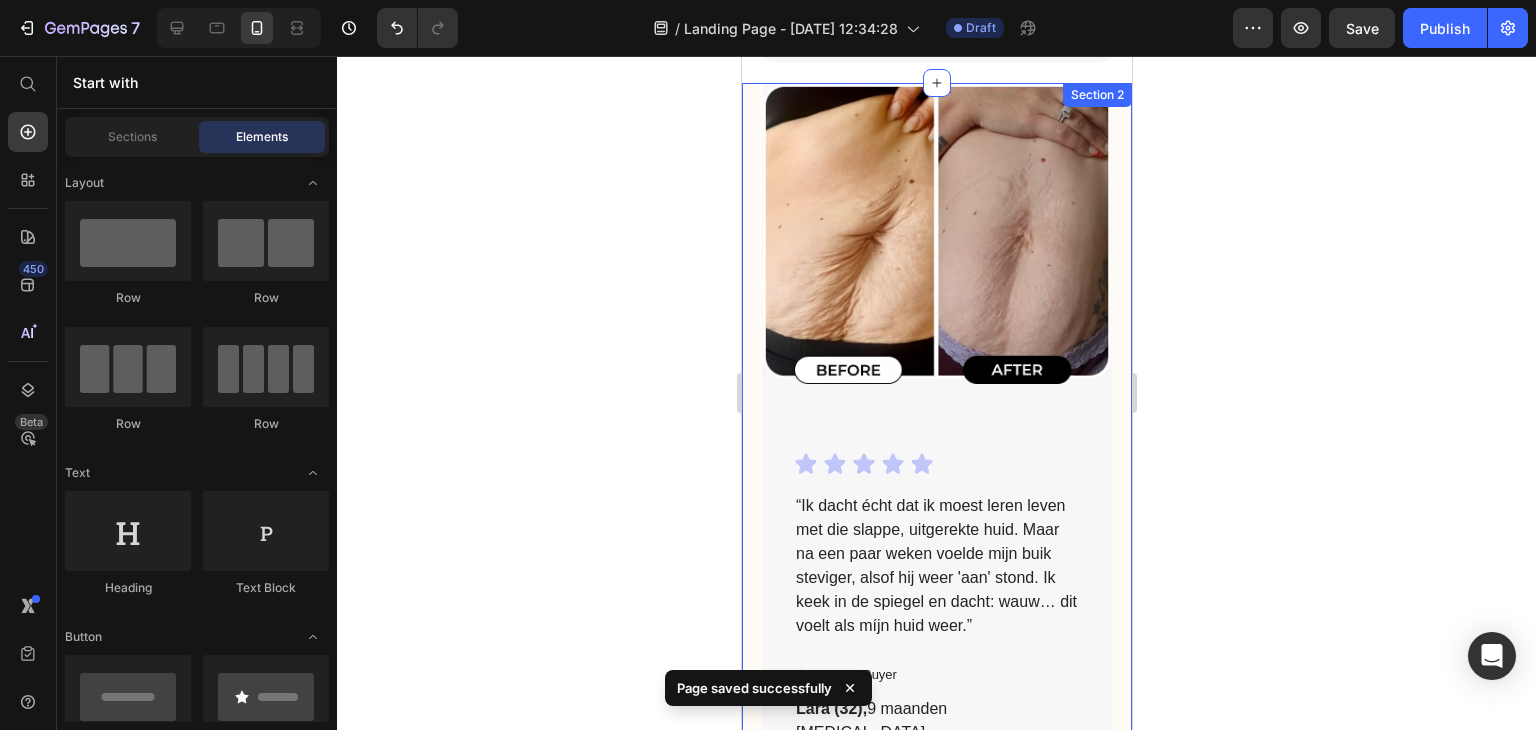 click on "Image
Icon
Icon
Icon
Icon
Icon Icon List “Ik dacht écht dat ik moest leren leven met die slappe, uitgerekte huid. Maar na een paar weken voelde mijn buik steviger, alsof hij weer 'aan' stond. Ik keek in de spiegel en dacht: wauw… dit voelt als míjn huid weer.” Text Block
Verified Buyer Item List [PERSON_NAME] (32),  9 maanden [MEDICAL_DATA] Text Block Row Image
Icon
Icon
Icon
Icon
Icon Icon List “Ik had van alles geprobeerd tegen die diepe striemen. Maar dit is de eerste keer dat ik verschil zie én voel. De textuur is gladder, de kleur zachter… m’n man merkte het ook op.” Text Block
Verified Buyer Item List Sanne (36),  moeder van twee Text Block Row Image
Icon
Icon
Icon
Icon
Icon Icon List Text Block" at bounding box center [936, 2619] 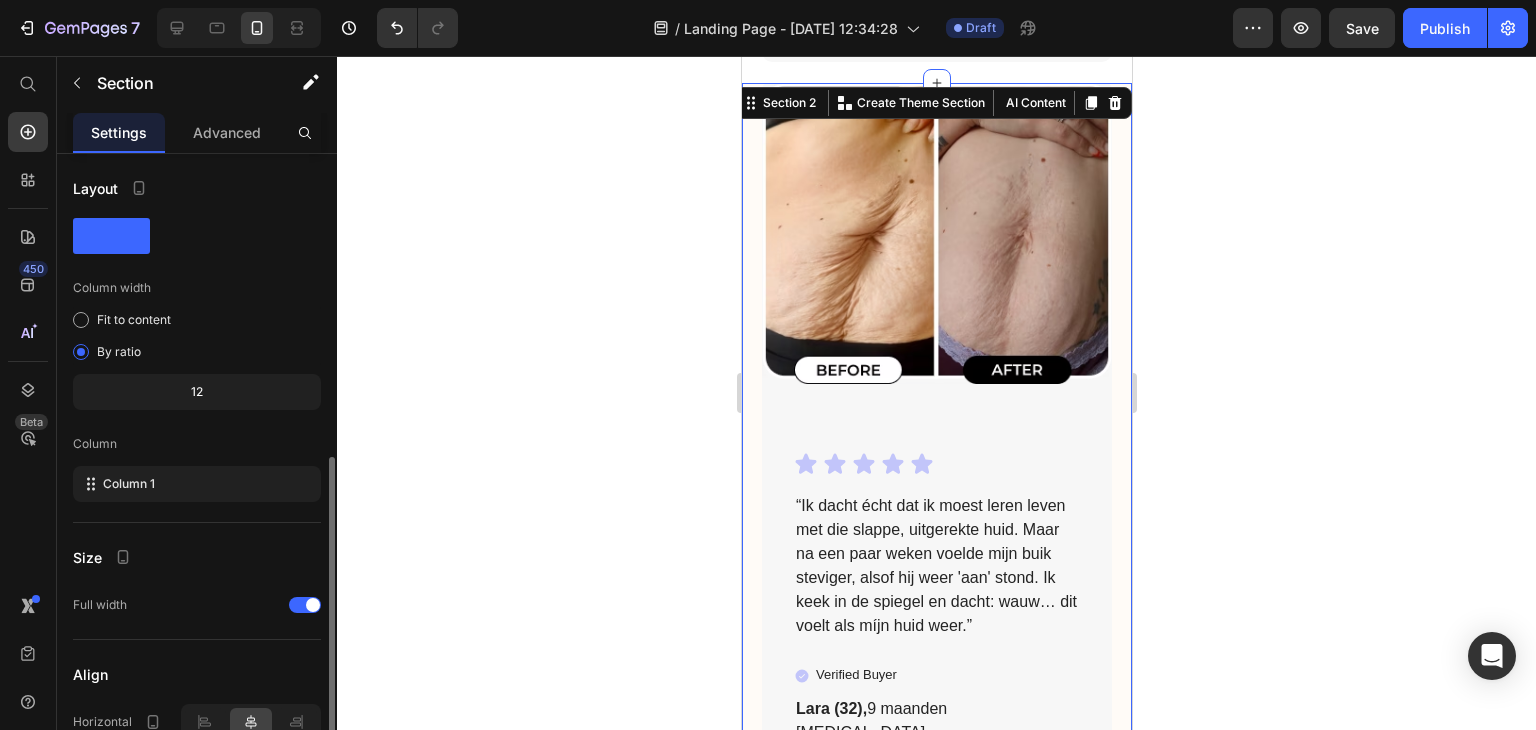 scroll, scrollTop: 246, scrollLeft: 0, axis: vertical 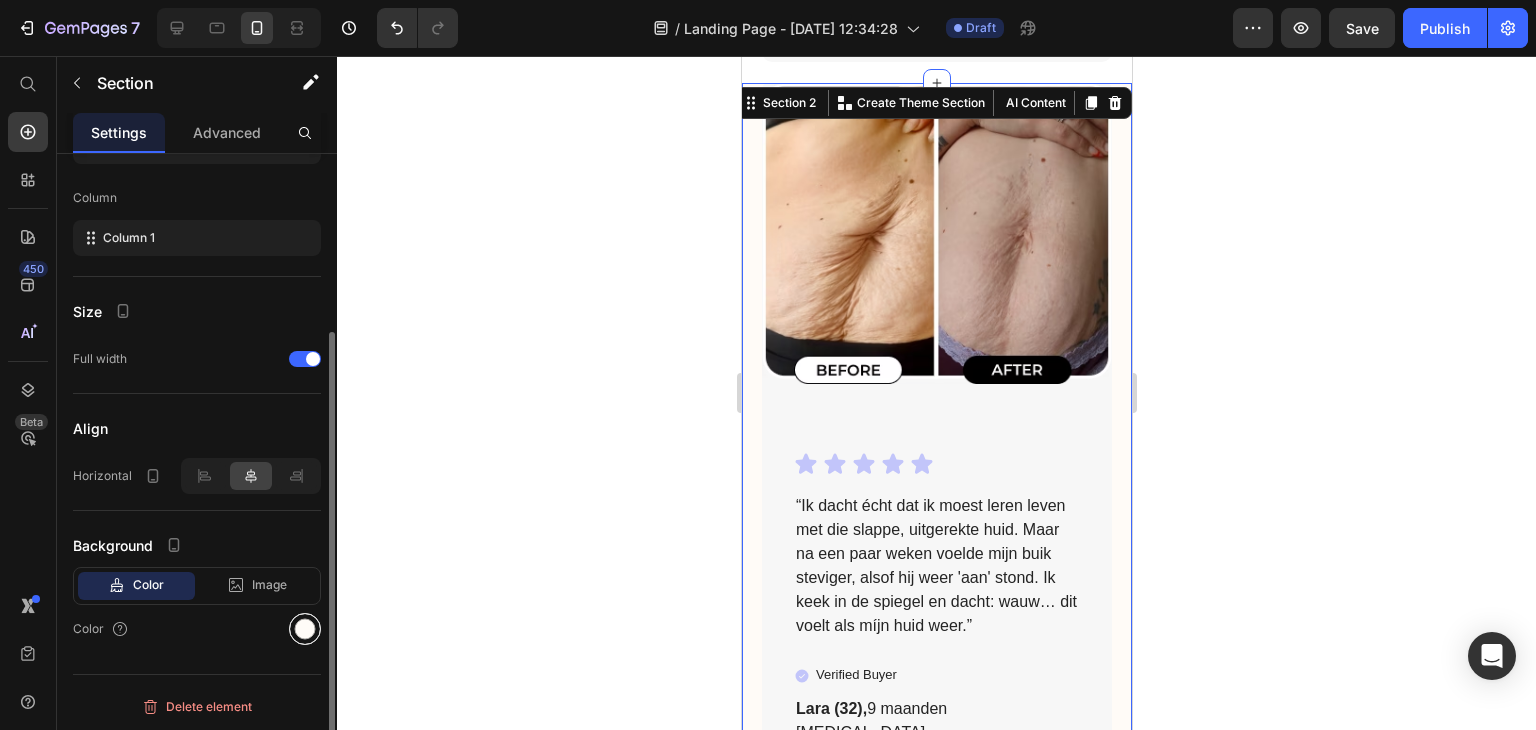 click at bounding box center (305, 629) 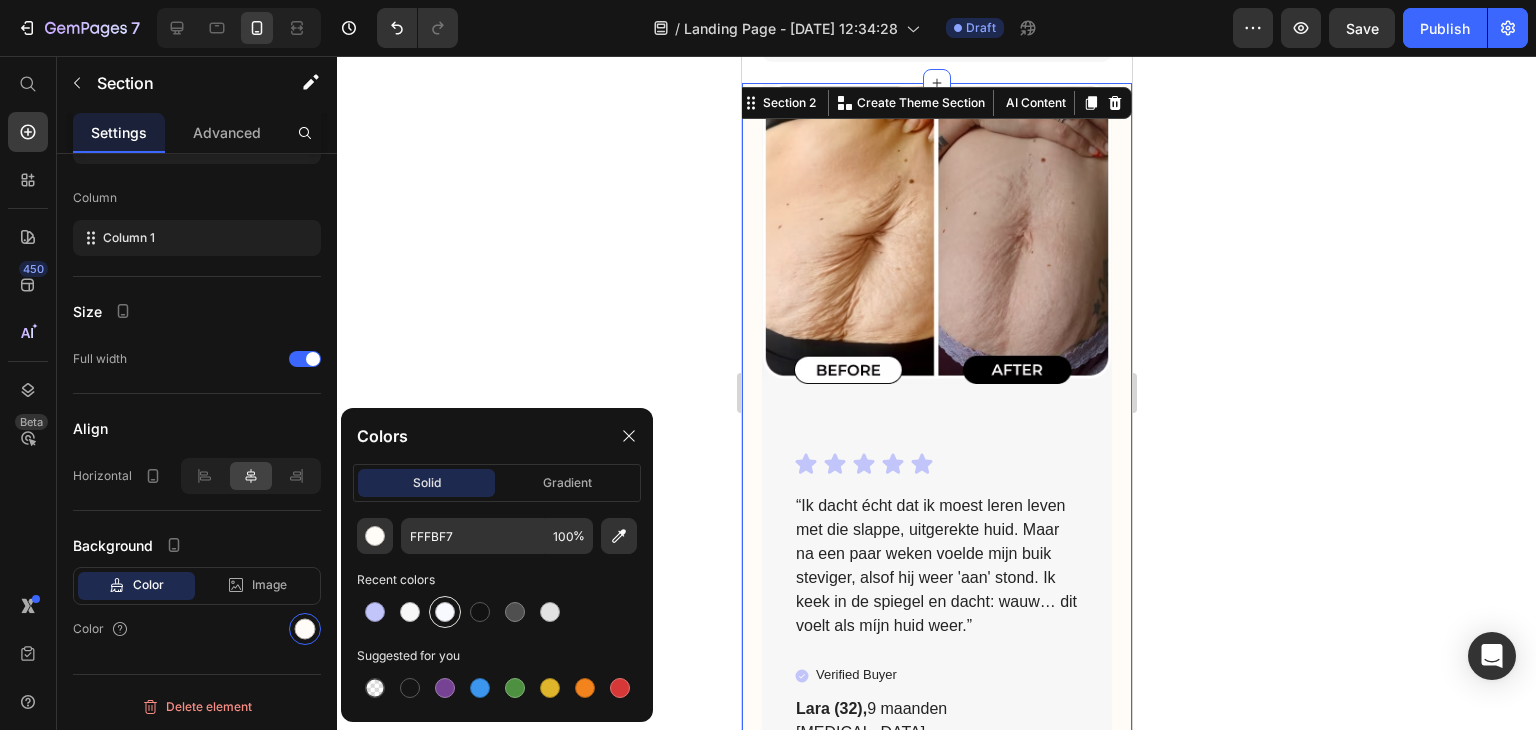 click at bounding box center (445, 612) 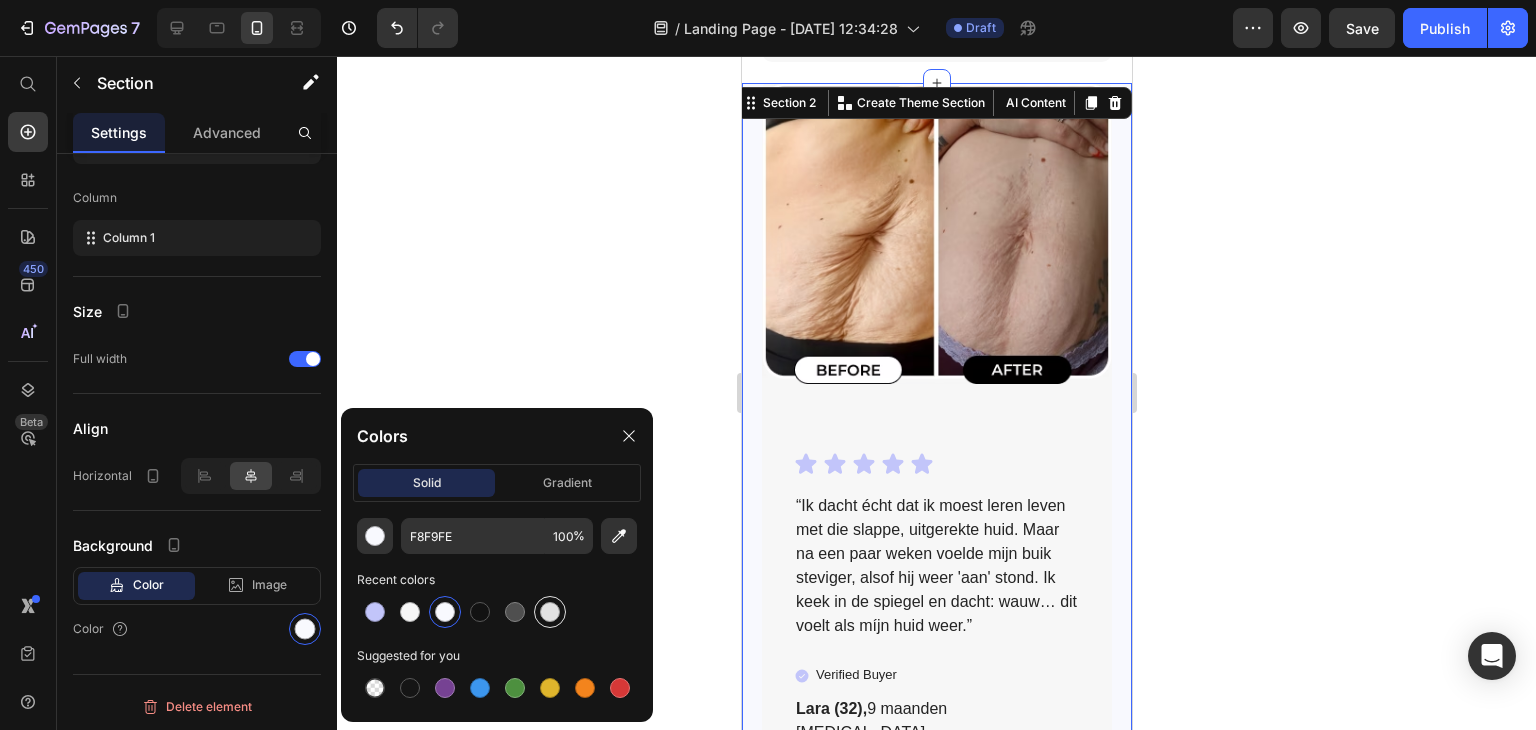 click at bounding box center [550, 612] 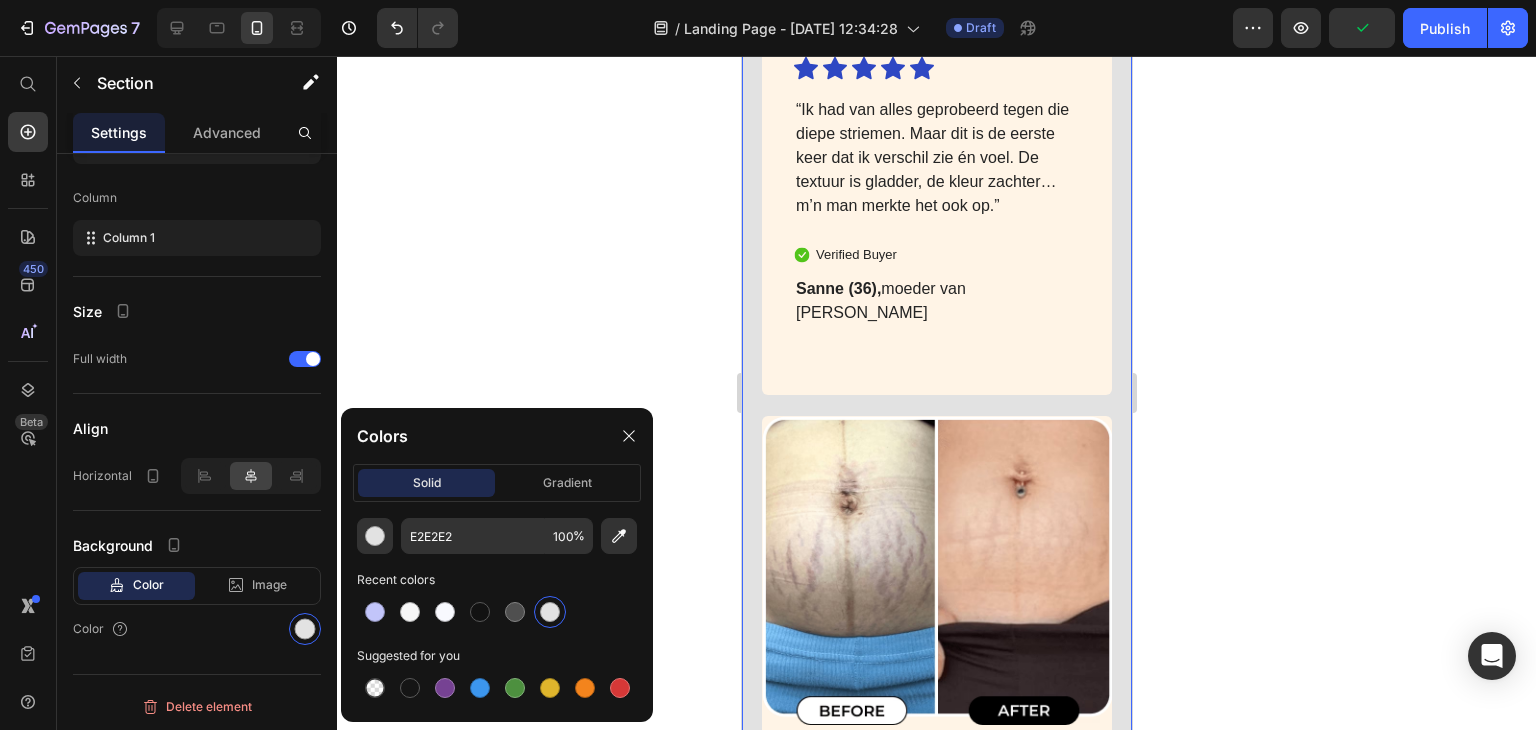 scroll, scrollTop: 6843, scrollLeft: 0, axis: vertical 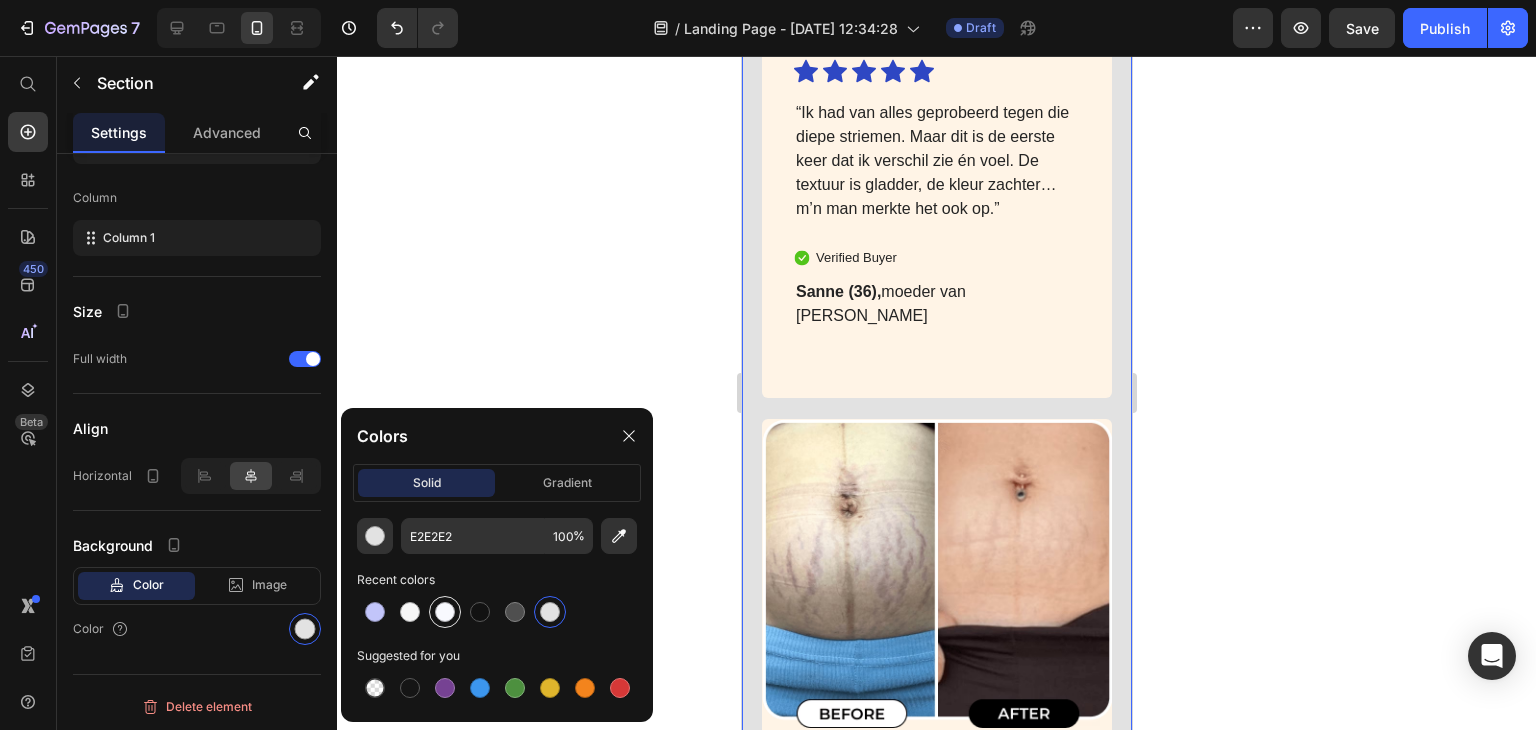 click at bounding box center (445, 612) 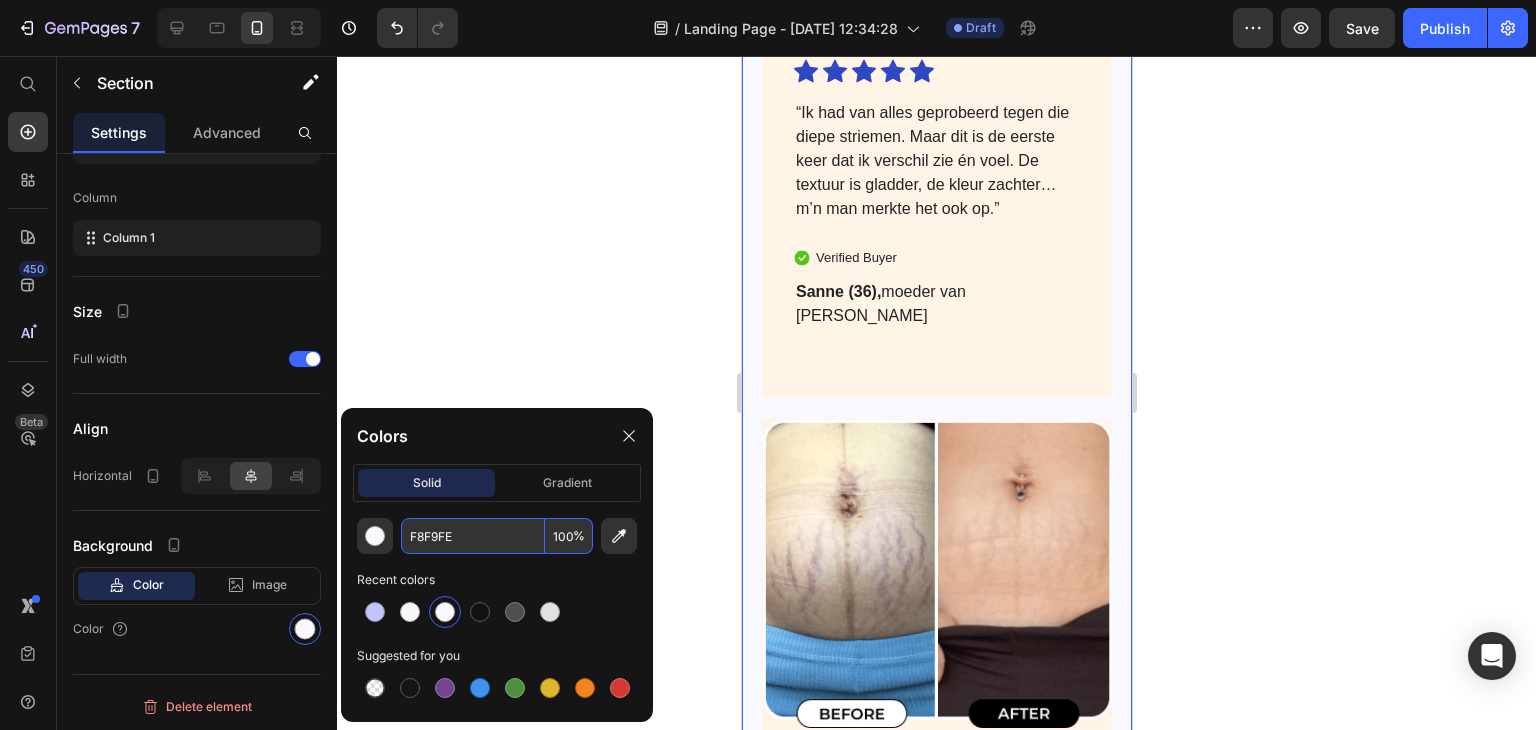 click on "F8F9FE" at bounding box center [473, 536] 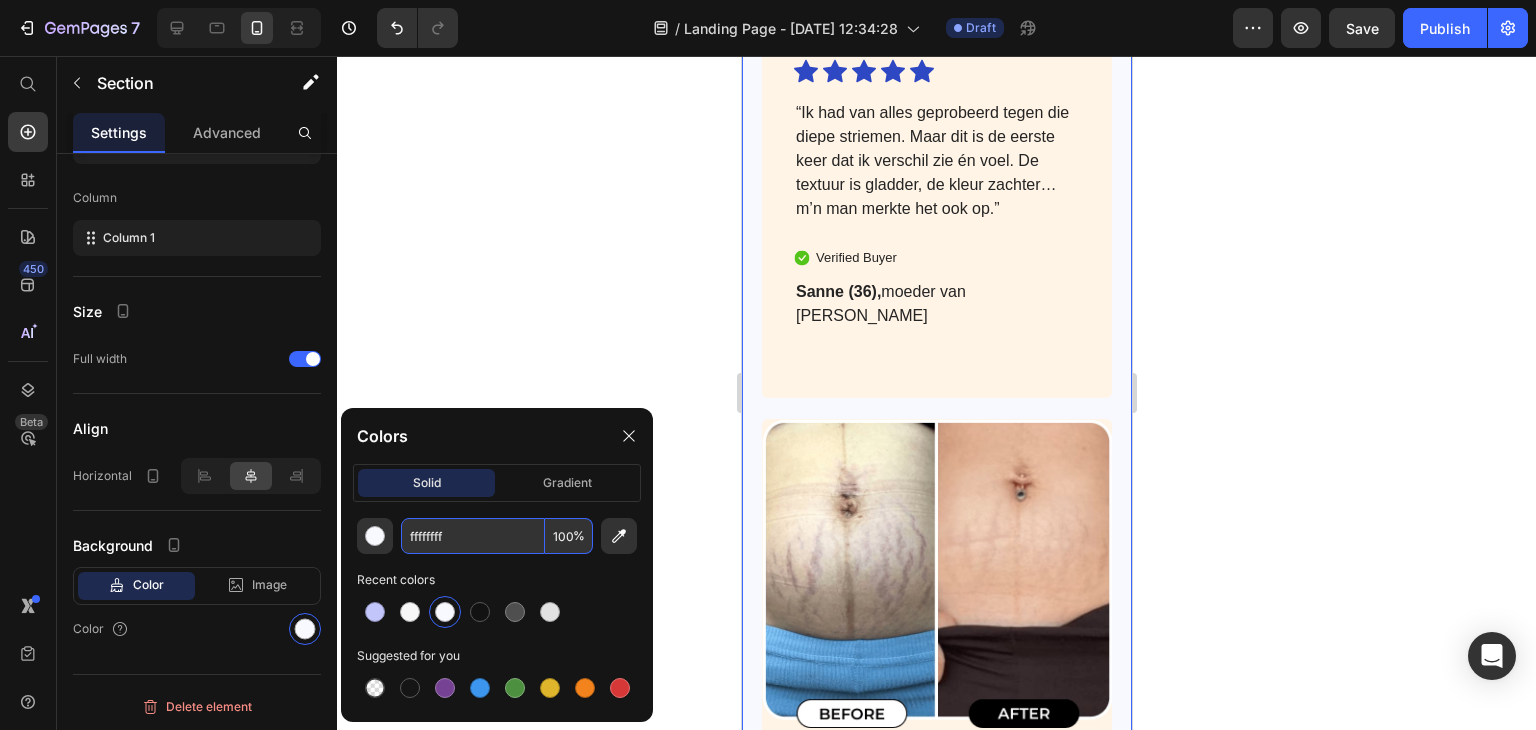 type on "F8F9FE" 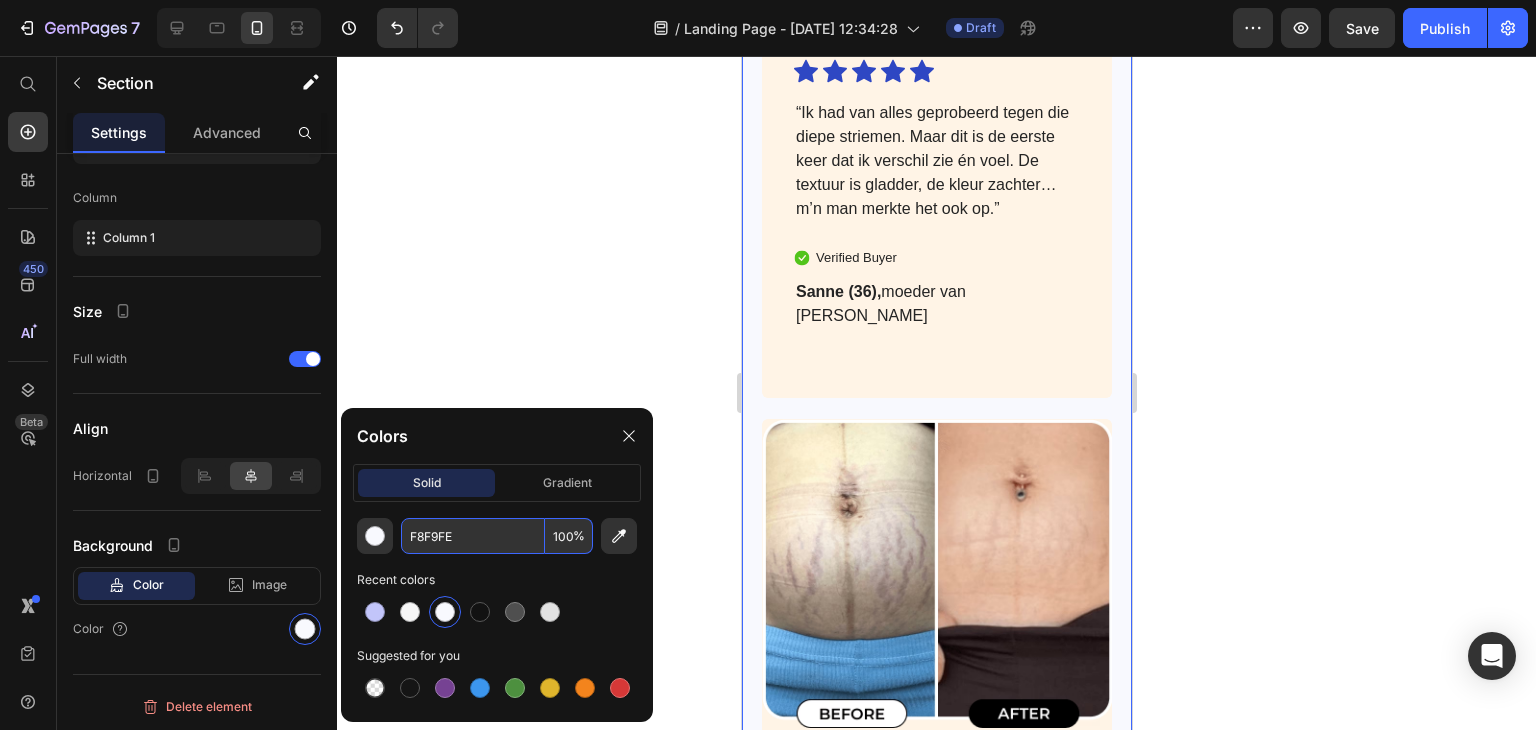 click on "Recent colors" at bounding box center (497, 580) 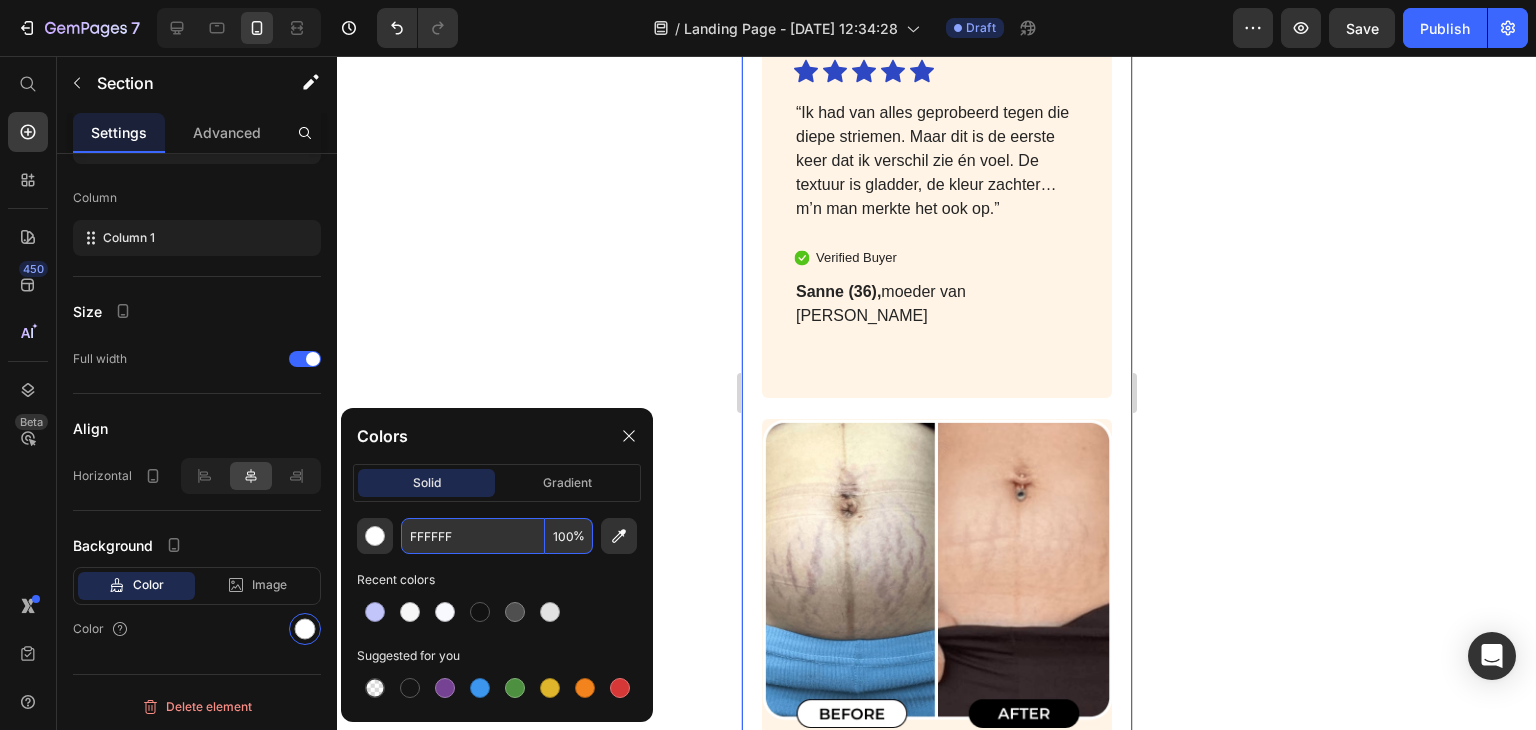 type on "FFFFFF" 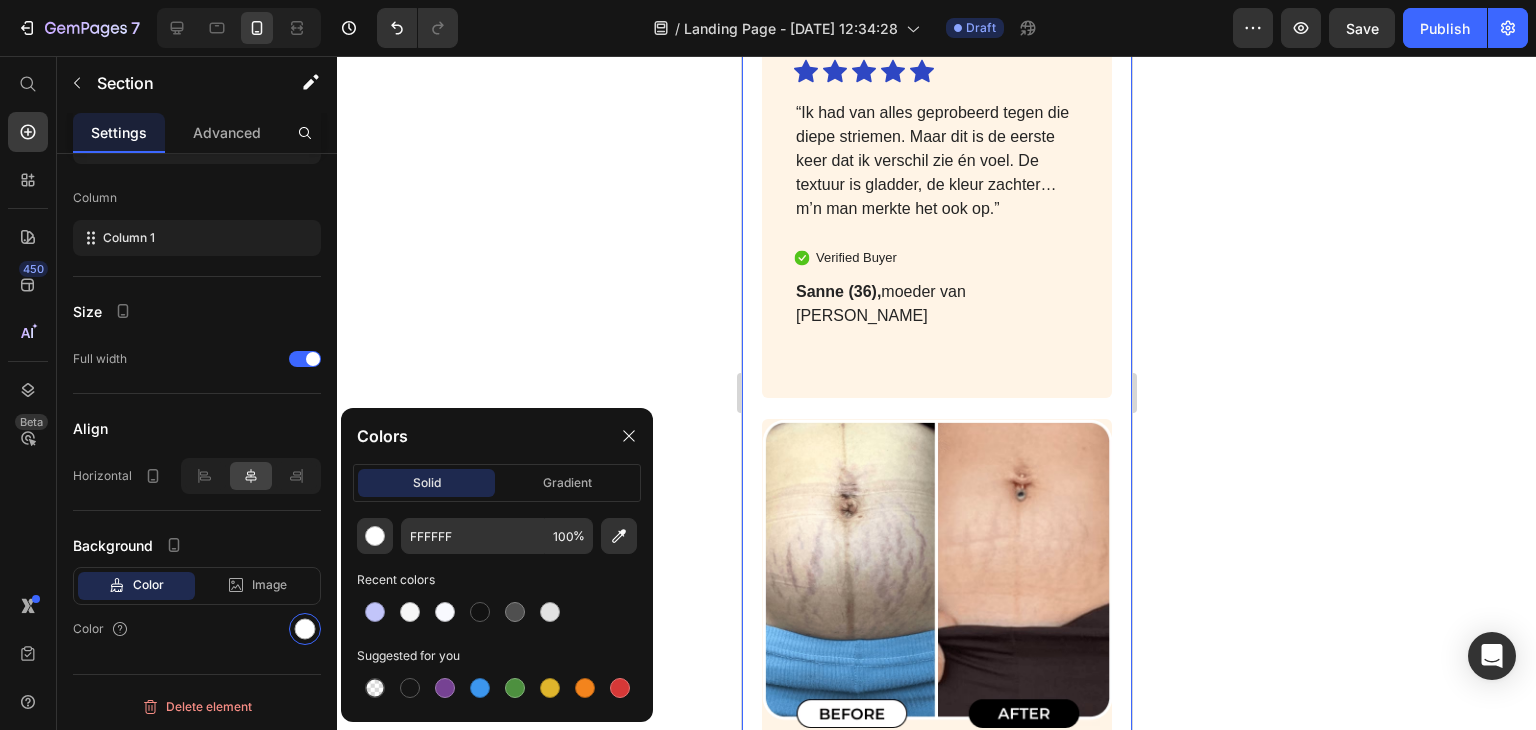 click 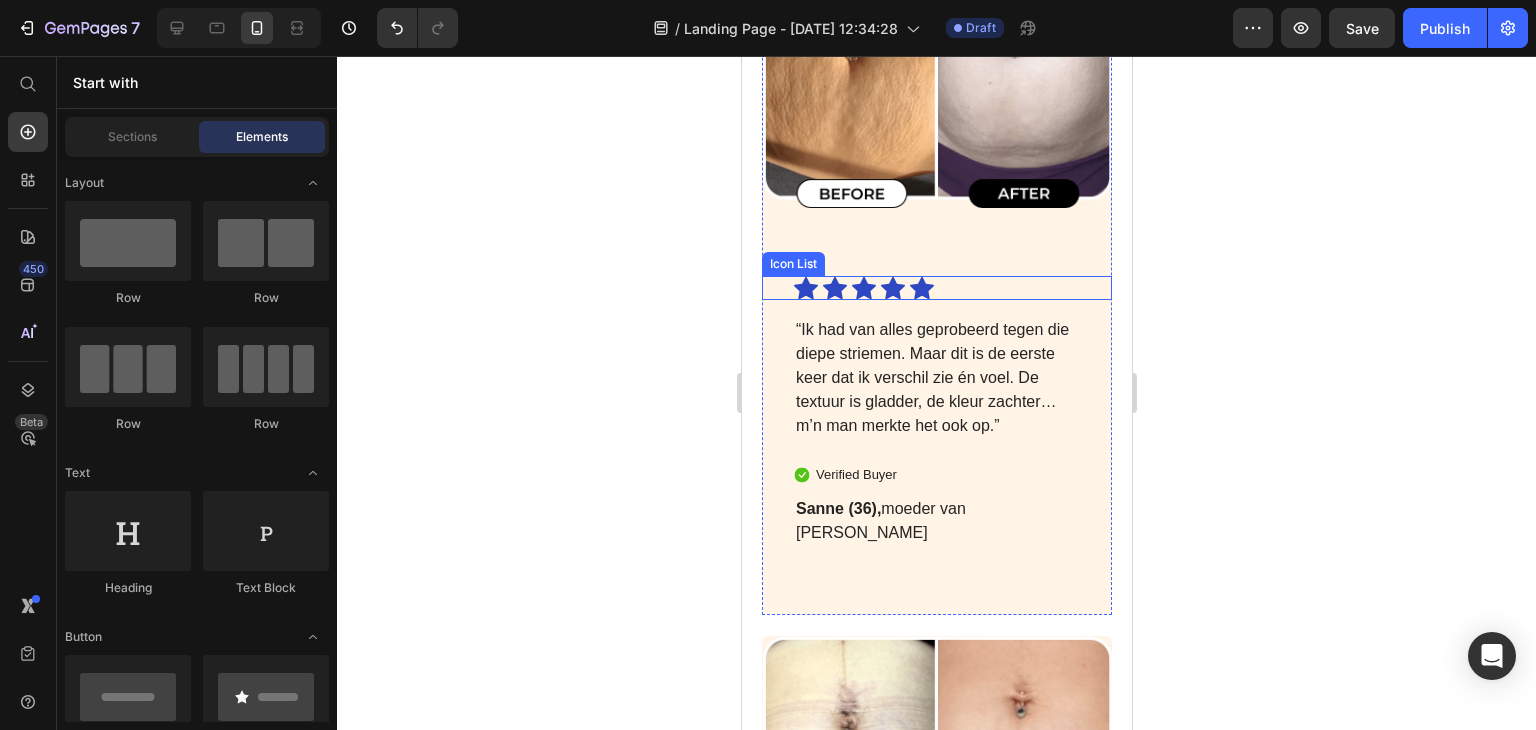 scroll, scrollTop: 6628, scrollLeft: 0, axis: vertical 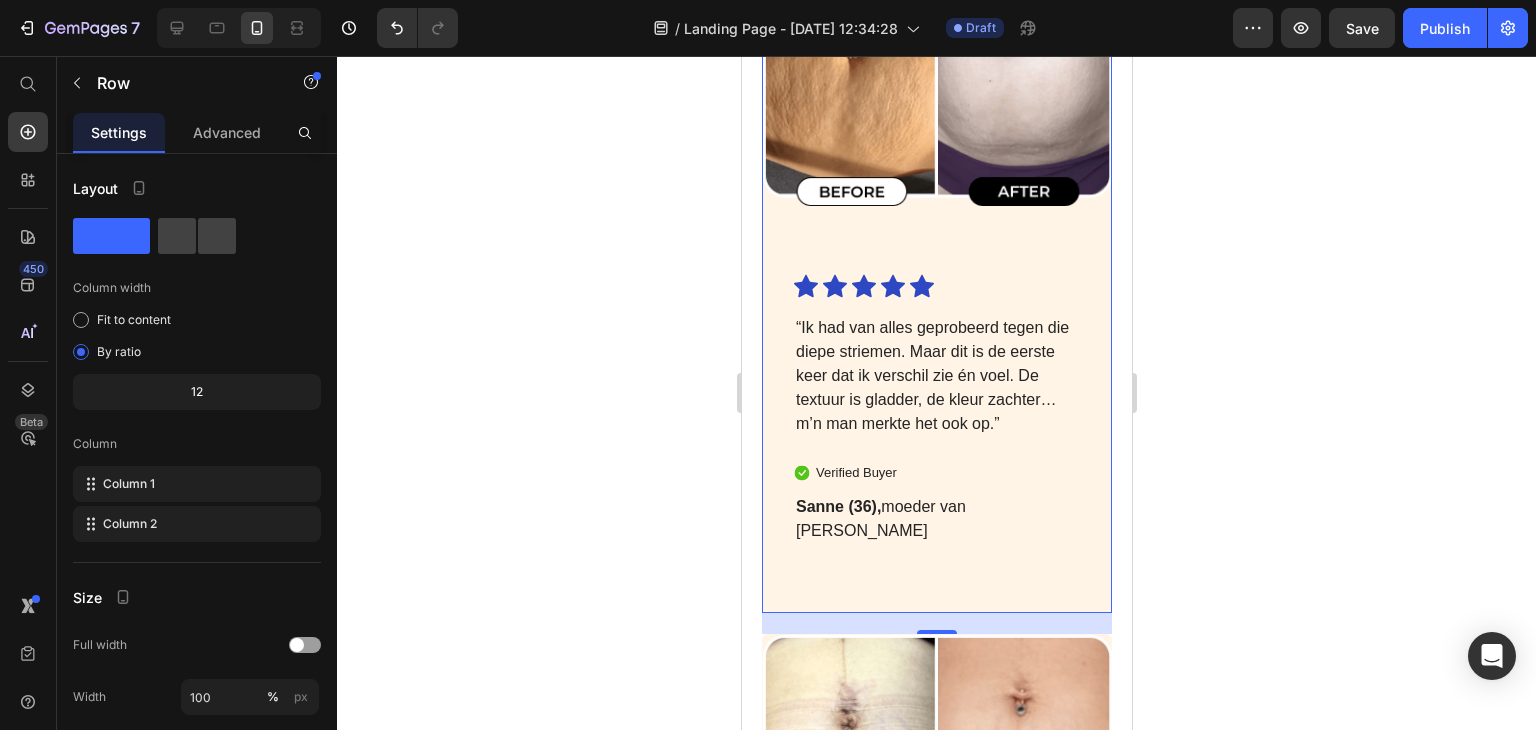 click on "Image" at bounding box center [936, 85] 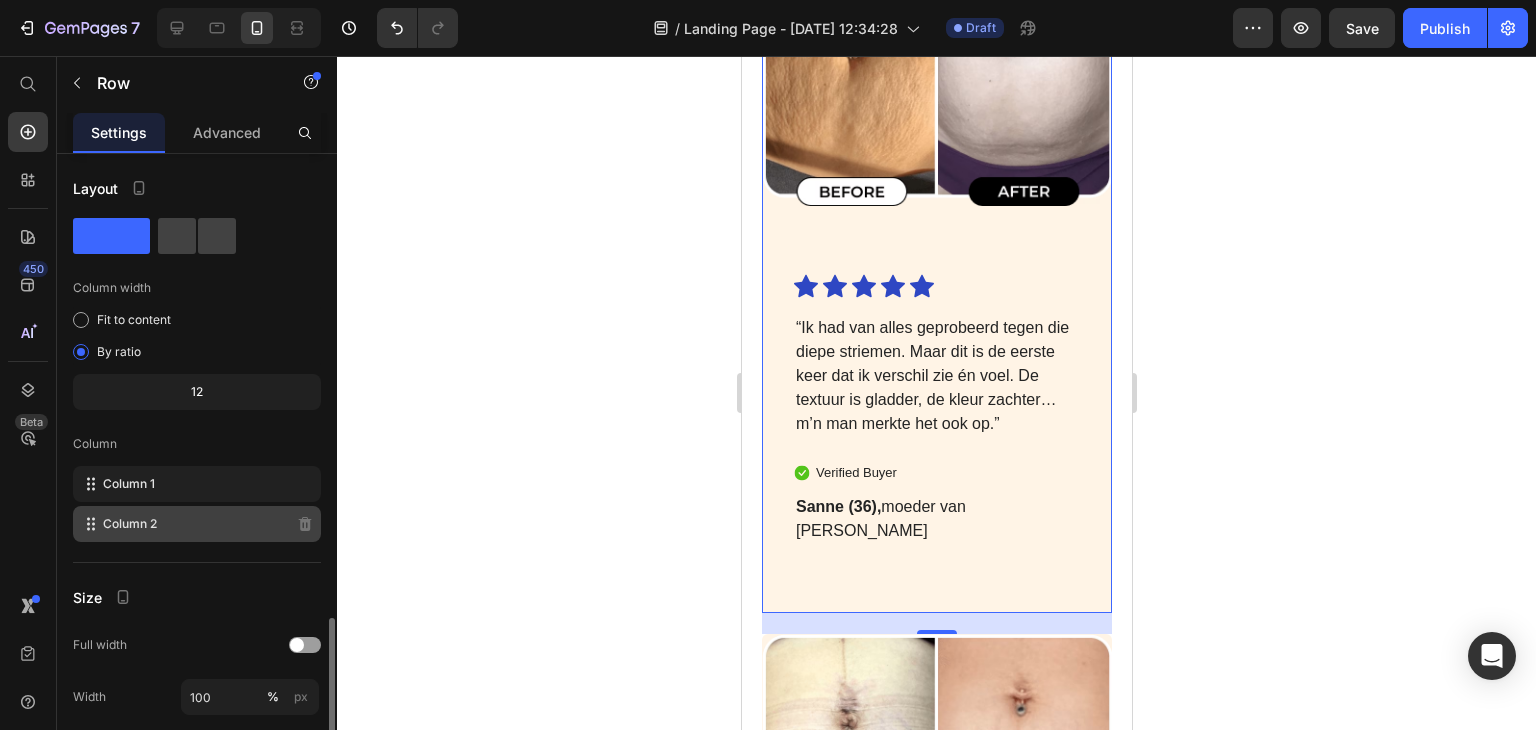 scroll, scrollTop: 273, scrollLeft: 0, axis: vertical 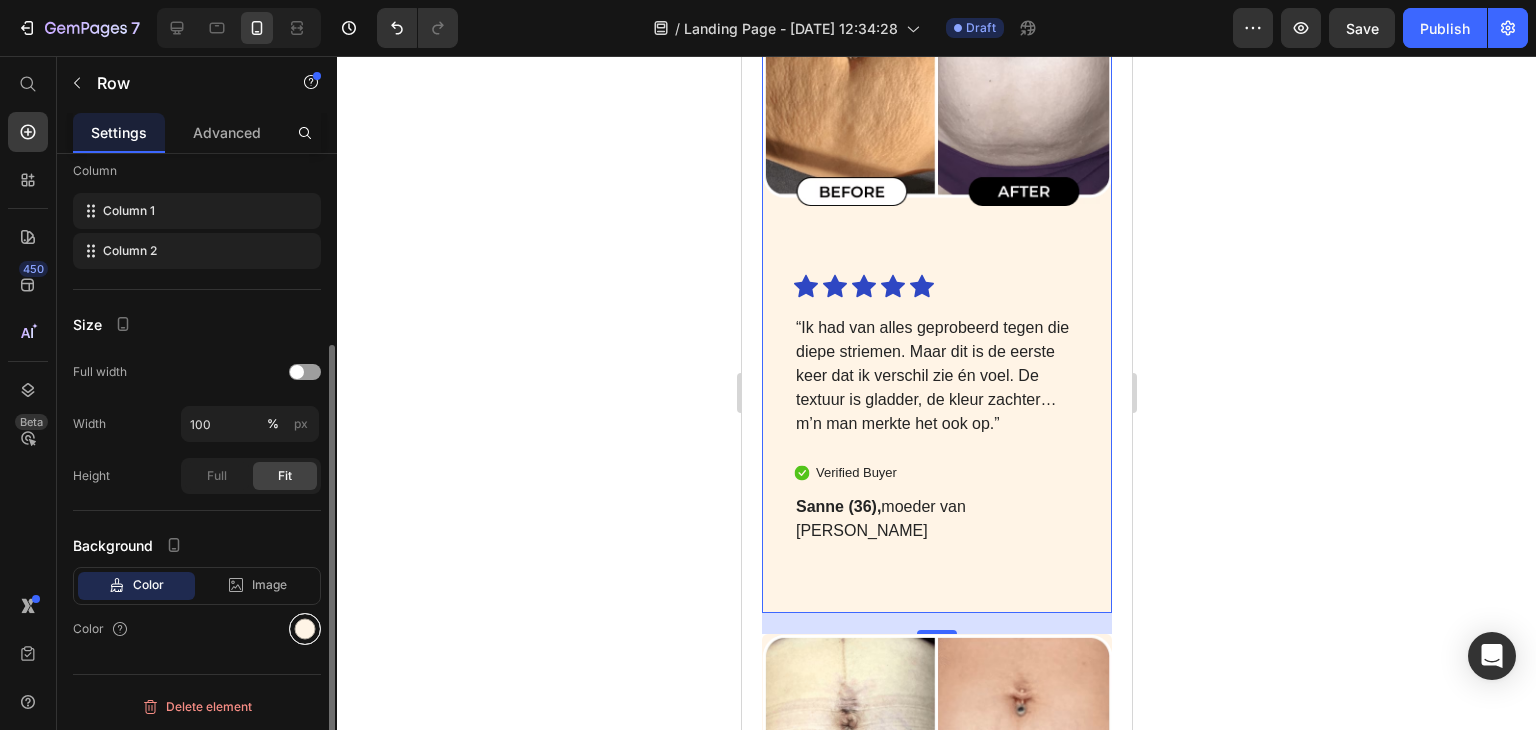 click at bounding box center [305, 629] 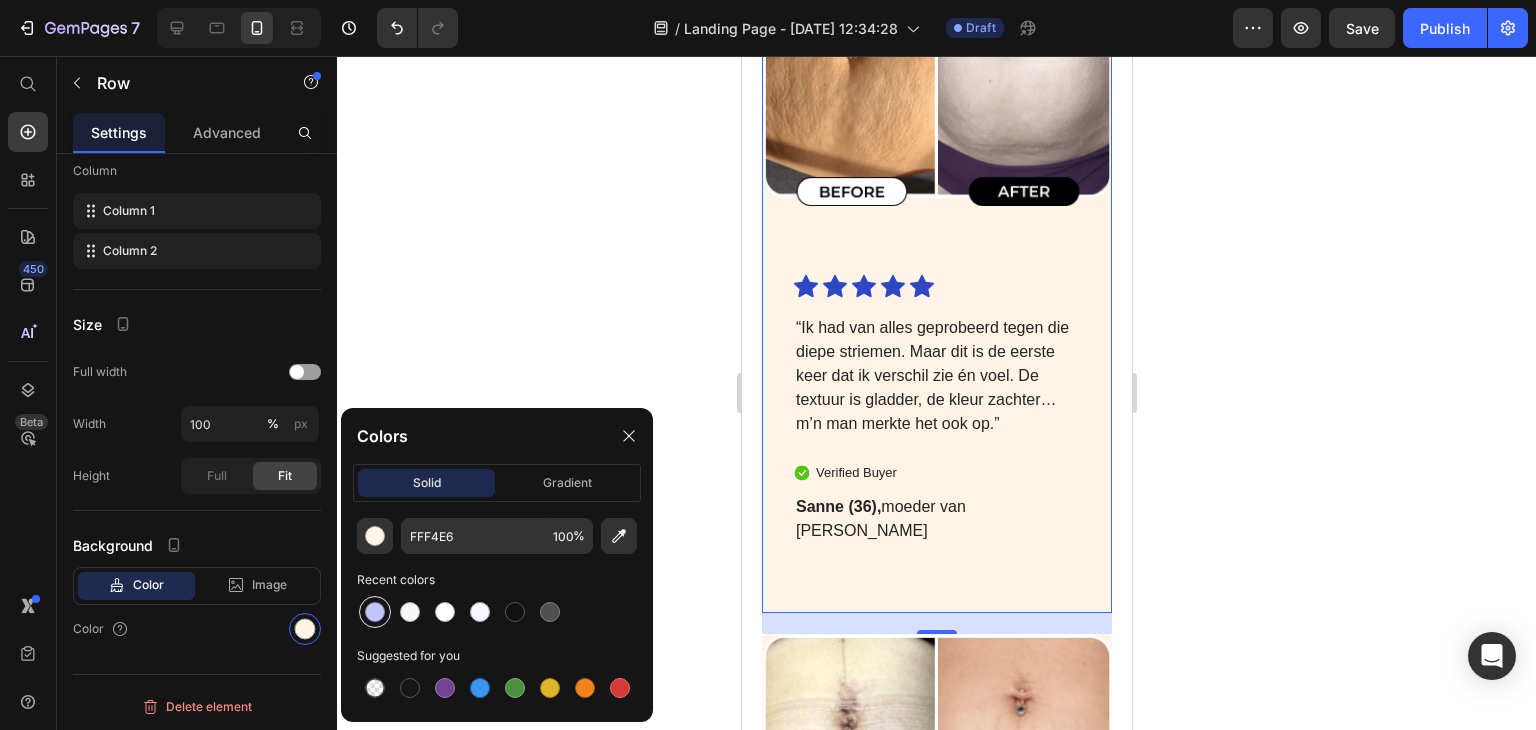 click at bounding box center [375, 612] 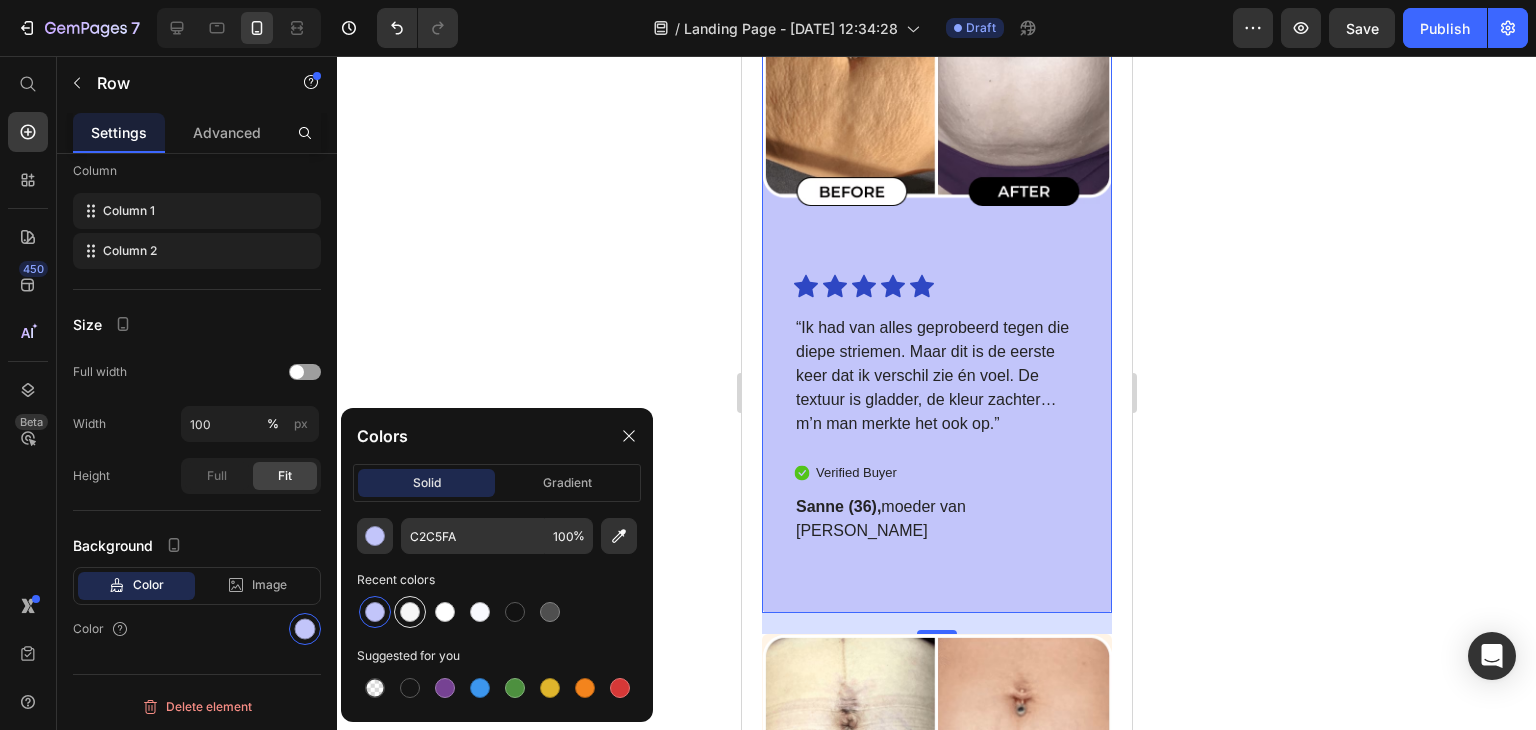 click at bounding box center (410, 612) 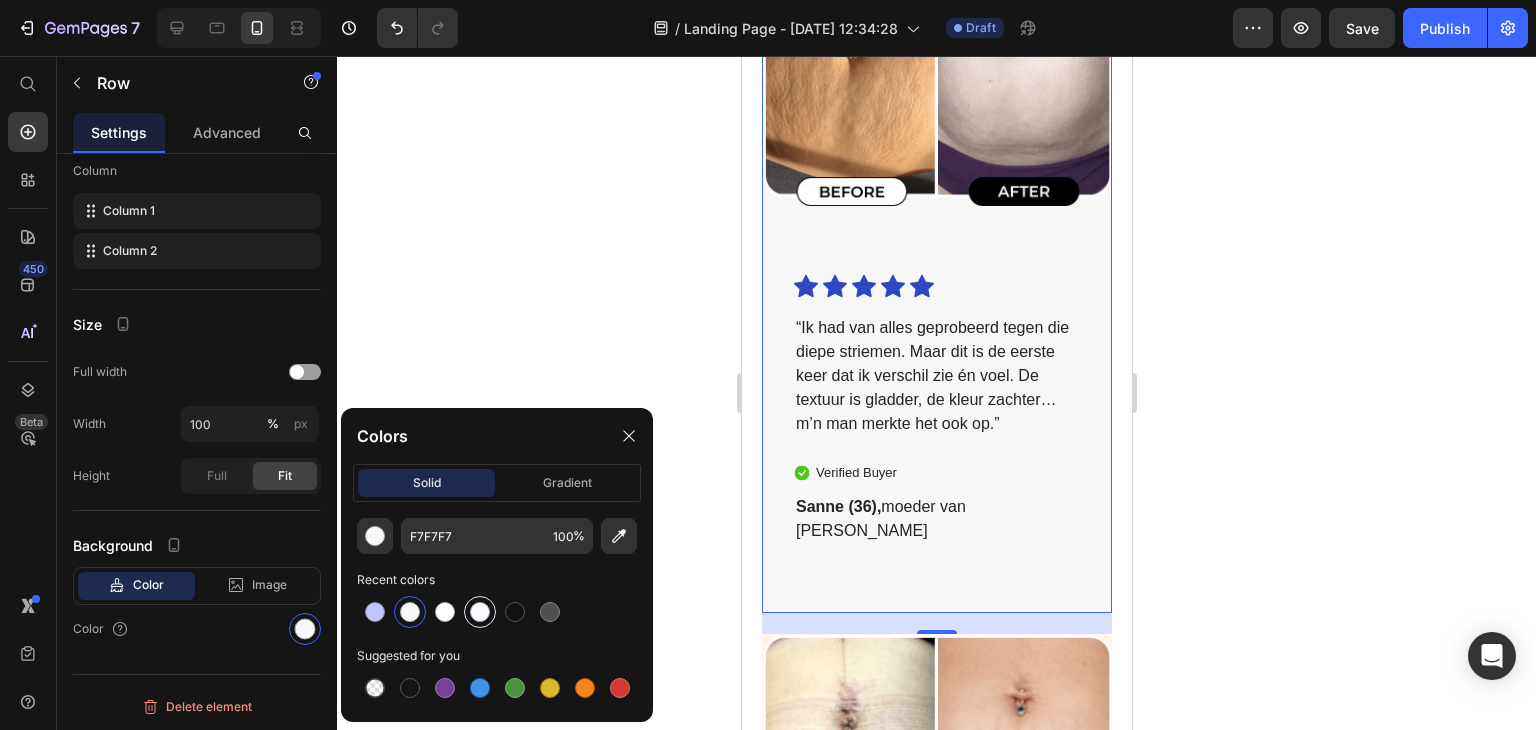 click at bounding box center [480, 612] 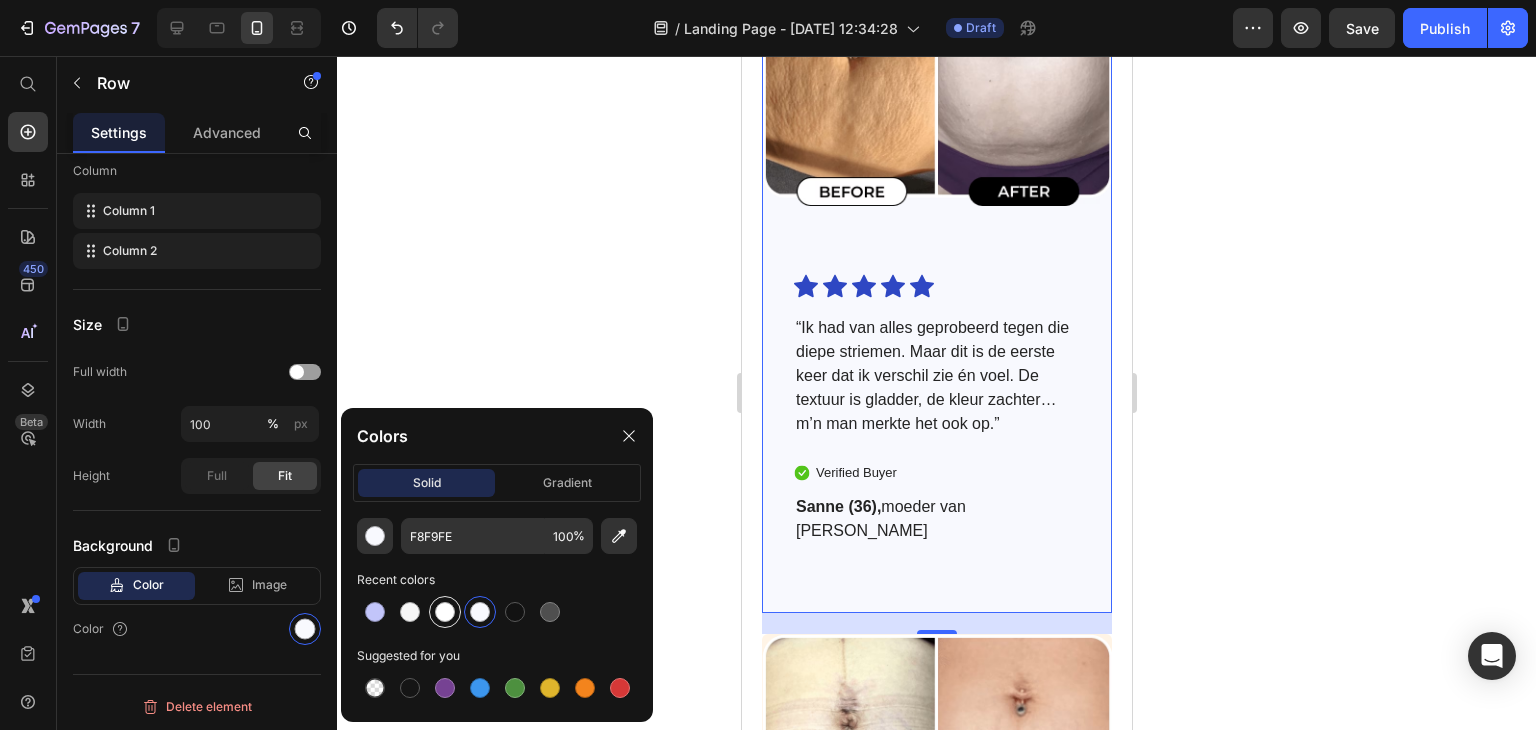 click at bounding box center (445, 612) 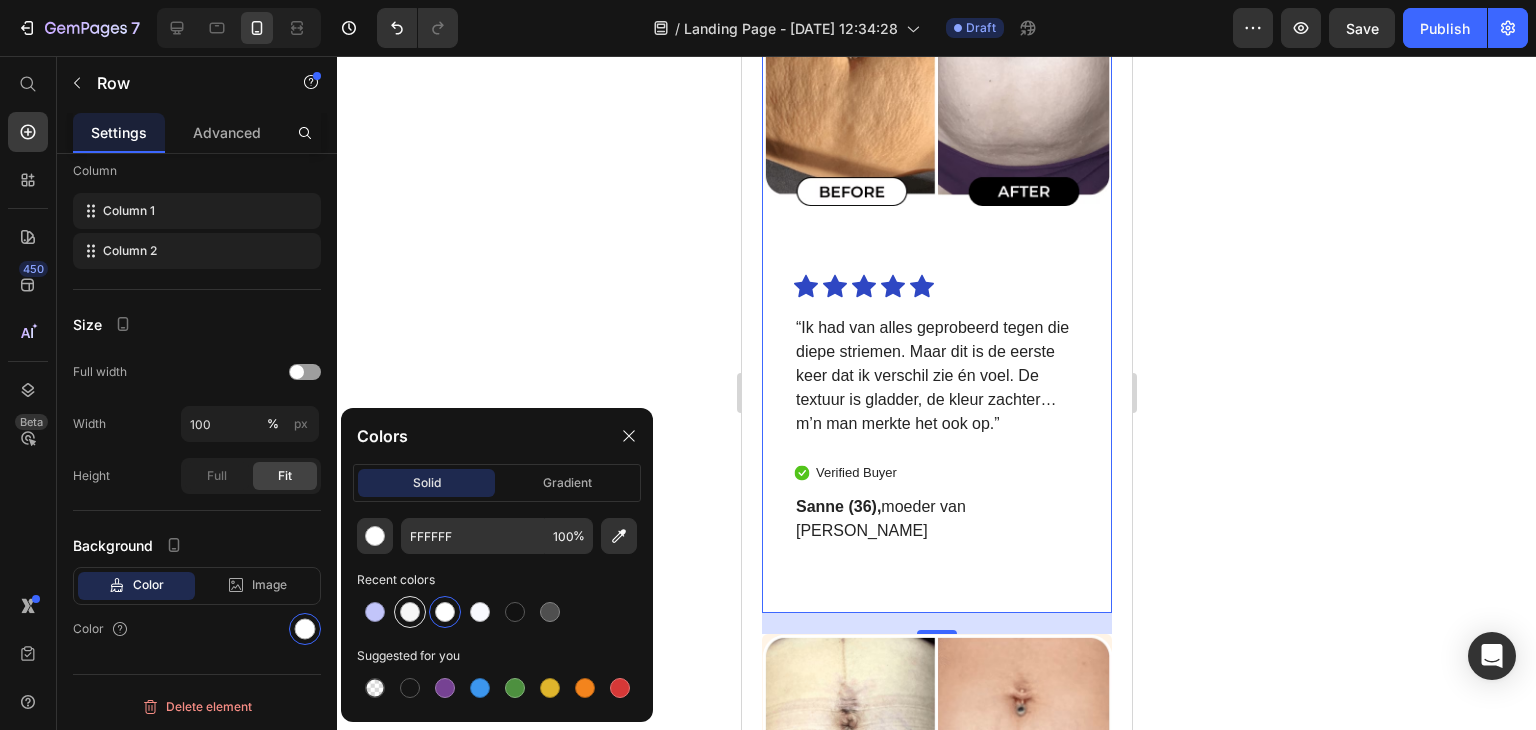 click at bounding box center [410, 612] 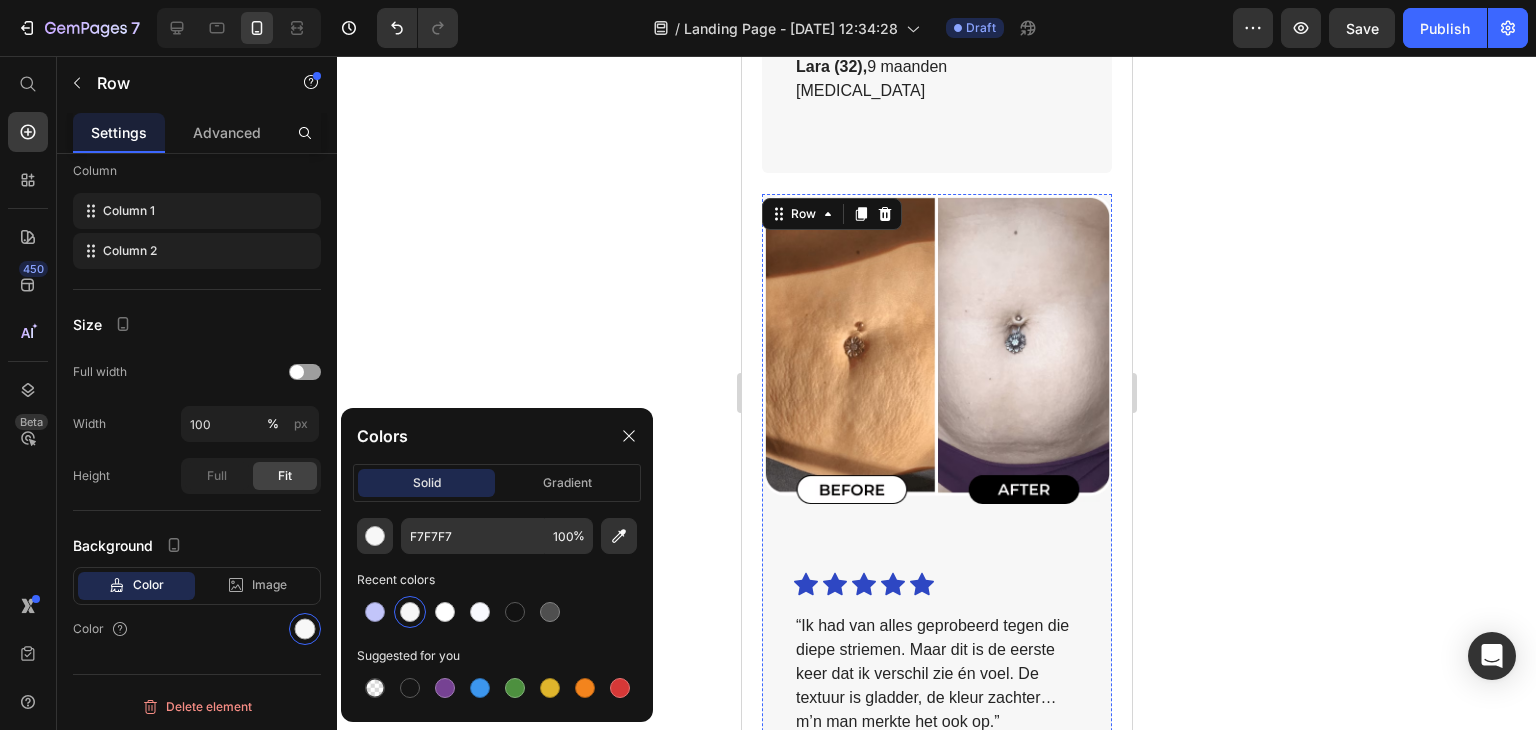 scroll, scrollTop: 6336, scrollLeft: 0, axis: vertical 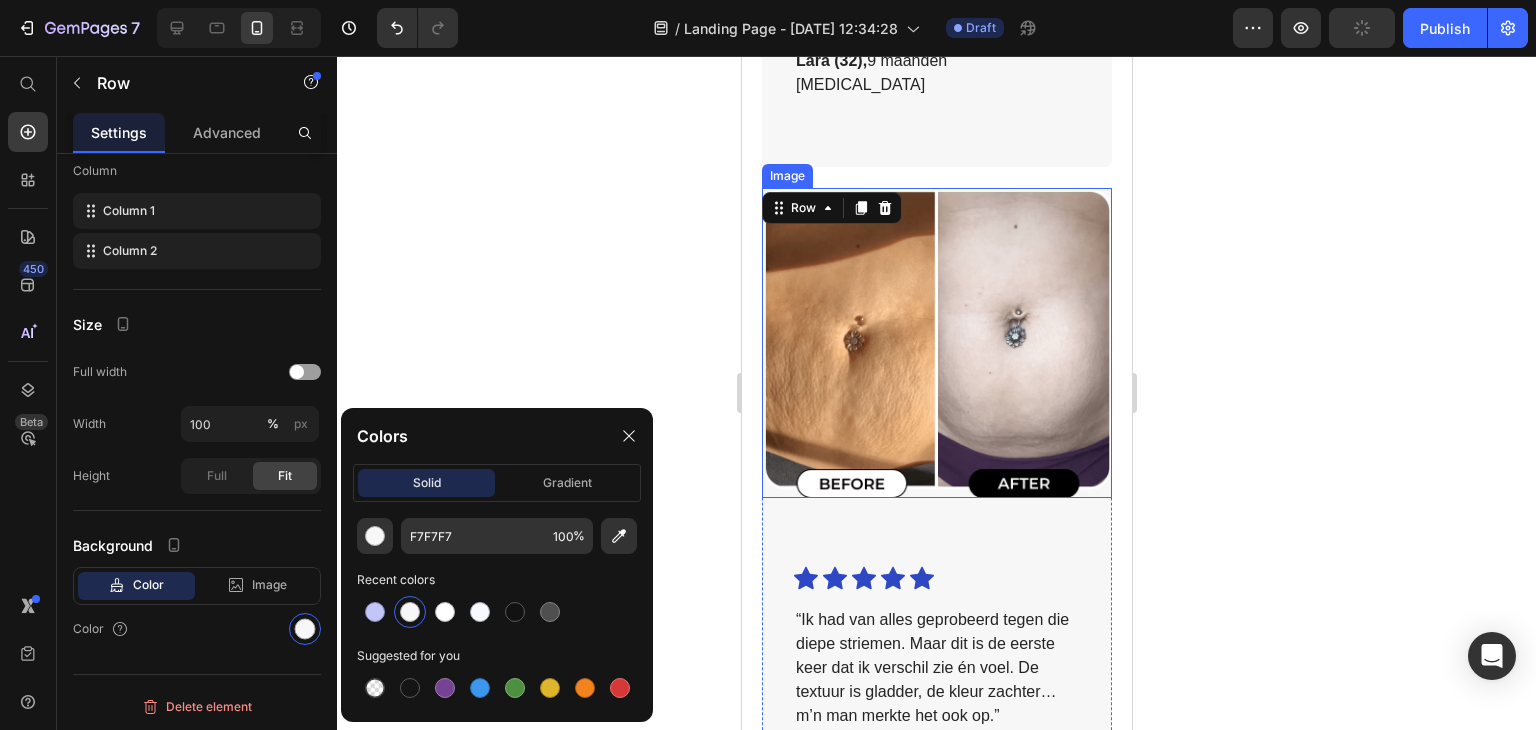 click 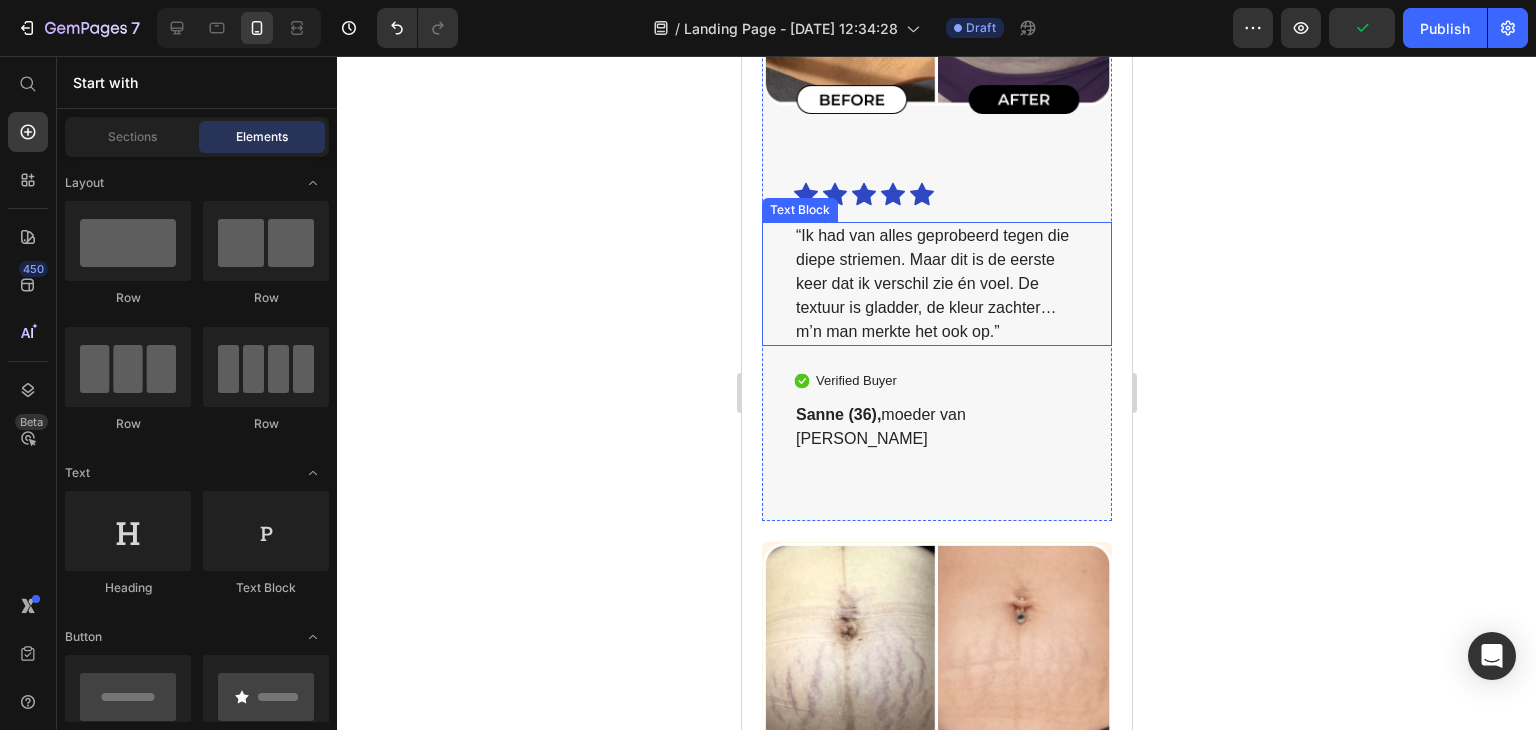 scroll, scrollTop: 6722, scrollLeft: 0, axis: vertical 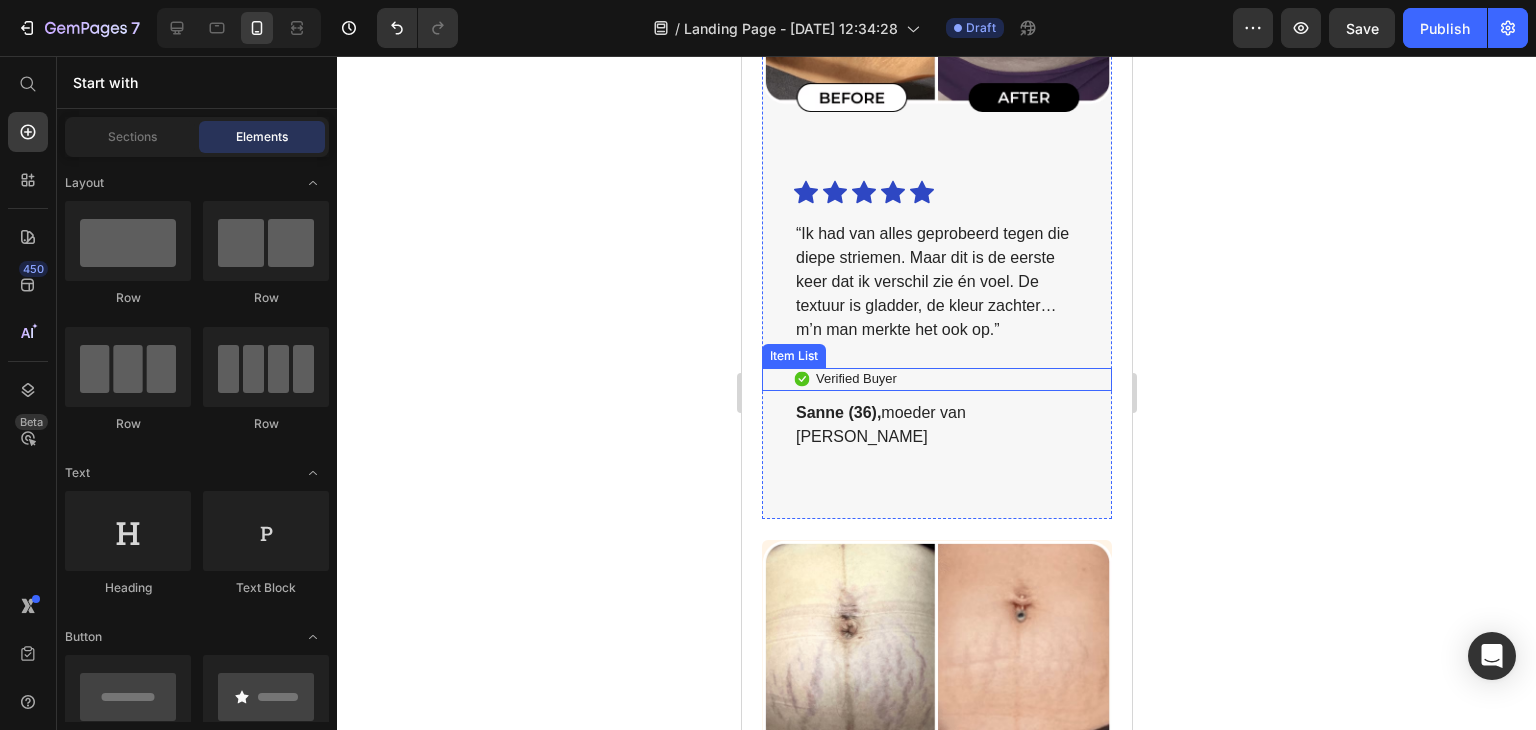 click 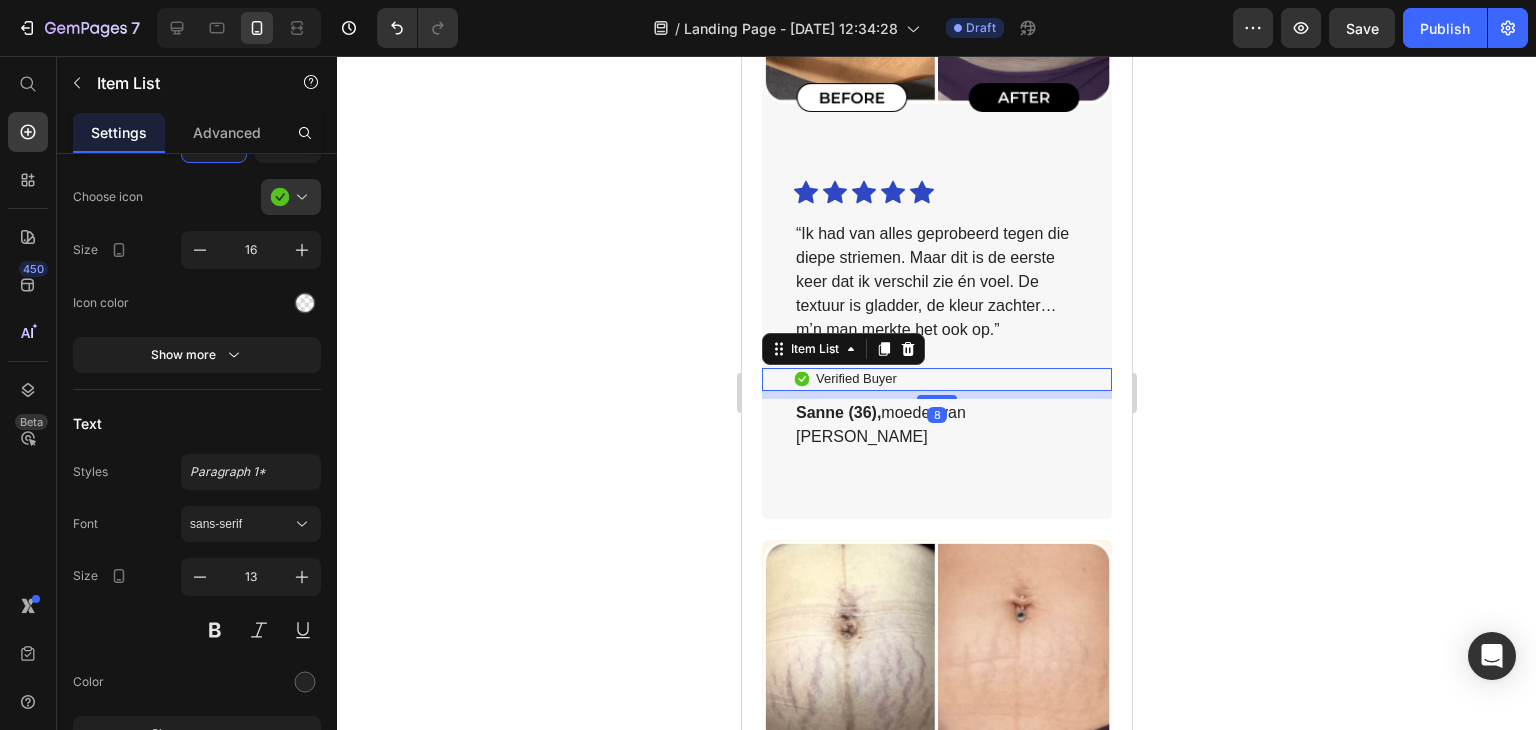 scroll, scrollTop: 0, scrollLeft: 0, axis: both 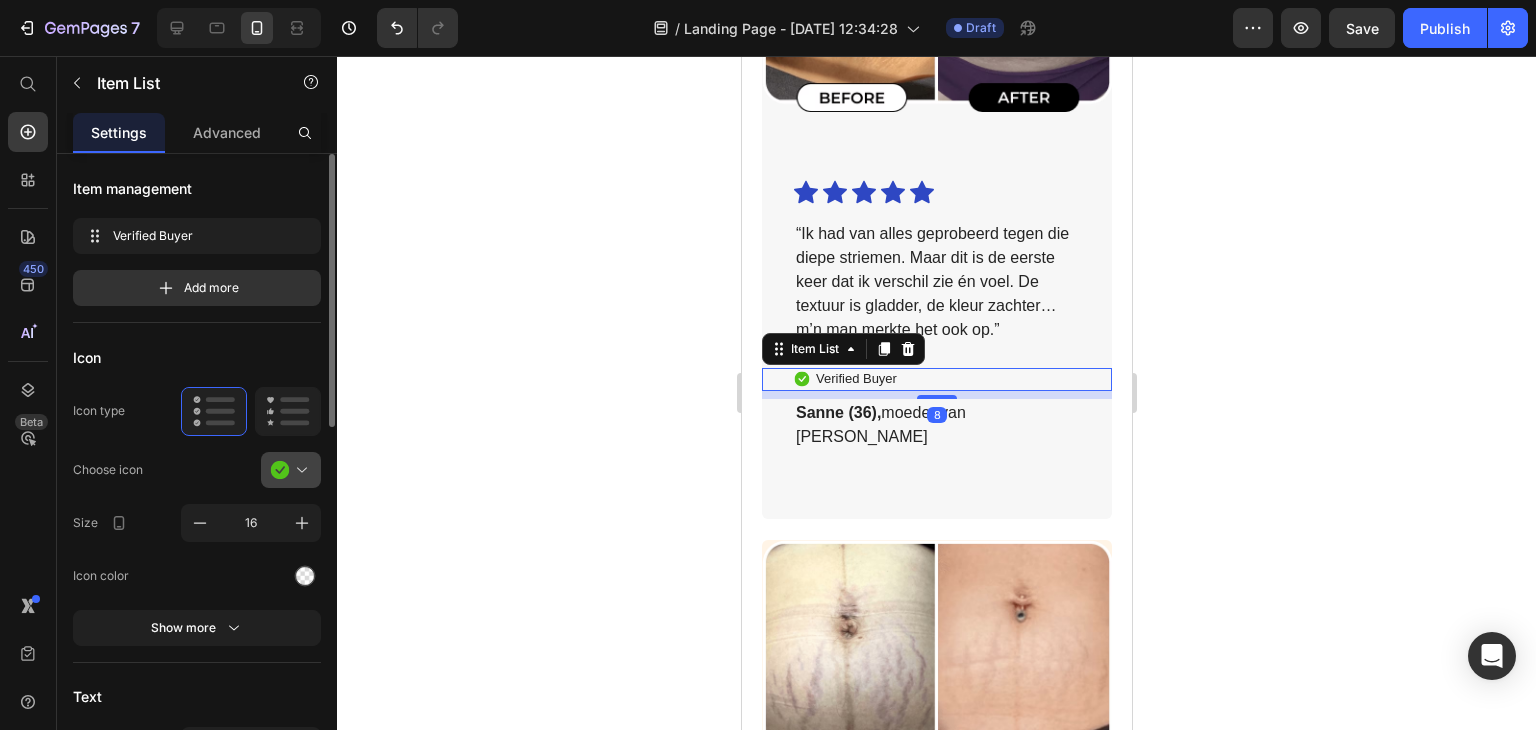 click at bounding box center [299, 470] 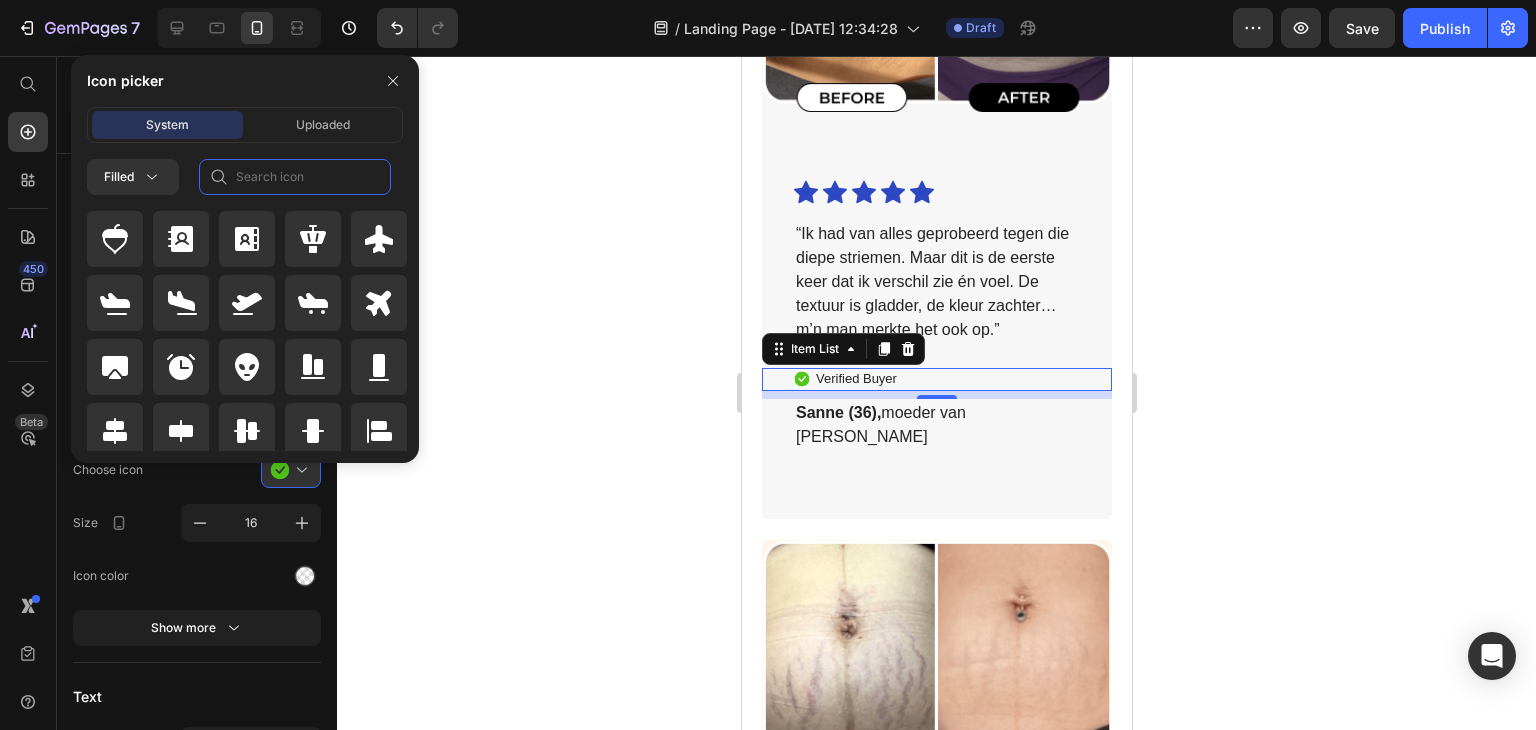 click 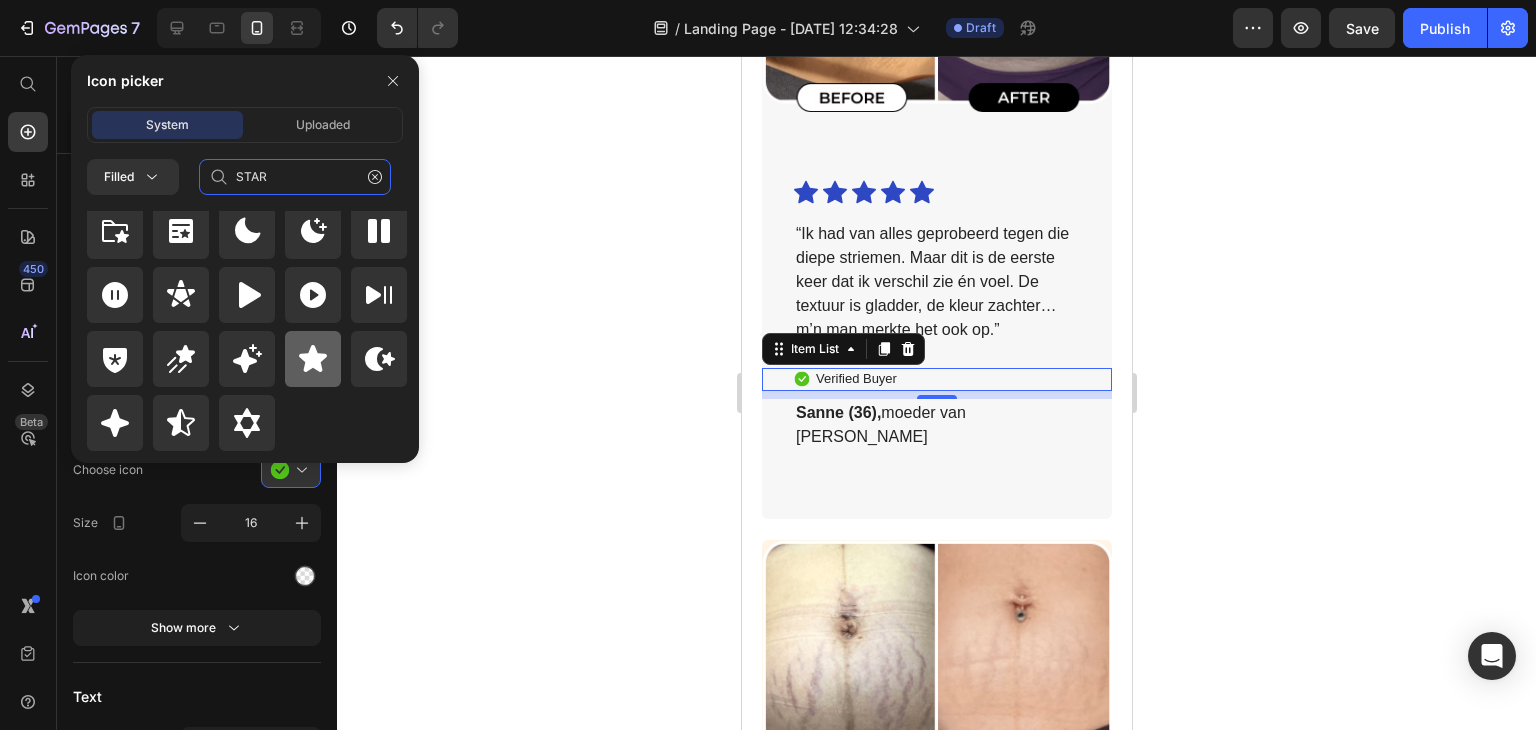 scroll, scrollTop: 0, scrollLeft: 0, axis: both 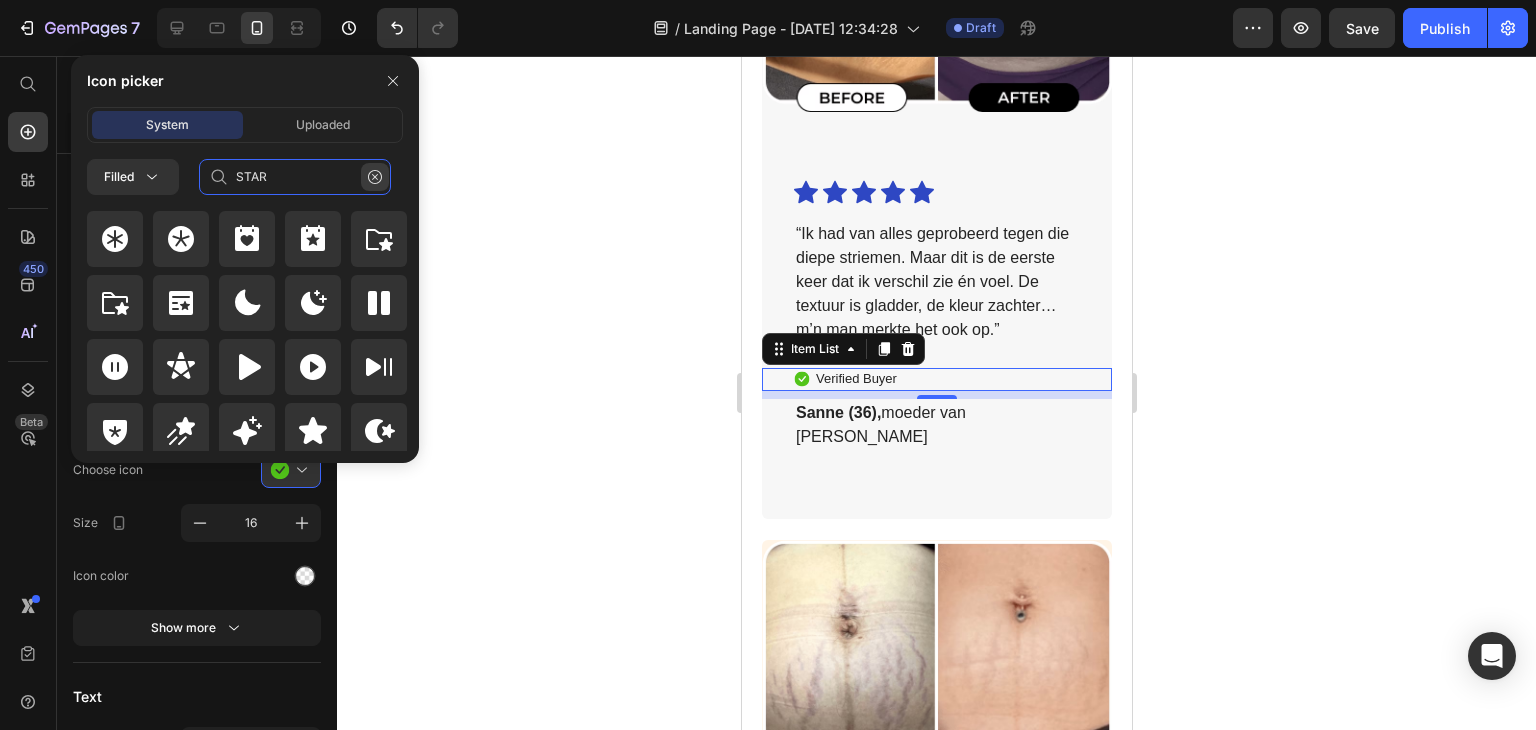 type on "STAR" 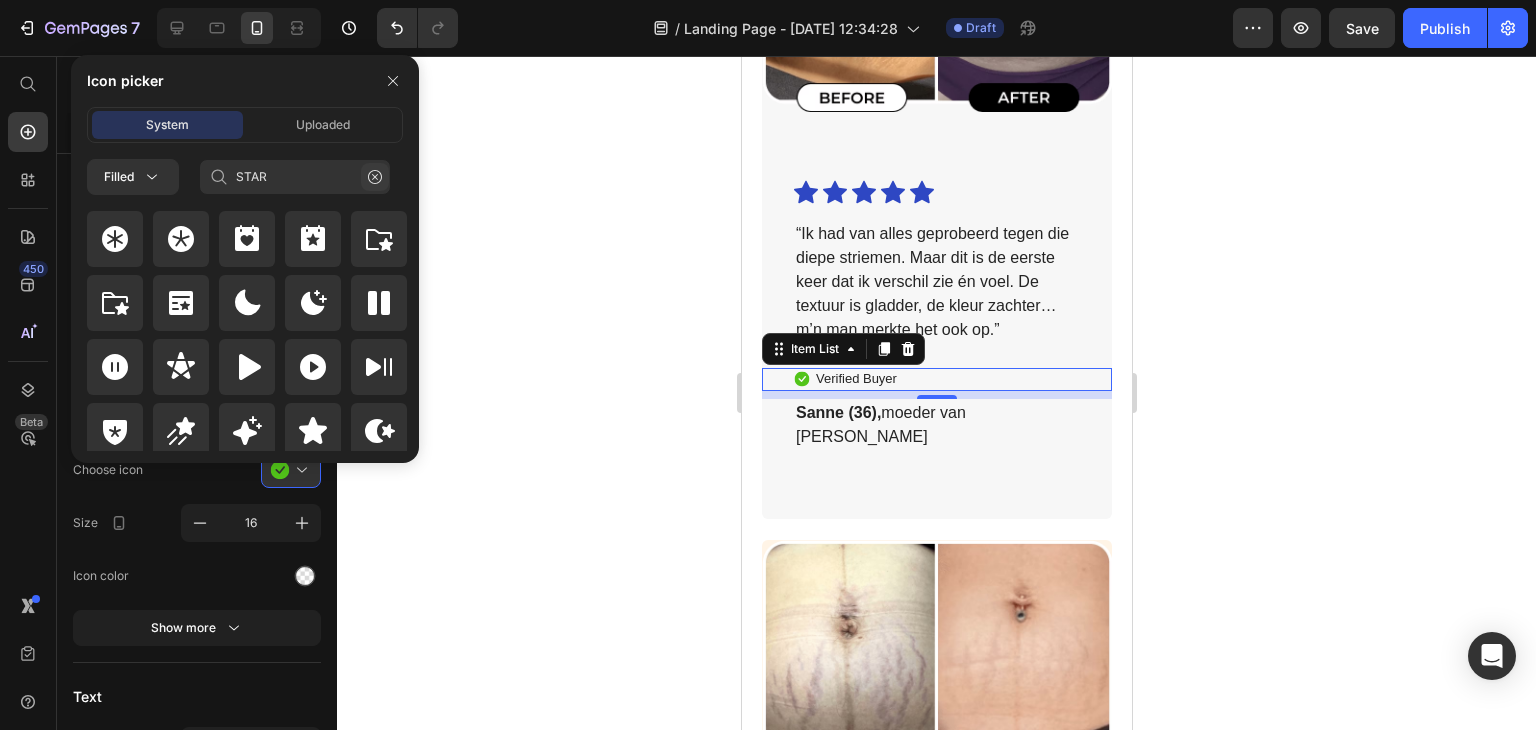 click 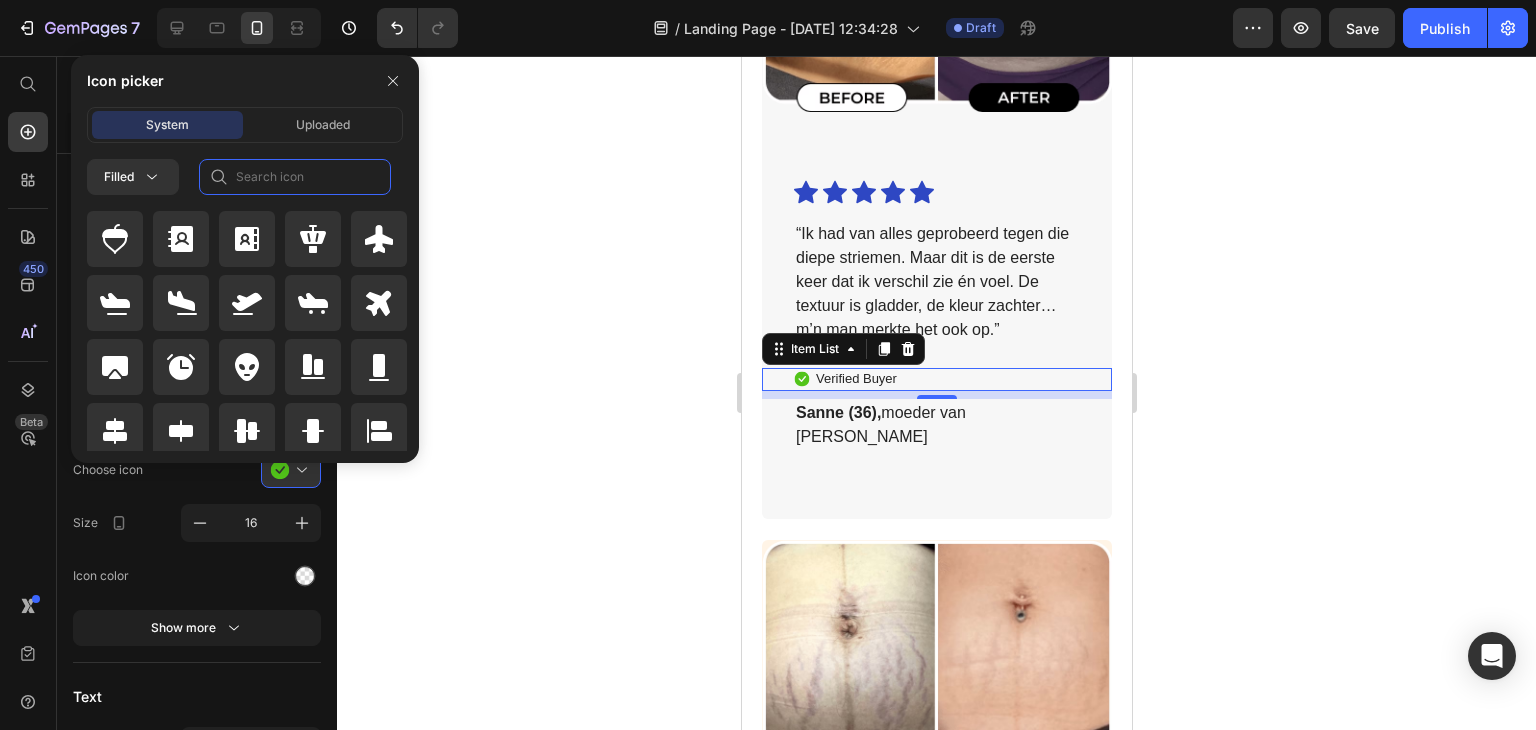 click 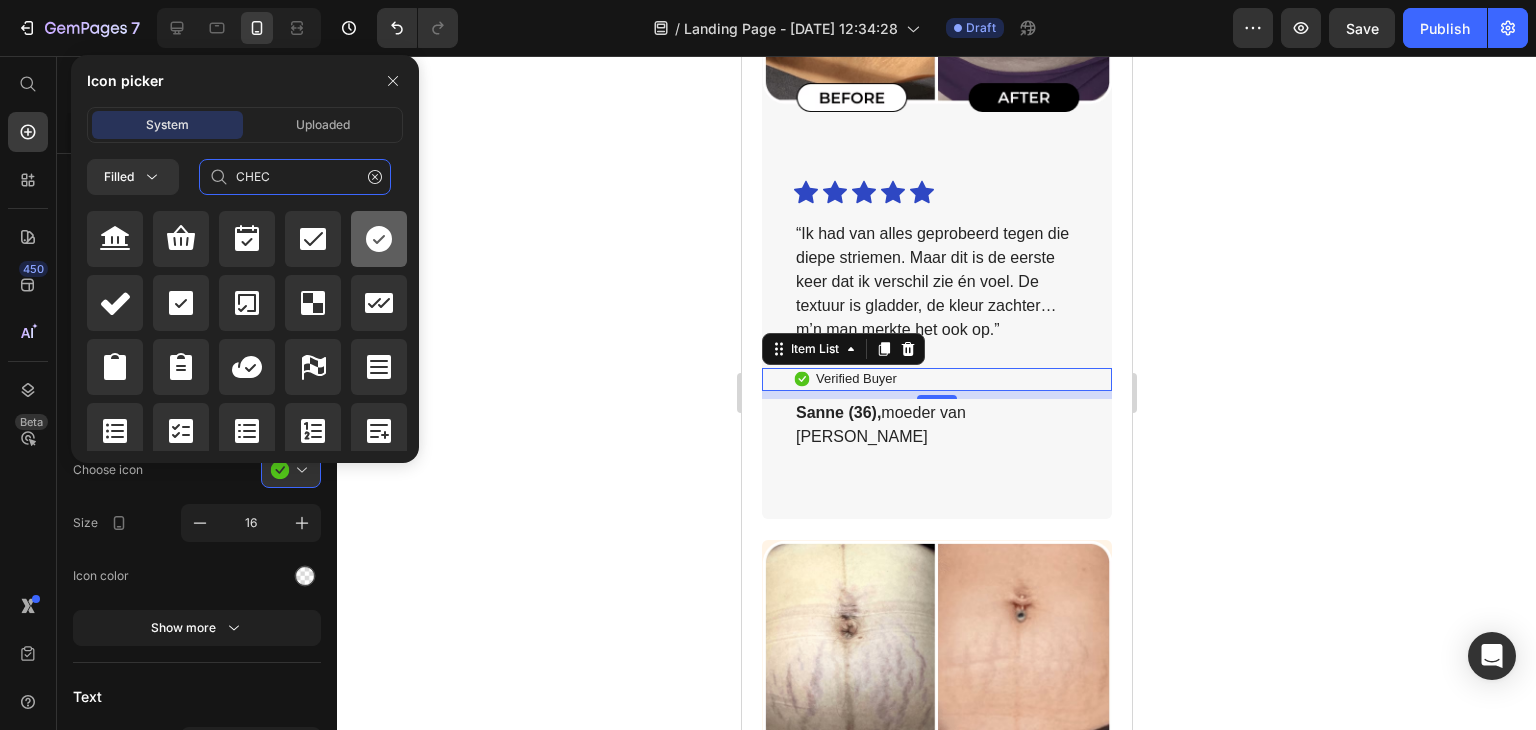 type on "CHEC" 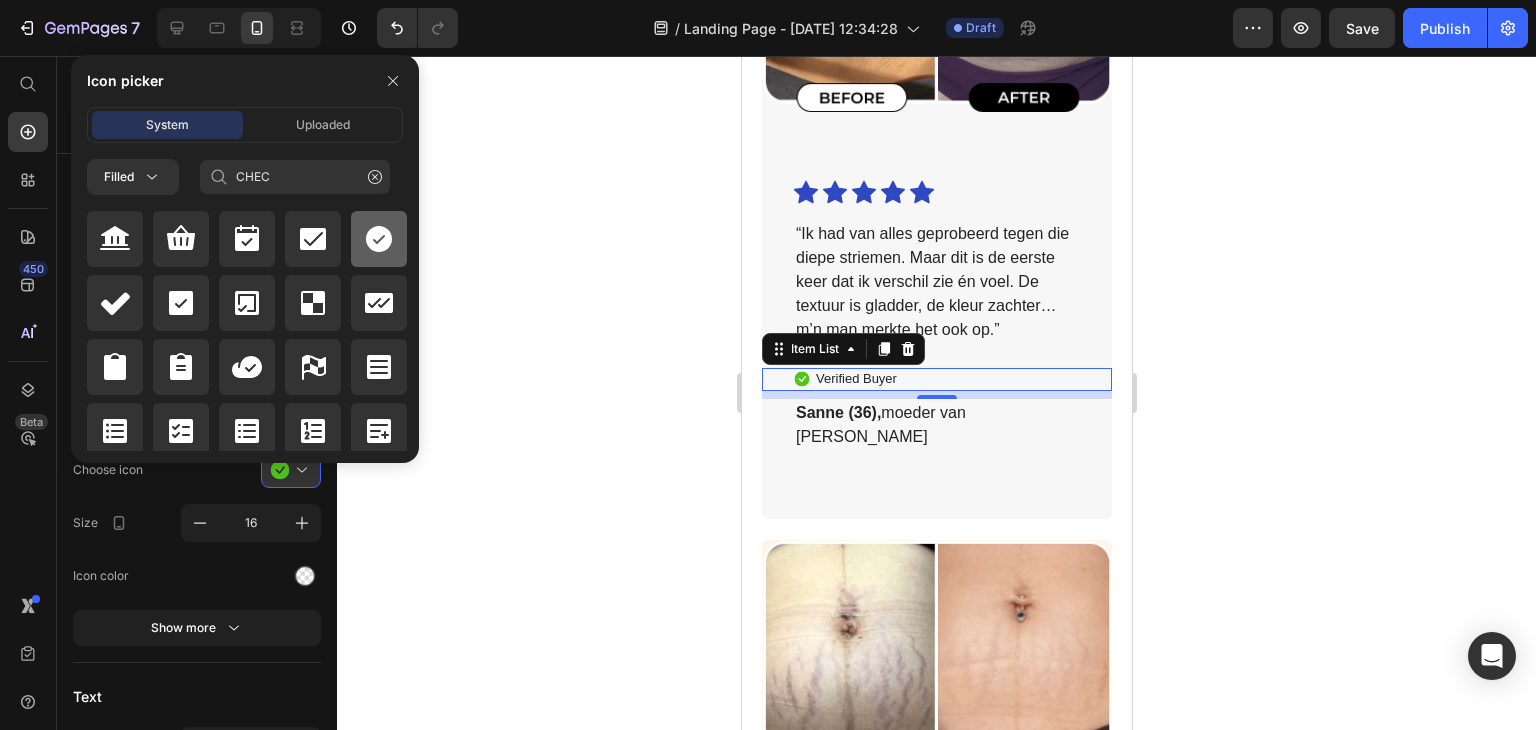 click 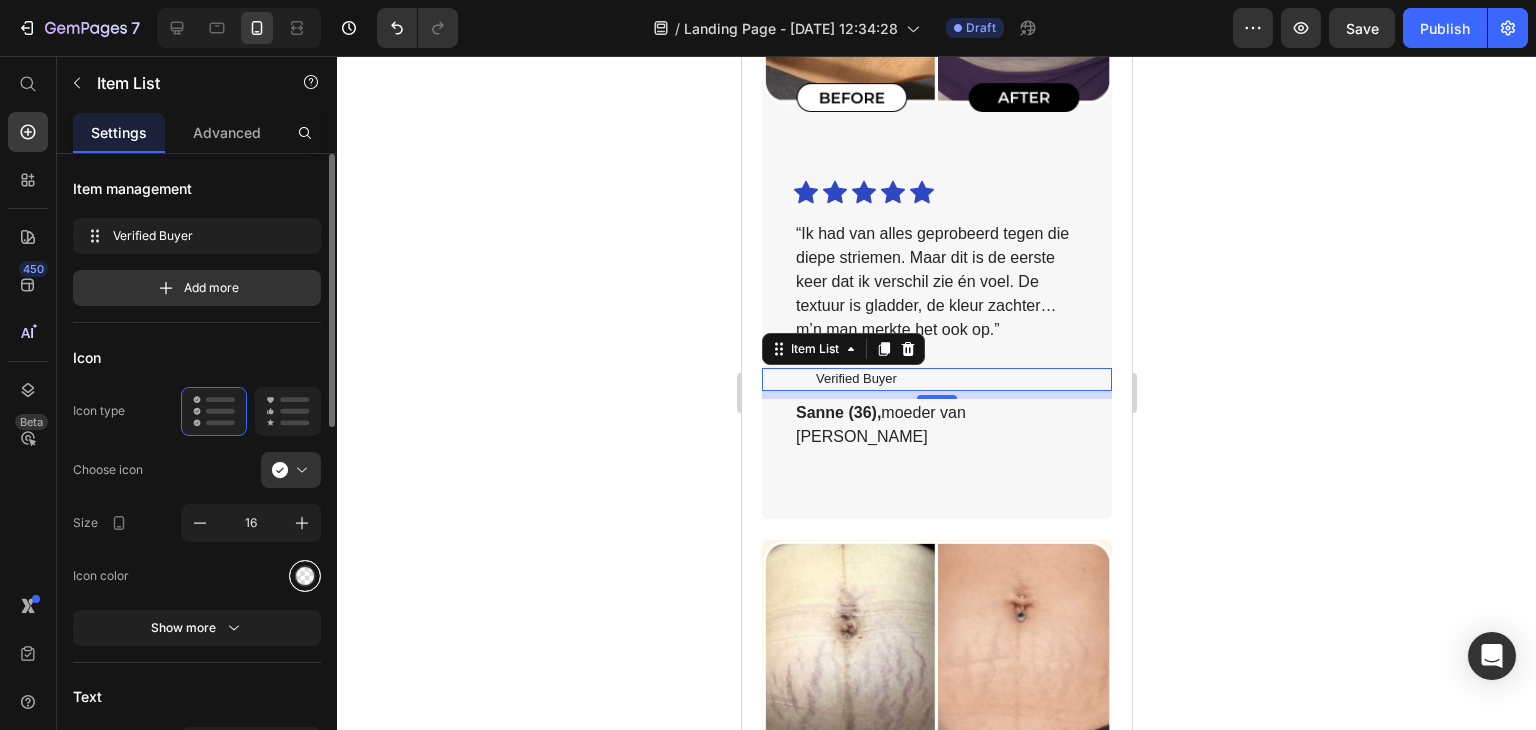 click at bounding box center [305, 575] 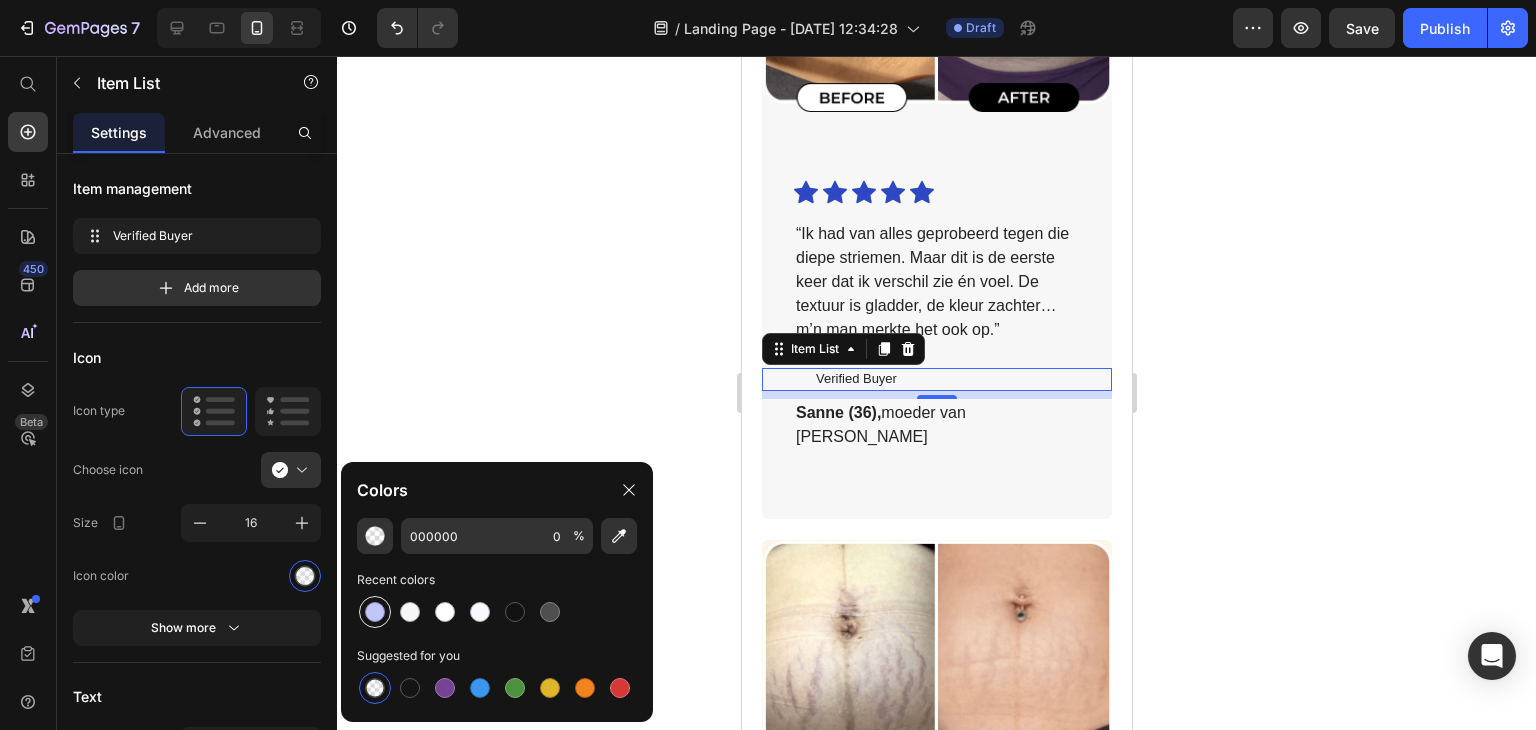 click at bounding box center [375, 612] 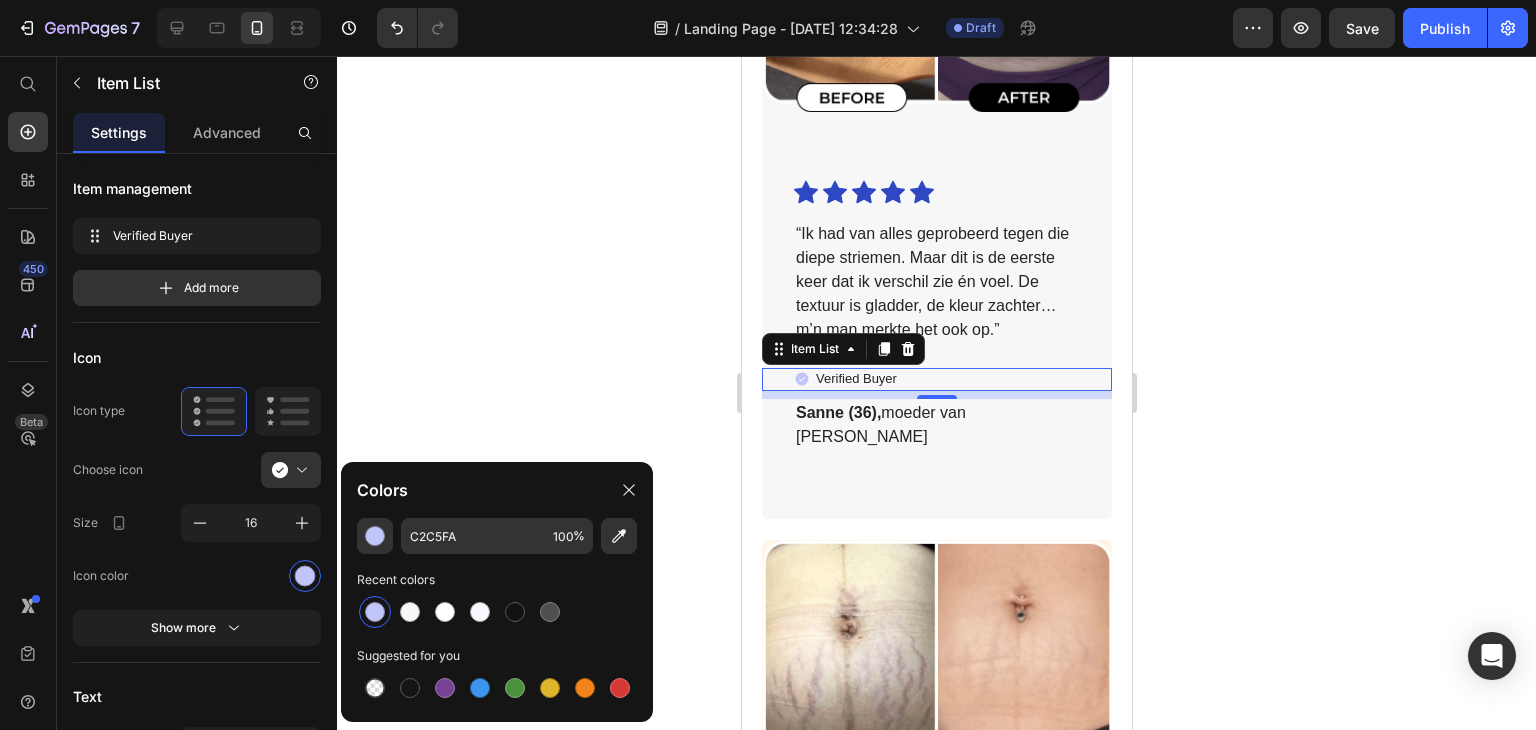 click 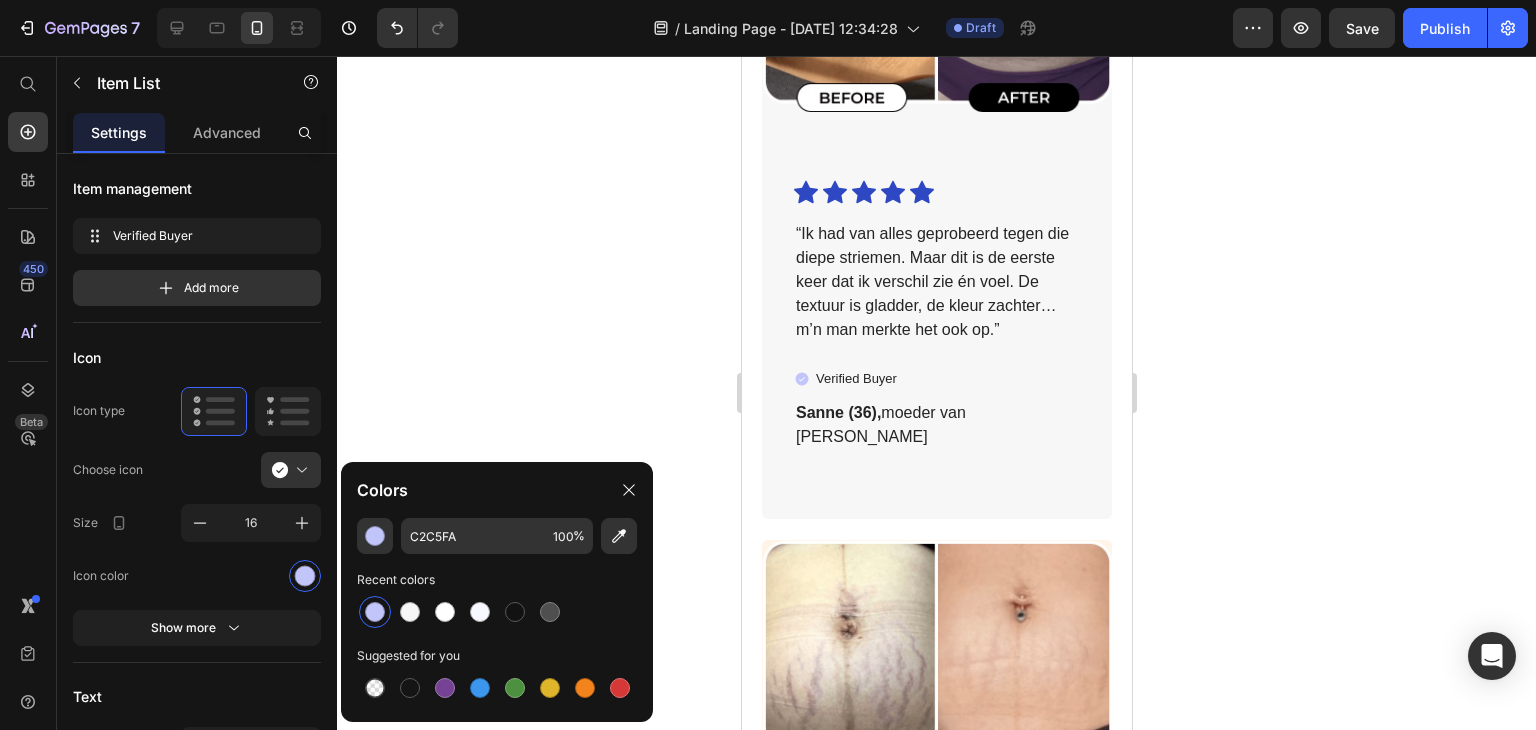 click 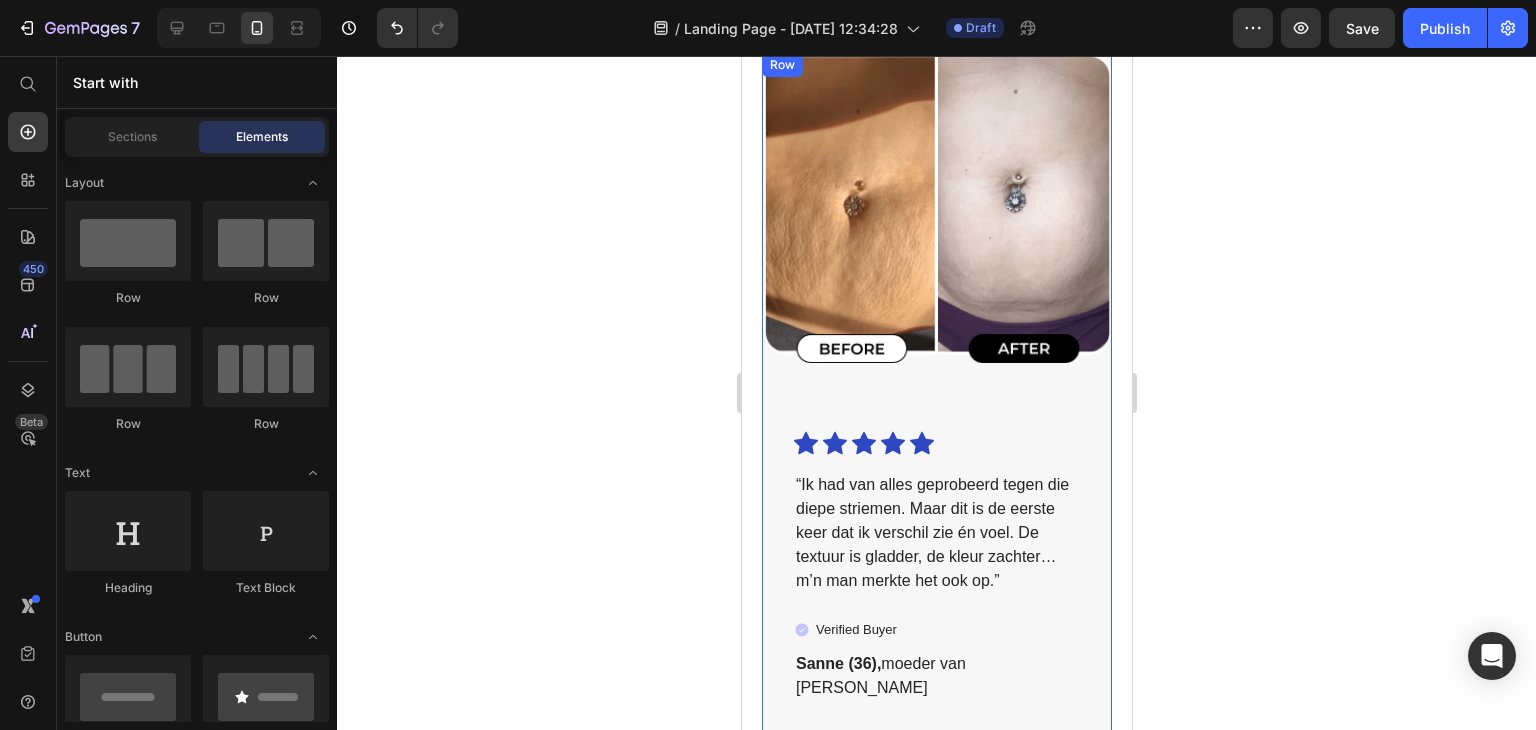 scroll, scrollTop: 6450, scrollLeft: 0, axis: vertical 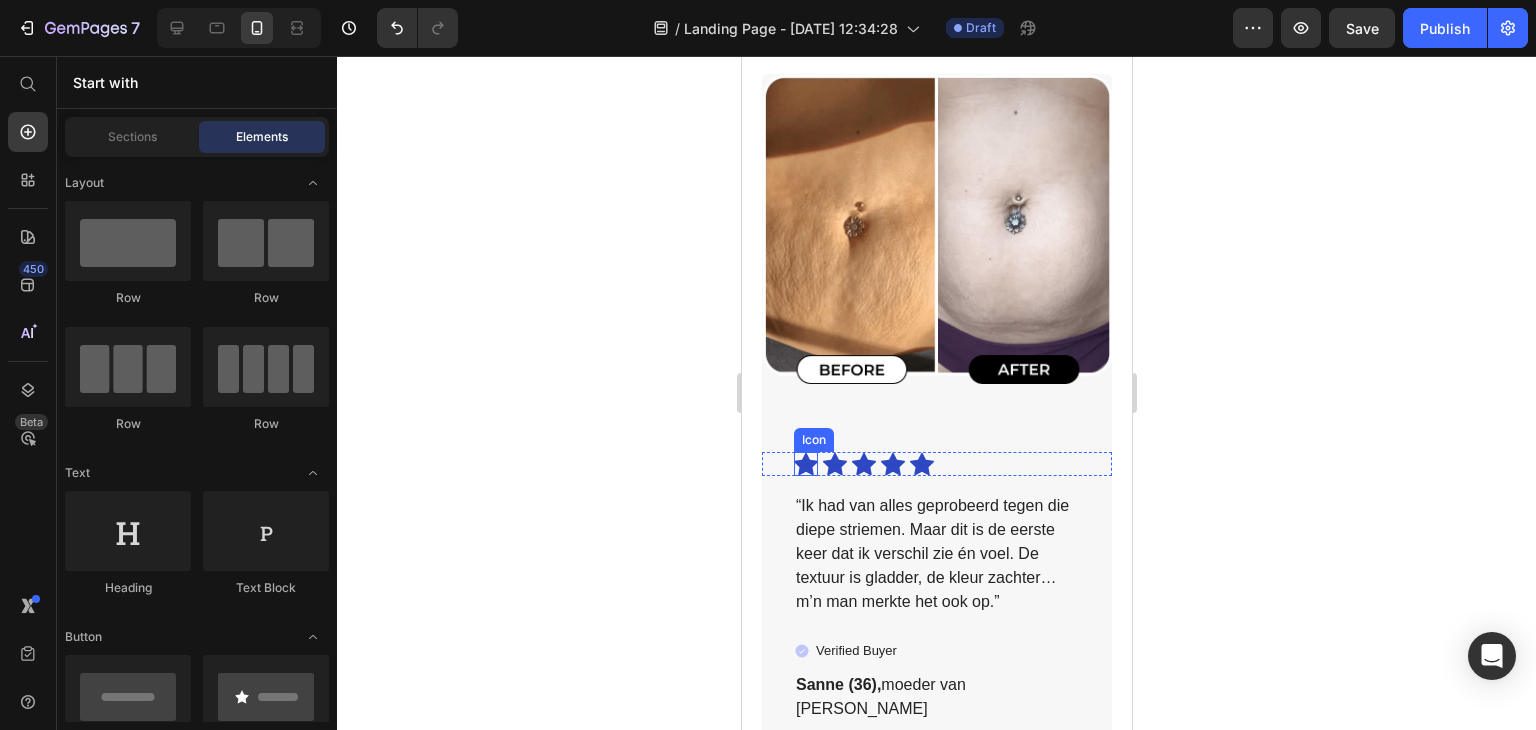 click 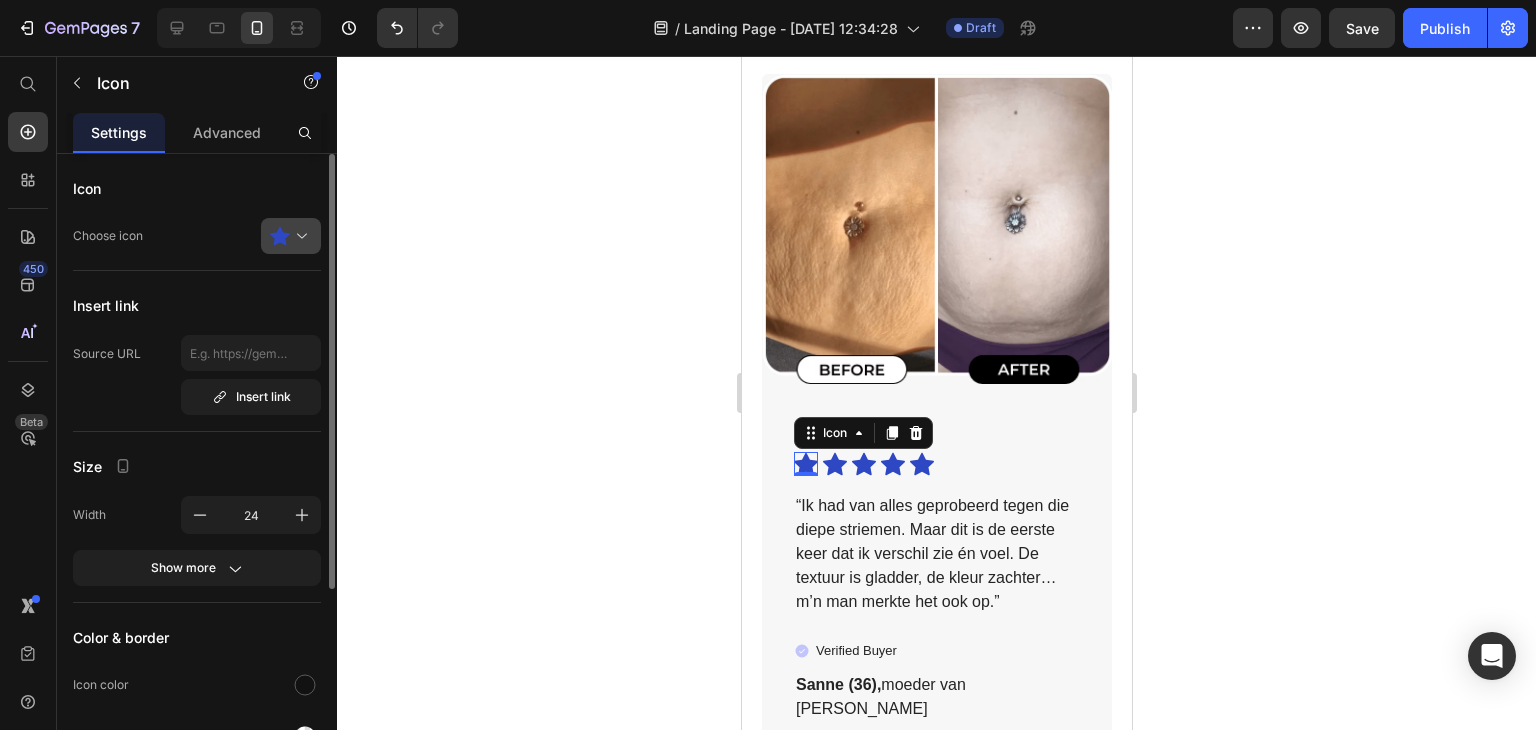 click at bounding box center [299, 236] 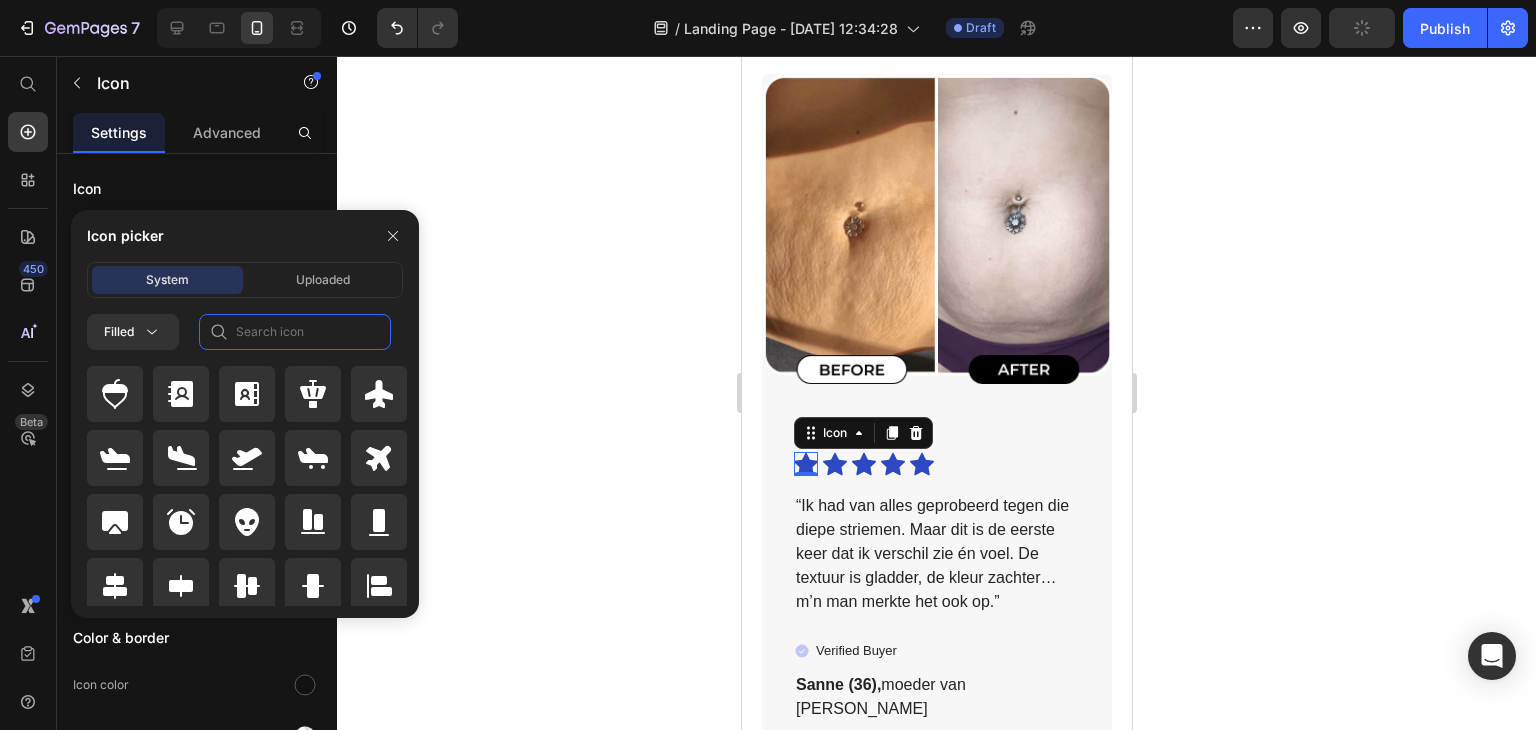click 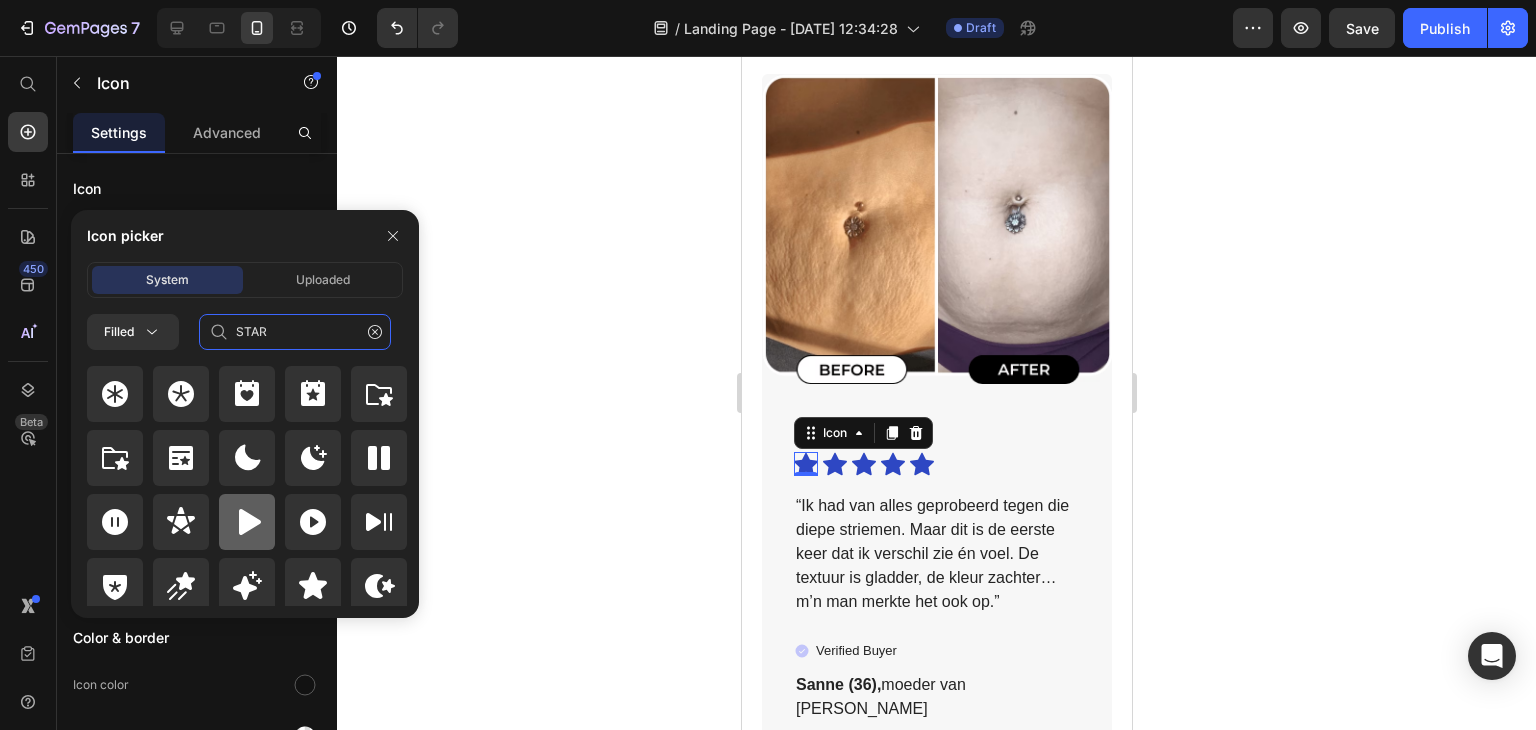 scroll, scrollTop: 71, scrollLeft: 0, axis: vertical 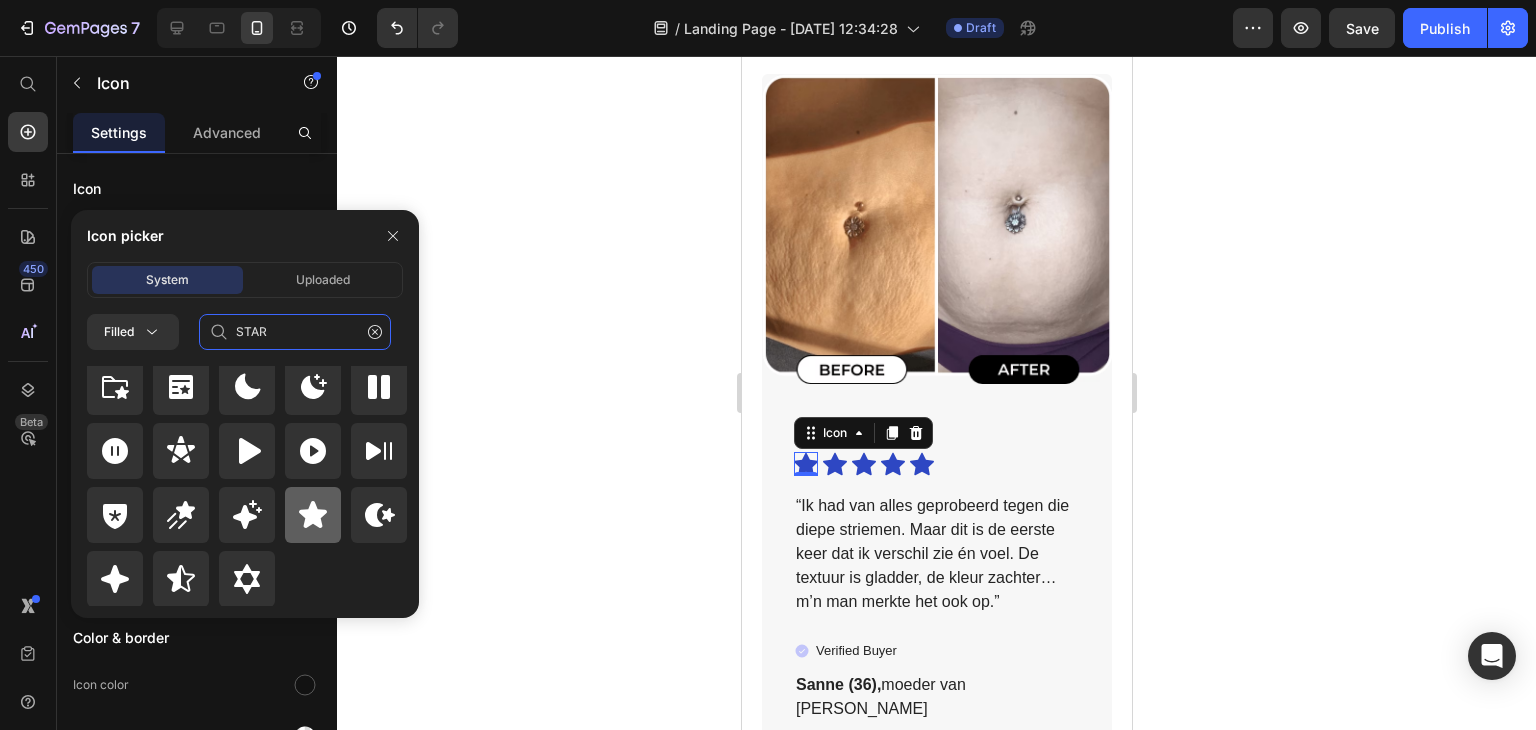 type on "STAR" 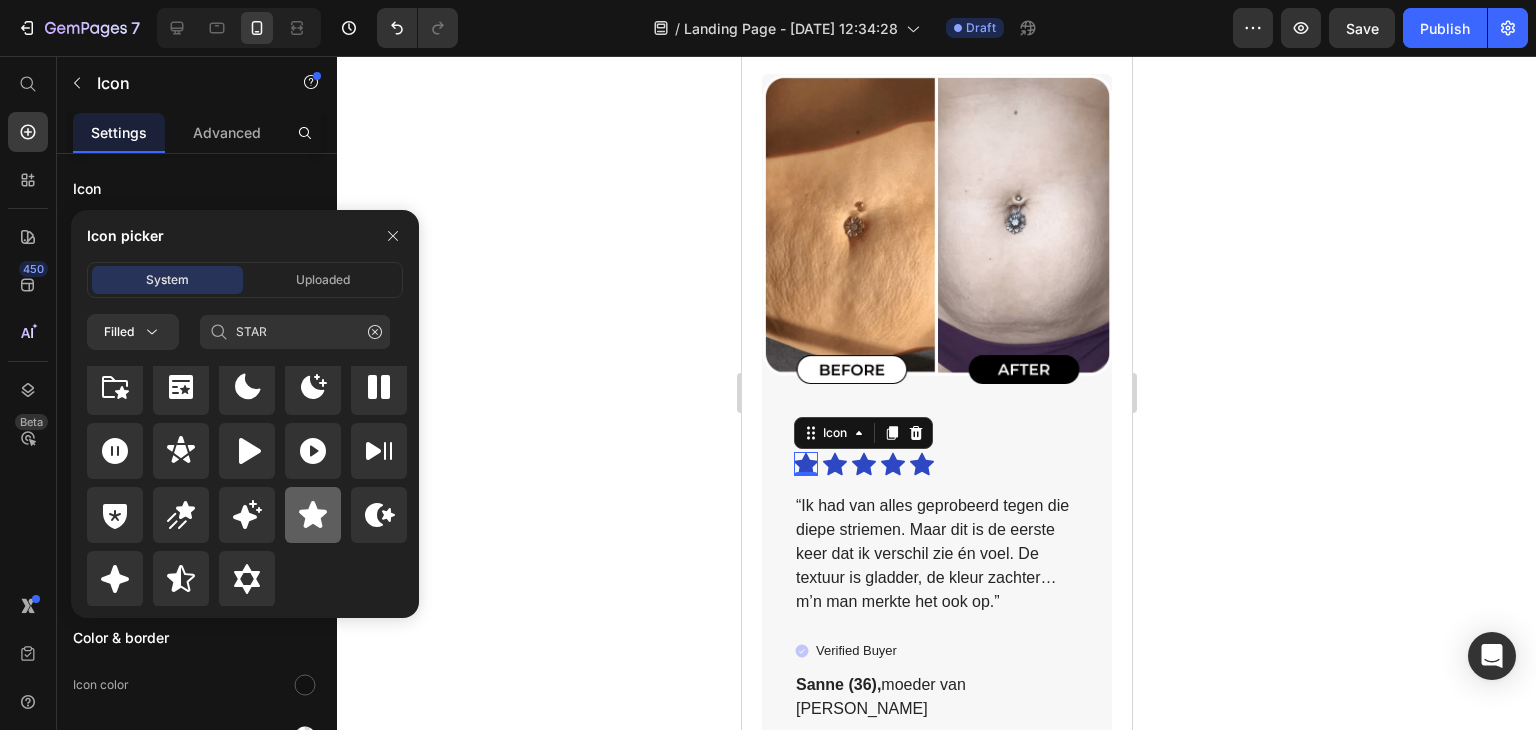click 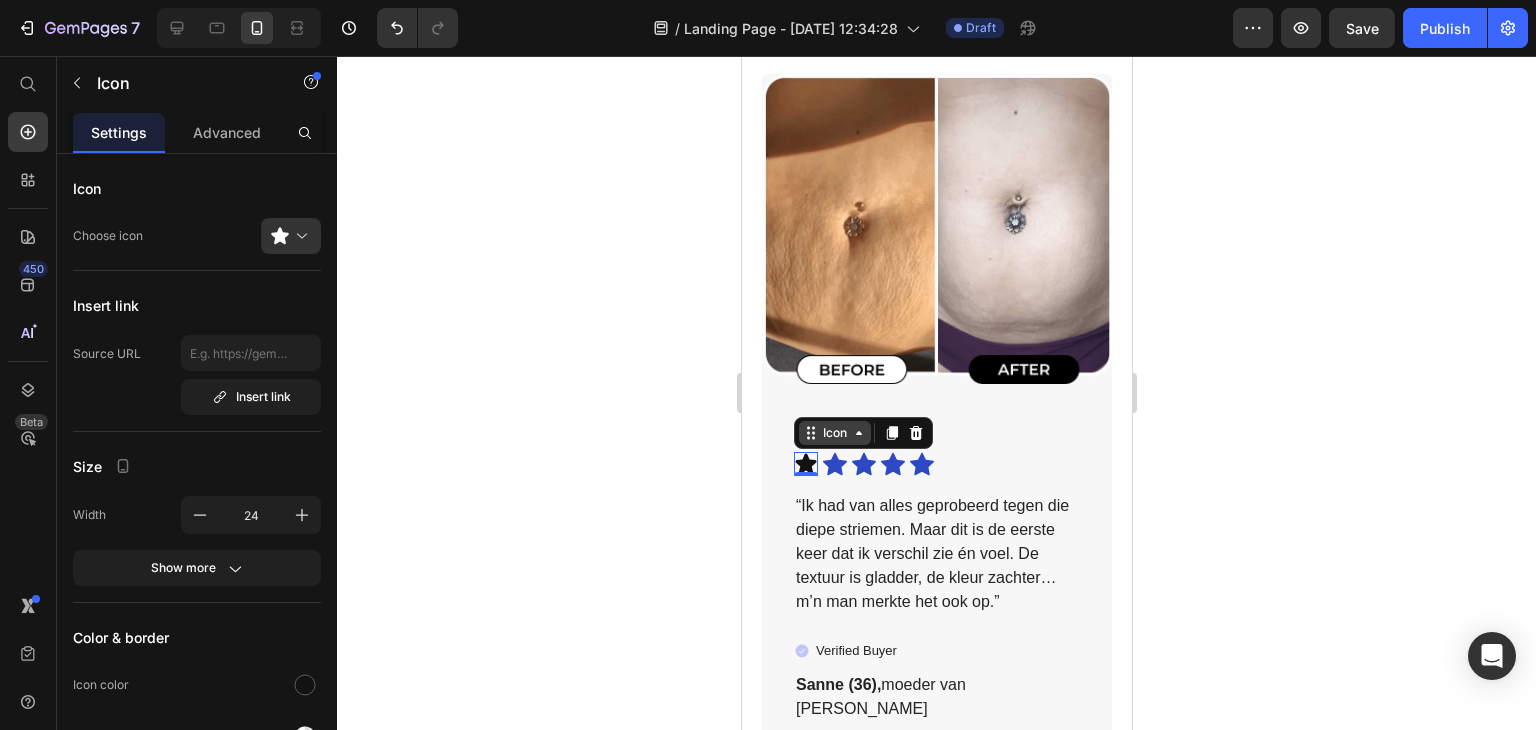 click 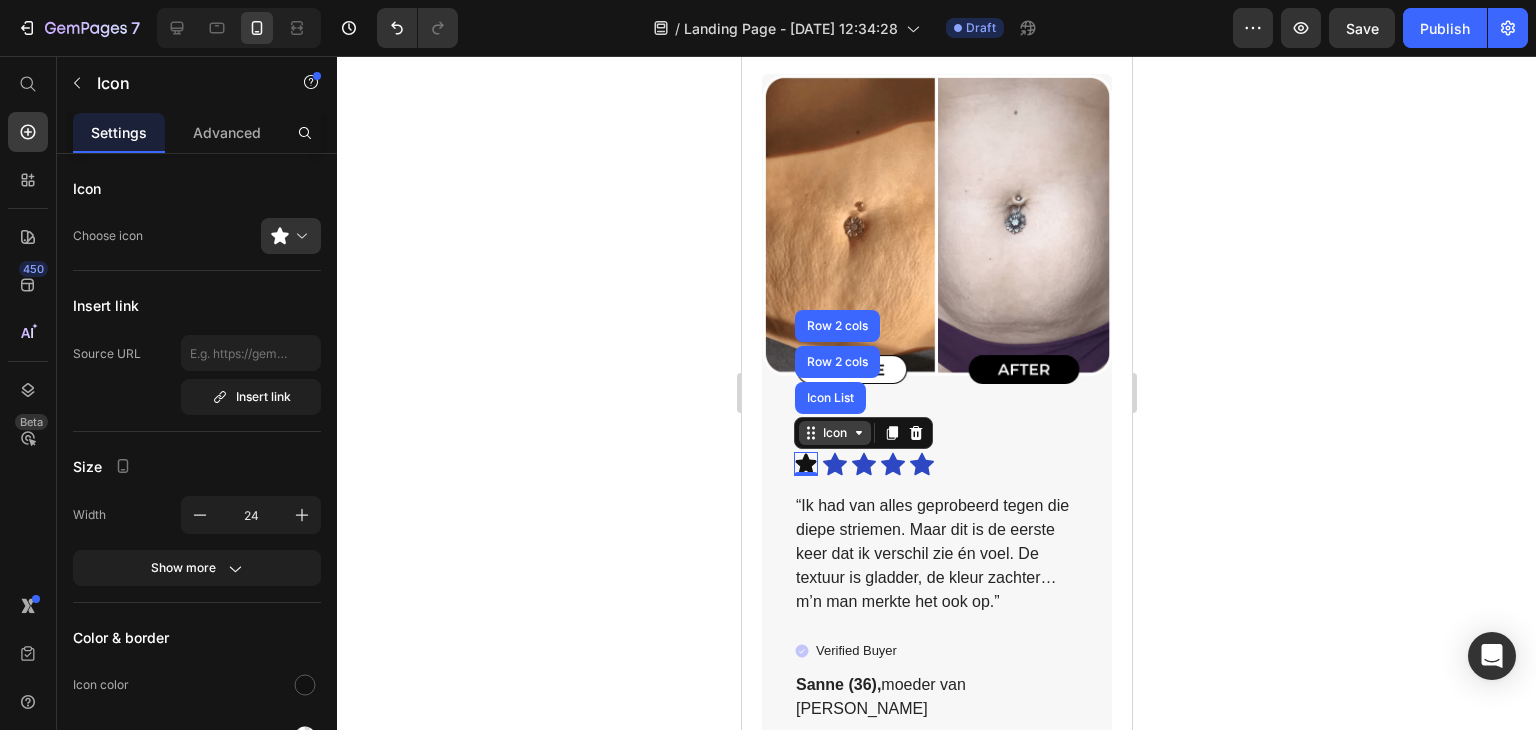 click 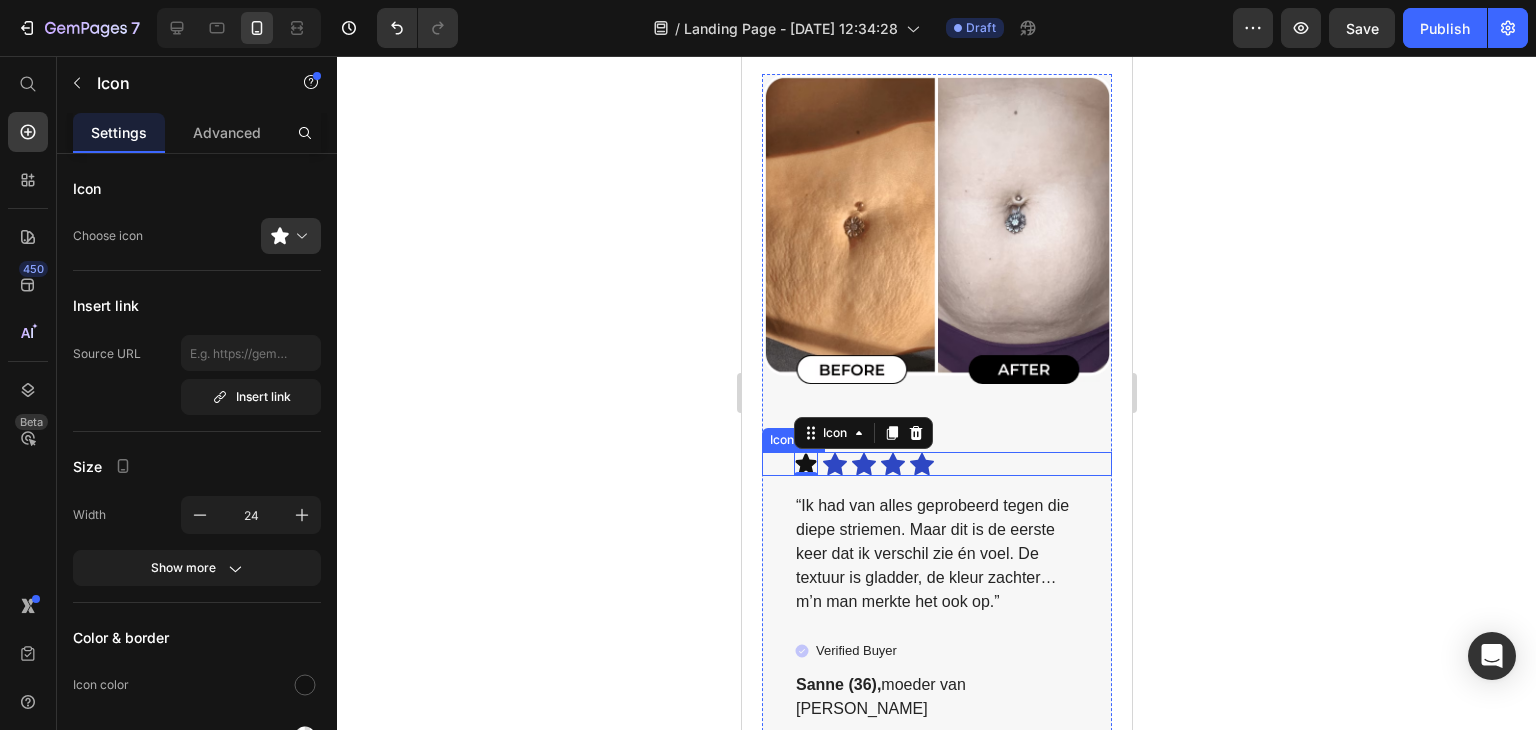 click 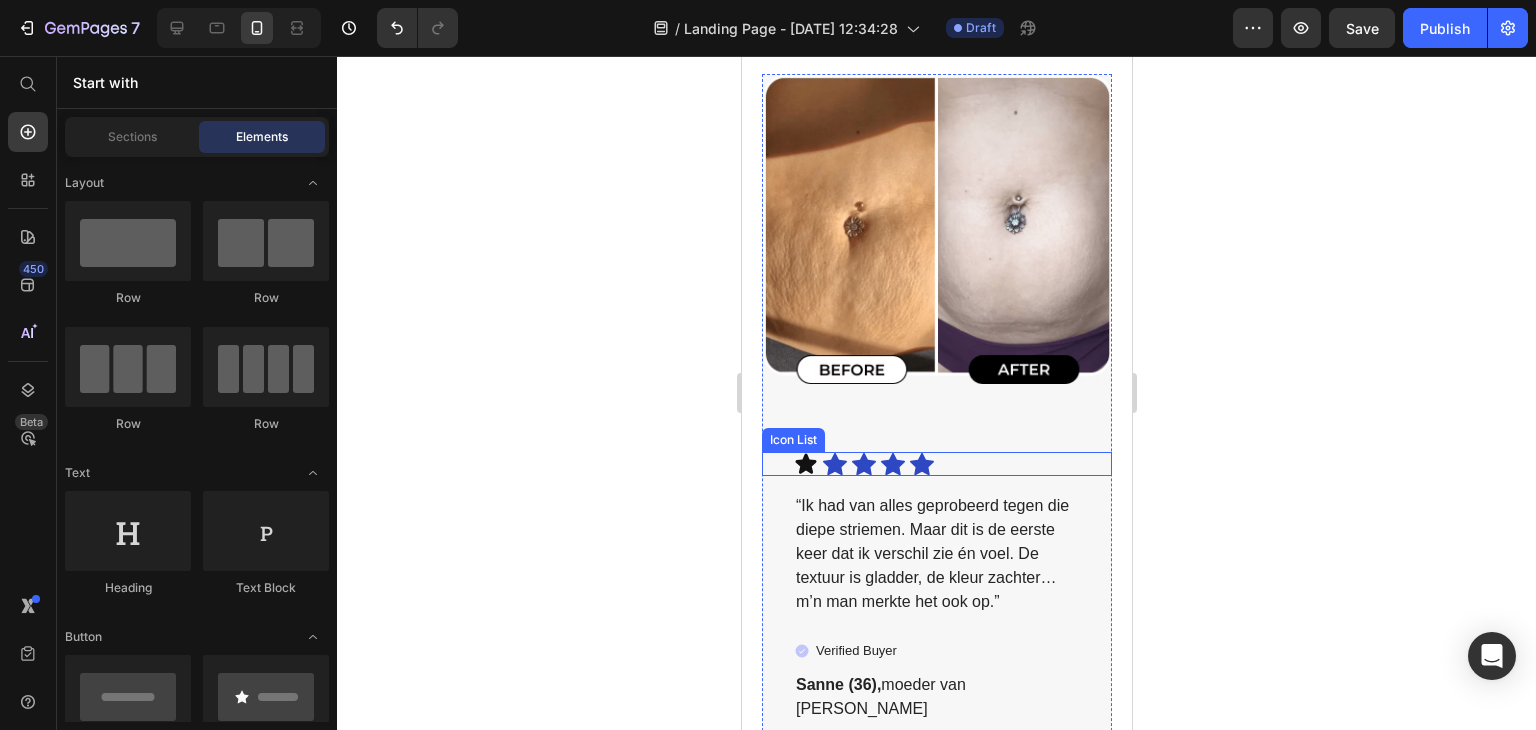 drag, startPoint x: 1407, startPoint y: 481, endPoint x: 1023, endPoint y: 408, distance: 390.87723 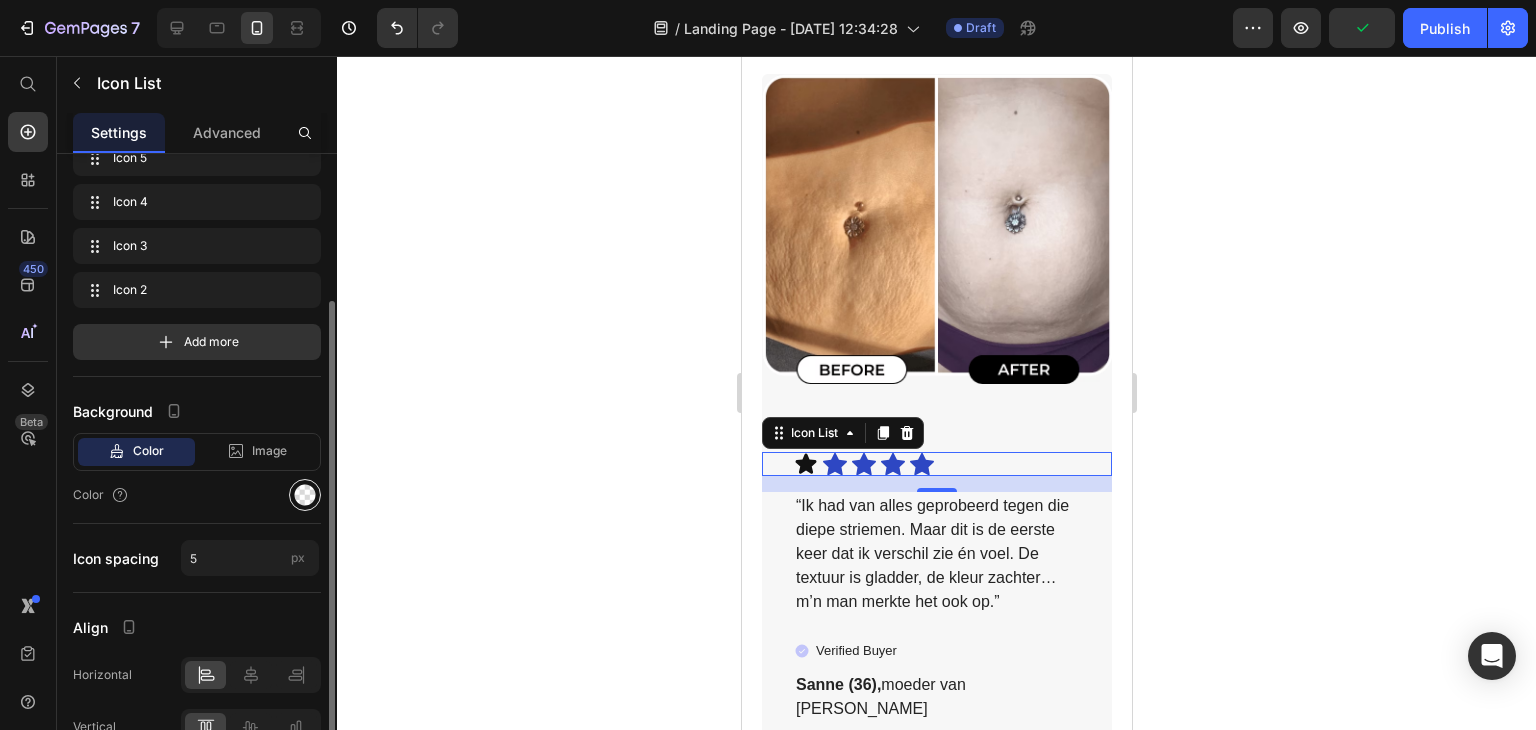 scroll, scrollTop: 155, scrollLeft: 0, axis: vertical 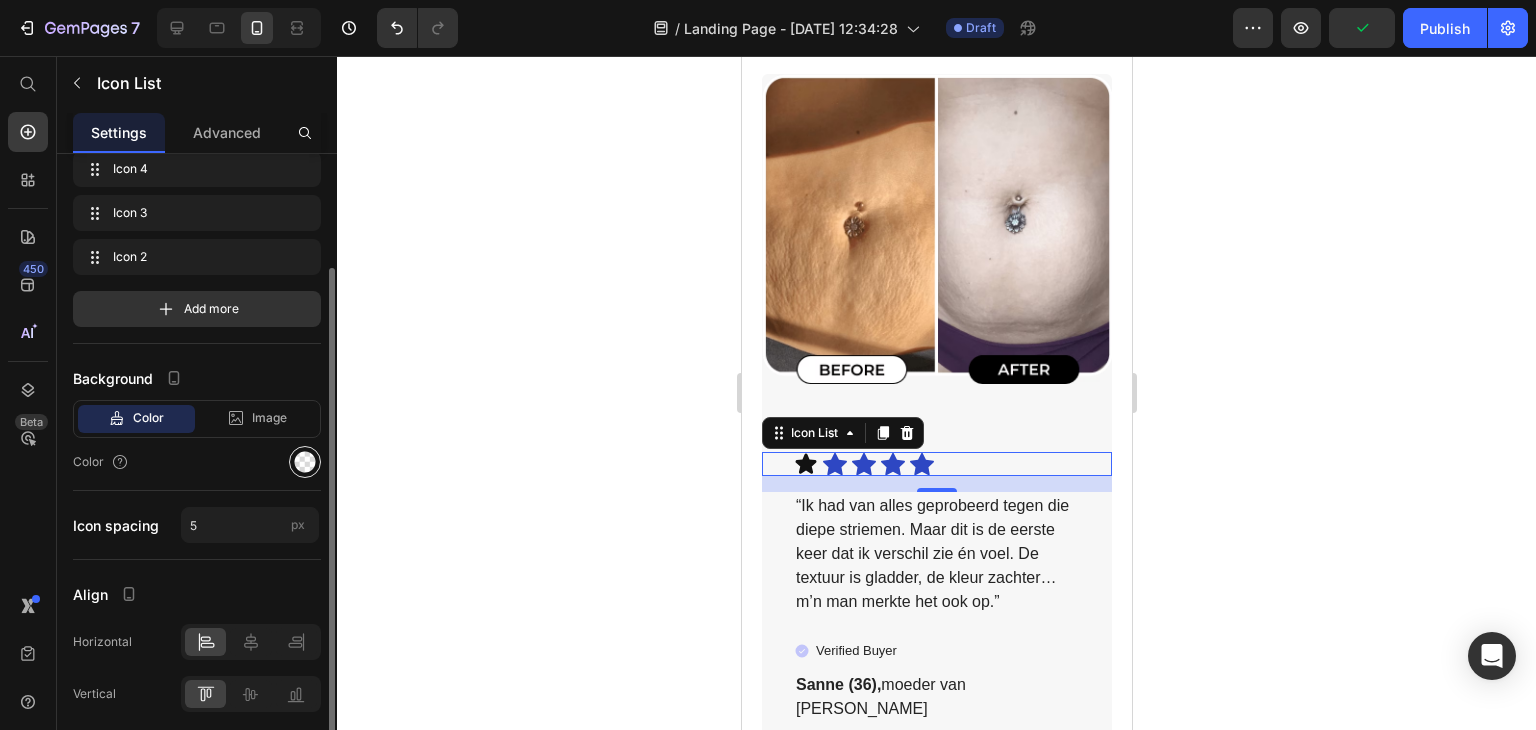 click at bounding box center [305, 462] 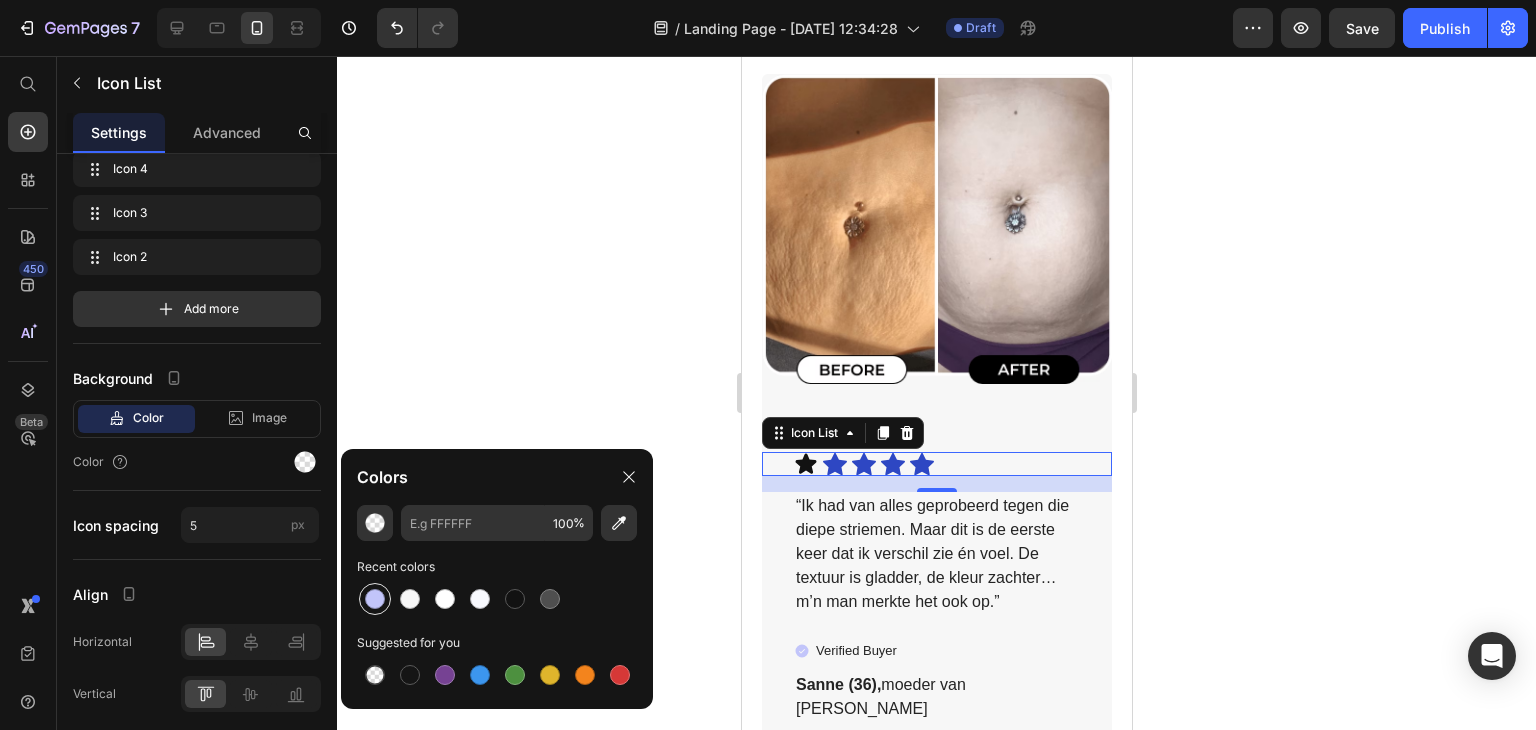 click at bounding box center [375, 599] 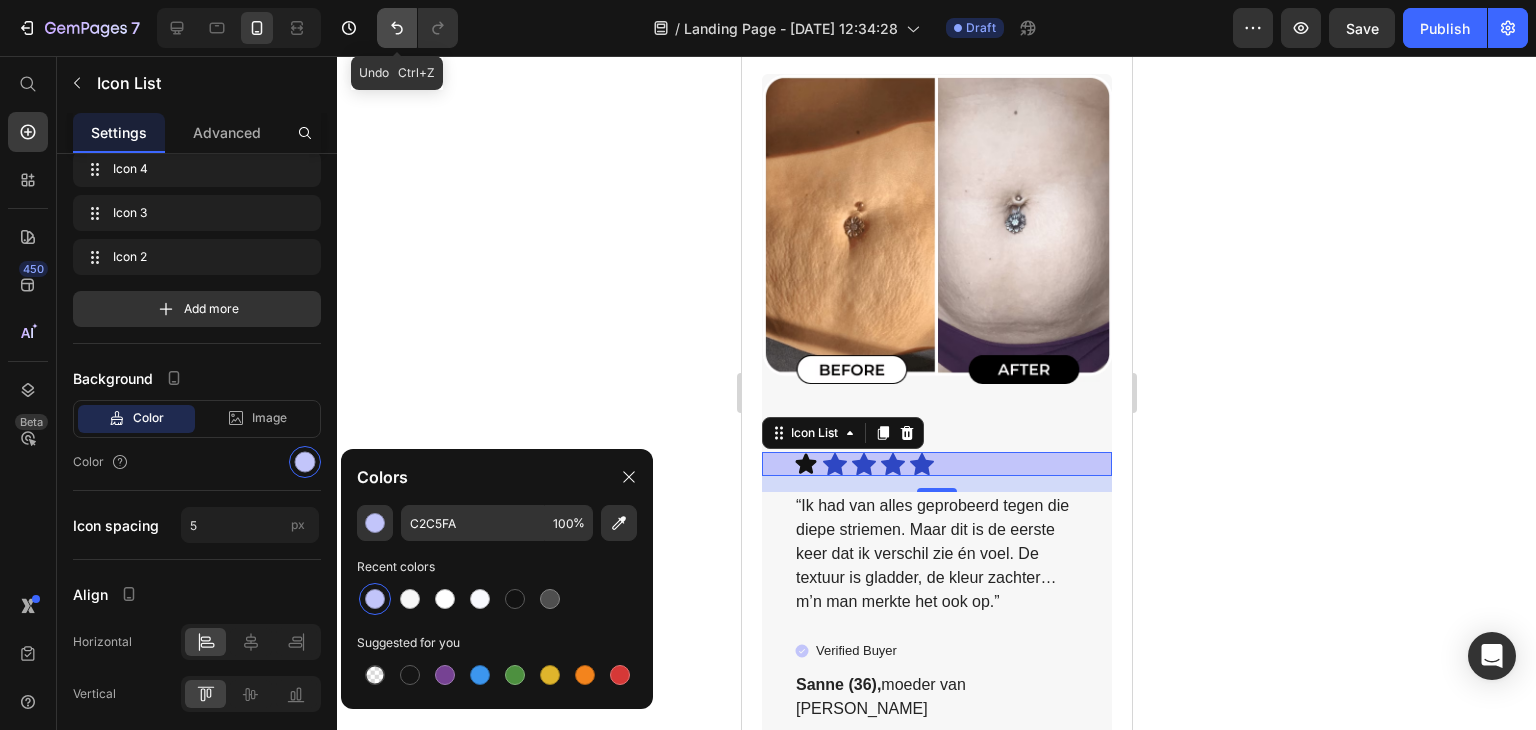 click 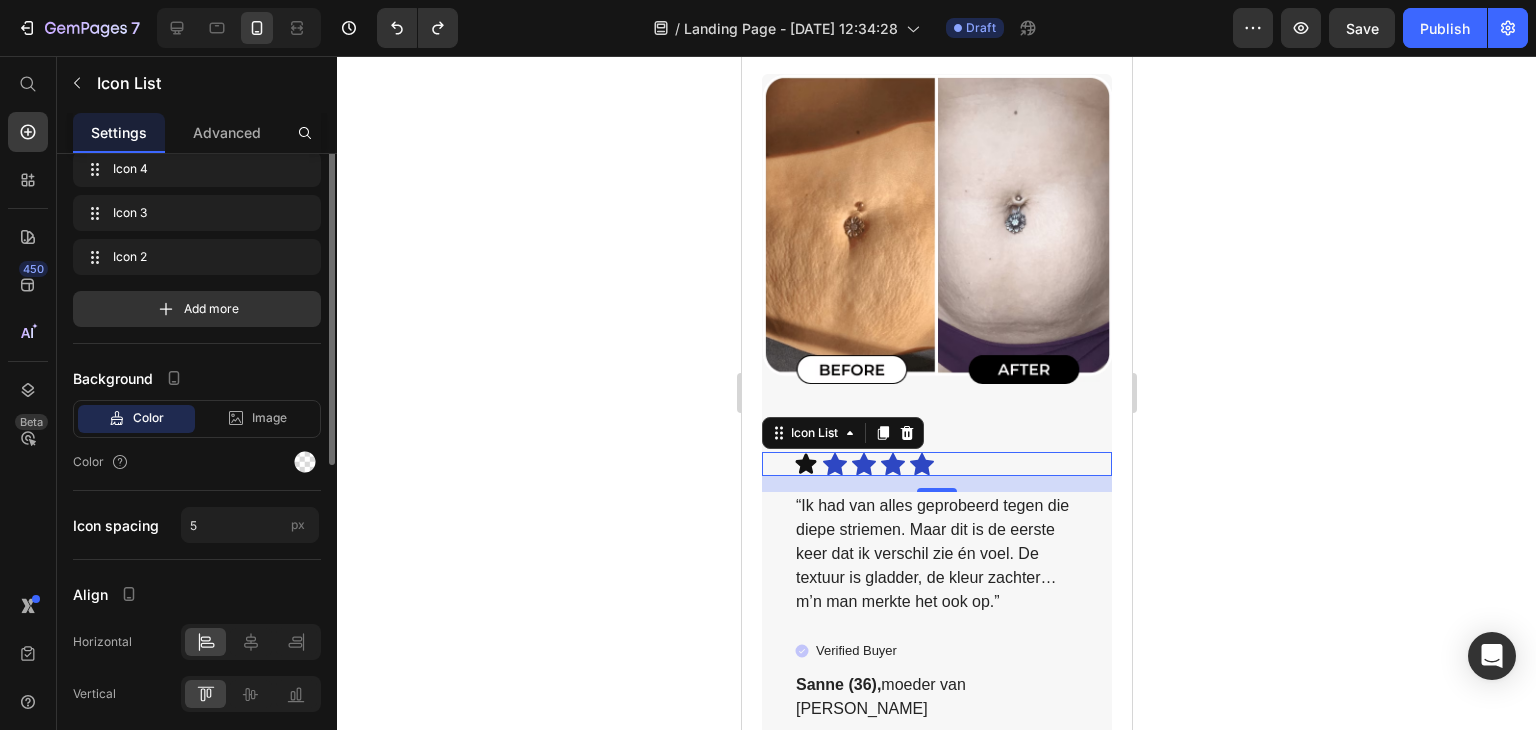 scroll, scrollTop: 0, scrollLeft: 0, axis: both 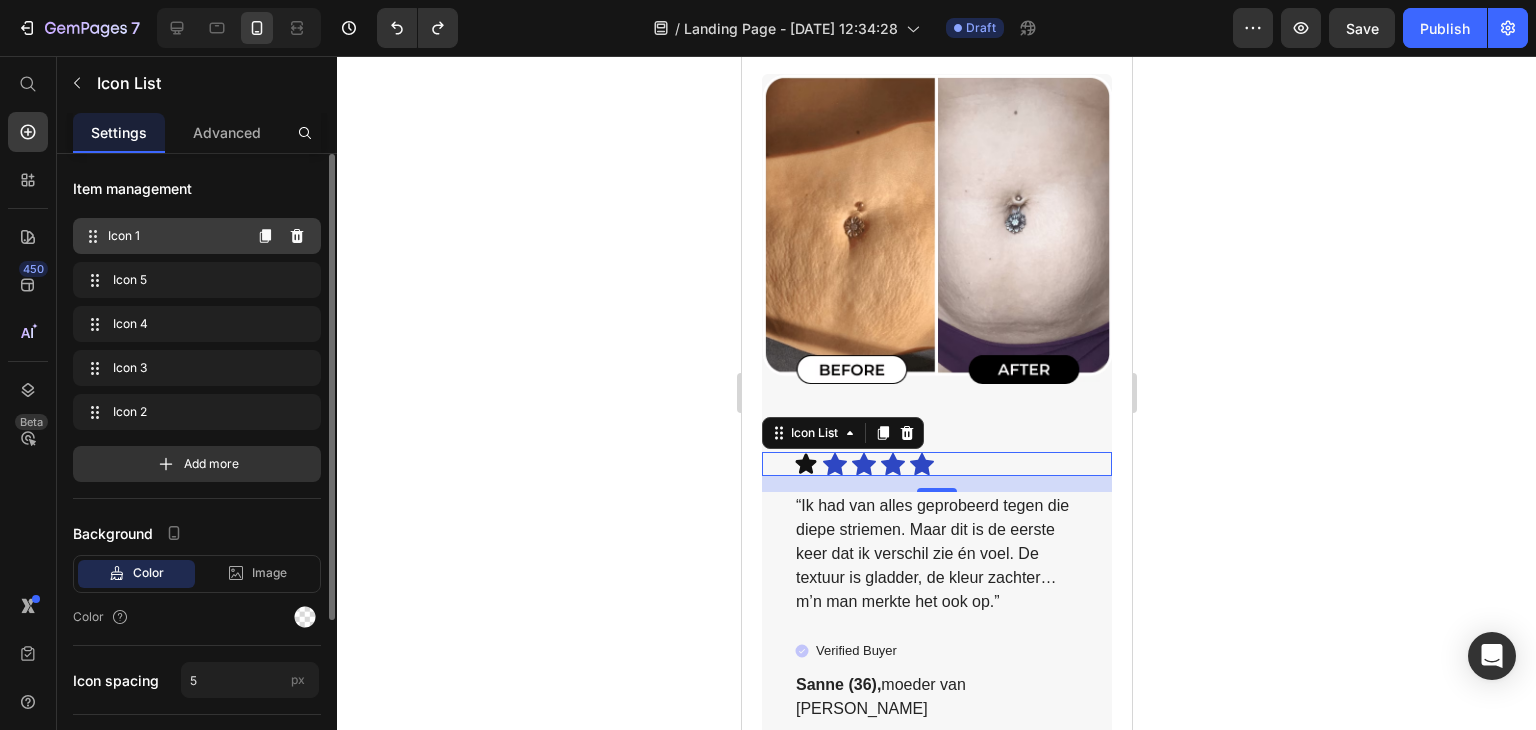 click on "Icon 1" at bounding box center [174, 236] 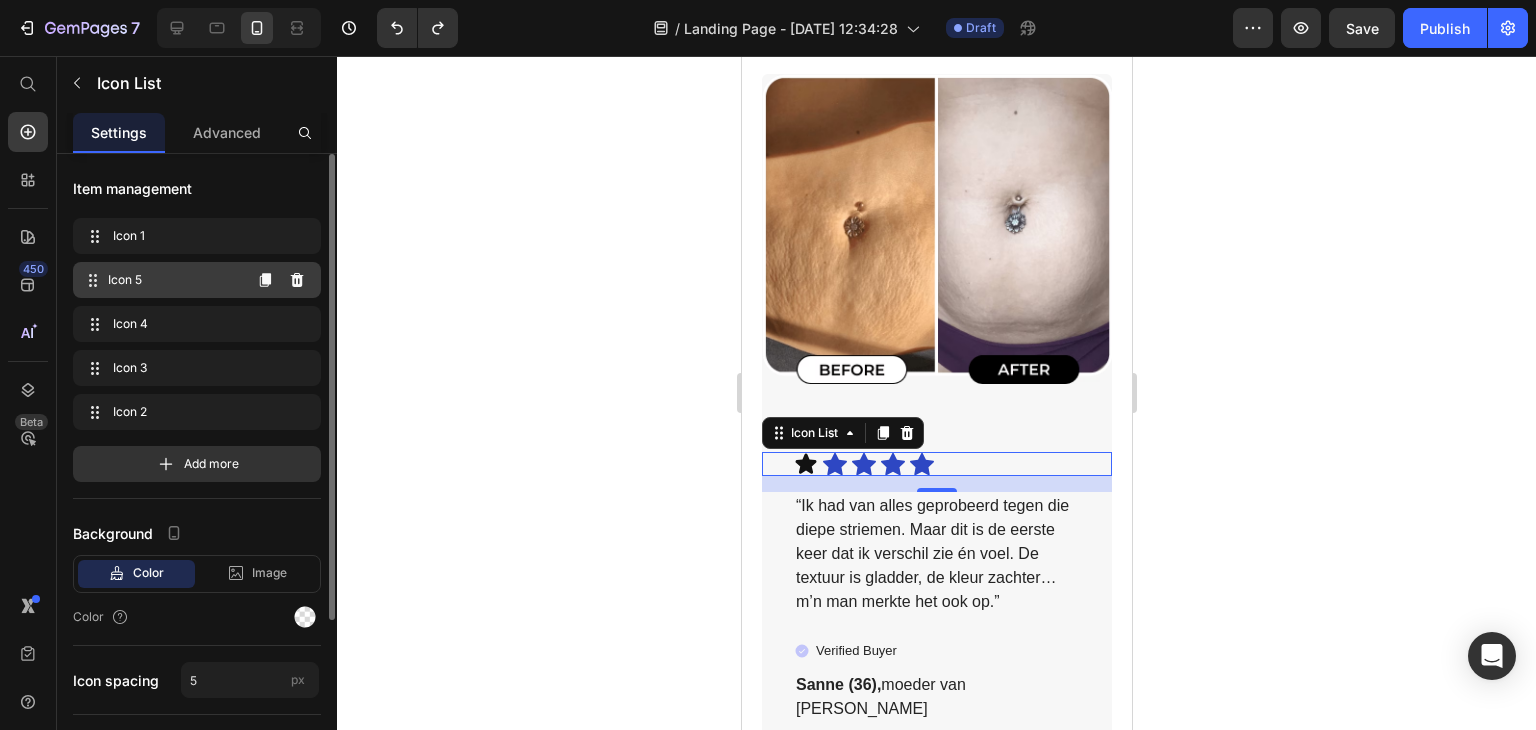 click on "Icon 5" at bounding box center [174, 280] 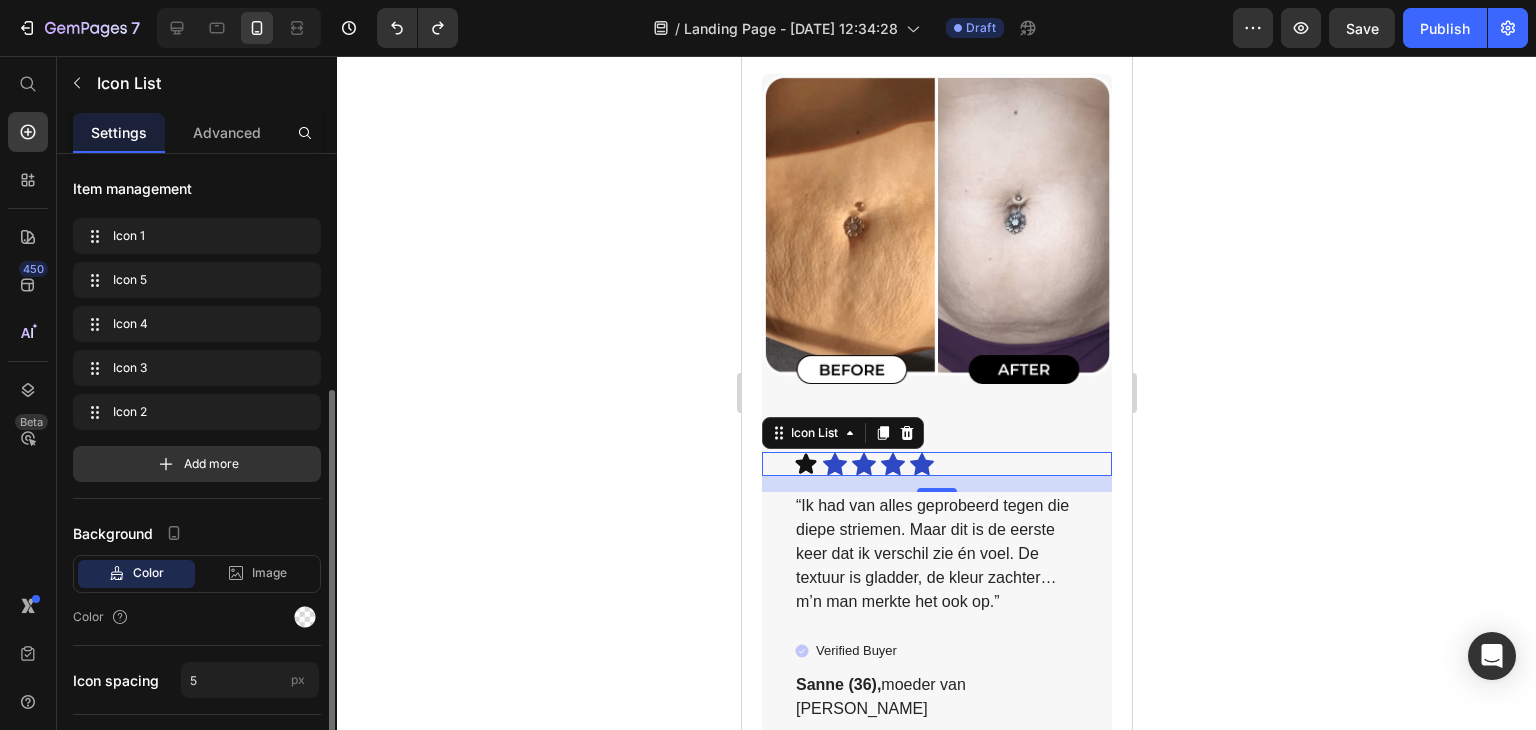 scroll, scrollTop: 226, scrollLeft: 0, axis: vertical 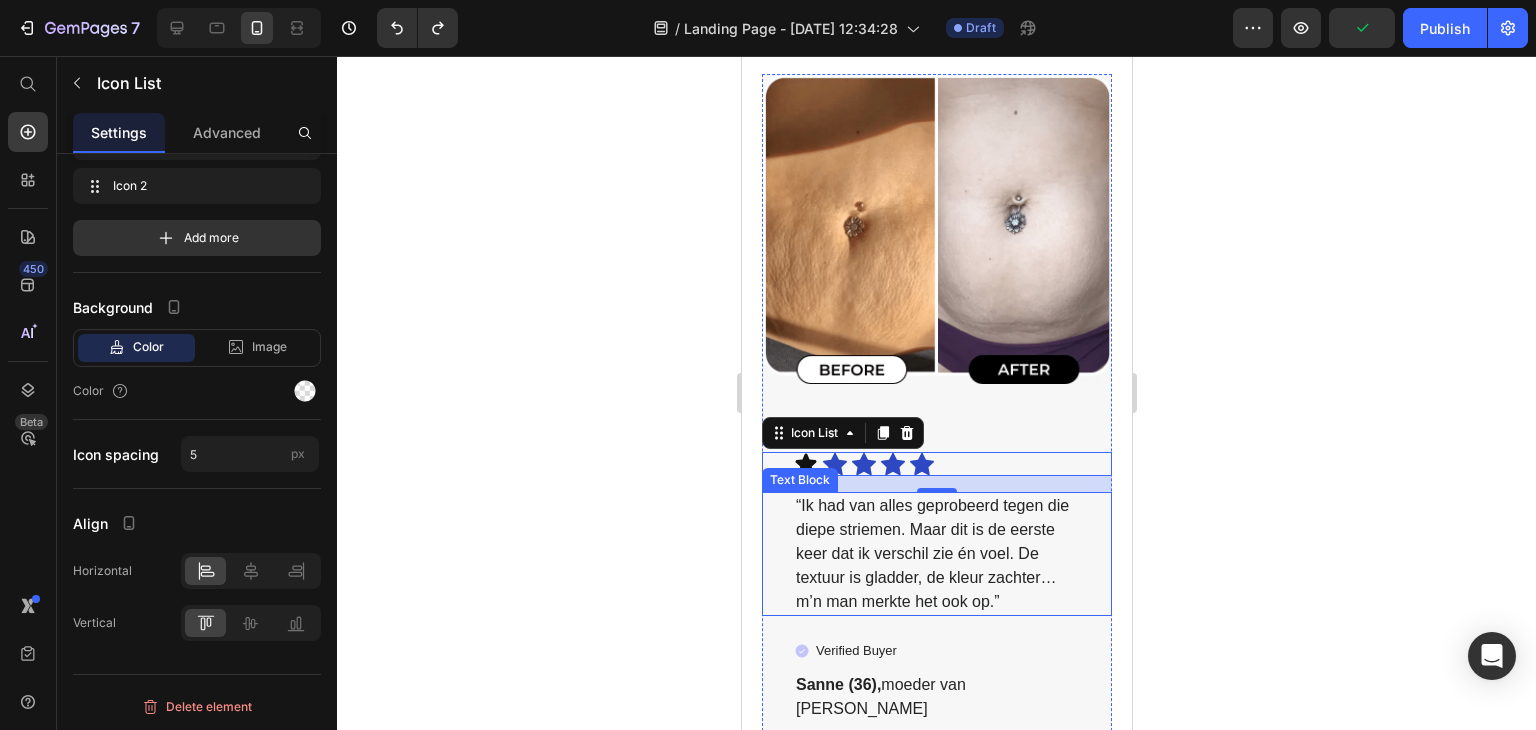click 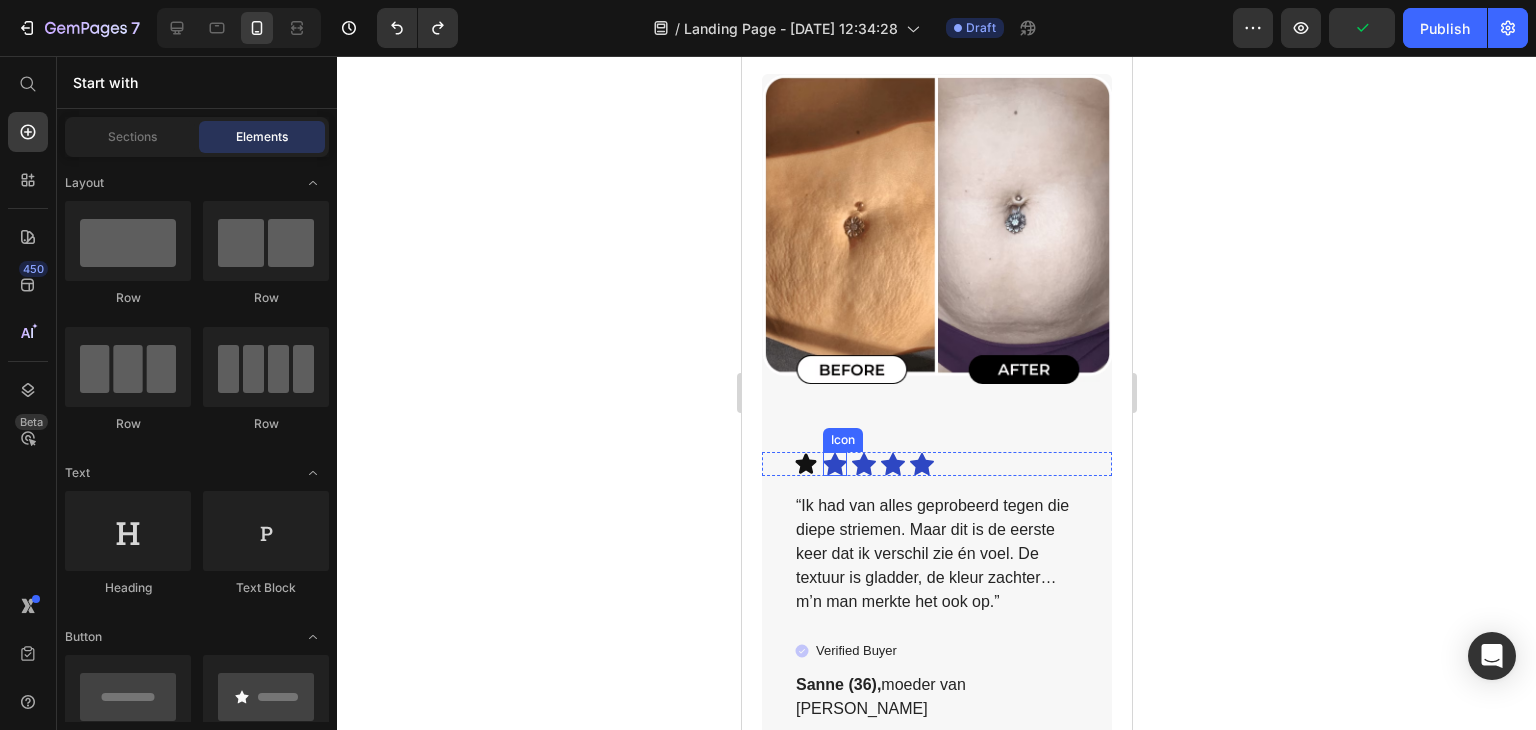 click 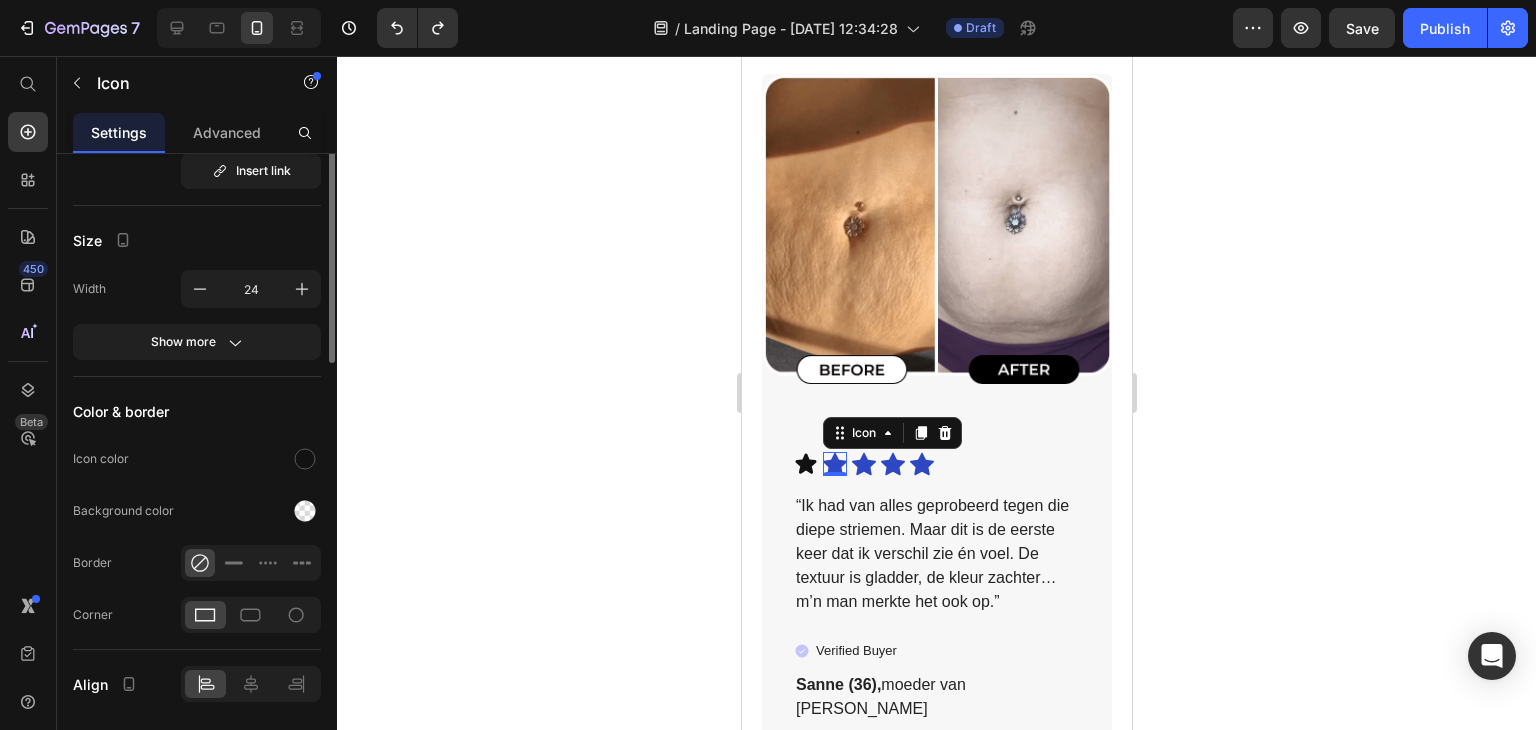 scroll, scrollTop: 0, scrollLeft: 0, axis: both 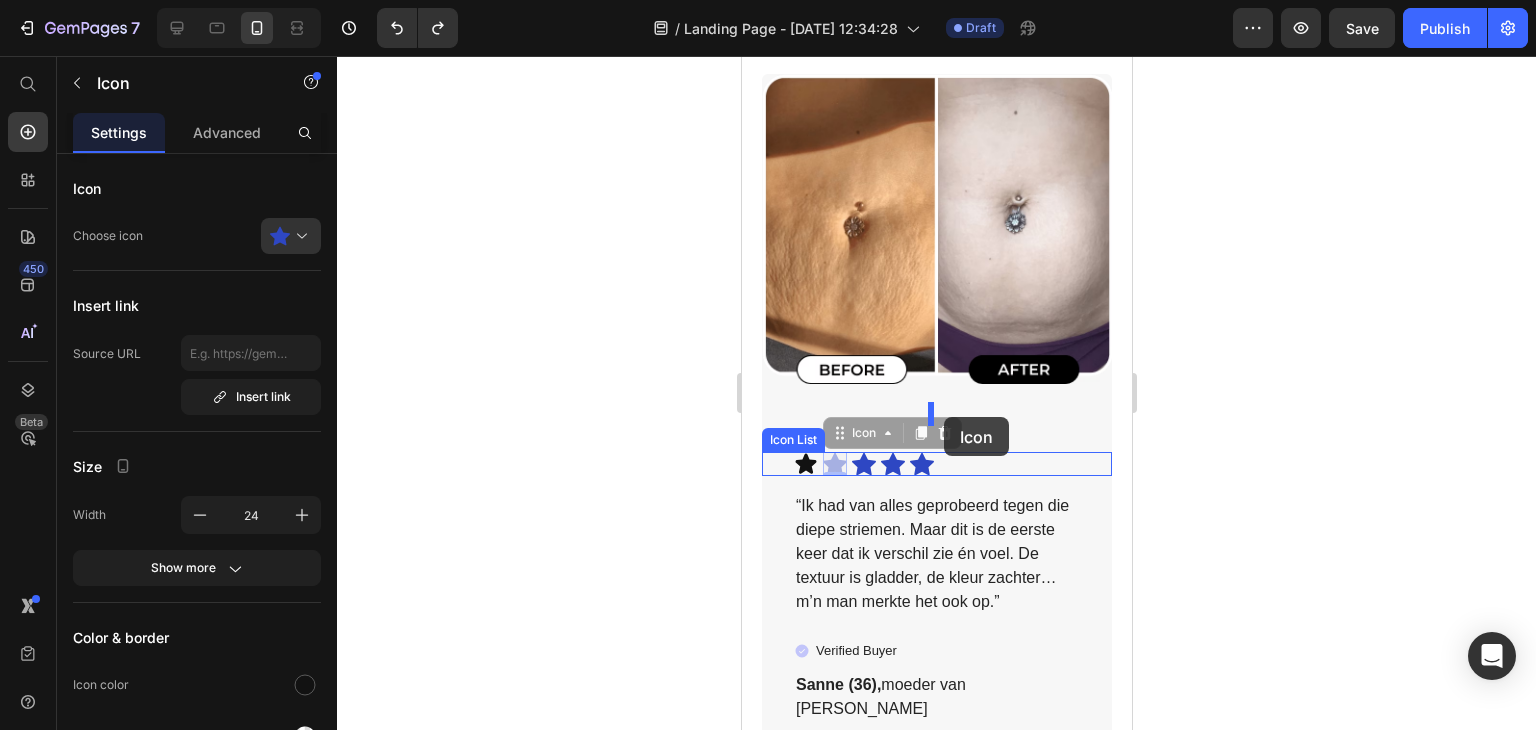 drag, startPoint x: 834, startPoint y: 412, endPoint x: 943, endPoint y: 417, distance: 109.11462 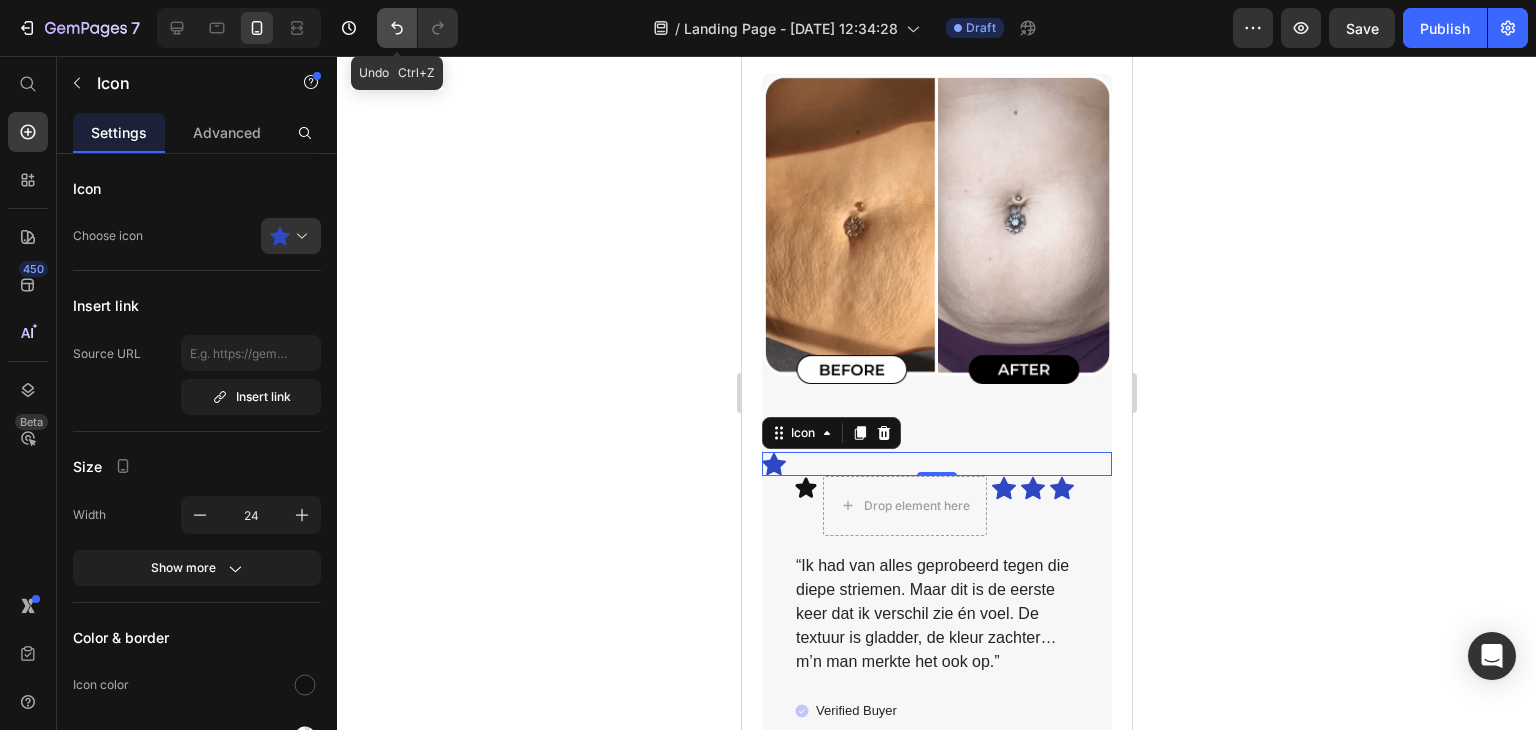 click 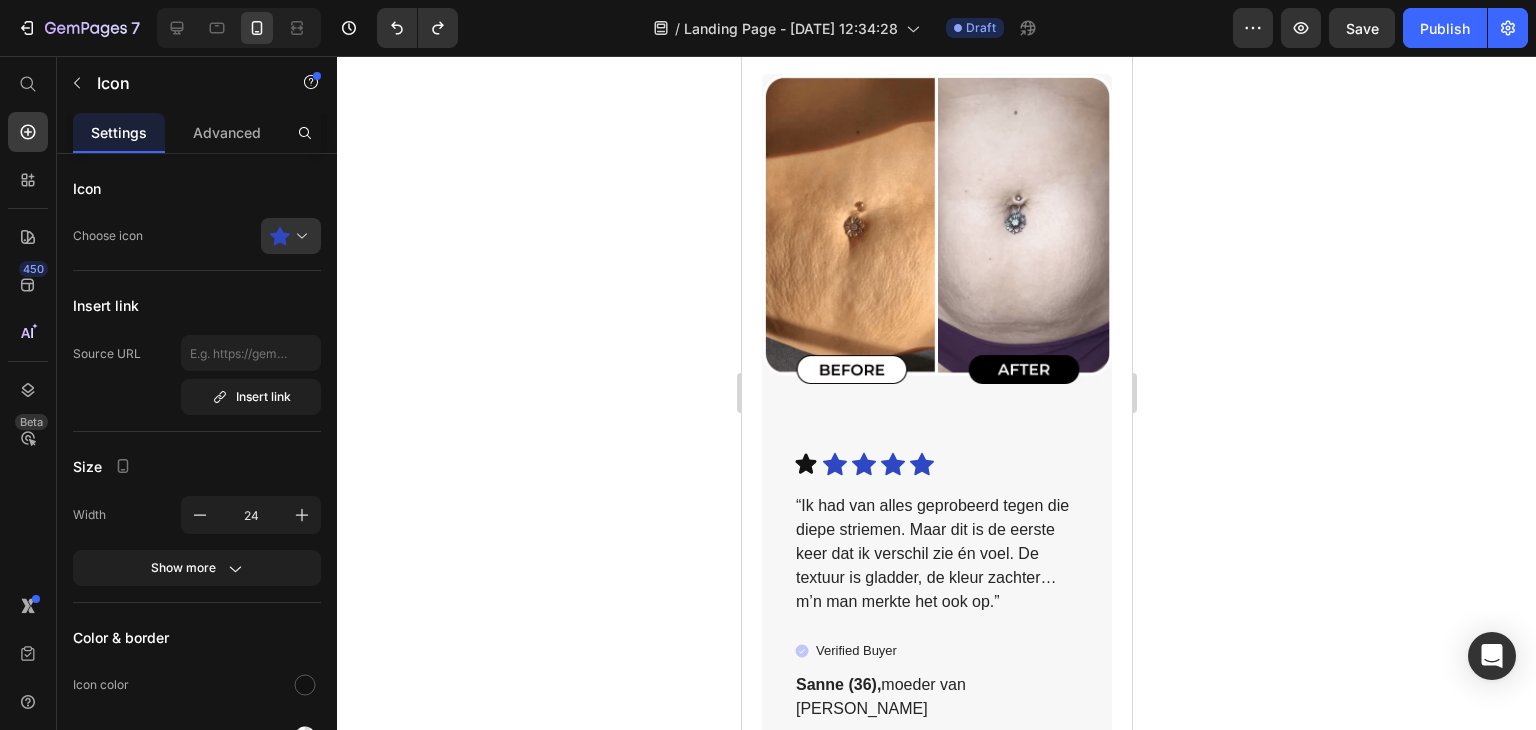 click 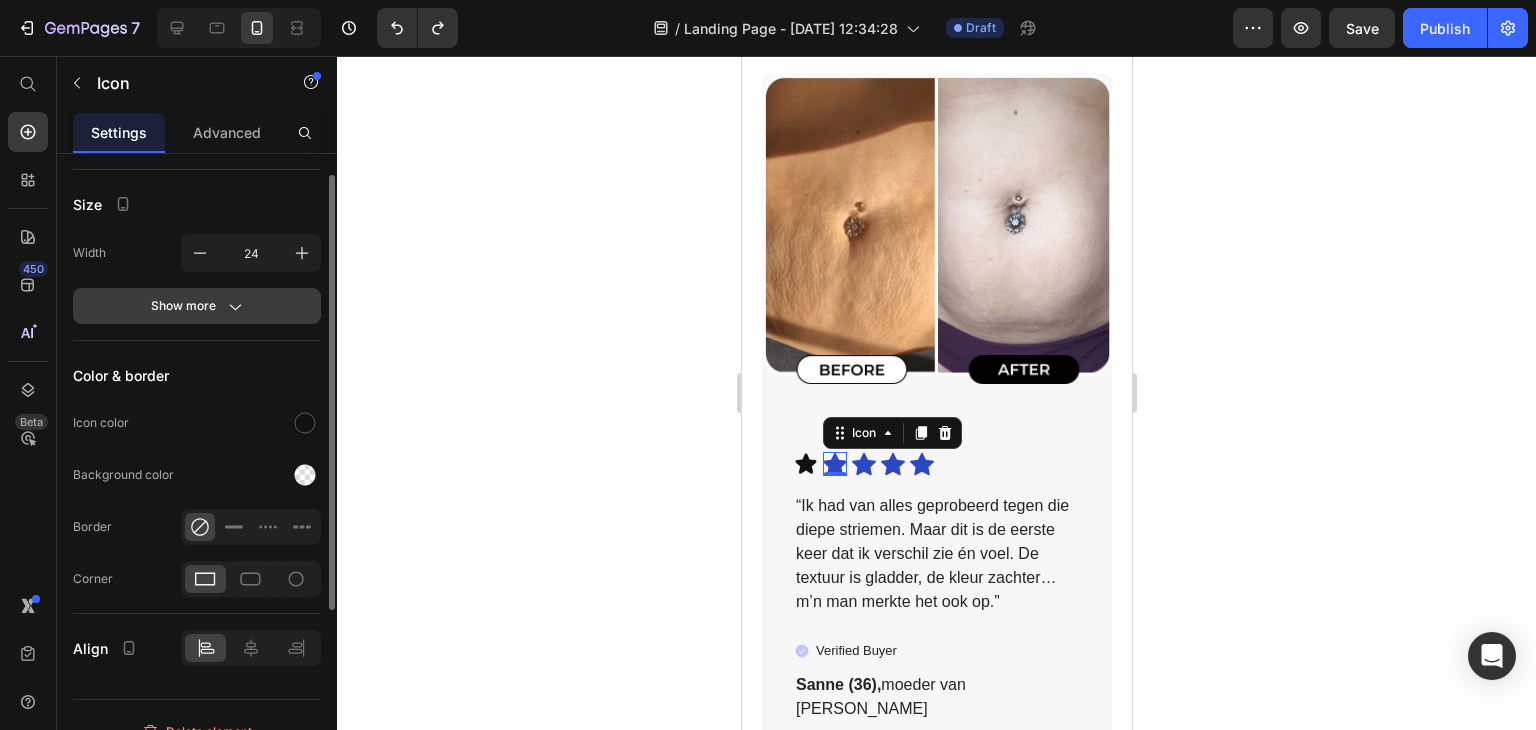 scroll, scrollTop: 0, scrollLeft: 0, axis: both 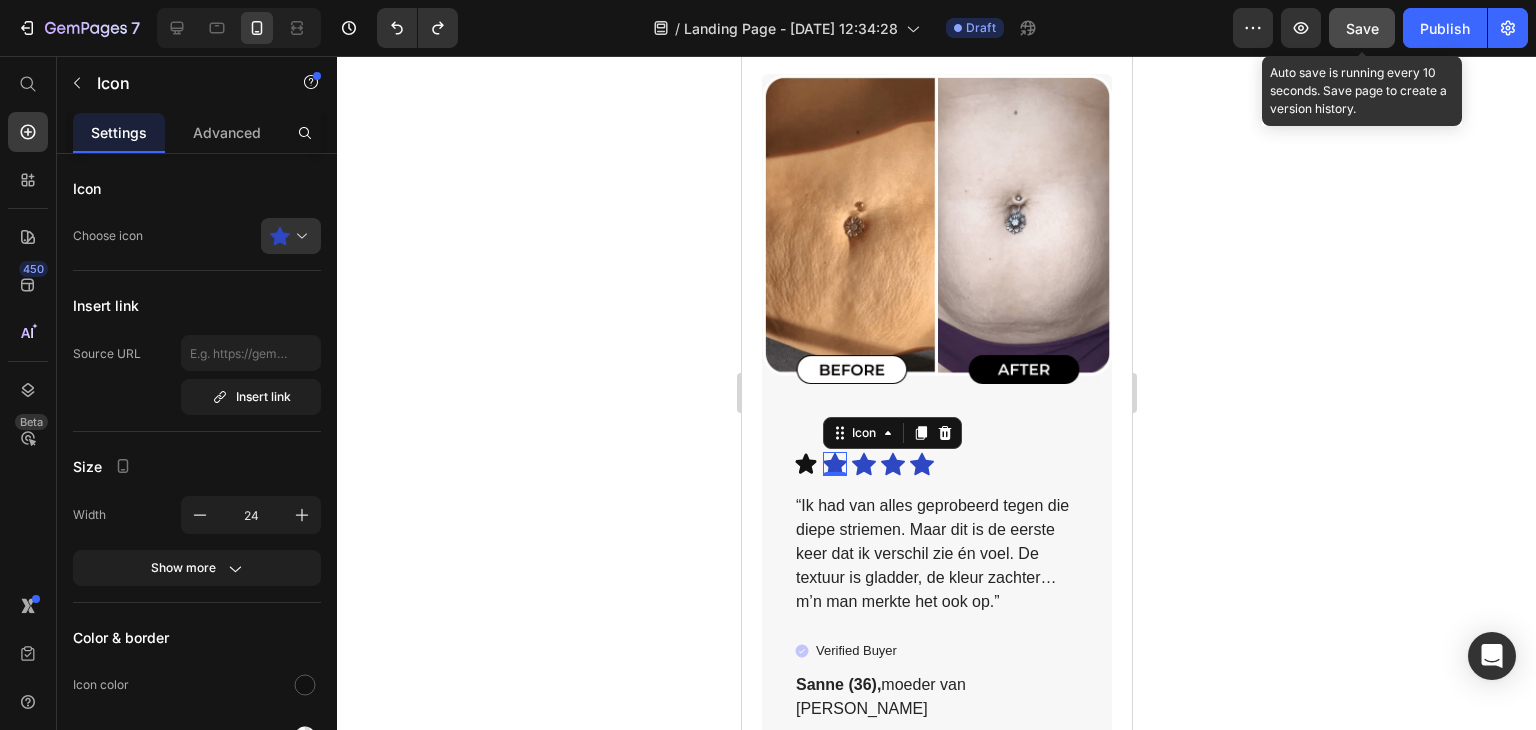 click on "Save" at bounding box center [1362, 28] 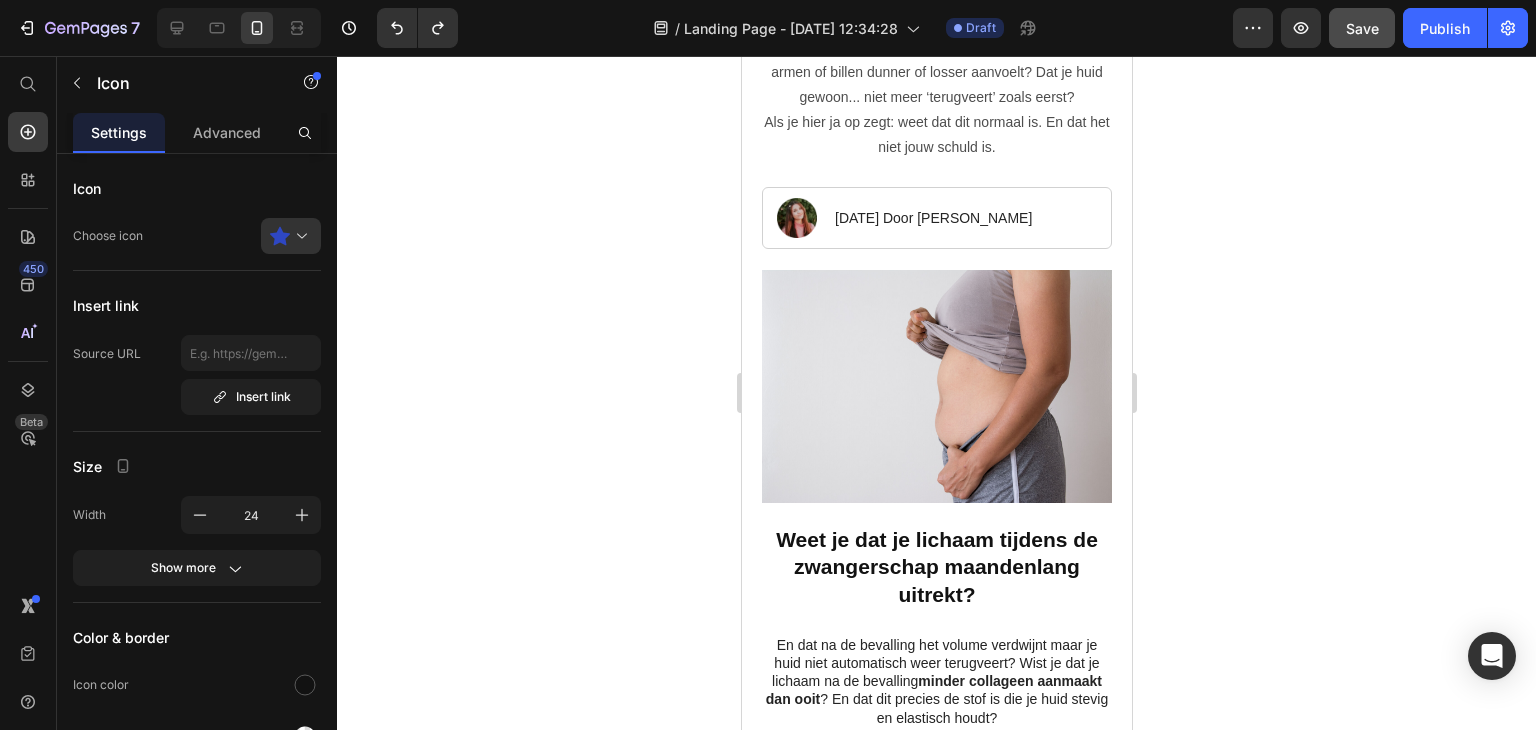 scroll, scrollTop: 0, scrollLeft: 0, axis: both 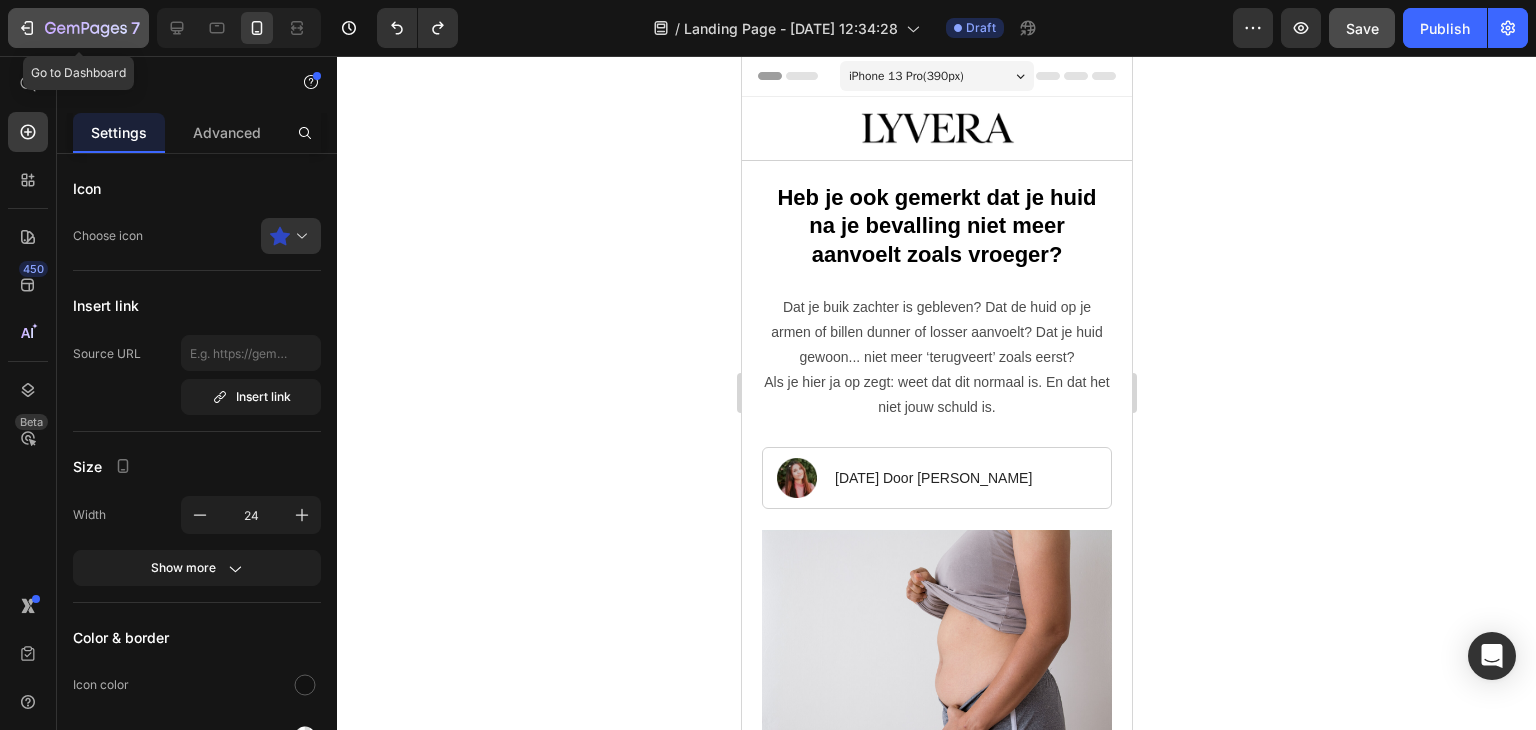 click 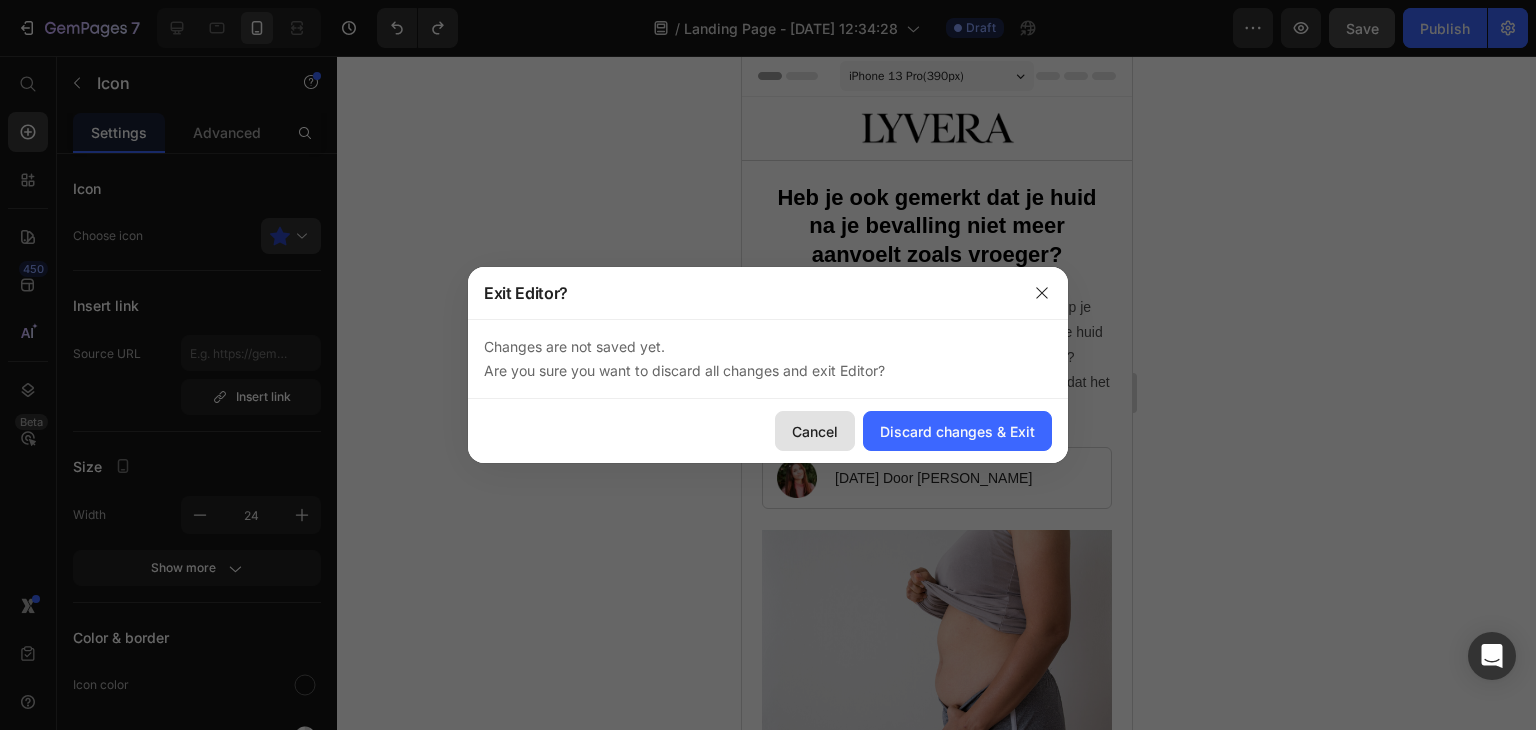 click on "Cancel" at bounding box center (815, 431) 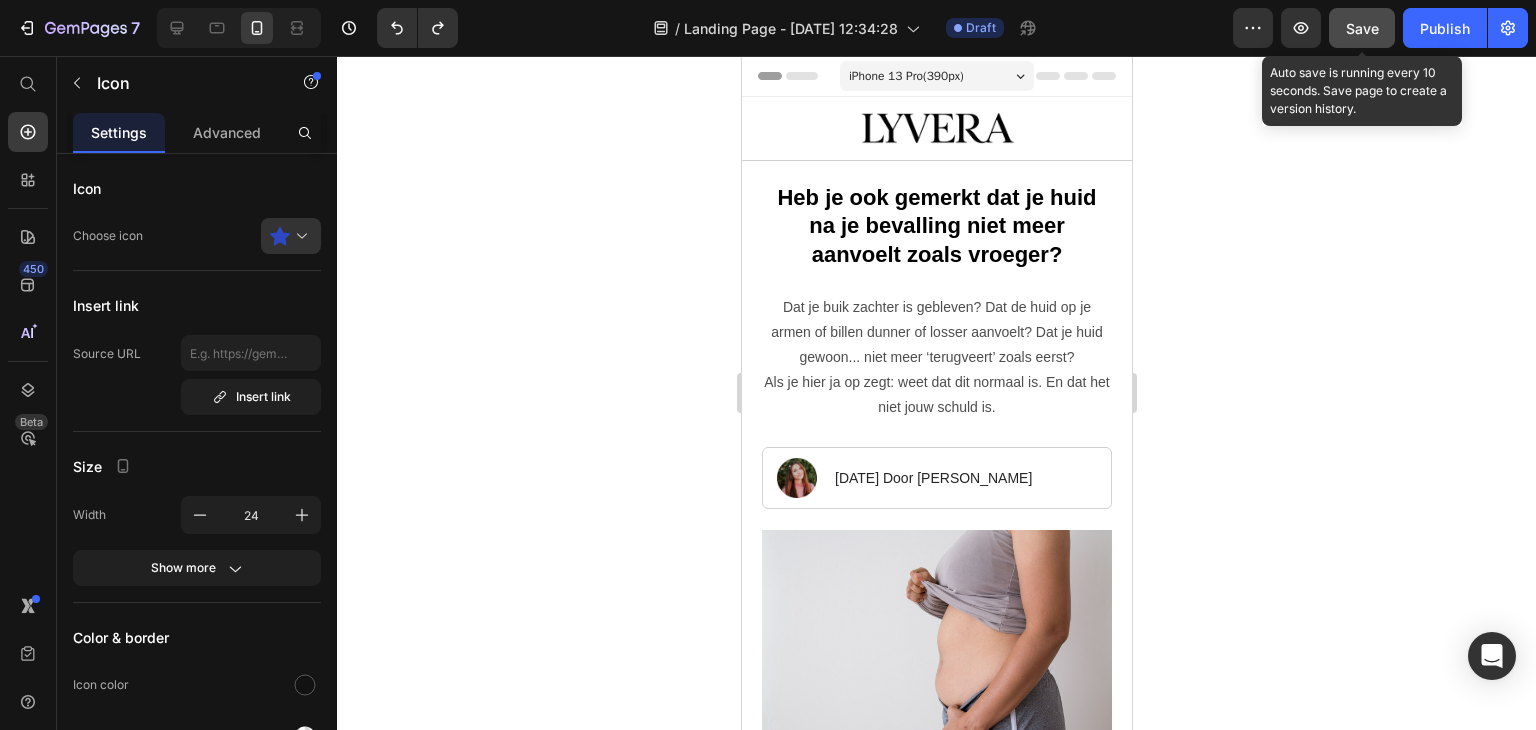 click on "Save" 